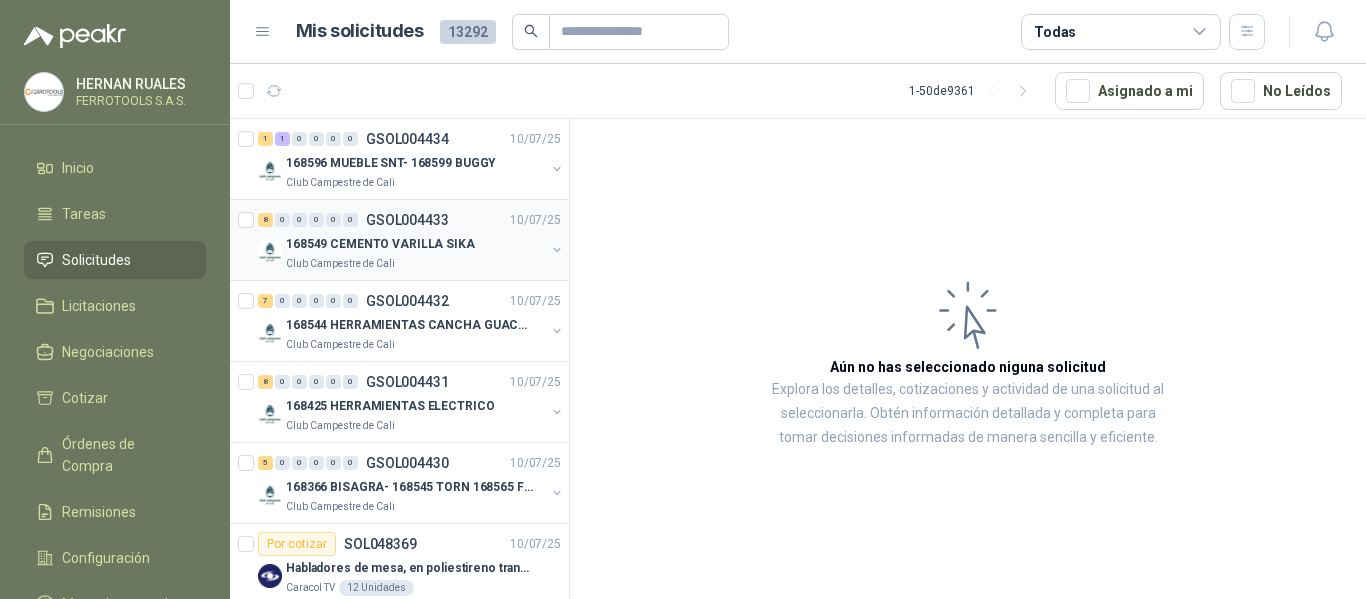 scroll, scrollTop: 0, scrollLeft: 0, axis: both 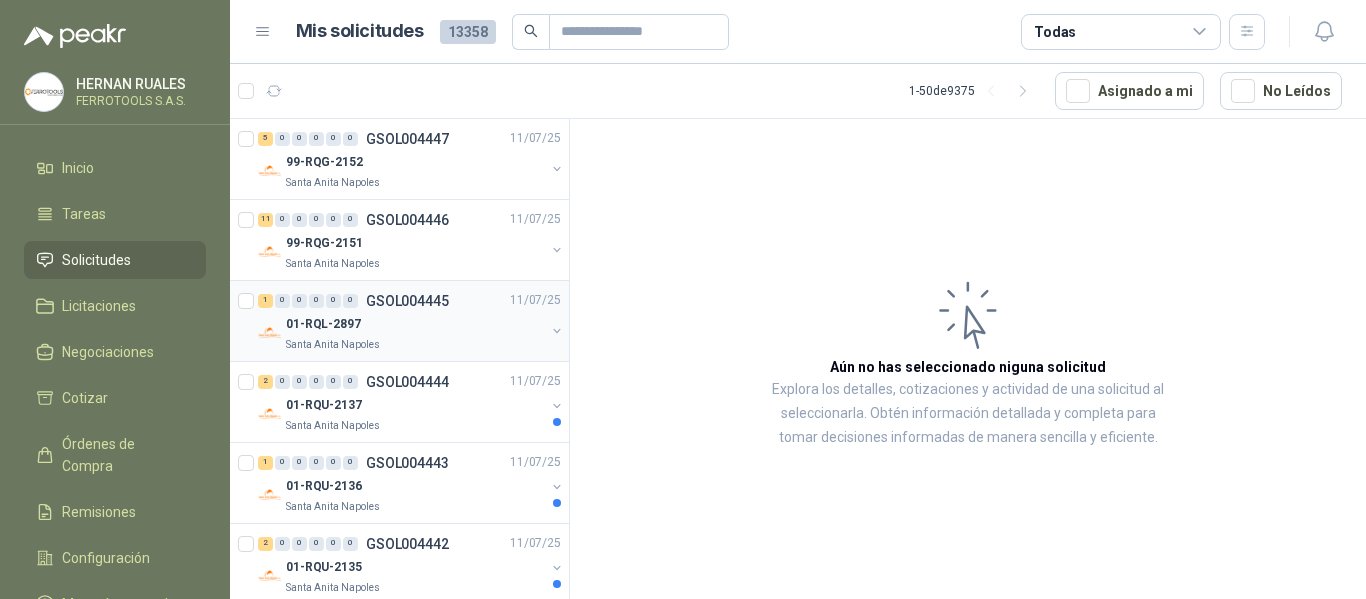click on "01-RQL-2897" at bounding box center (415, 325) 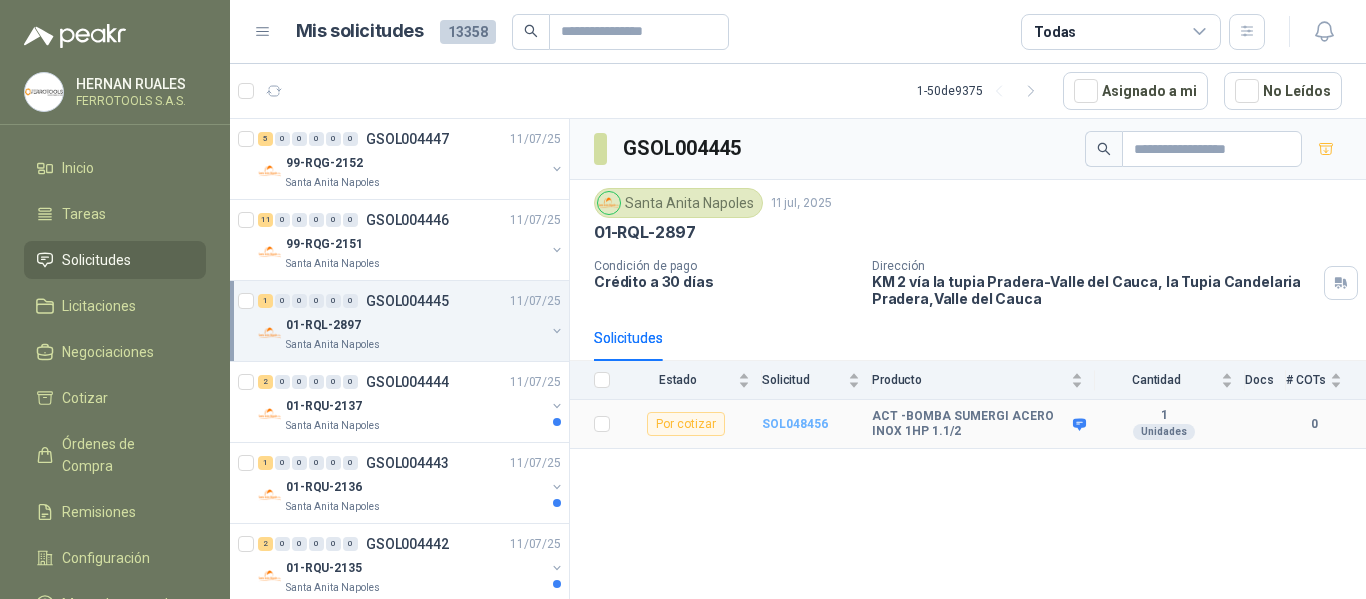 click on "SOL048456" at bounding box center [795, 424] 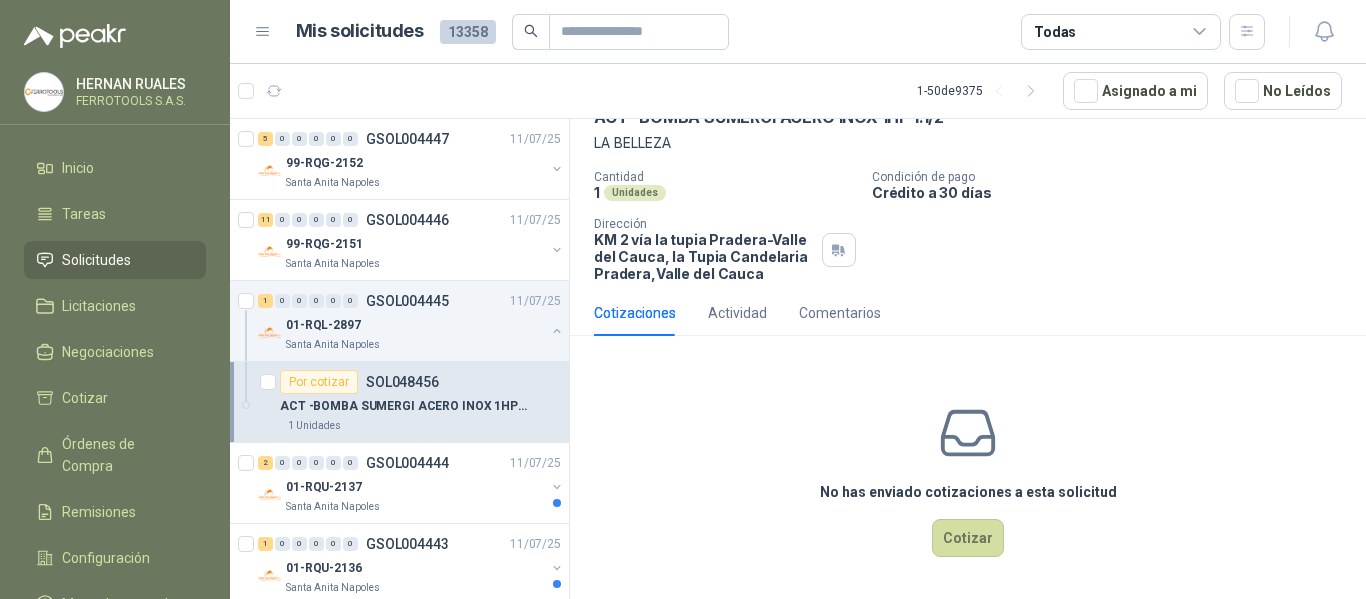 scroll, scrollTop: 113, scrollLeft: 0, axis: vertical 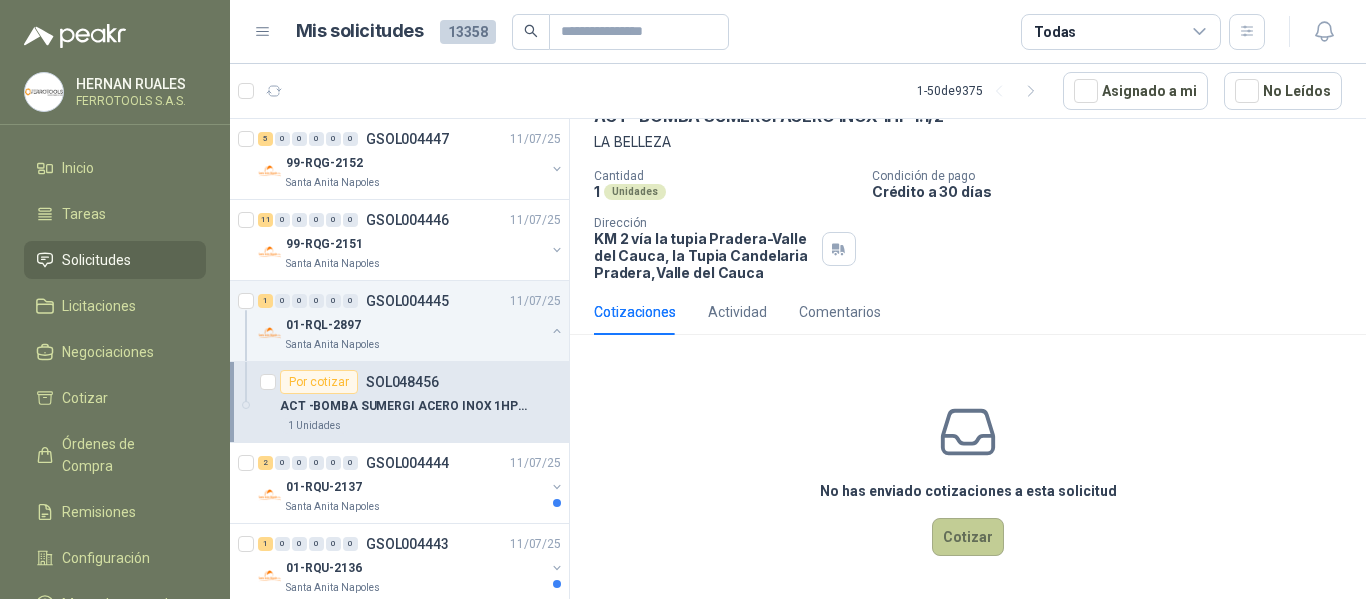 click on "Cotizar" at bounding box center [968, 537] 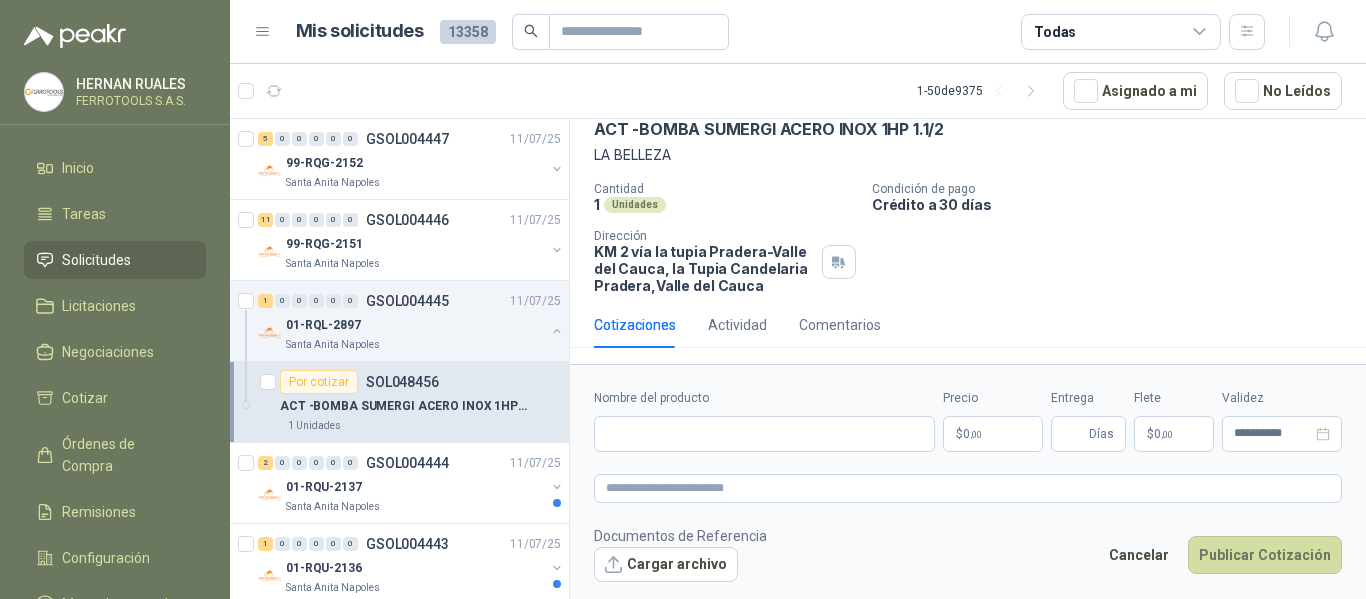 type 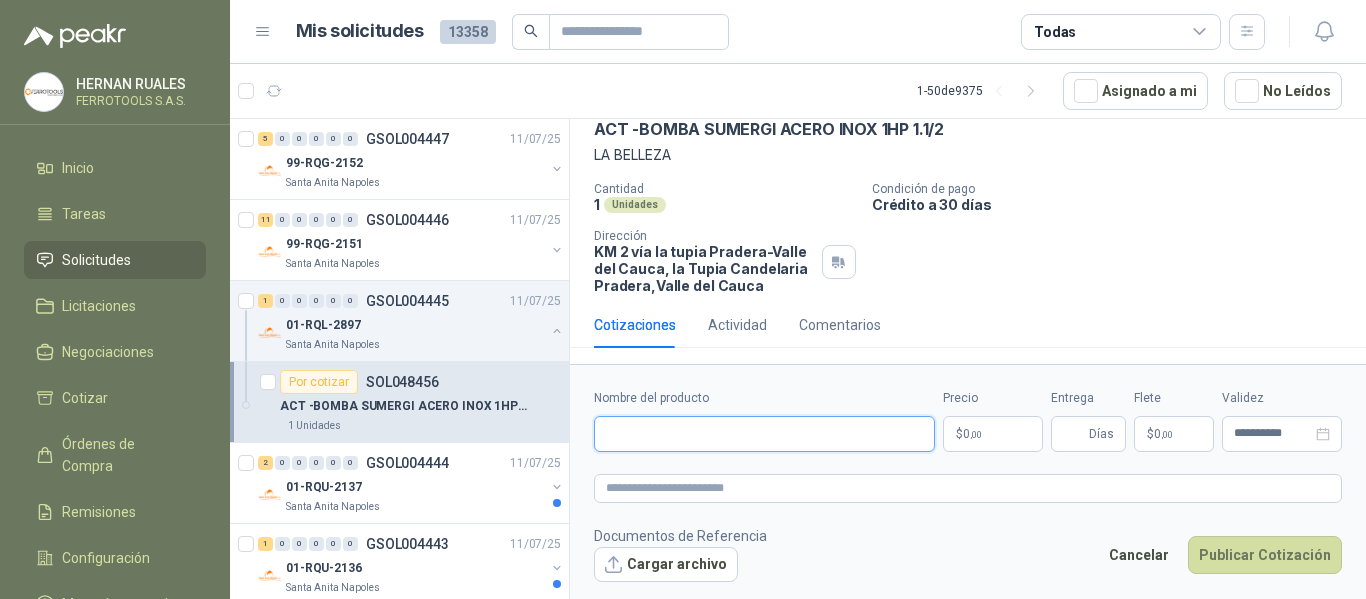 click on "Nombre del producto" at bounding box center (764, 434) 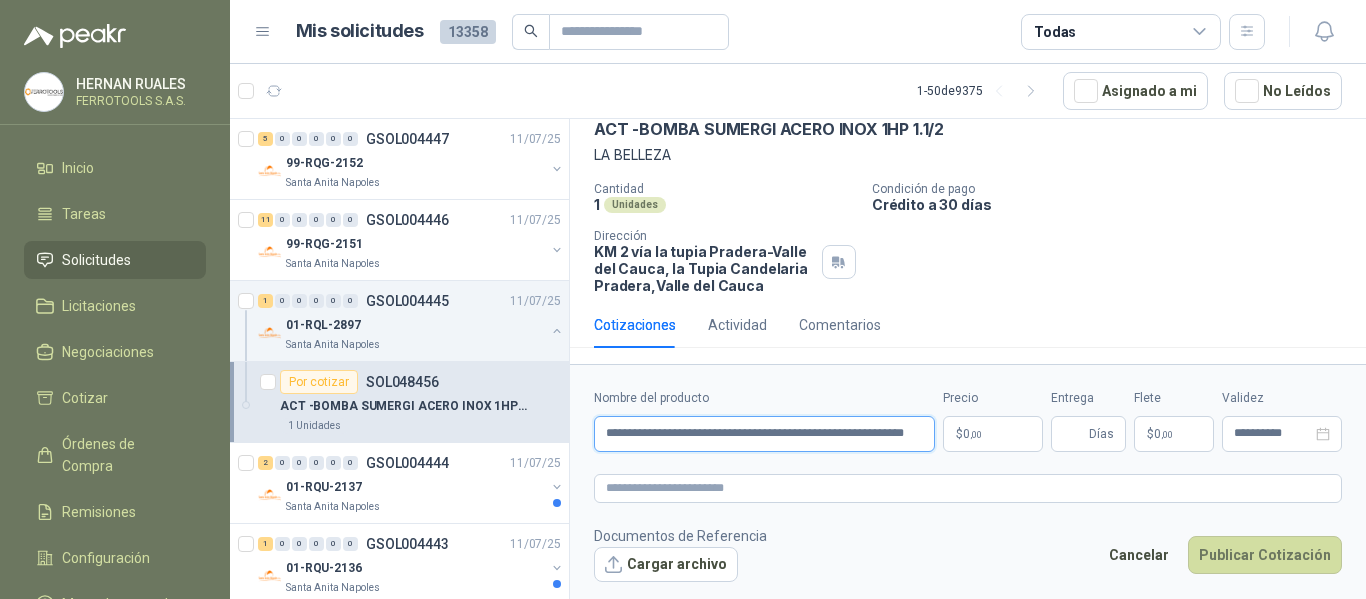 scroll, scrollTop: 0, scrollLeft: 28, axis: horizontal 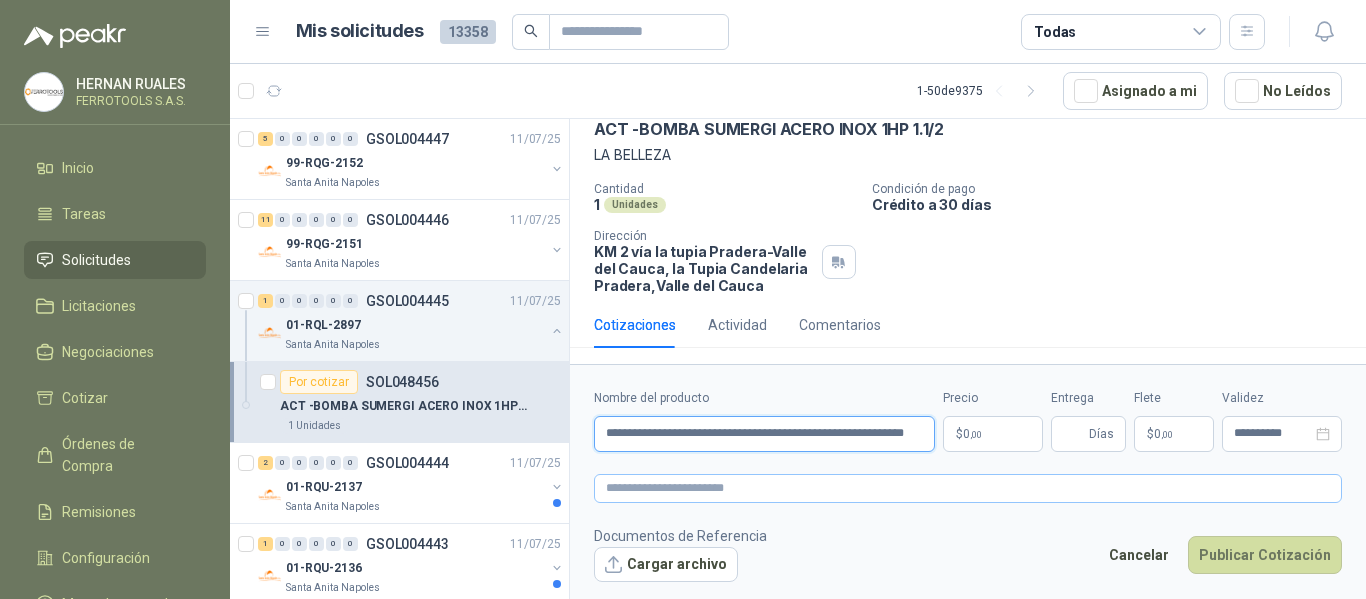 type on "**********" 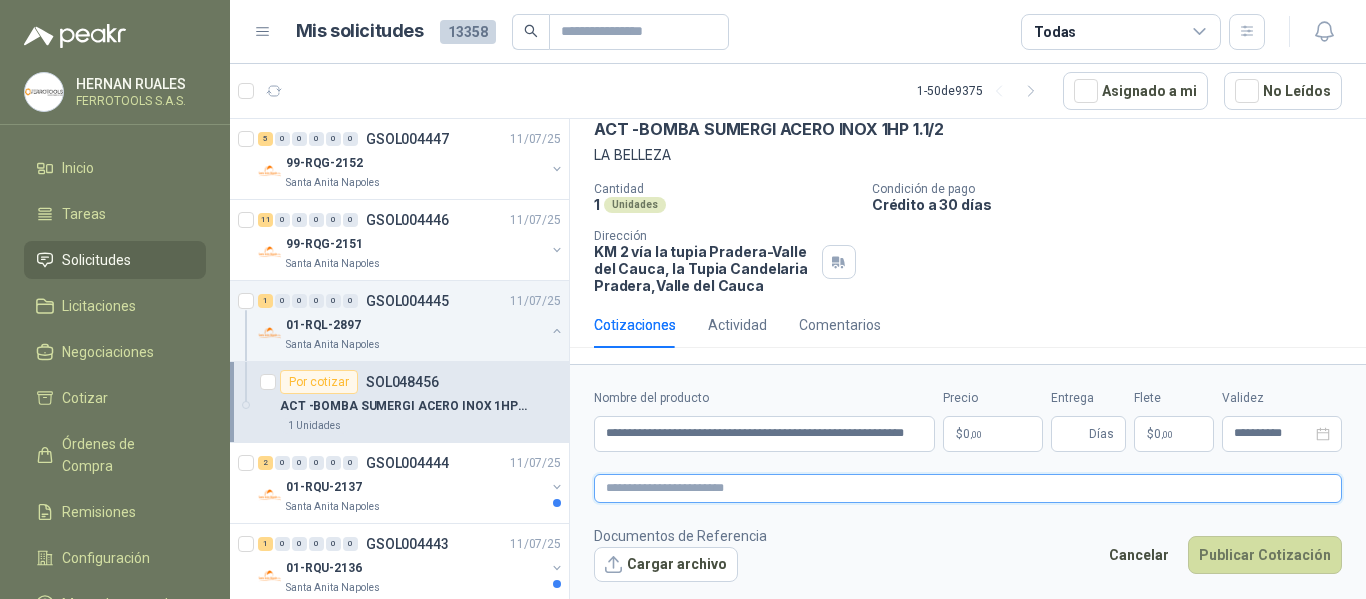 scroll, scrollTop: 0, scrollLeft: 0, axis: both 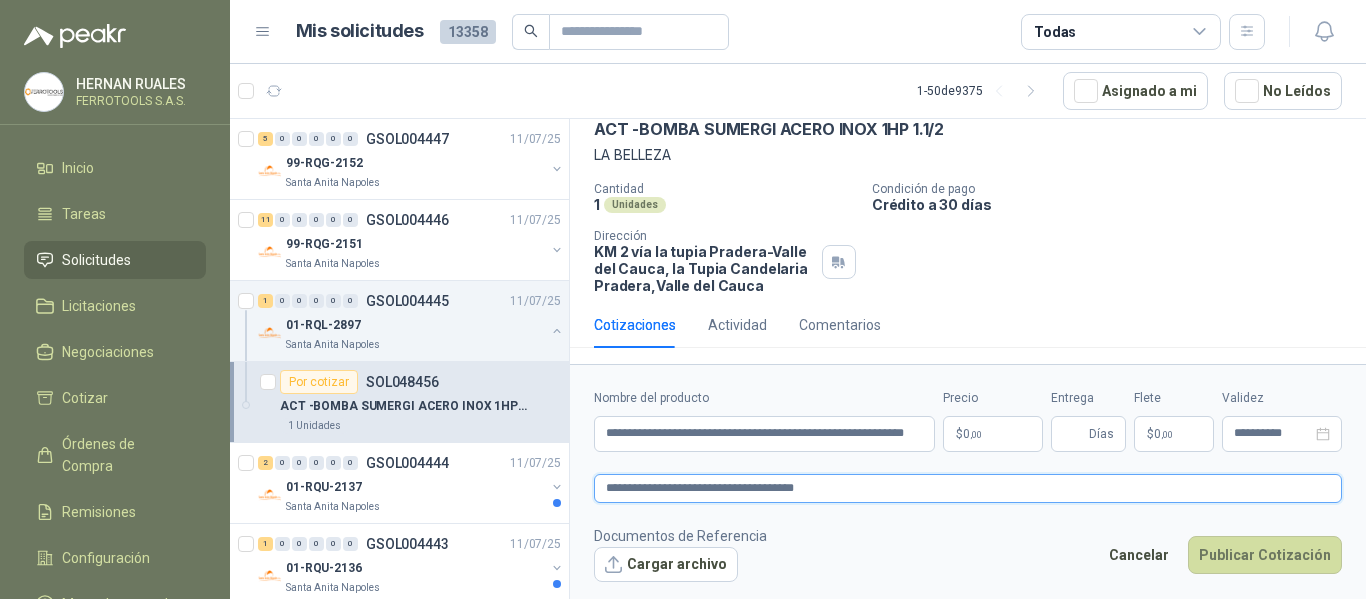type 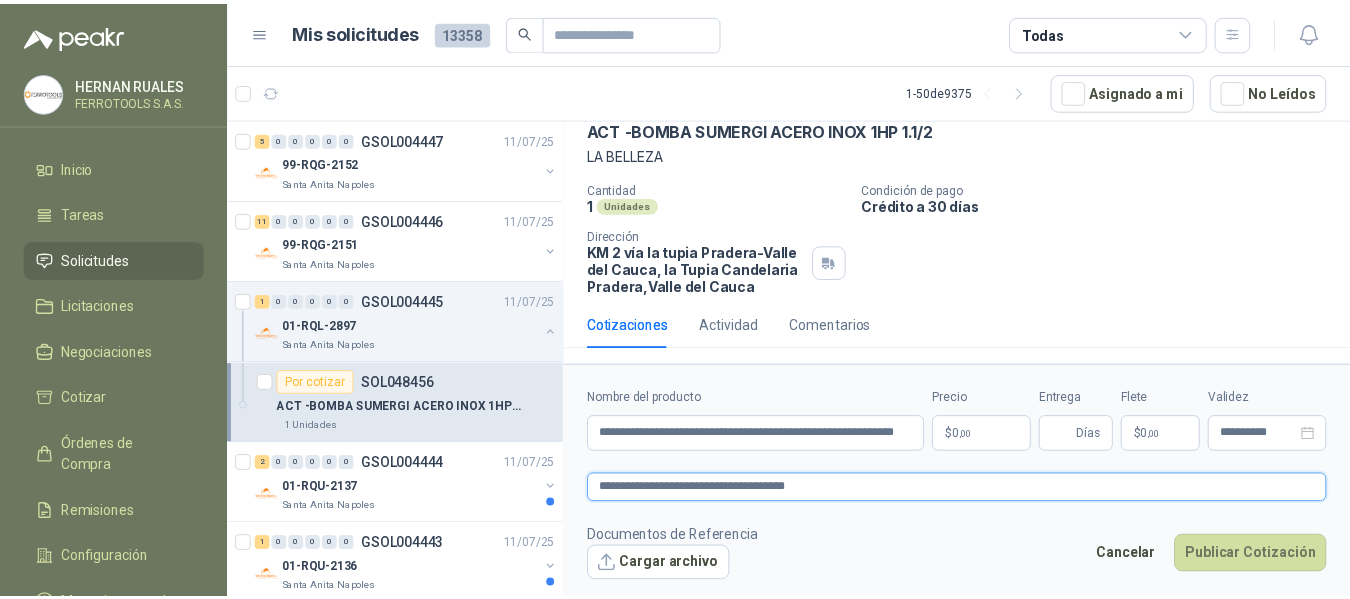 scroll, scrollTop: 113, scrollLeft: 0, axis: vertical 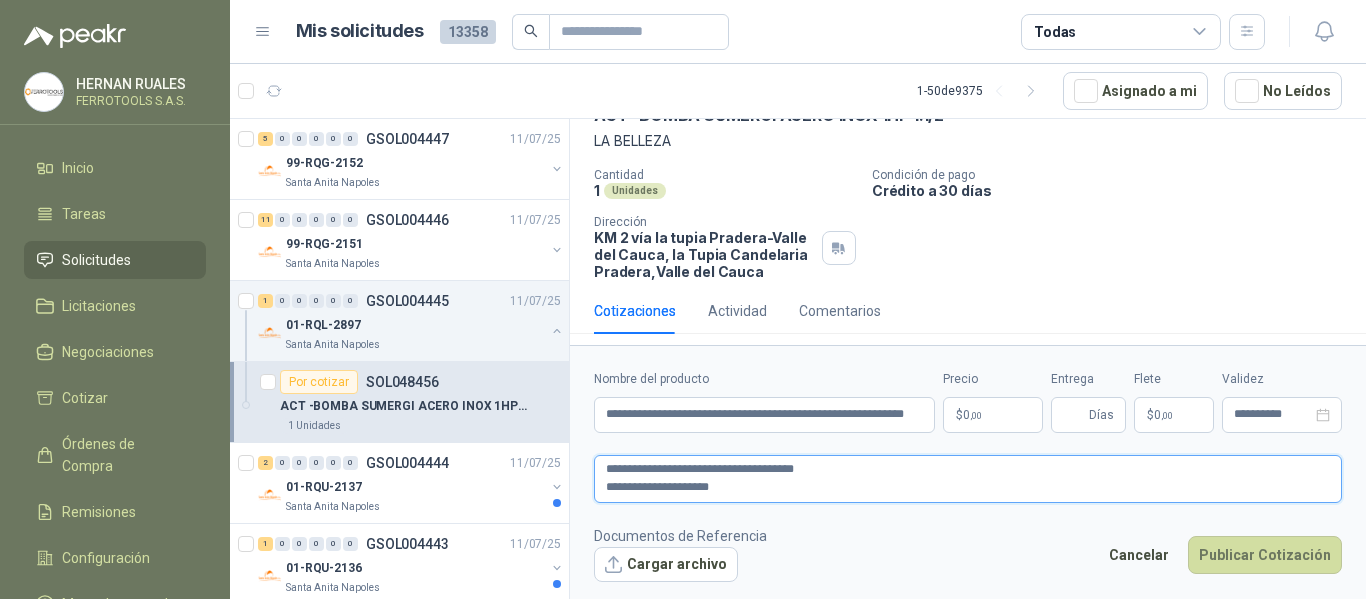 type on "**********" 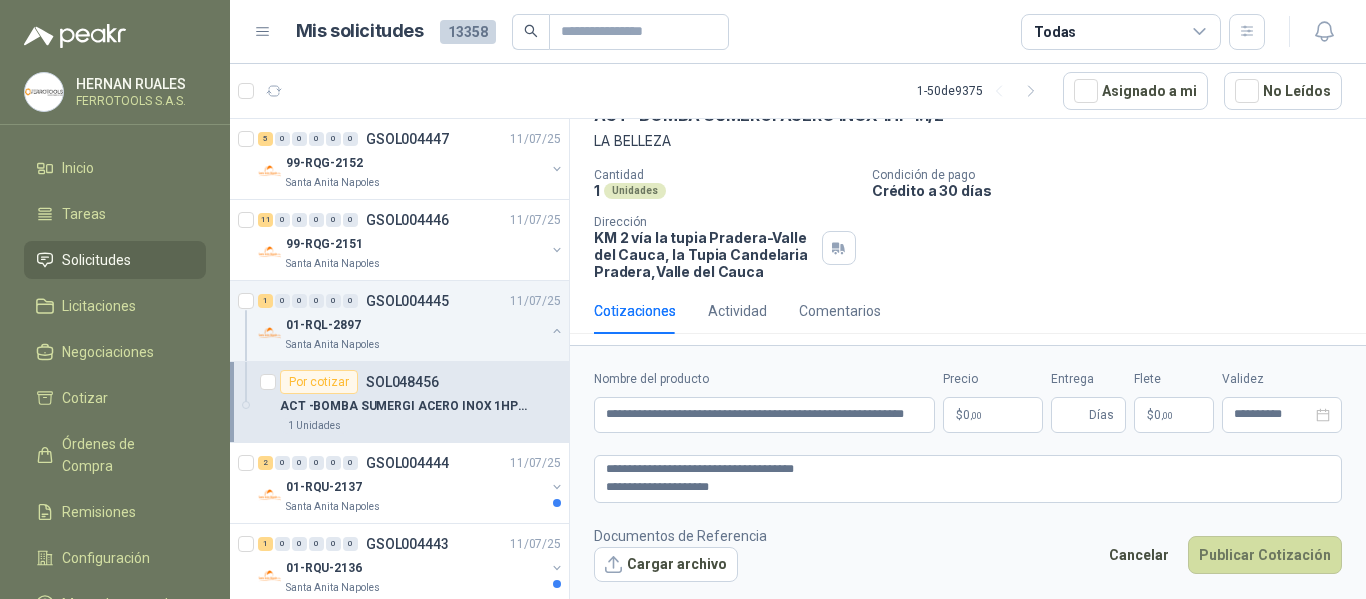 click on "[FIRST]   [LAST] [COMPANY]   Inicio   Tareas   Solicitudes   Licitaciones   Negociaciones   Cotizar   Órdenes de Compra   Remisiones   Configuración   Manuales y ayuda Mis solicitudes 13358 Todas 1 - 50  de  9375 Asignado a mi No Leídos 5   0   0   0   0   0   GSOL004447 11/07/25   99-RQG-2152 [CITY] [CITY]   11   0   0   0   0   0   GSOL004446 11/07/25   99-RQG-2151 [CITY] [CITY]   1   0   0   0   0   0   GSOL004445 11/07/25   01-RQL-2897 [CITY] [CITY]   Por cotizar SOL048456 ACT -BOMBA SUMERGI  ACERO INOX 1HP 1.1/2 1   Unidades 2   0   0   0   0   0   GSOL004444 11/07/25   01-RQU-2137 [CITY] [CITY]   1   0   0   0   0   0   GSOL004443 11/07/25   01-RQU-2136 [CITY] [CITY]   2   0   0   0   0   0   GSOL004442 11/07/25   01-RQU-2135 [CITY] [CITY]   6   0   0   0   0   0   GSOL004441 11/07/25   01-RQL-2895 [CITY] [CITY]   1   0   0   0   0   0   GSOL004440 11/07/25   01-RQL-2894 [CITY] [CITY]   1   0   0   0   0   0   GSOL004439 11/07/25   01-RQU-2134" at bounding box center [683, 299] 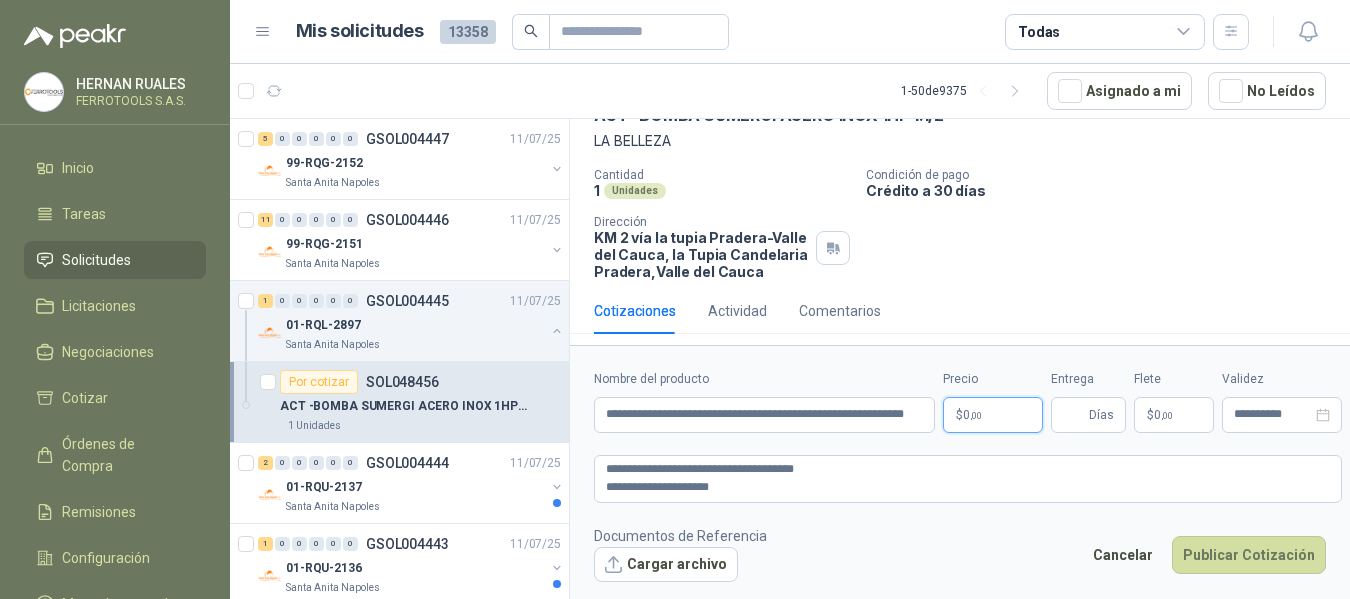 type 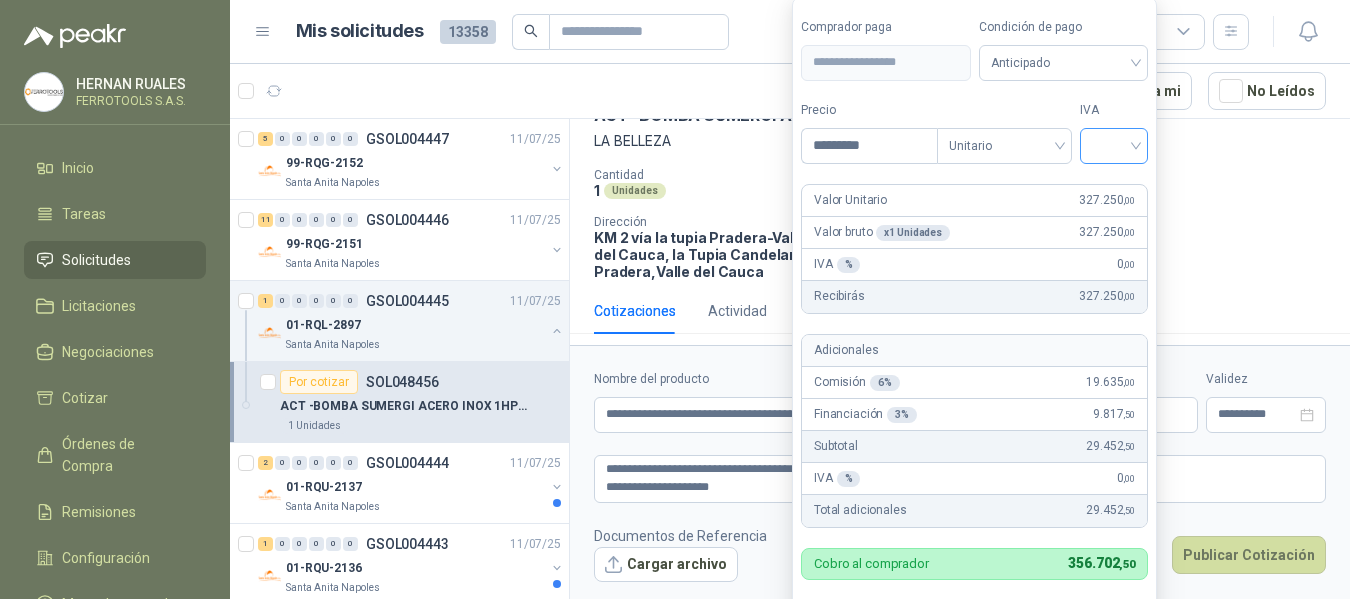 type on "*********" 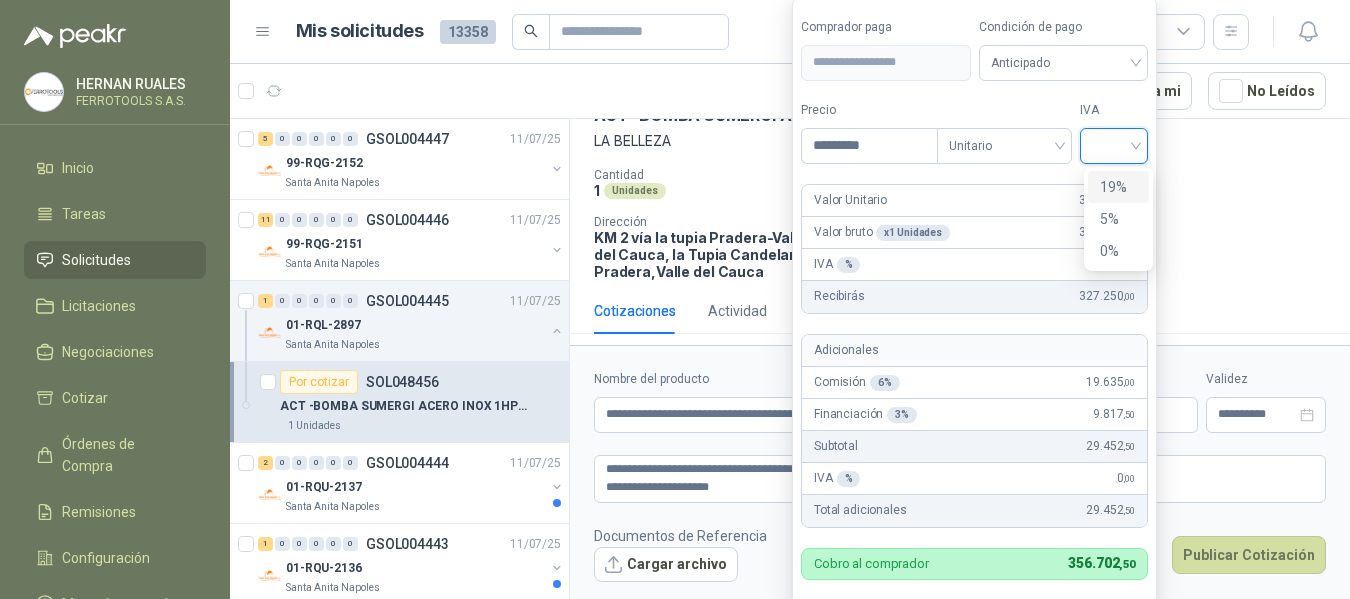 click at bounding box center [1114, 144] 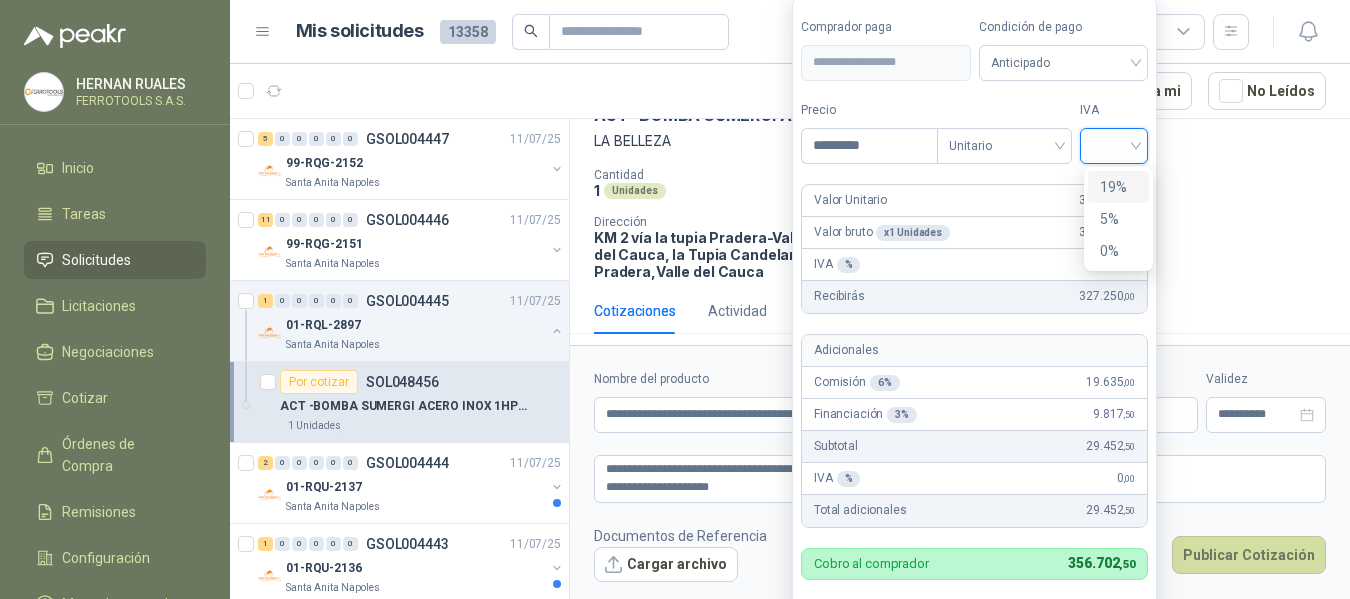 click on "19%" at bounding box center (1118, 187) 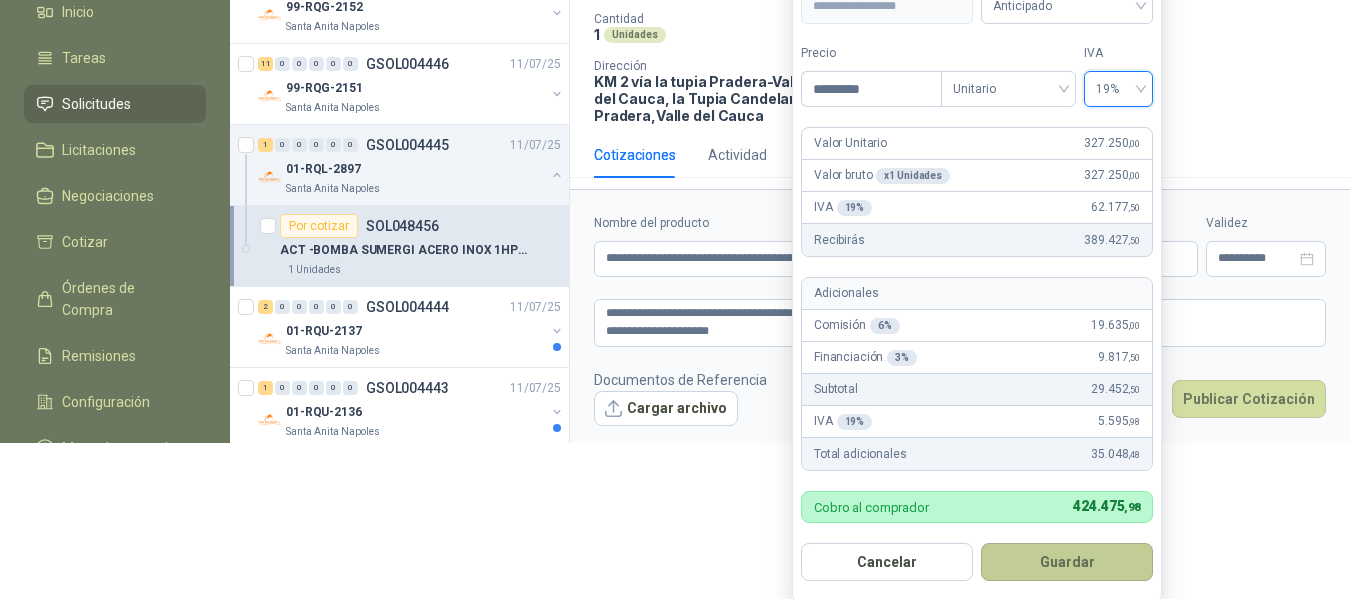 click on "Guardar" at bounding box center (1067, 562) 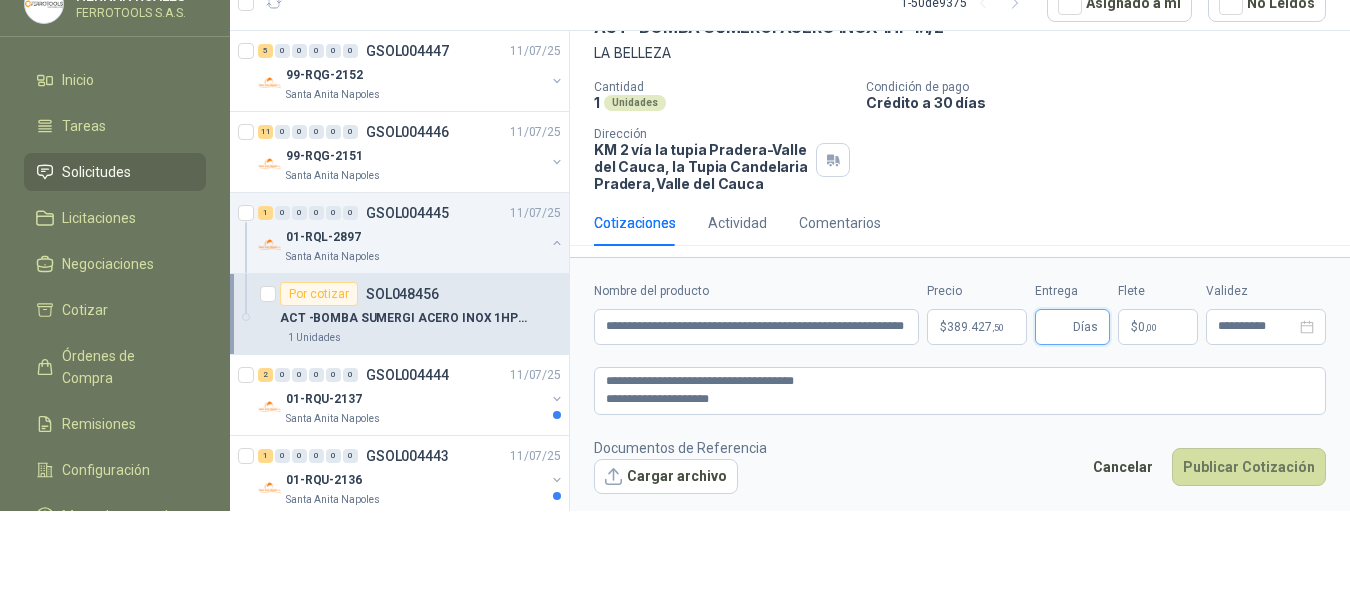 scroll, scrollTop: 91, scrollLeft: 0, axis: vertical 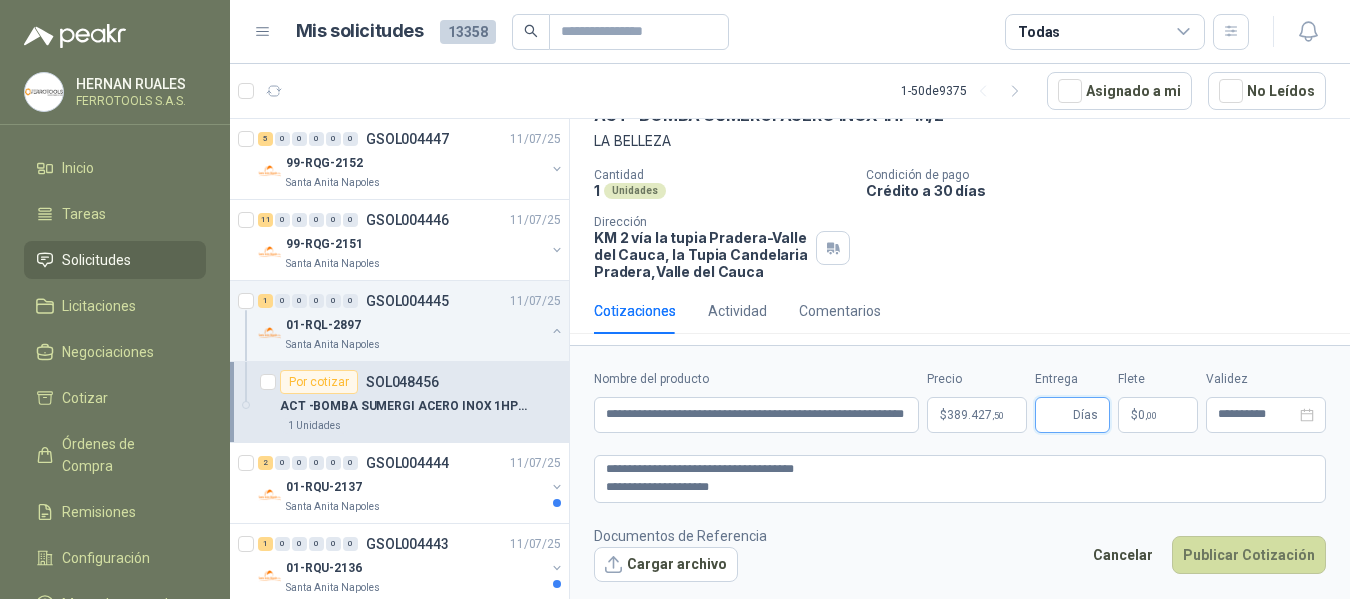 type 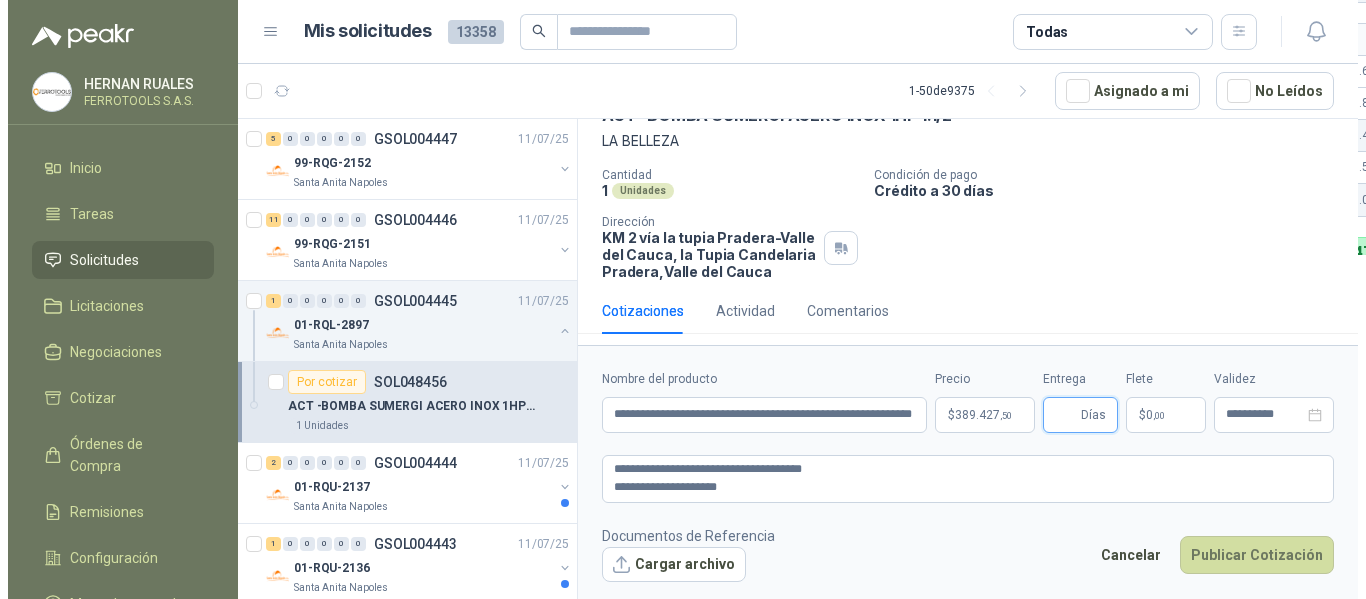 scroll, scrollTop: 0, scrollLeft: 0, axis: both 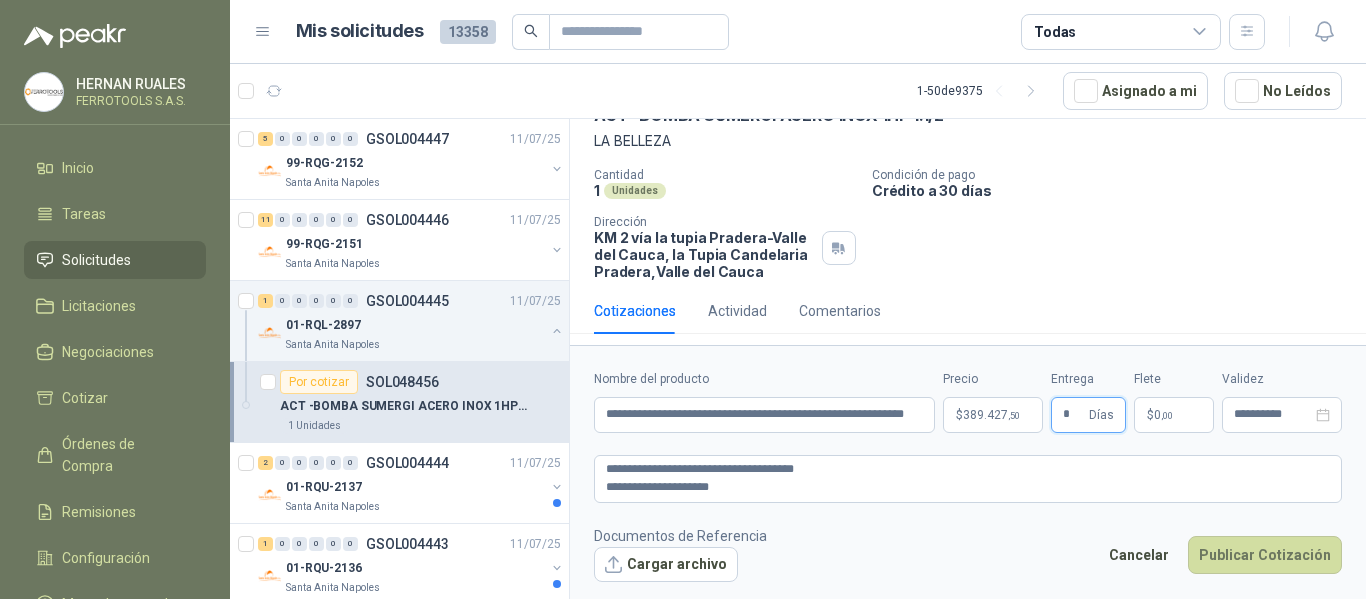type on "*" 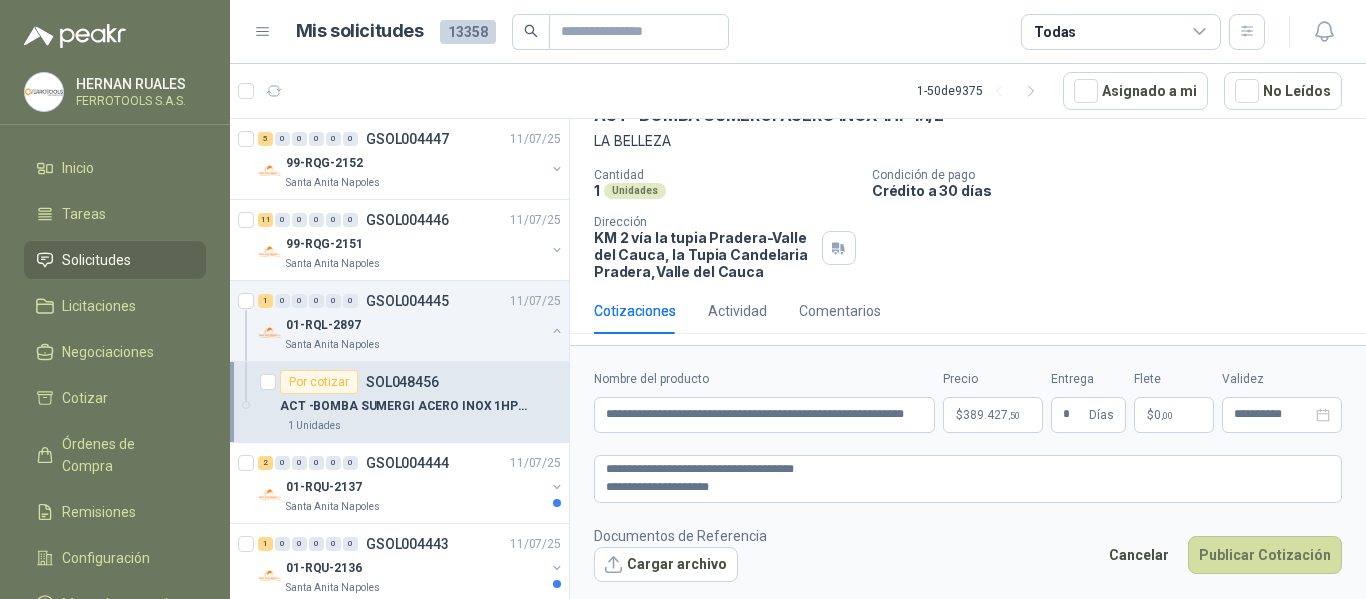 click on "Documentos de Referencia Cargar archivo Cancelar Publicar Cotización" at bounding box center [968, 554] 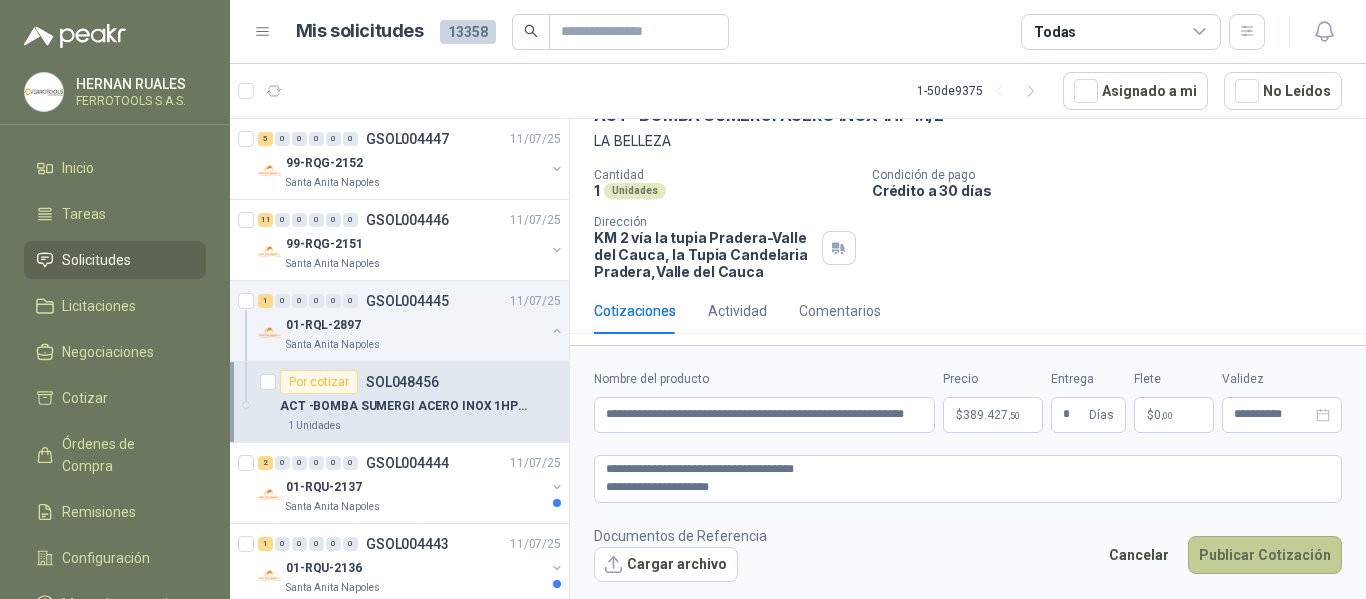 click on "Publicar Cotización" at bounding box center (1265, 555) 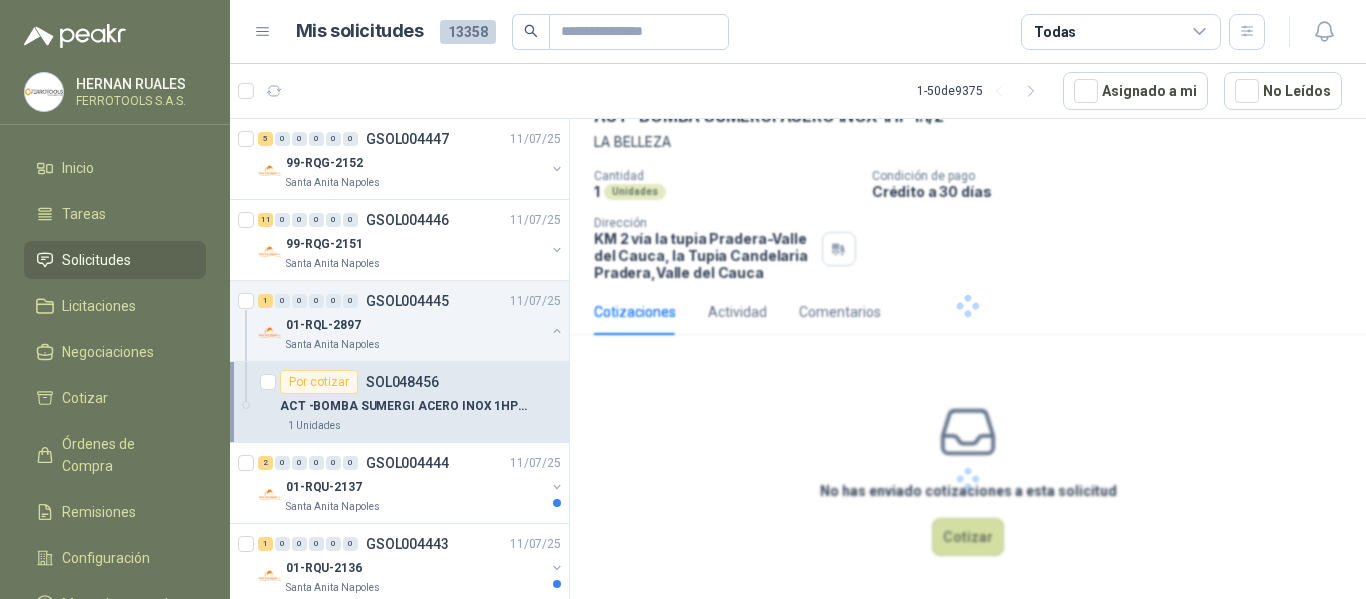 scroll, scrollTop: 0, scrollLeft: 0, axis: both 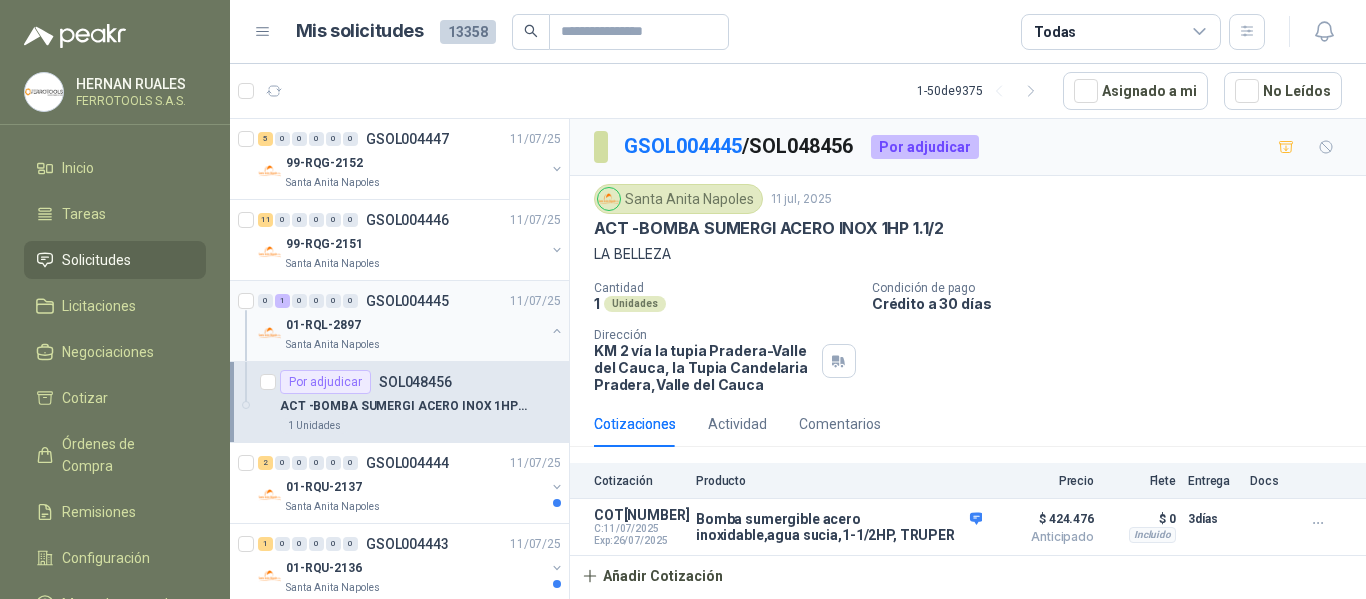 click at bounding box center [557, 331] 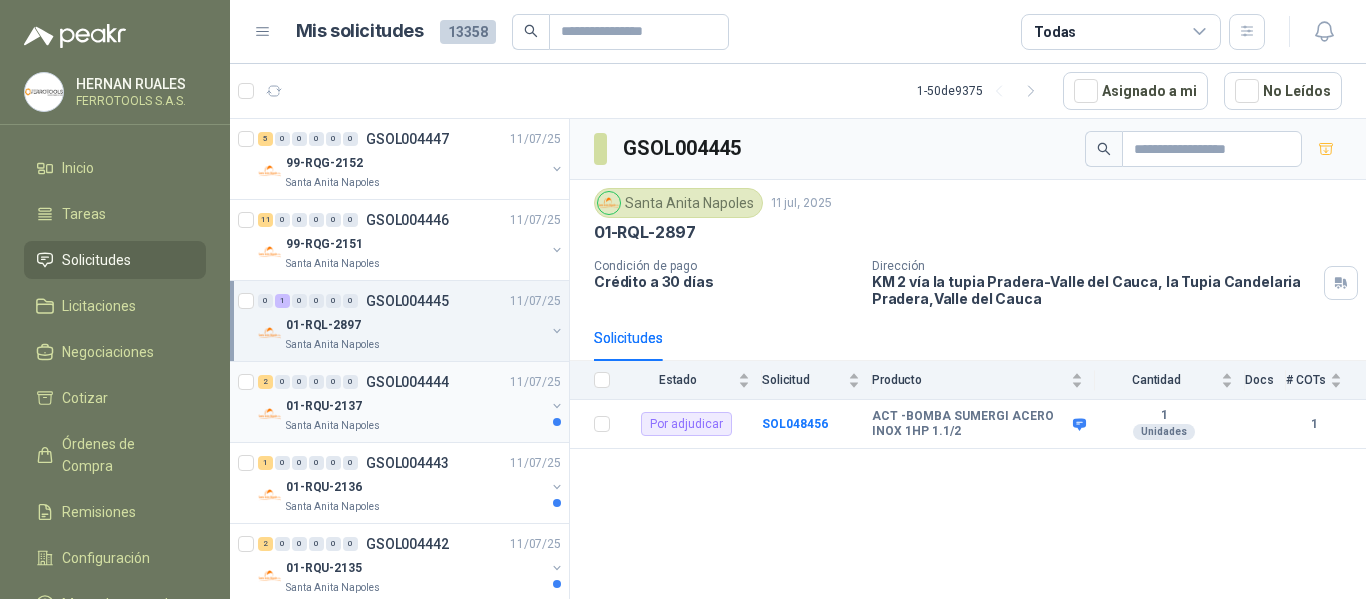 click on "01-RQU-2137" at bounding box center (415, 406) 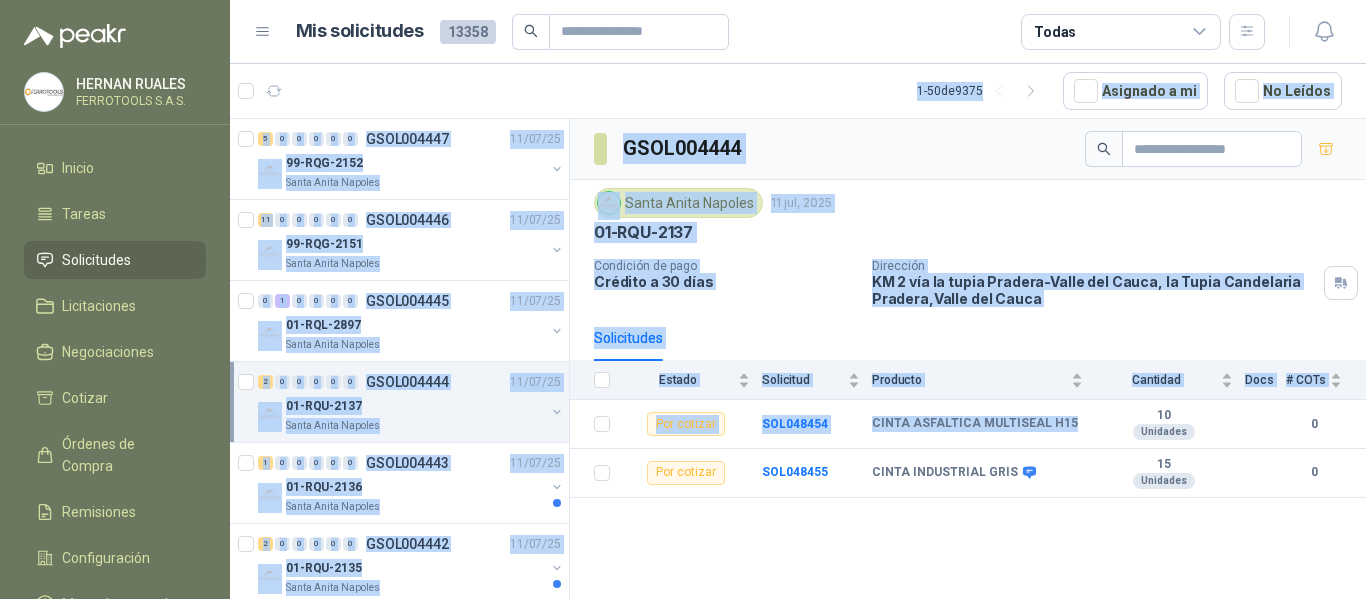 drag, startPoint x: 1059, startPoint y: 423, endPoint x: 1238, endPoint y: -121, distance: 572.69275 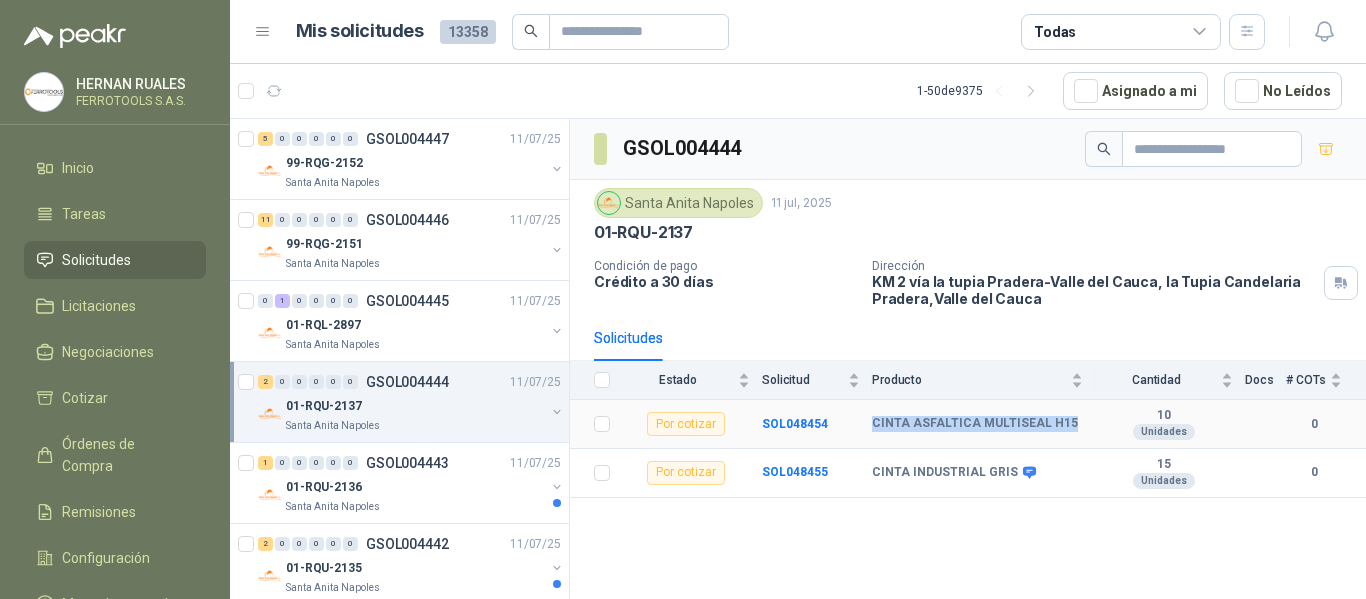 drag, startPoint x: 874, startPoint y: 424, endPoint x: 1066, endPoint y: 412, distance: 192.37463 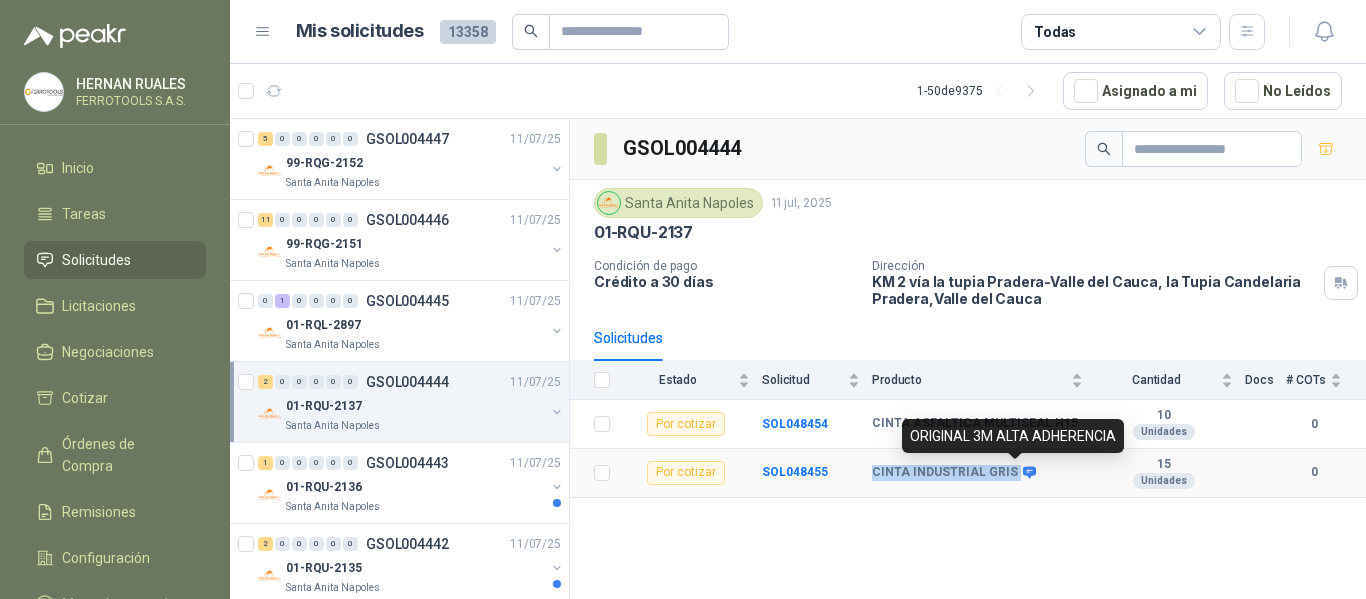 drag, startPoint x: 872, startPoint y: 473, endPoint x: 1020, endPoint y: 473, distance: 148 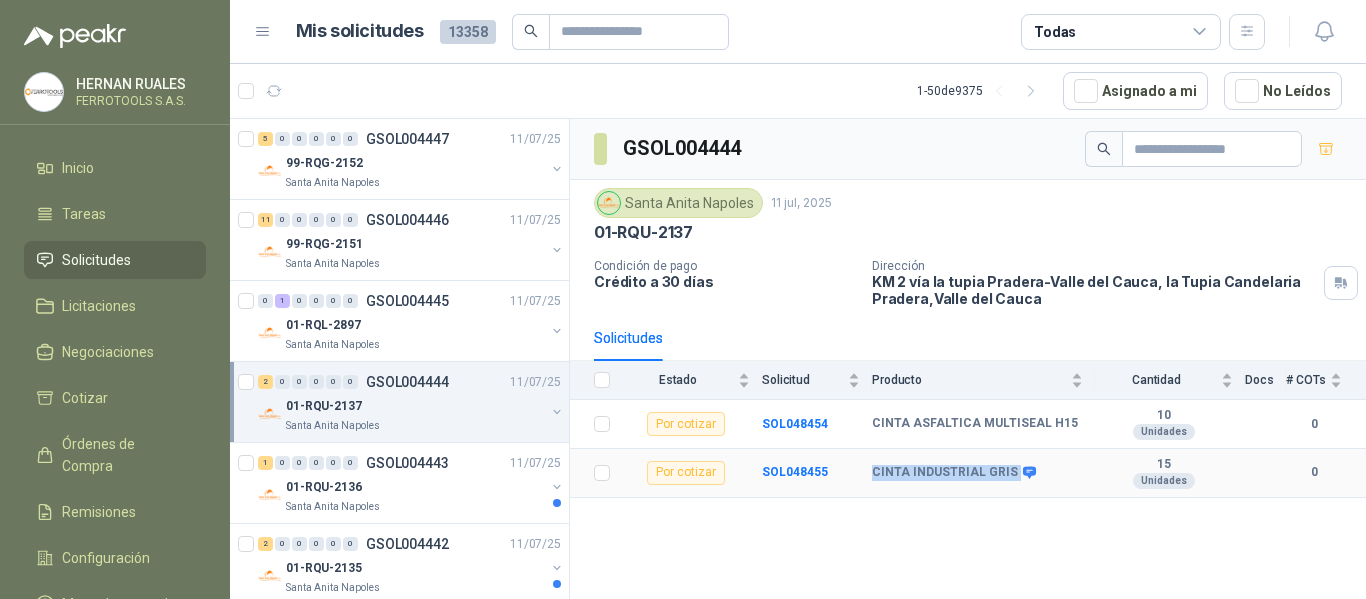 copy on "CINTA INDUSTRIAL GRIS" 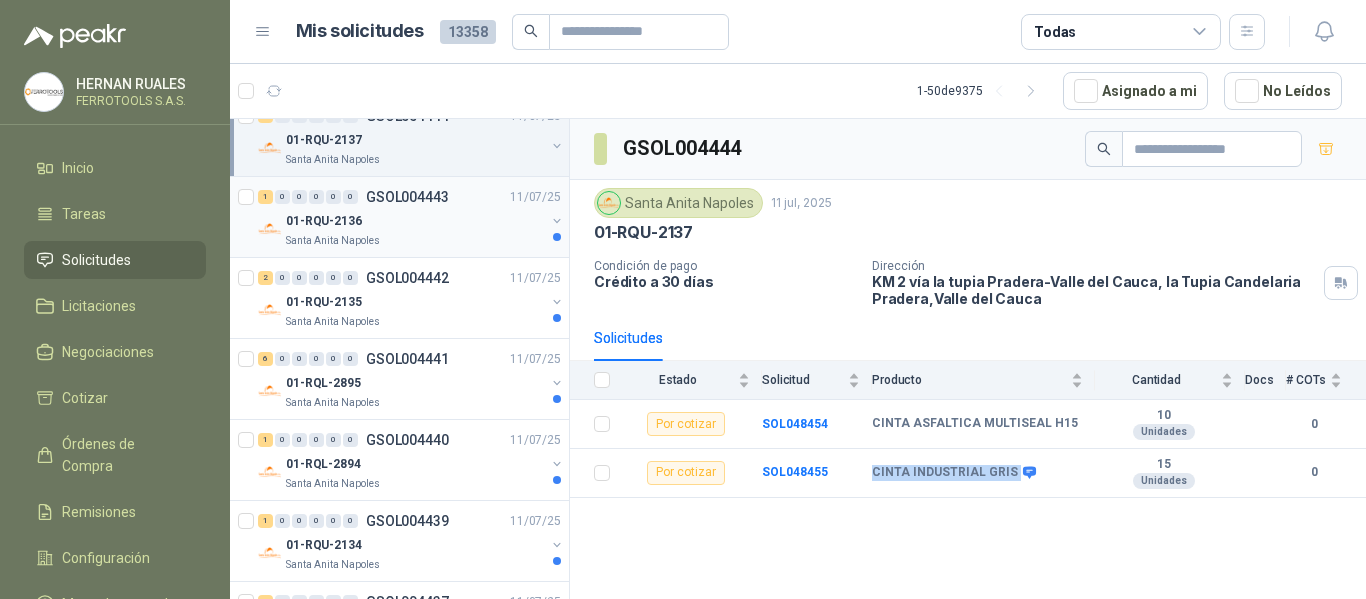 scroll, scrollTop: 300, scrollLeft: 0, axis: vertical 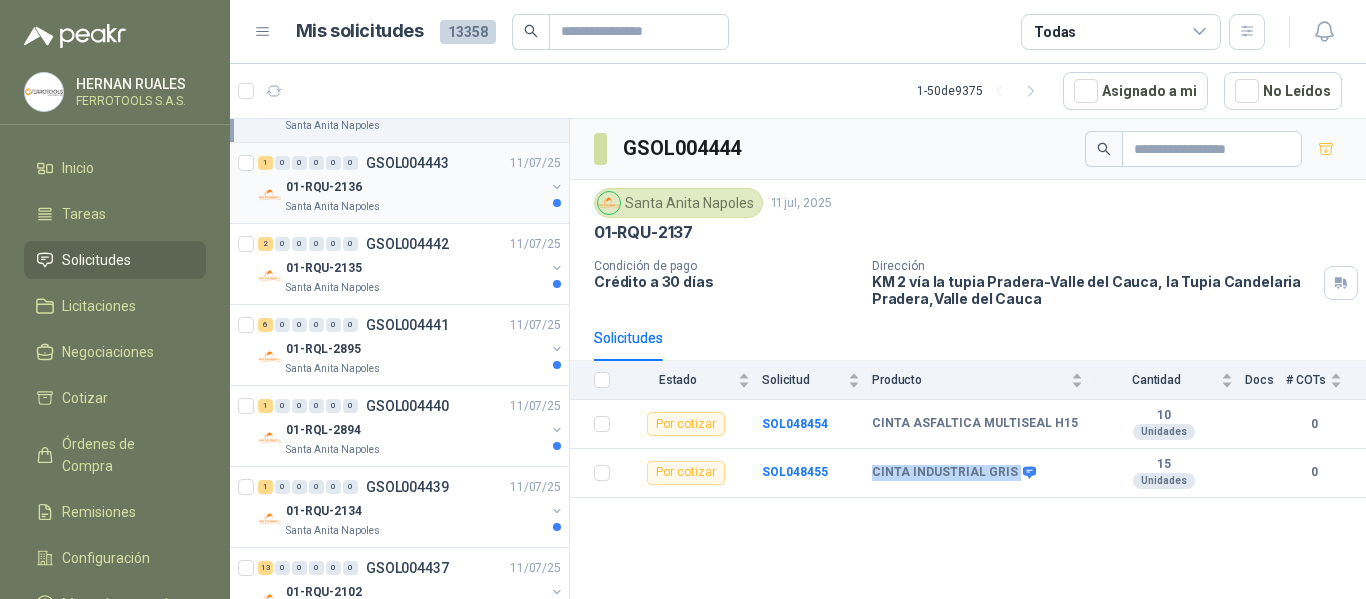 click on "01-RQU-2136" at bounding box center (415, 187) 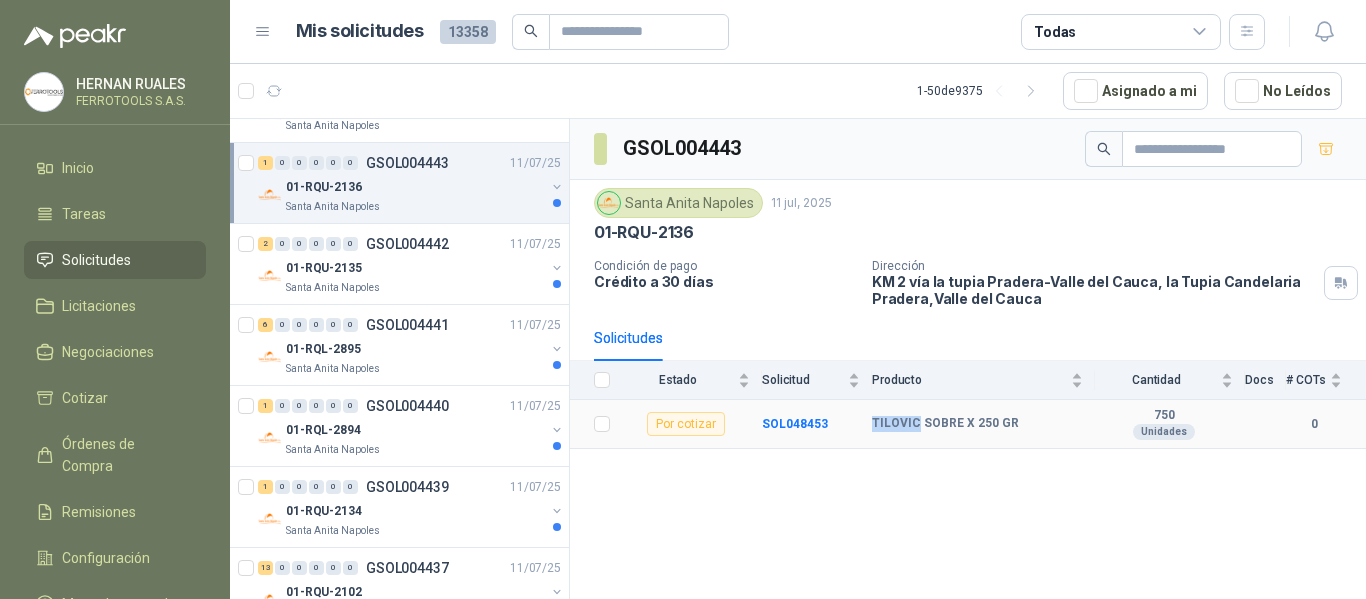 drag, startPoint x: 872, startPoint y: 422, endPoint x: 914, endPoint y: 429, distance: 42.579338 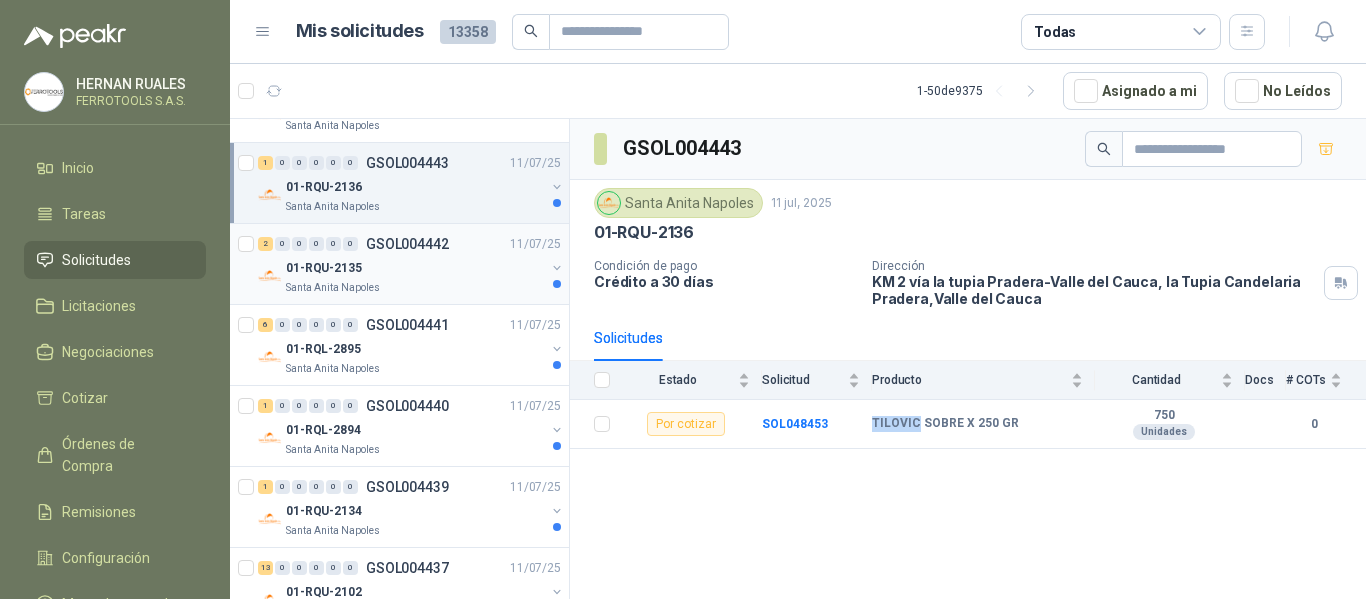 click on "01-RQU-2135" at bounding box center (415, 268) 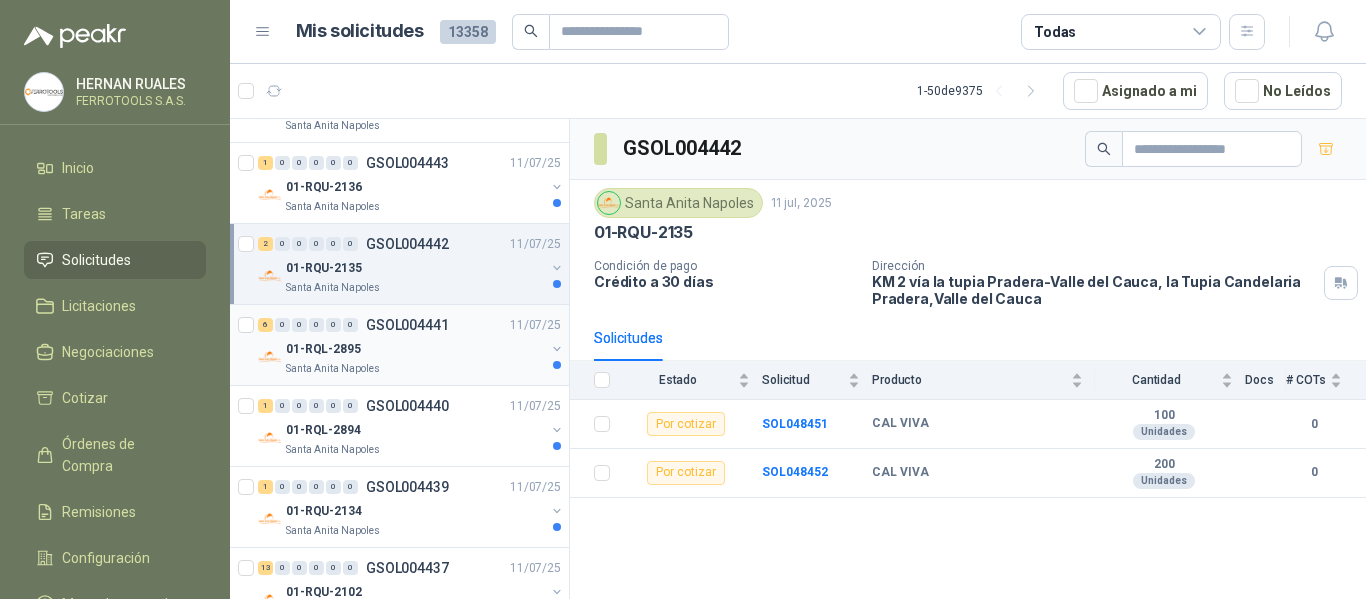 click on "01-RQL-2895" at bounding box center [415, 349] 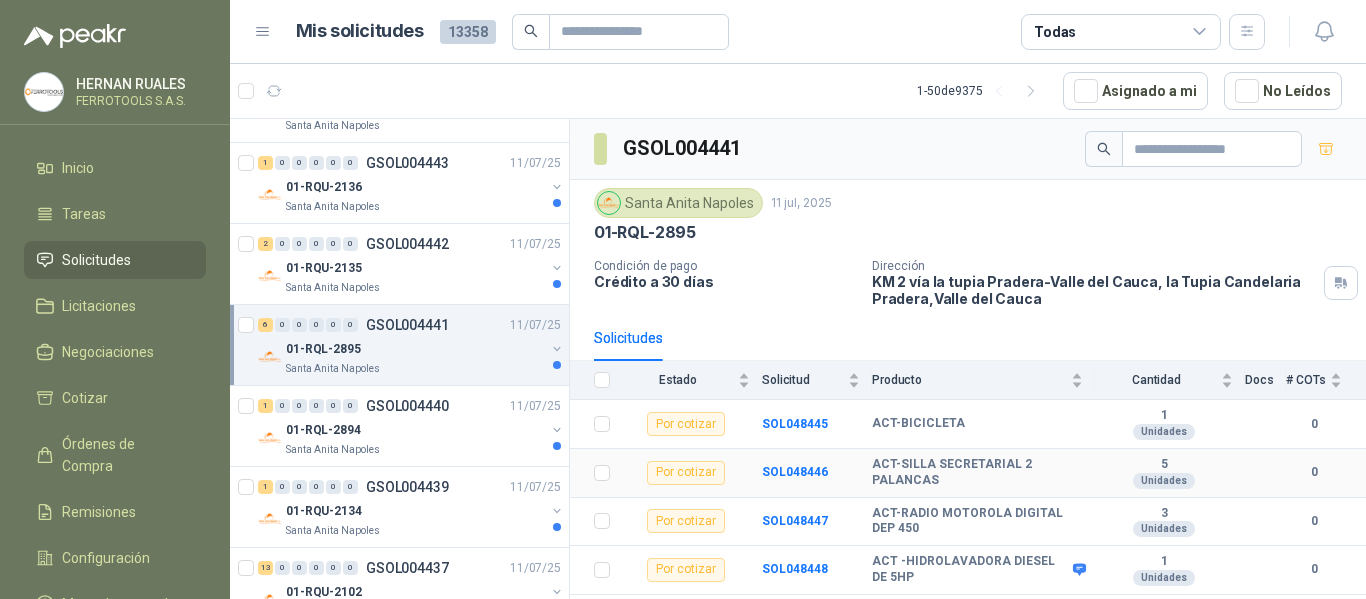 scroll, scrollTop: 86, scrollLeft: 0, axis: vertical 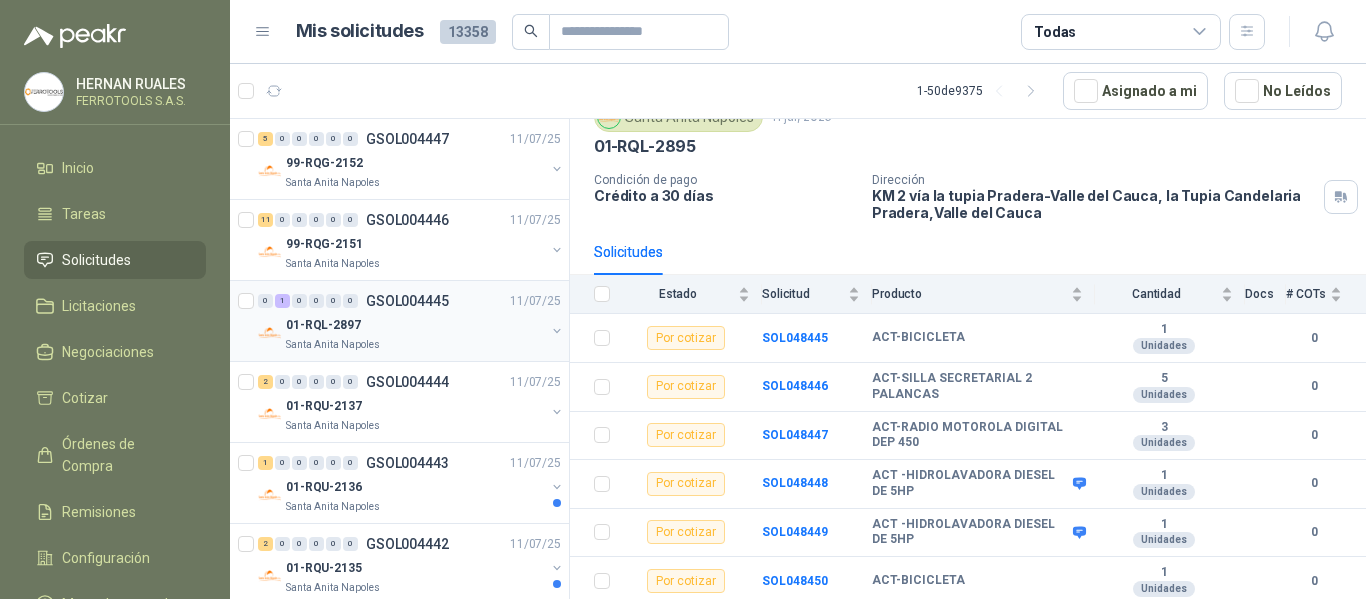 click on "01-RQL-2897" at bounding box center (415, 325) 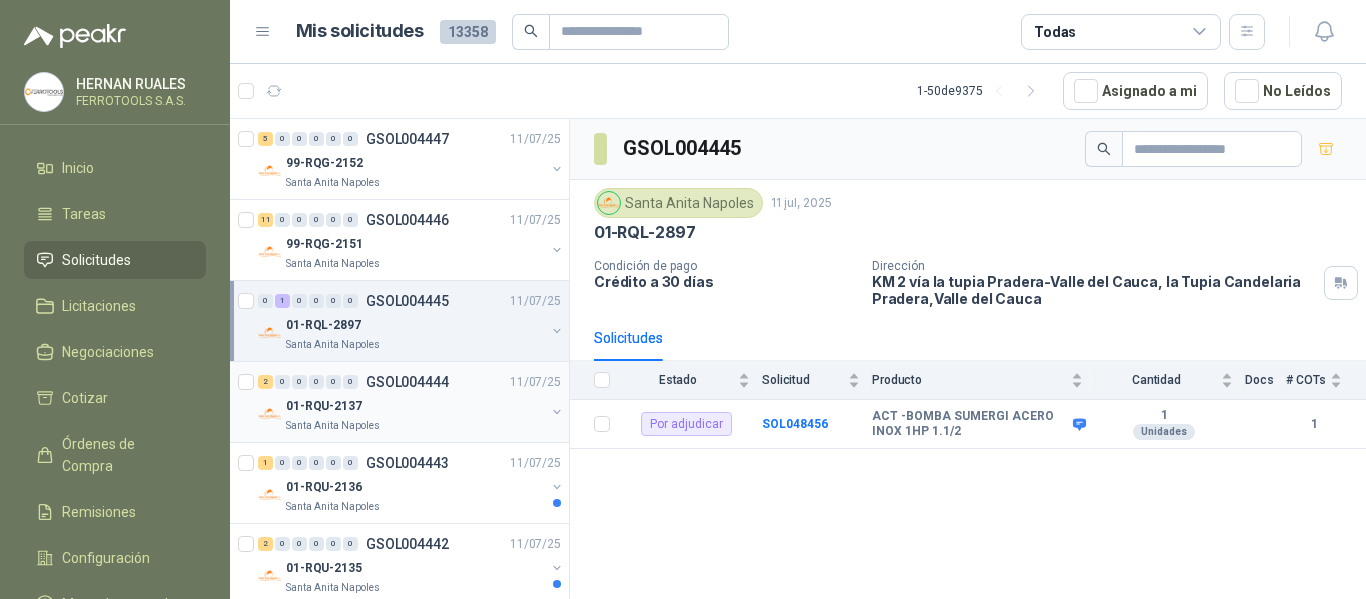 click on "01-RQU-2137" at bounding box center [415, 406] 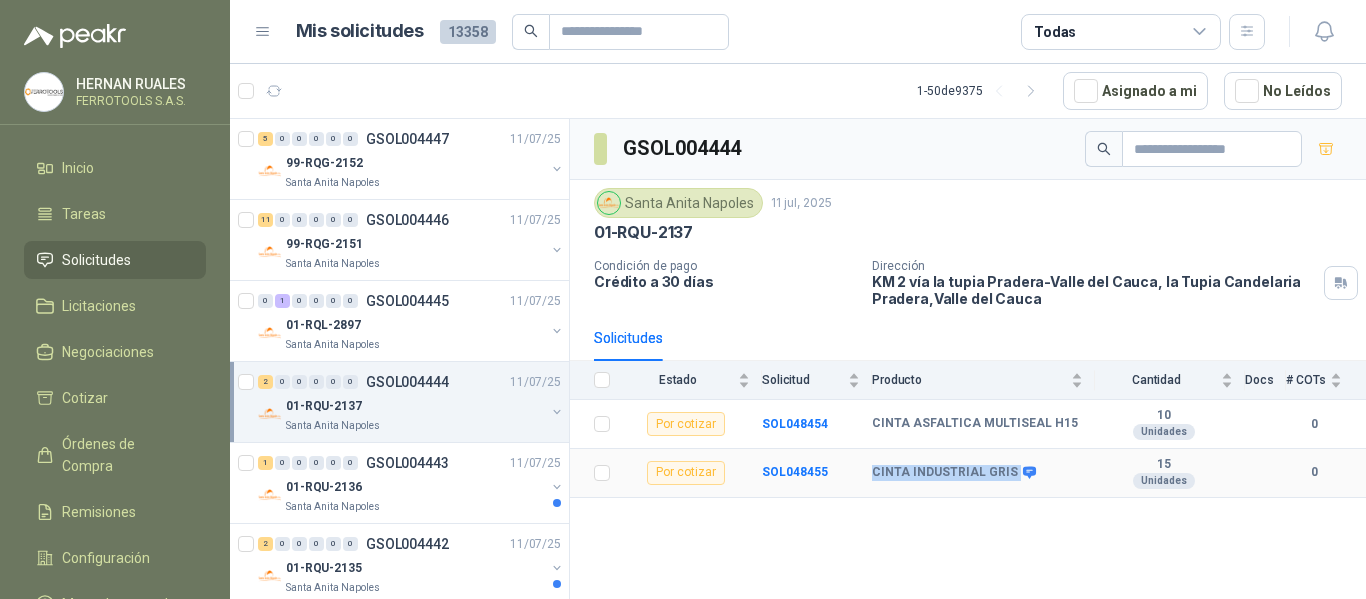 drag, startPoint x: 873, startPoint y: 470, endPoint x: 1007, endPoint y: 479, distance: 134.3019 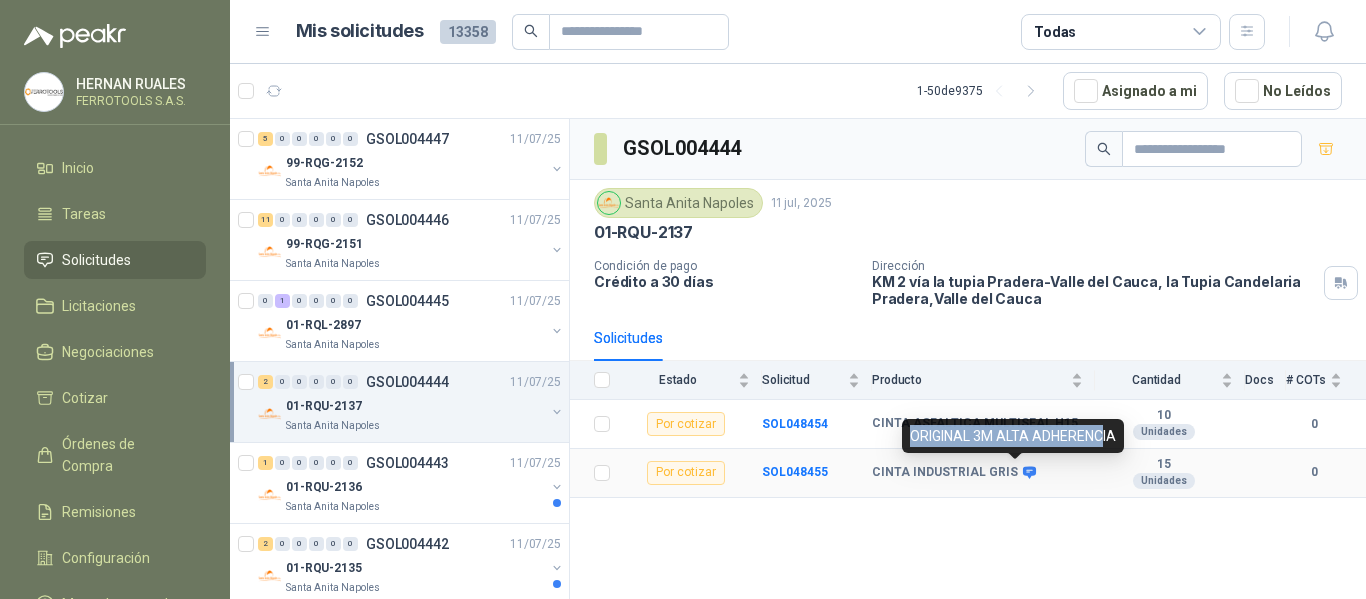 drag, startPoint x: 912, startPoint y: 434, endPoint x: 1107, endPoint y: 439, distance: 195.06409 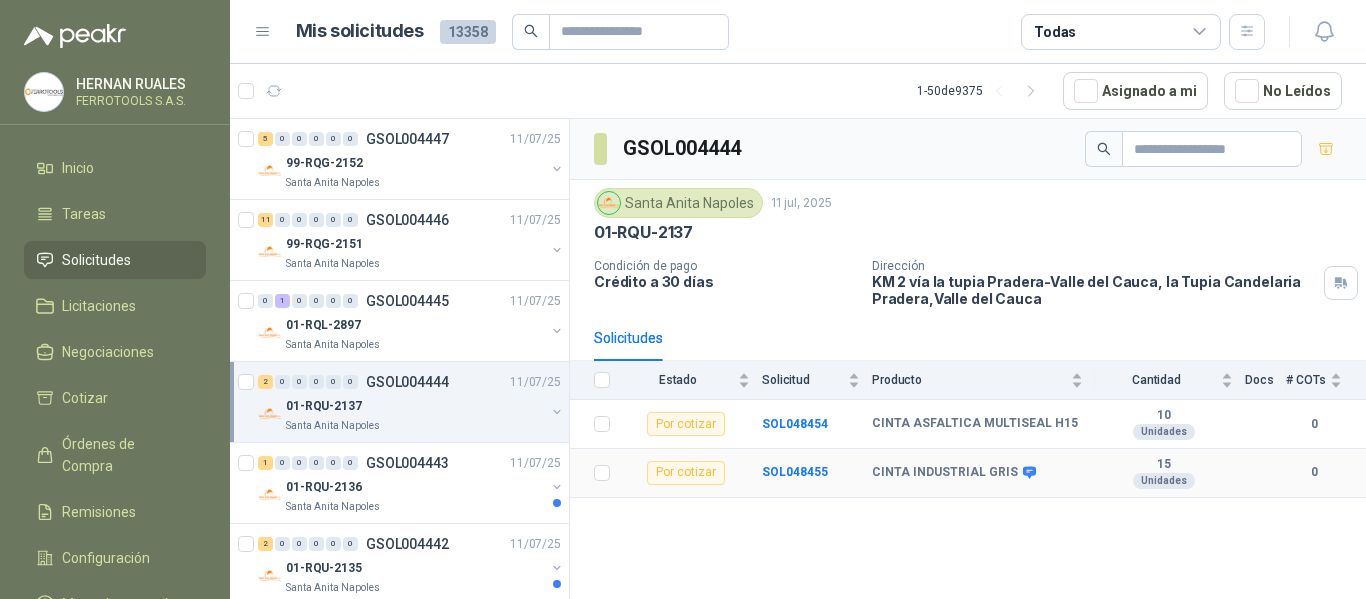 click on "CINTA INDUSTRIAL GRIS" at bounding box center (945, 473) 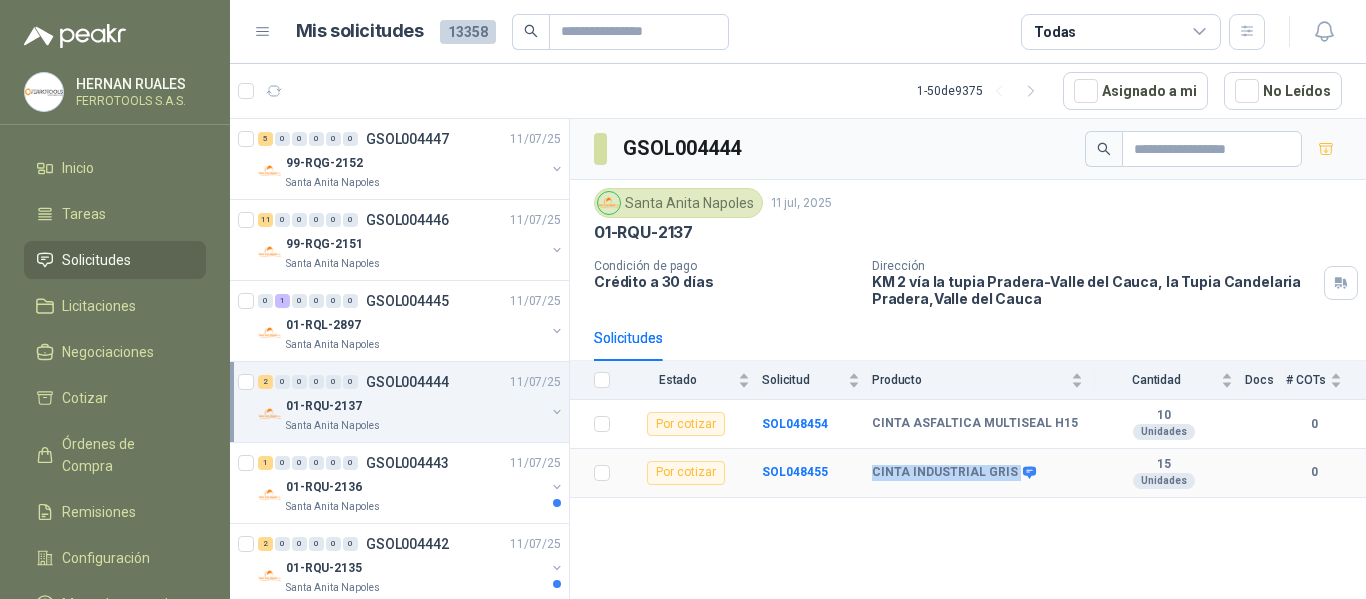 drag, startPoint x: 873, startPoint y: 470, endPoint x: 1008, endPoint y: 467, distance: 135.03333 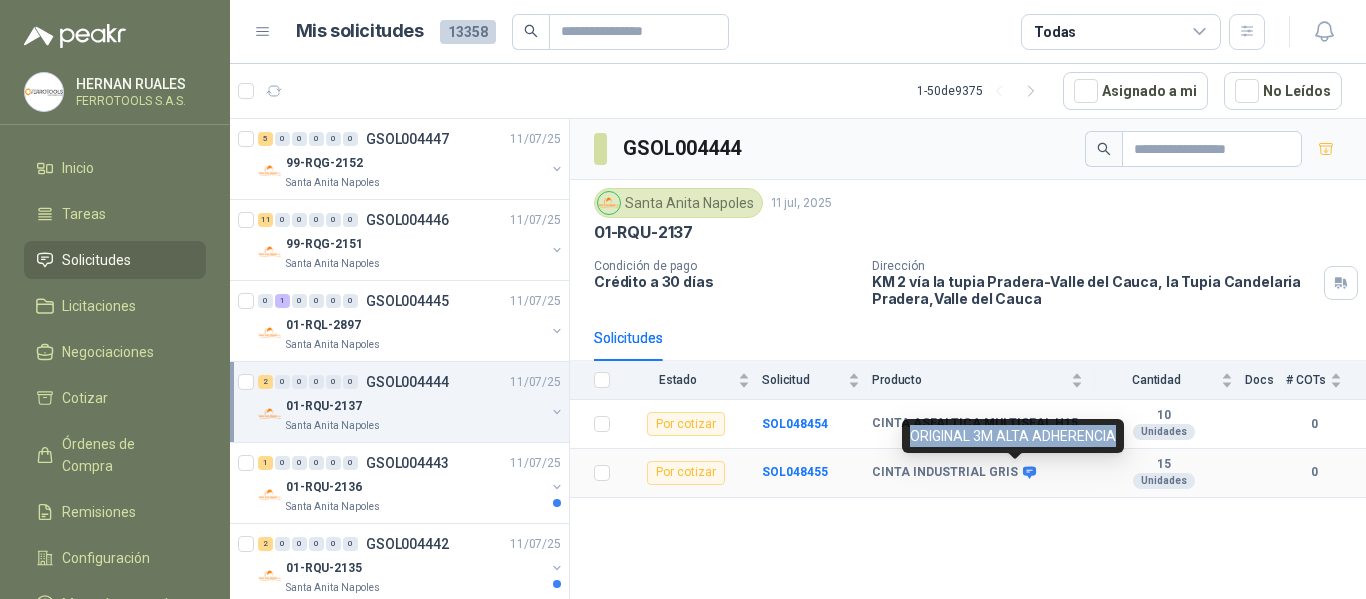 drag, startPoint x: 912, startPoint y: 433, endPoint x: 1121, endPoint y: 449, distance: 209.61154 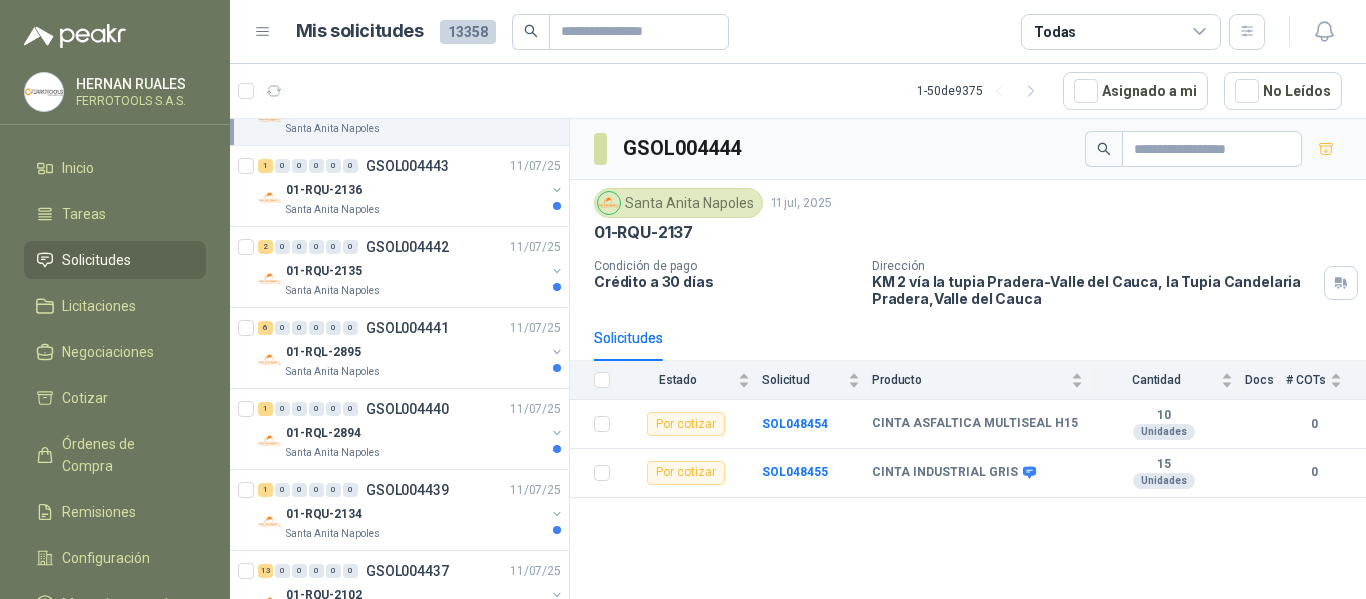 scroll, scrollTop: 300, scrollLeft: 0, axis: vertical 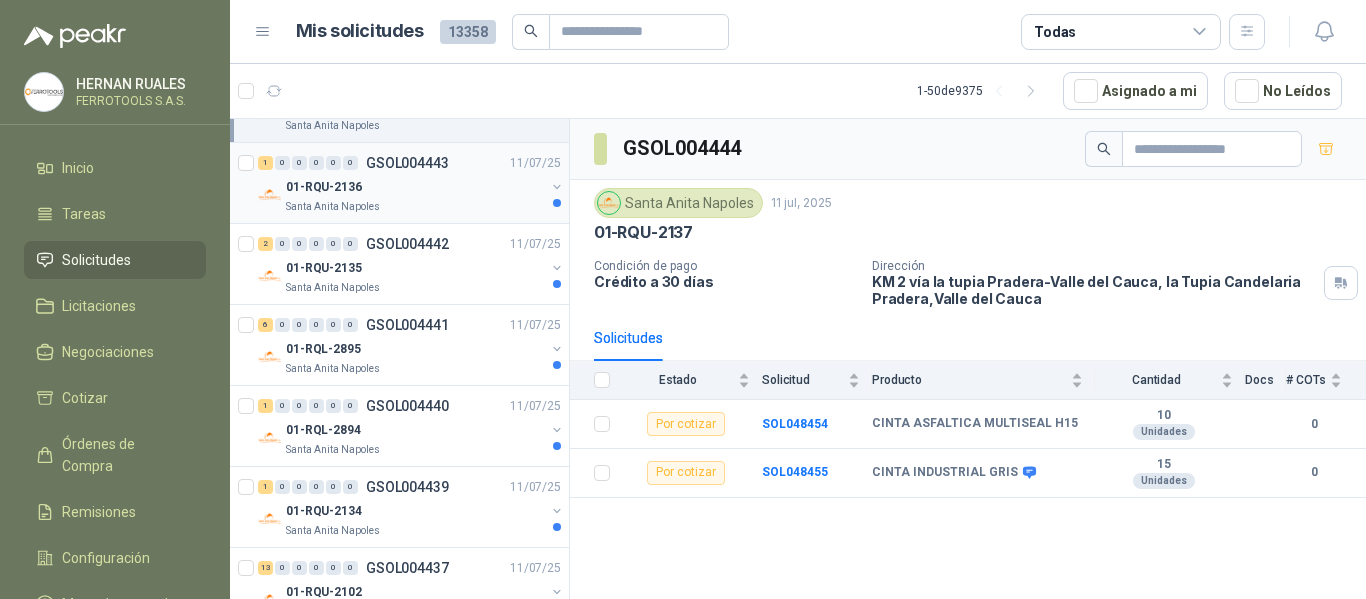 click on "01-RQU-2136" at bounding box center (415, 187) 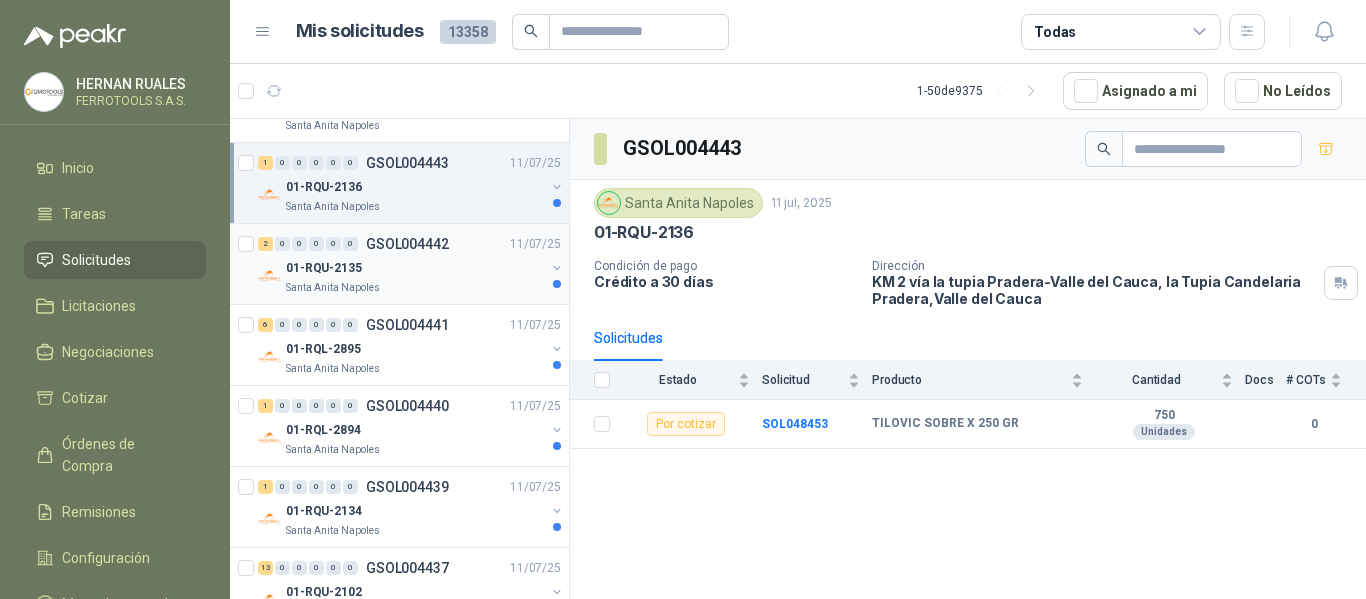 click on "2   0   0   0   0   0   GSOL004442 11/07/25   01-RQU-2135 [CITY] [CITY]" at bounding box center (399, 264) 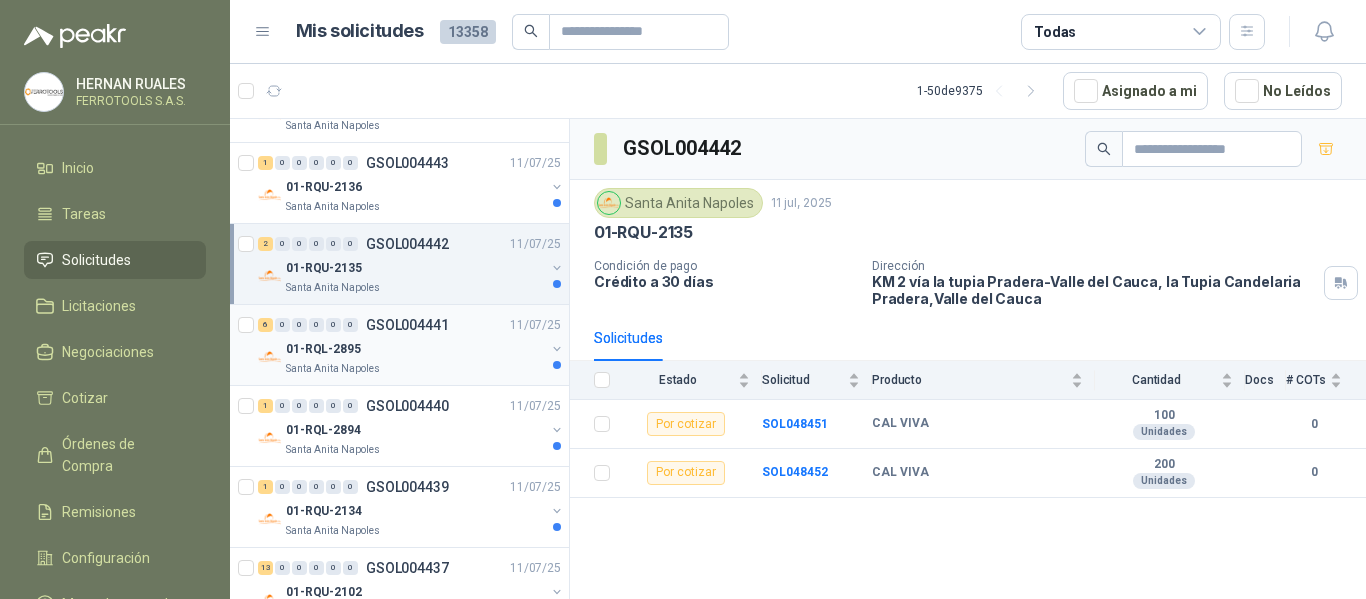 click on "Santa Anita Napoles" at bounding box center (415, 369) 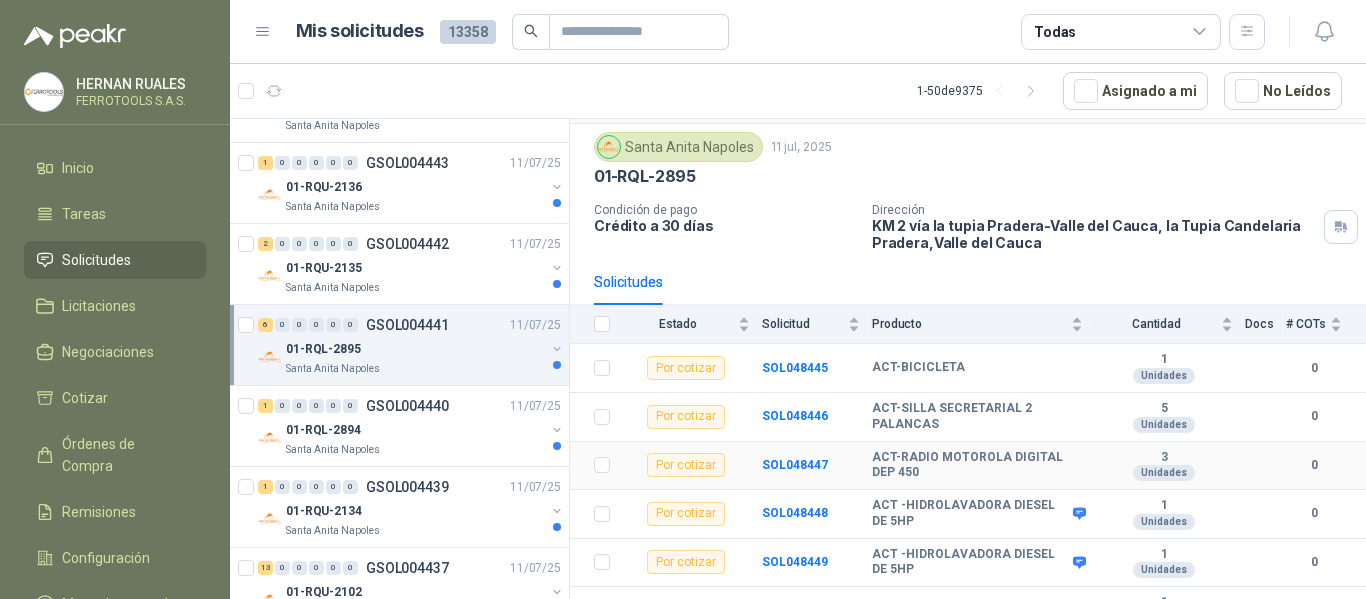 scroll, scrollTop: 86, scrollLeft: 0, axis: vertical 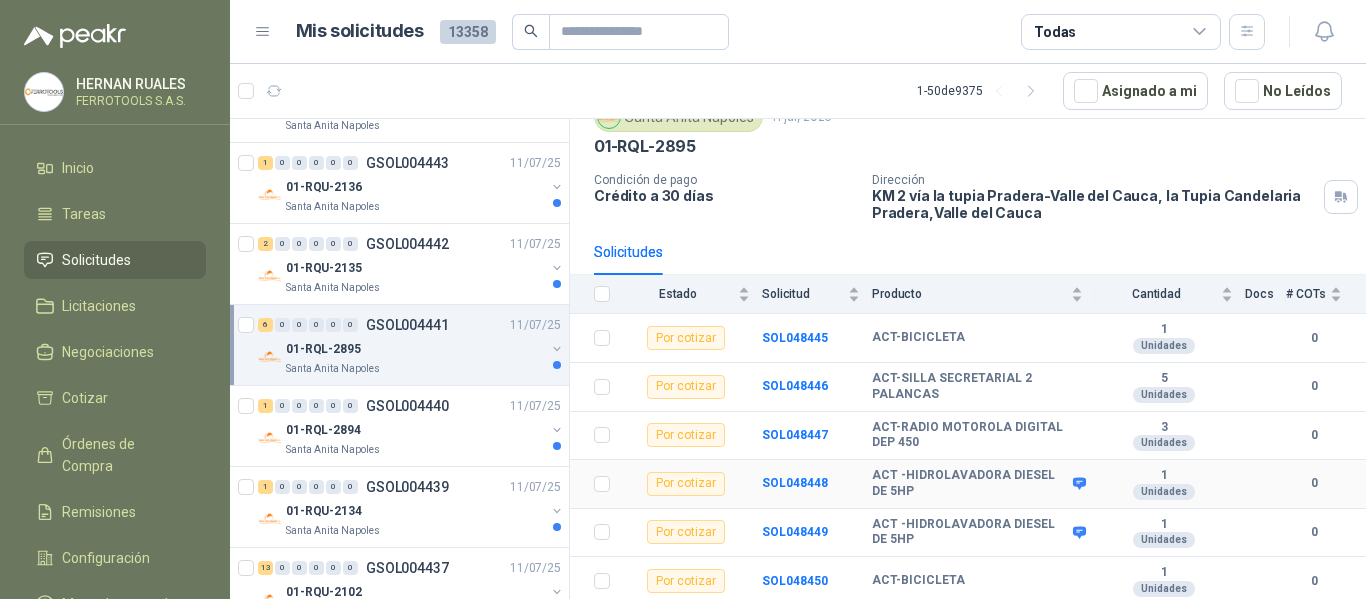 click on "SOL048448" at bounding box center (817, 484) 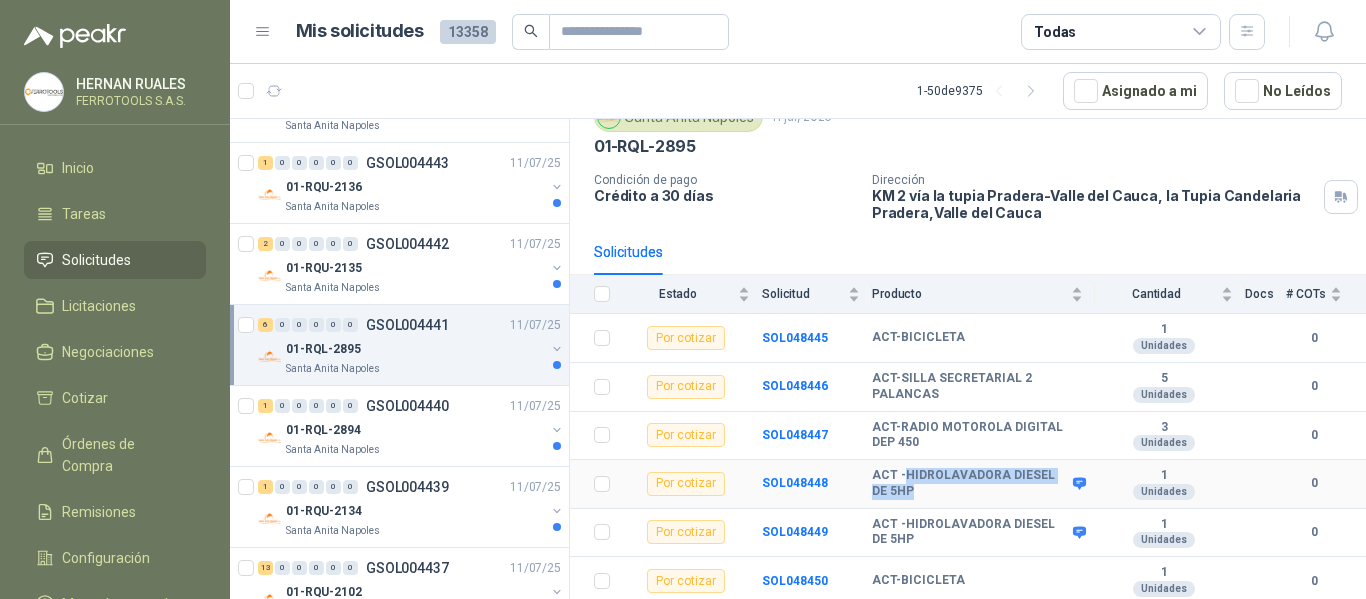 drag, startPoint x: 901, startPoint y: 470, endPoint x: 939, endPoint y: 497, distance: 46.615448 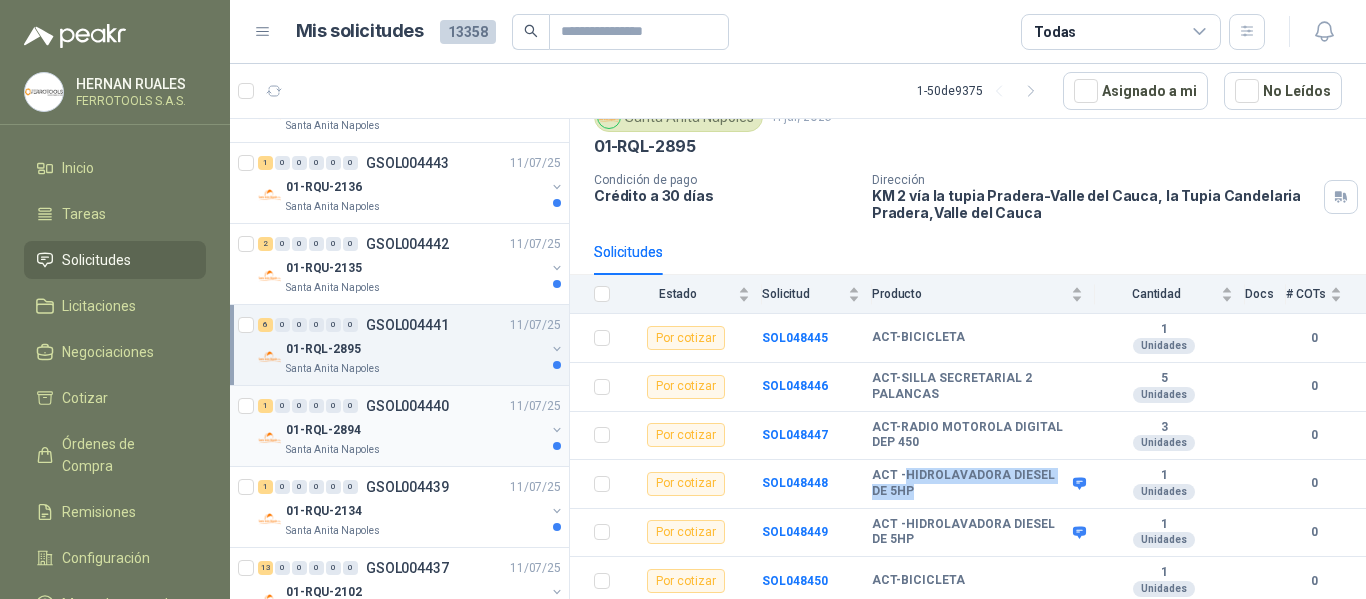 click on "01-RQL-2894" at bounding box center [415, 430] 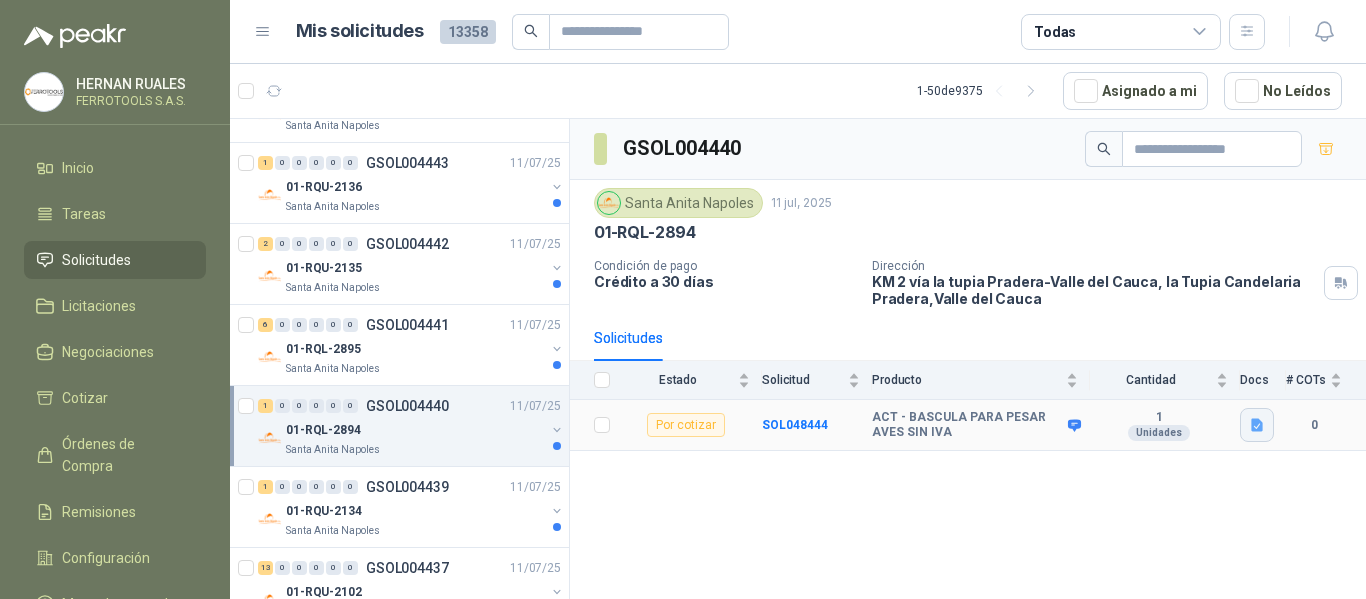 click at bounding box center (1257, 425) 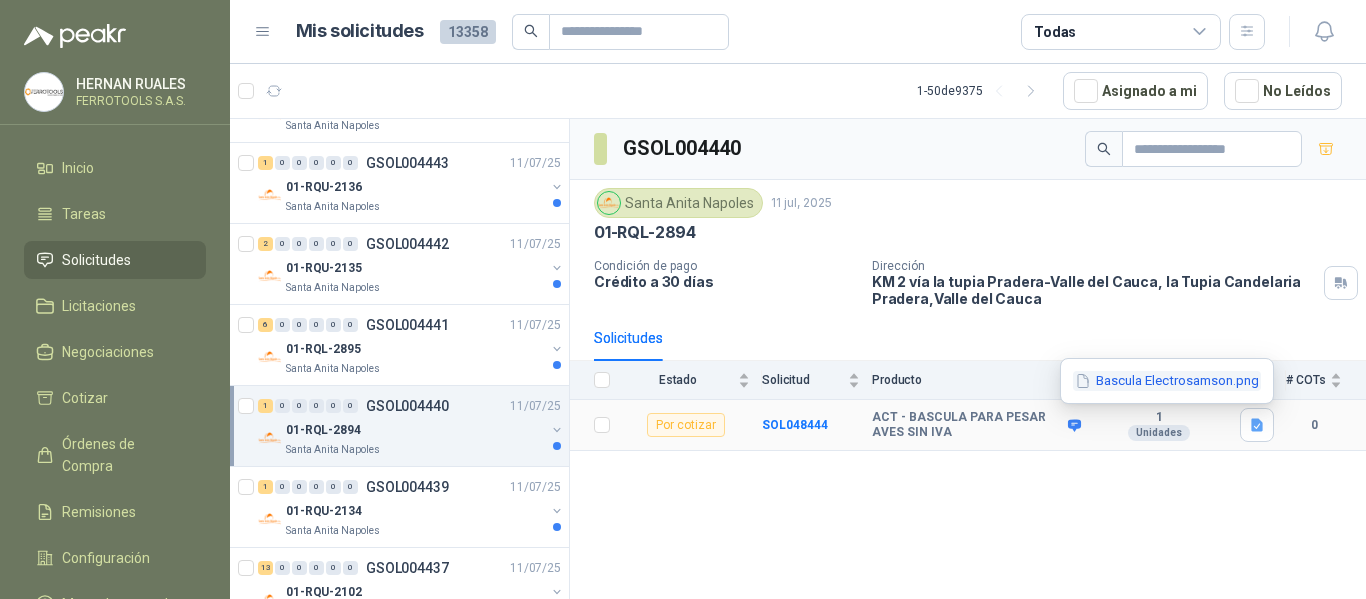 click on "Bascula Electrosamson.png" at bounding box center (1167, 381) 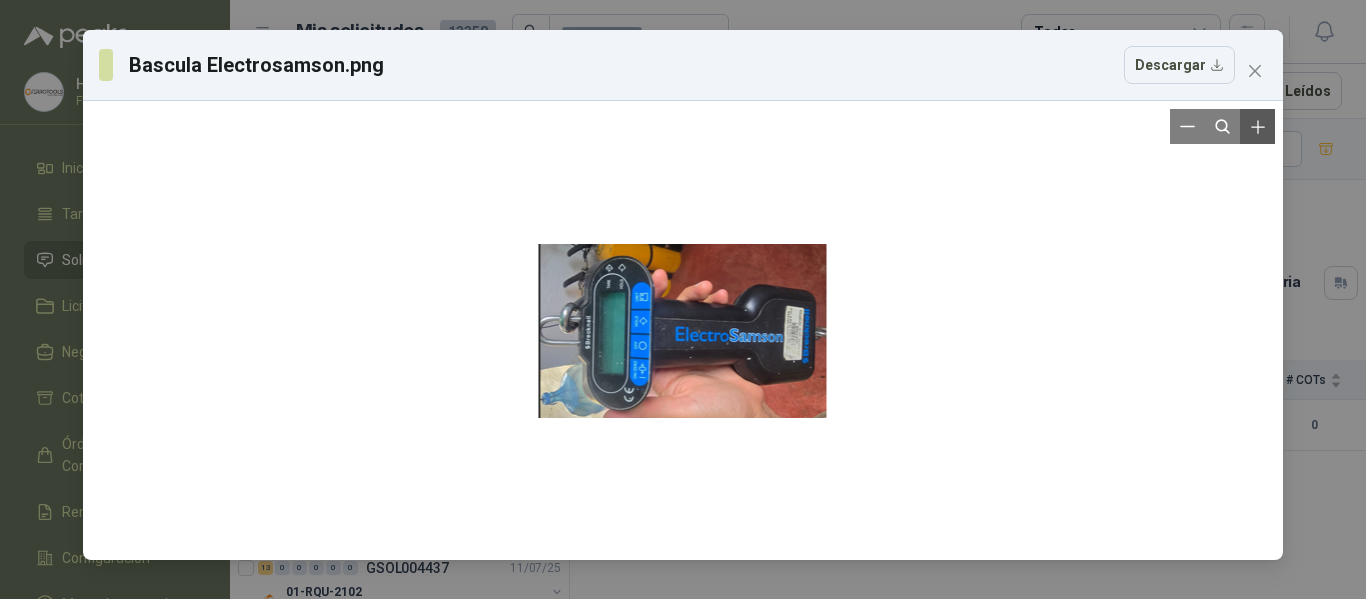 click 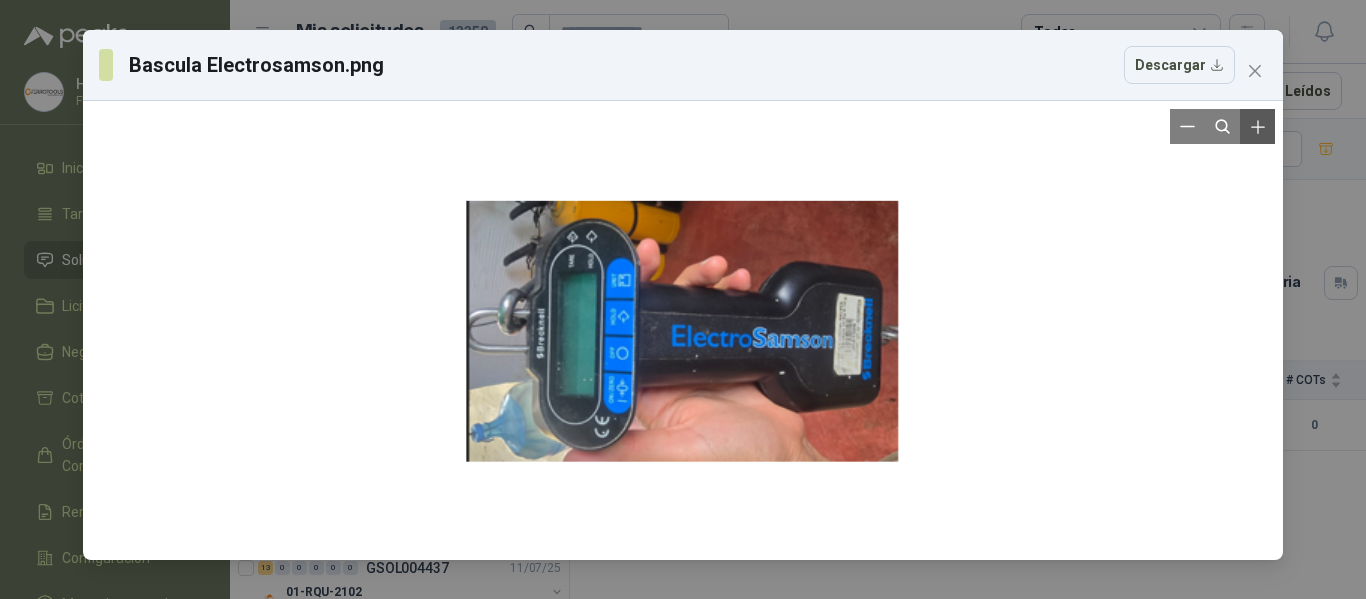 click 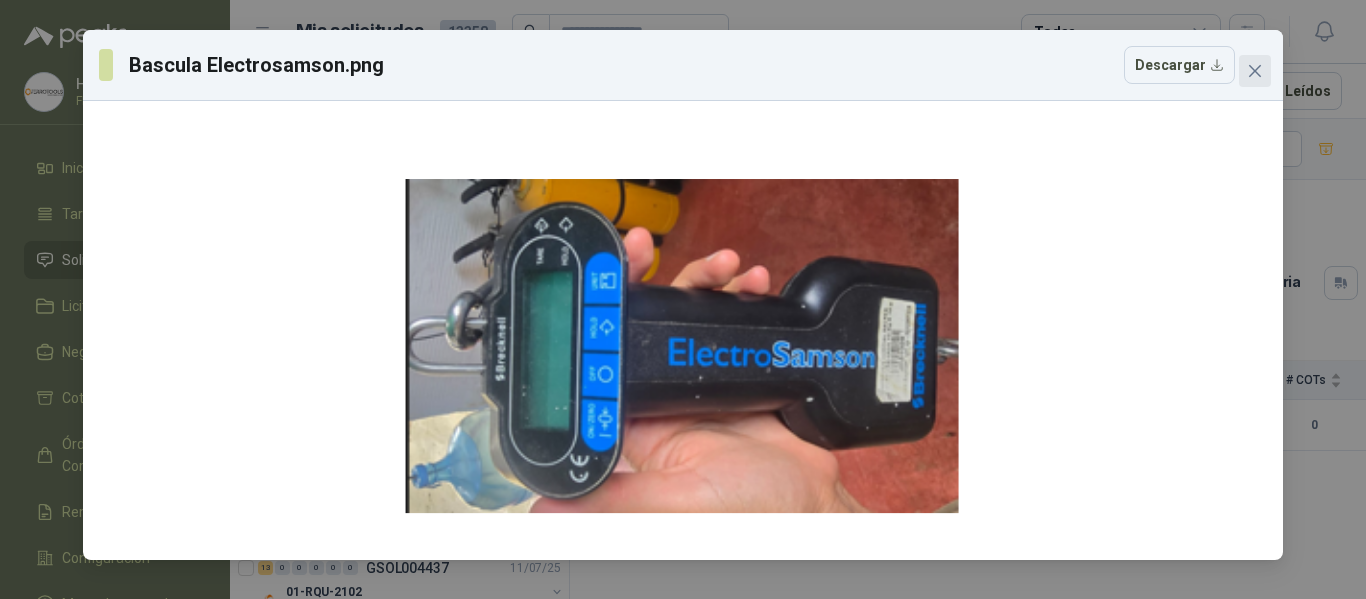 click at bounding box center [1255, 71] 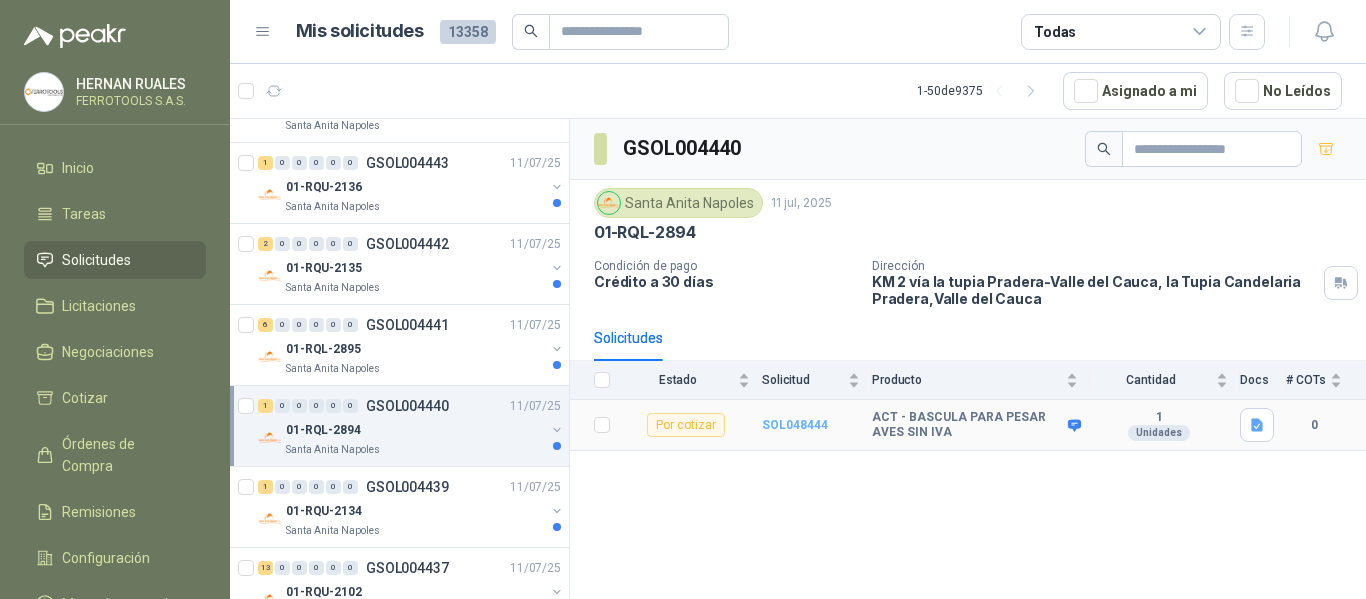 click on "SOL048444" at bounding box center [795, 425] 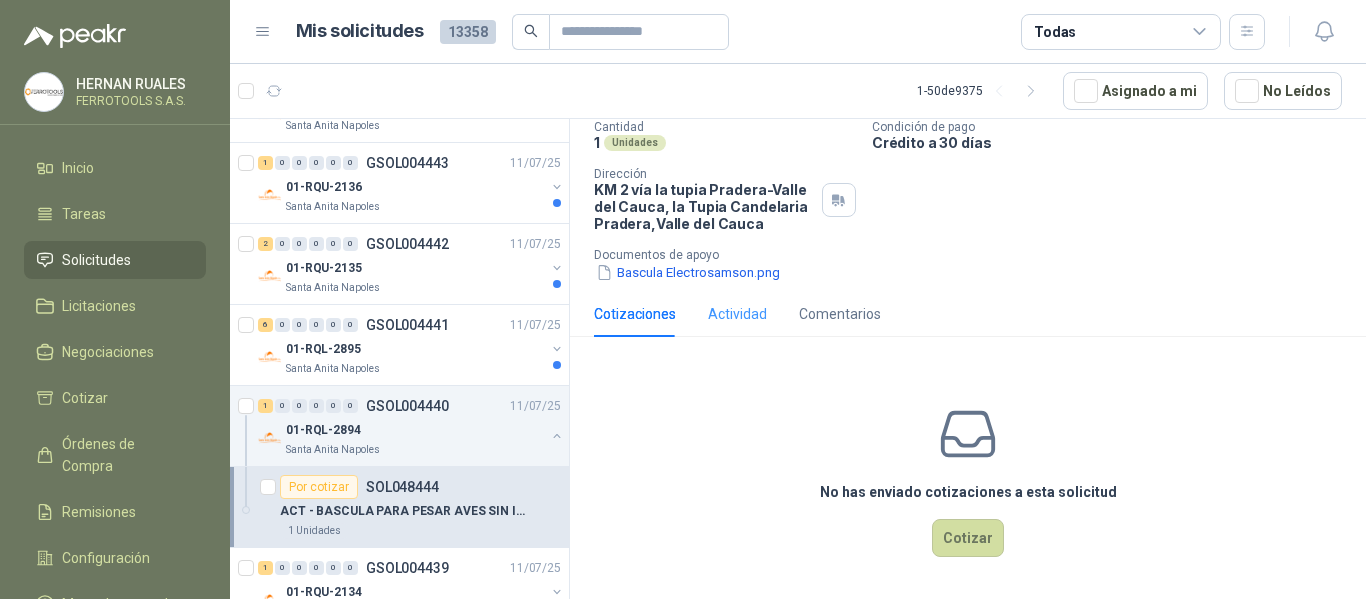scroll, scrollTop: 163, scrollLeft: 0, axis: vertical 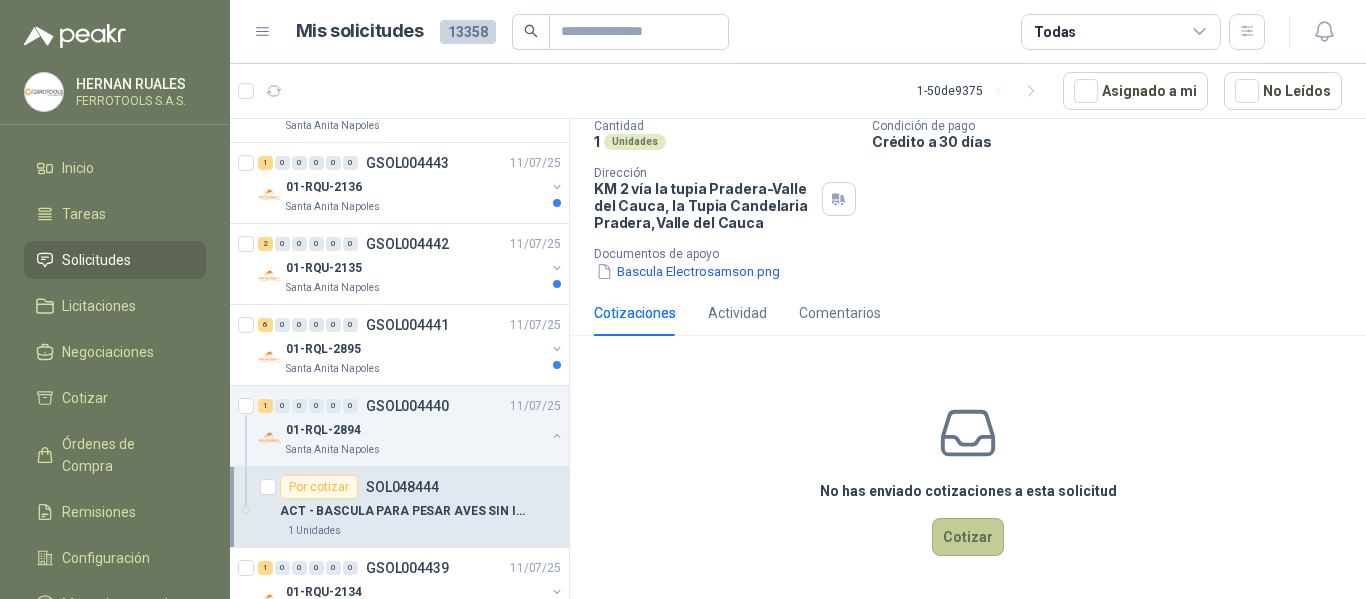 click on "Cotizar" at bounding box center [968, 537] 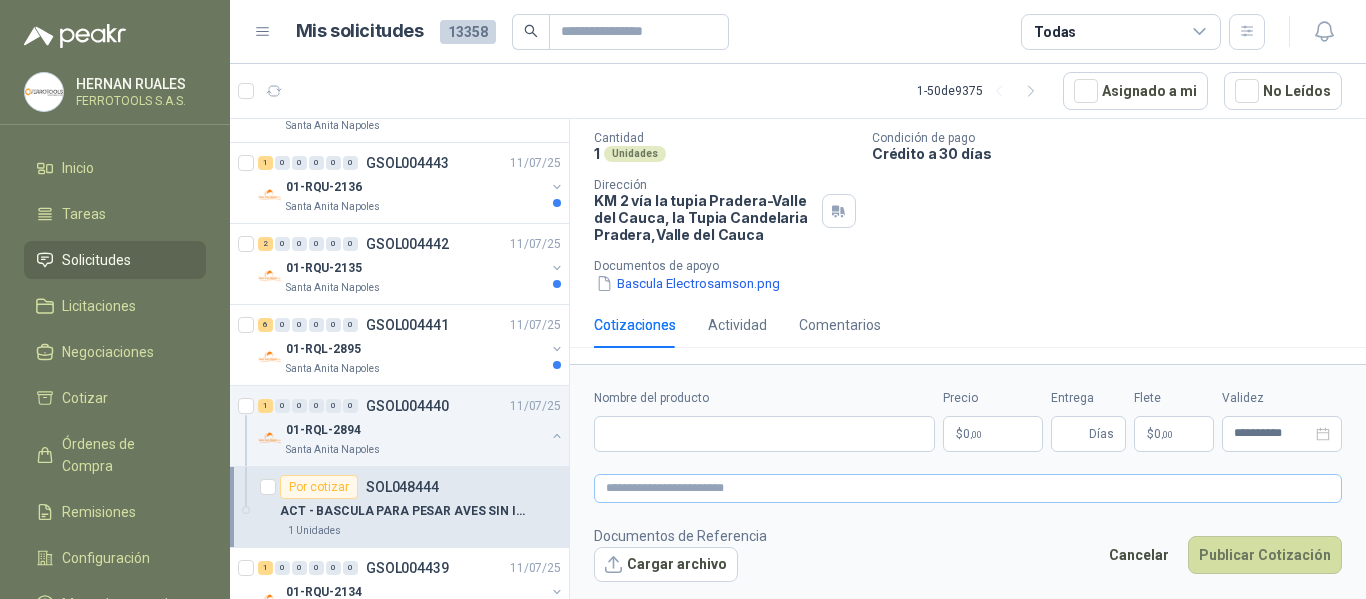 type 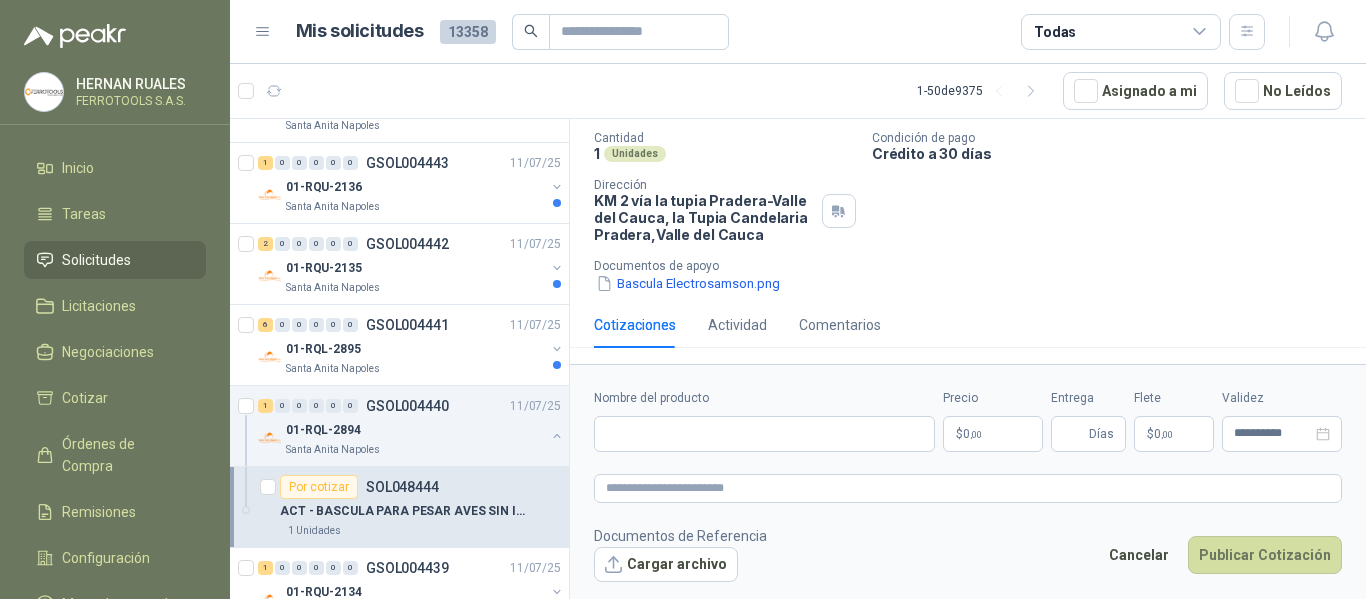 scroll, scrollTop: 150, scrollLeft: 0, axis: vertical 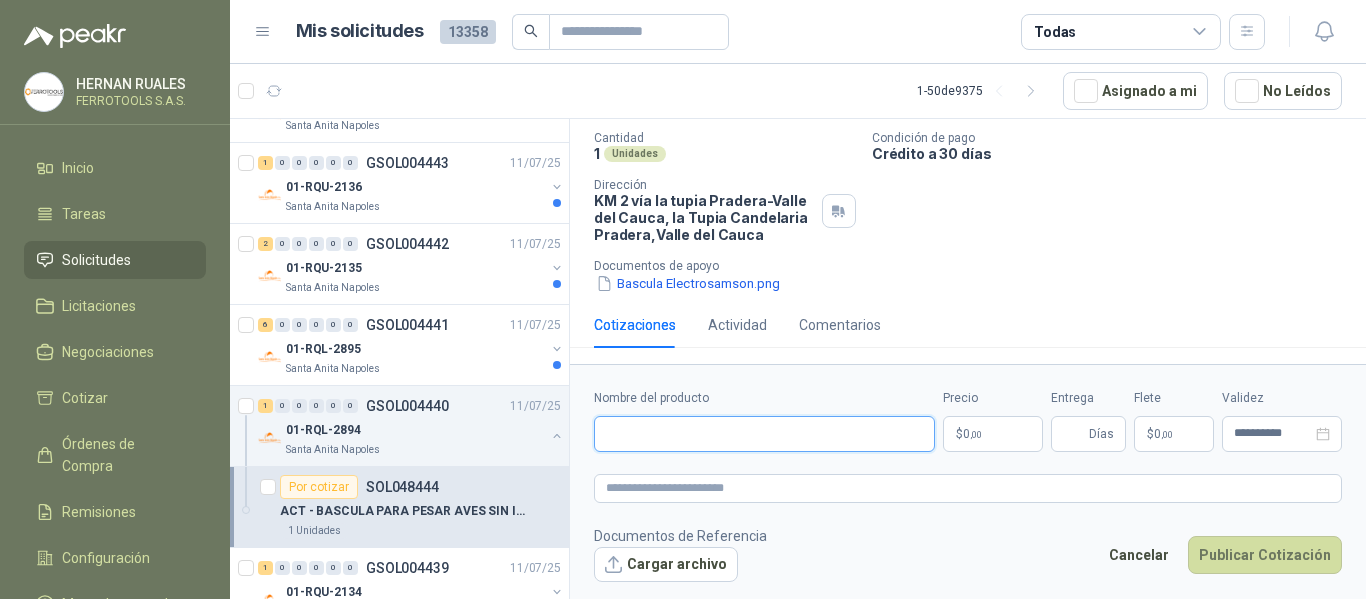 click on "Nombre del producto" at bounding box center (764, 434) 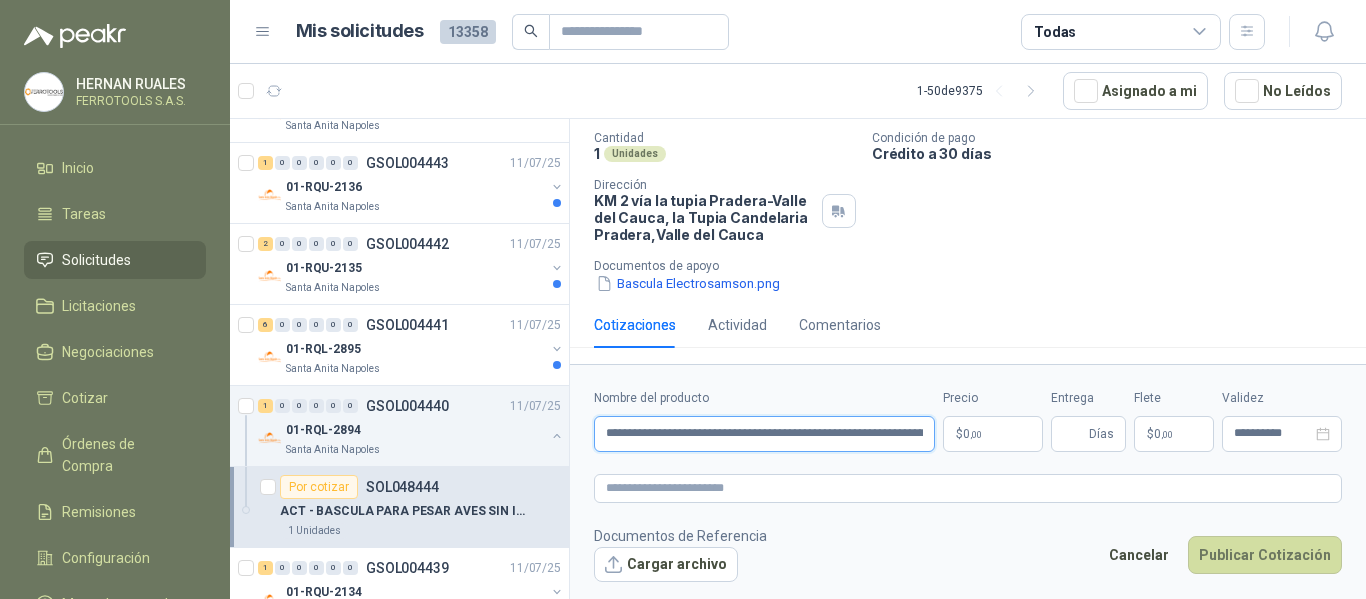 scroll, scrollTop: 0, scrollLeft: 454, axis: horizontal 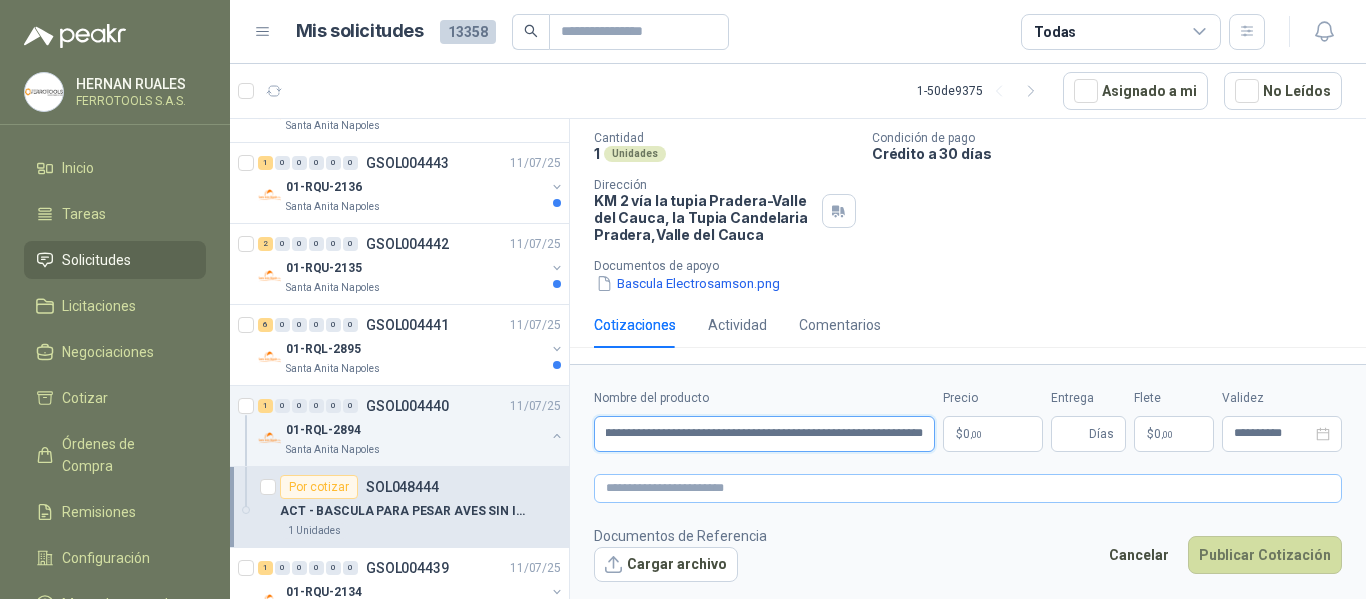 type on "**********" 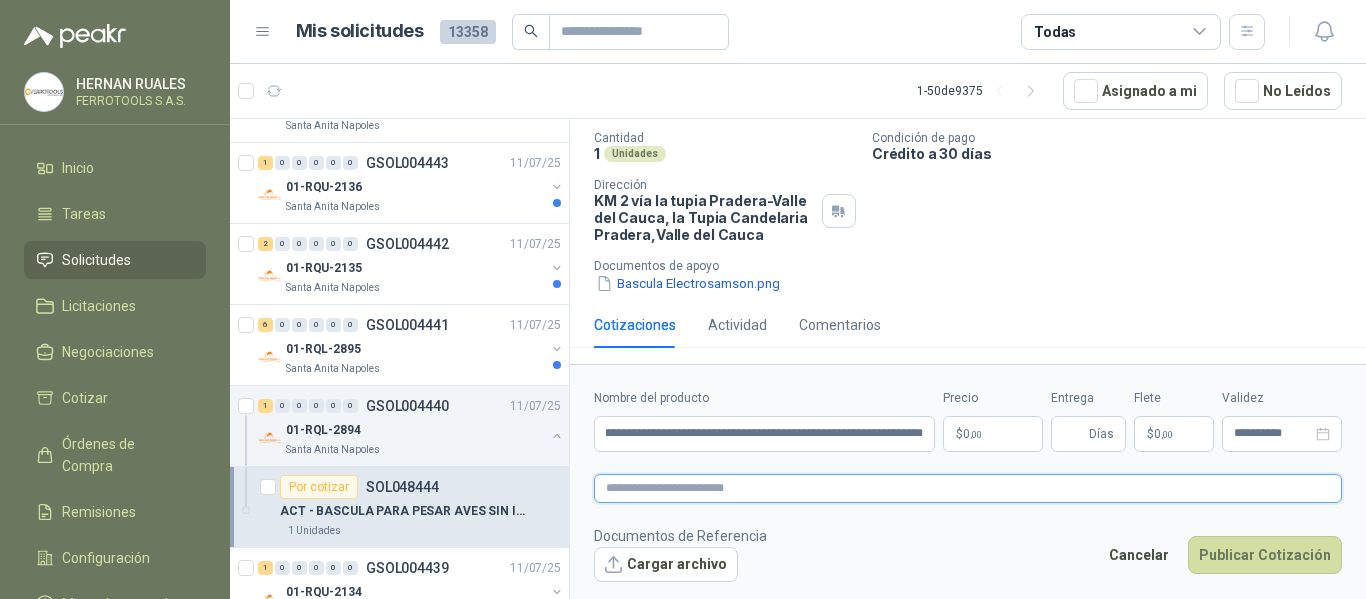 click at bounding box center [968, 488] 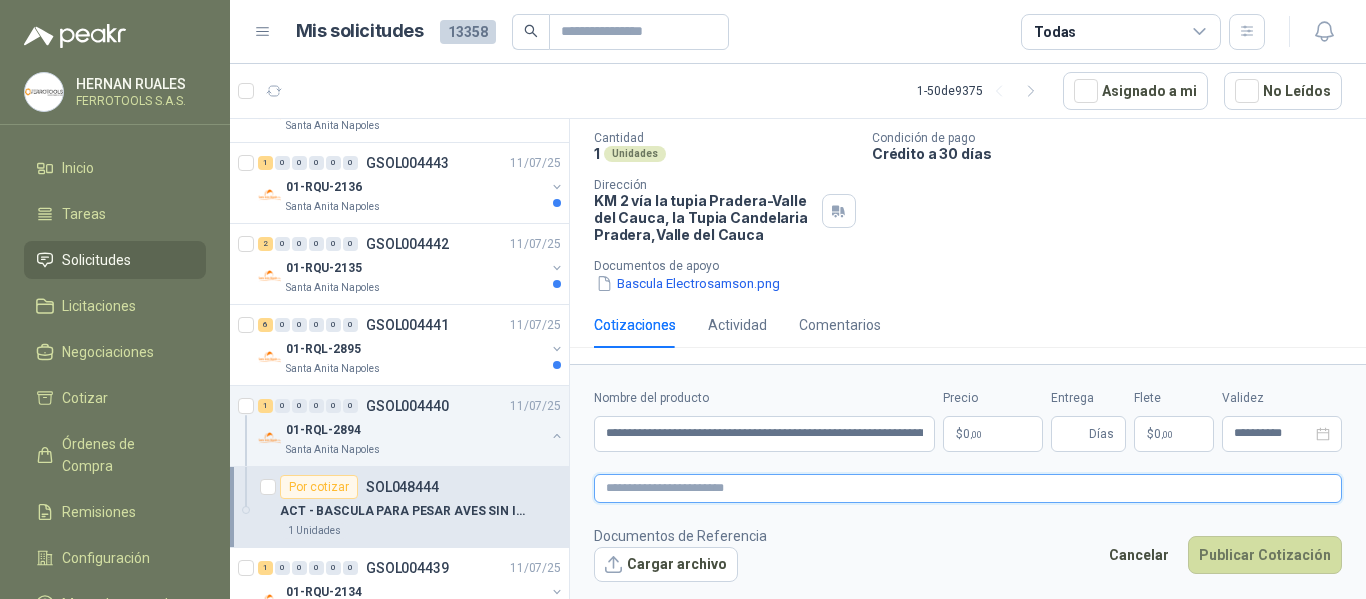 paste on "**********" 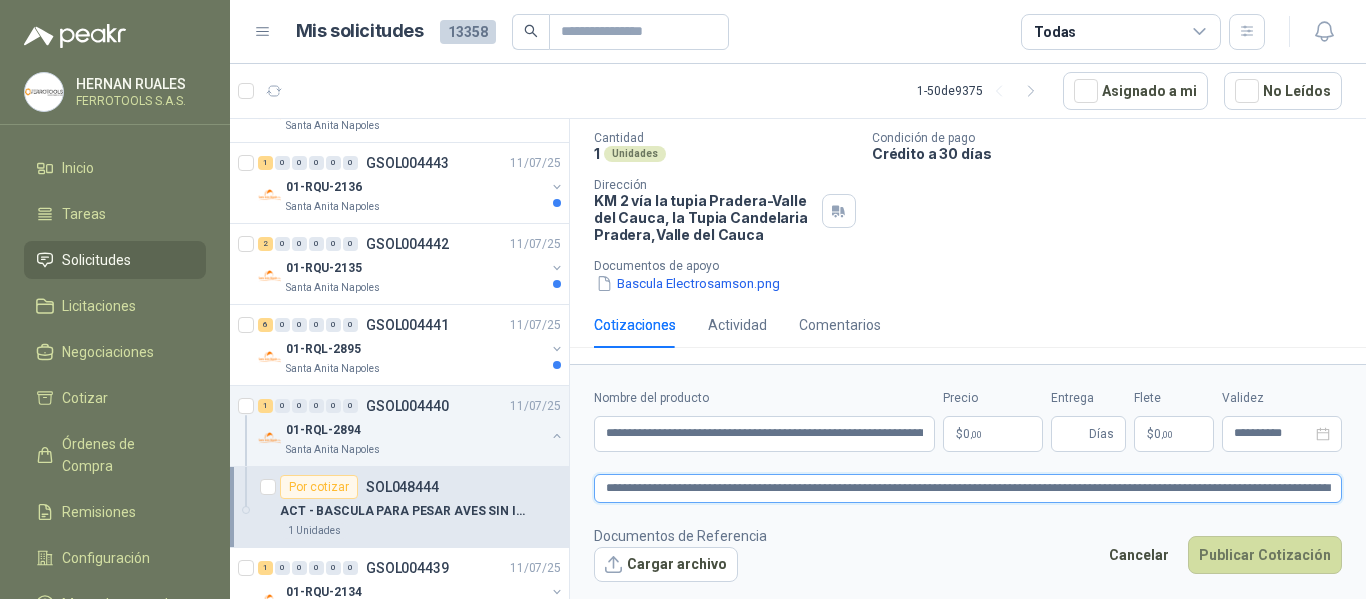 type 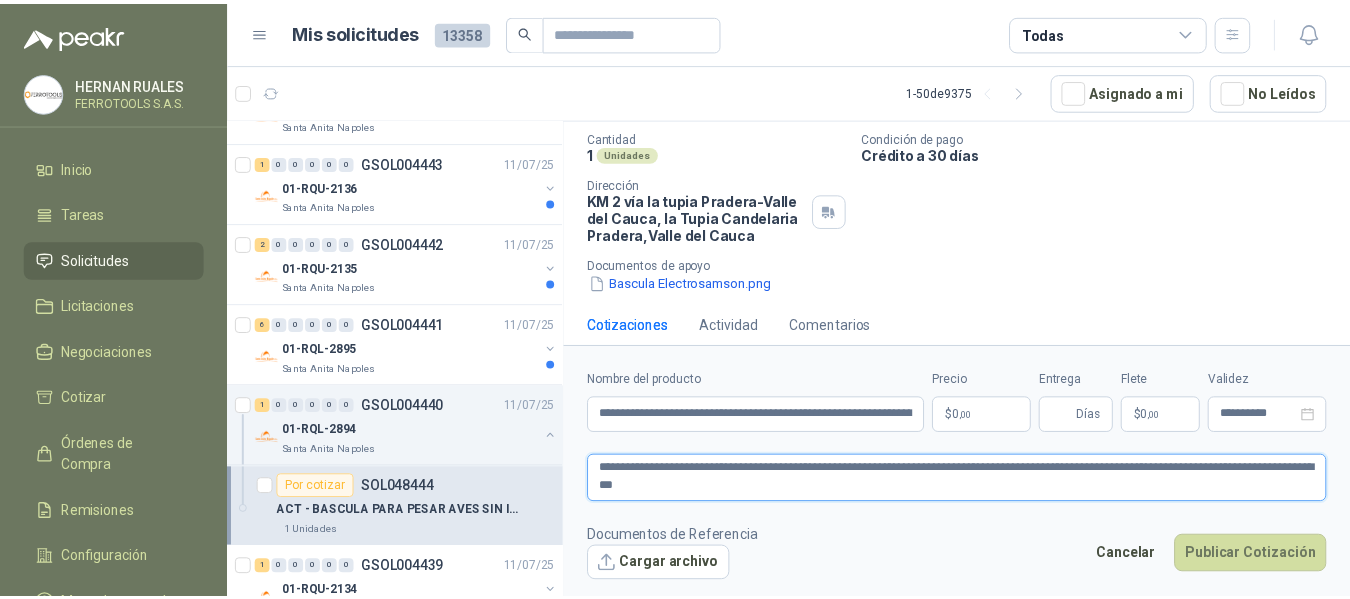 scroll, scrollTop: 163, scrollLeft: 0, axis: vertical 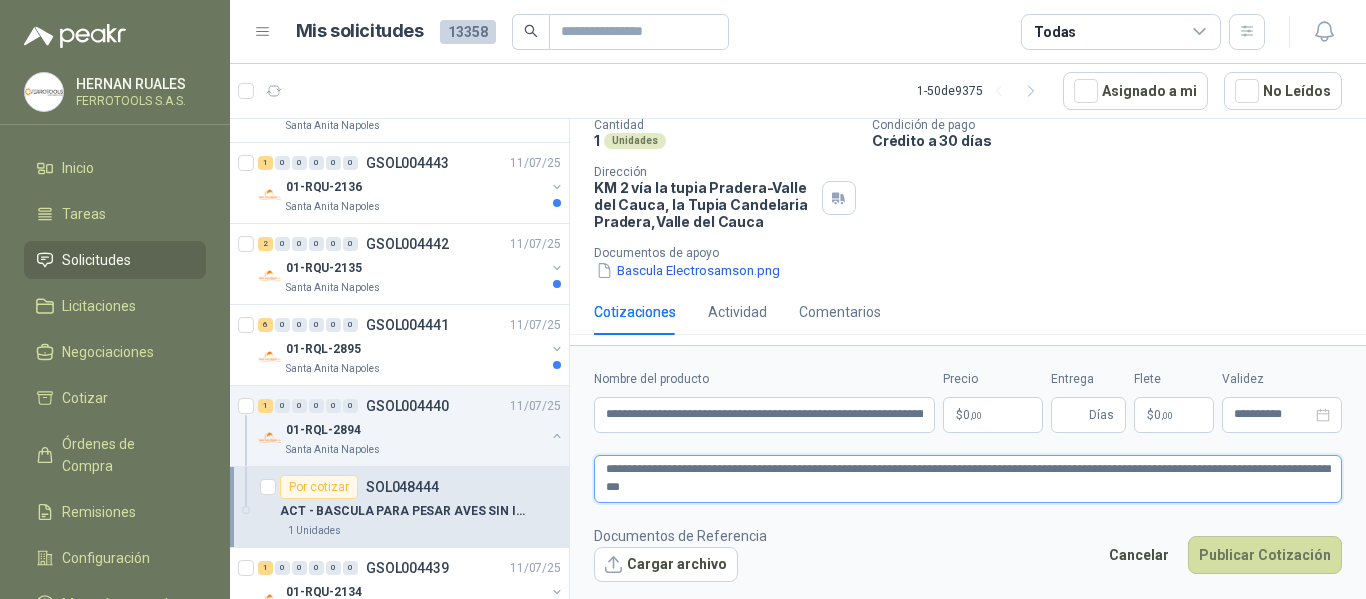 type on "**********" 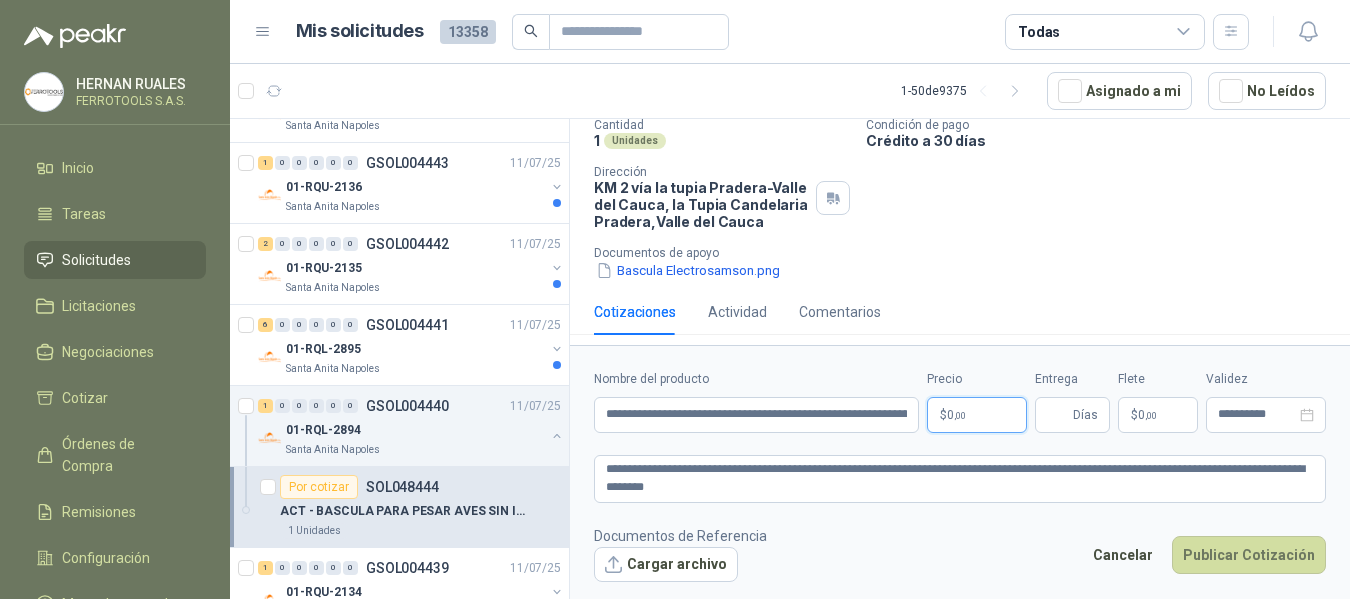 type 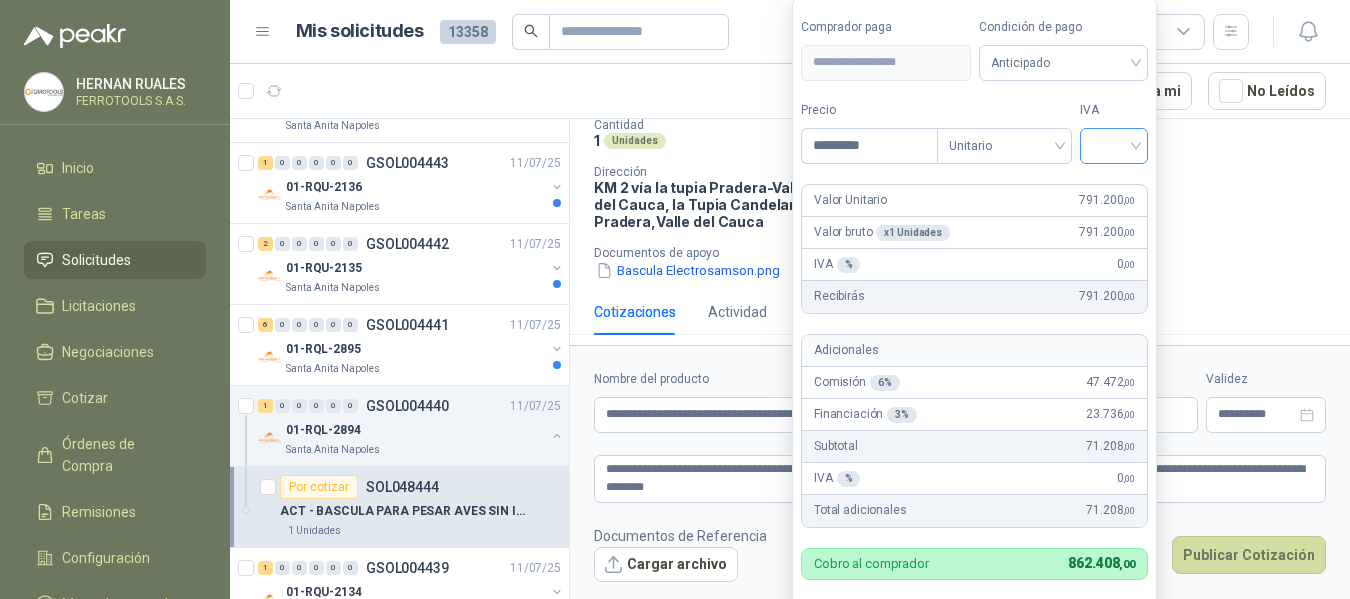 type on "*********" 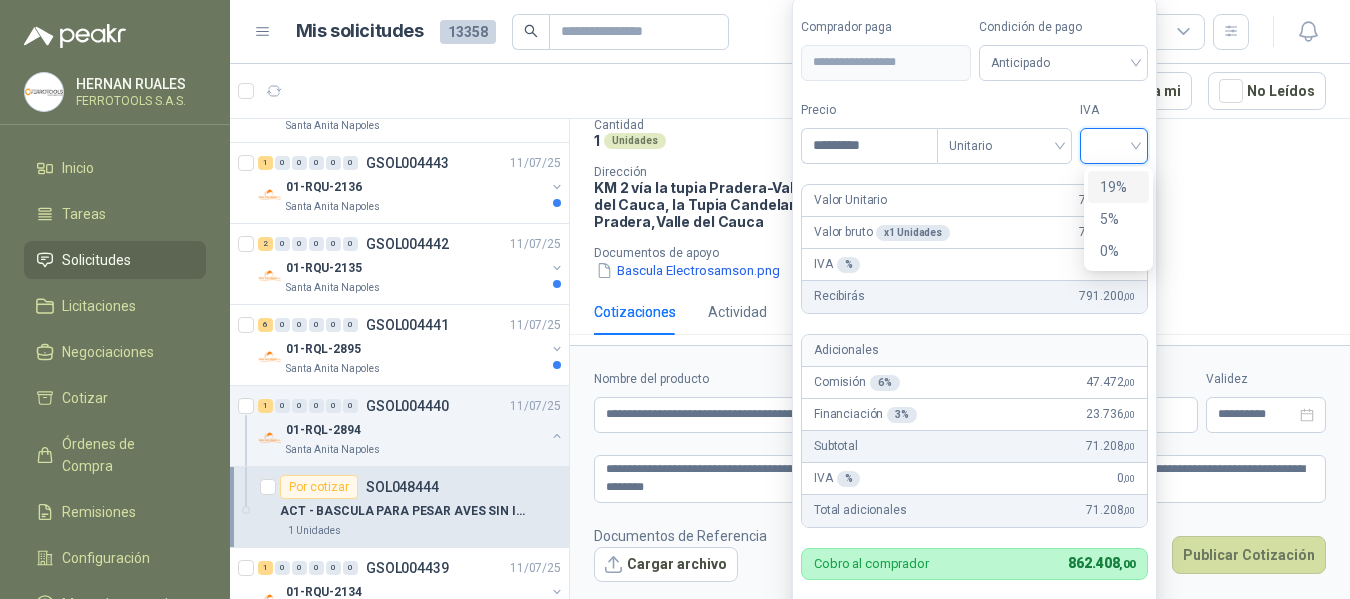 click on "19%" at bounding box center (1118, 187) 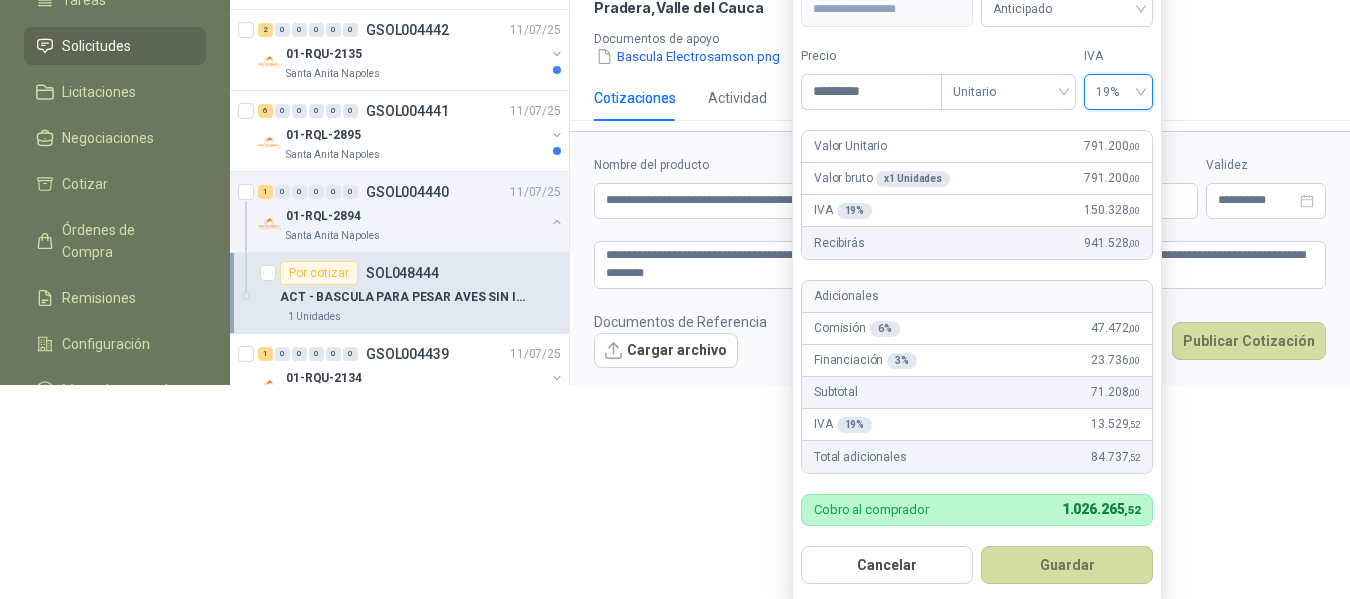 scroll, scrollTop: 210, scrollLeft: 0, axis: vertical 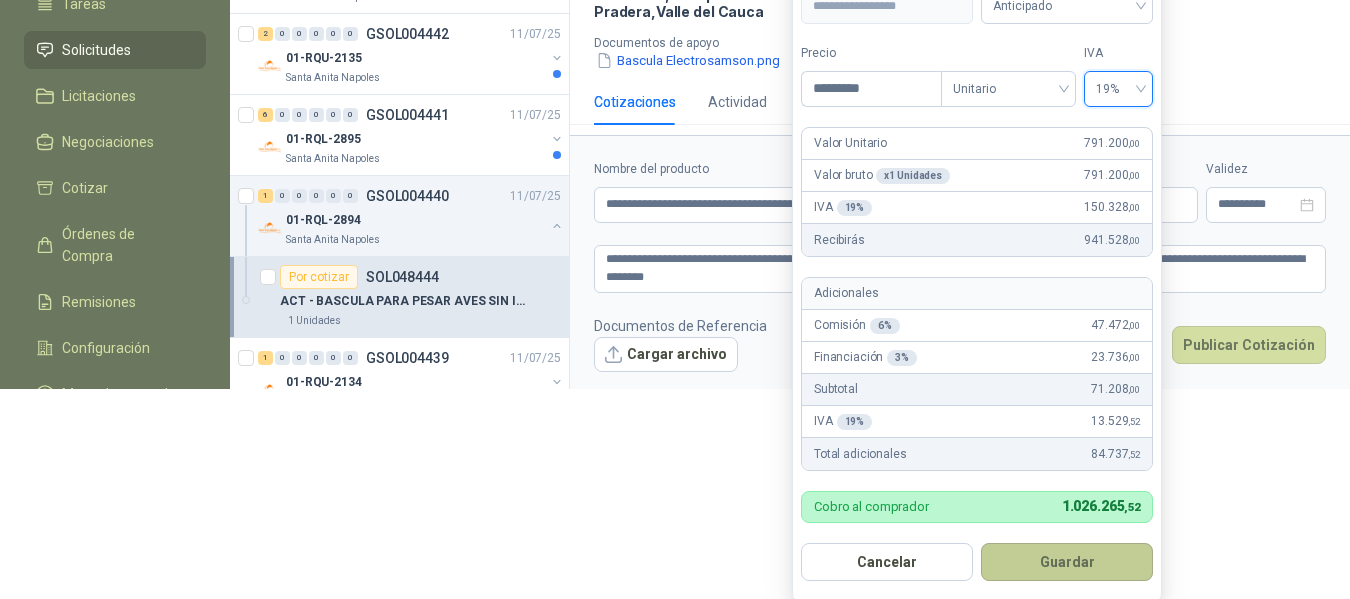 click on "Guardar" at bounding box center [1067, 562] 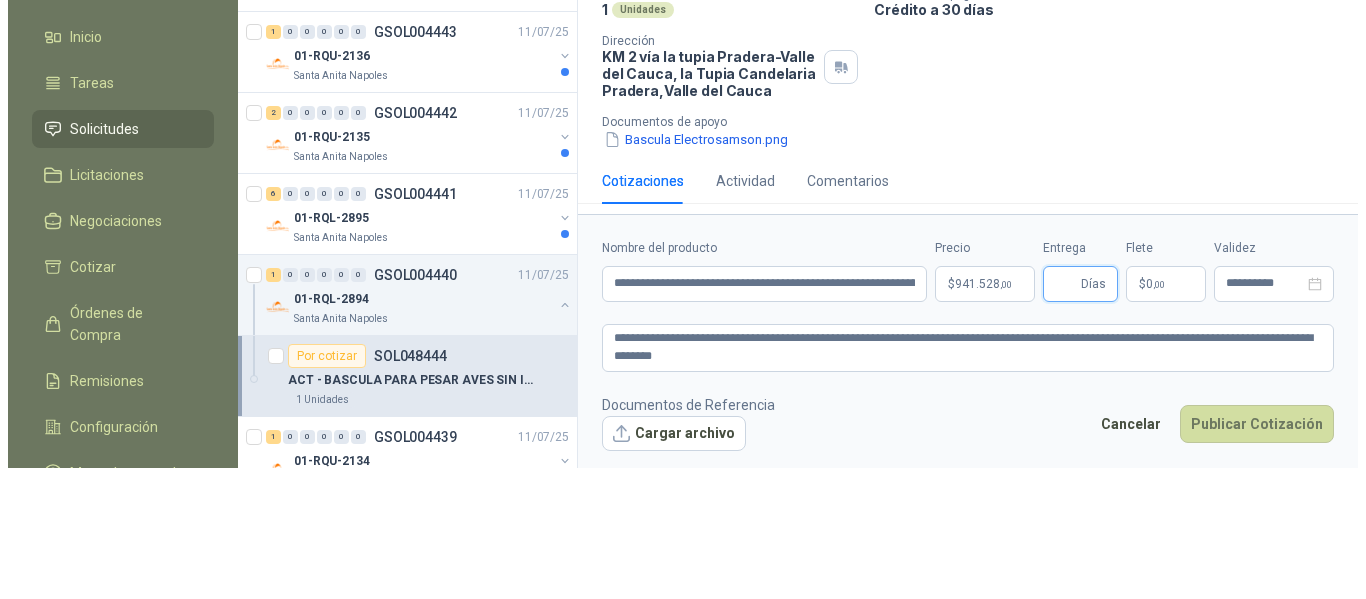 scroll, scrollTop: 0, scrollLeft: 0, axis: both 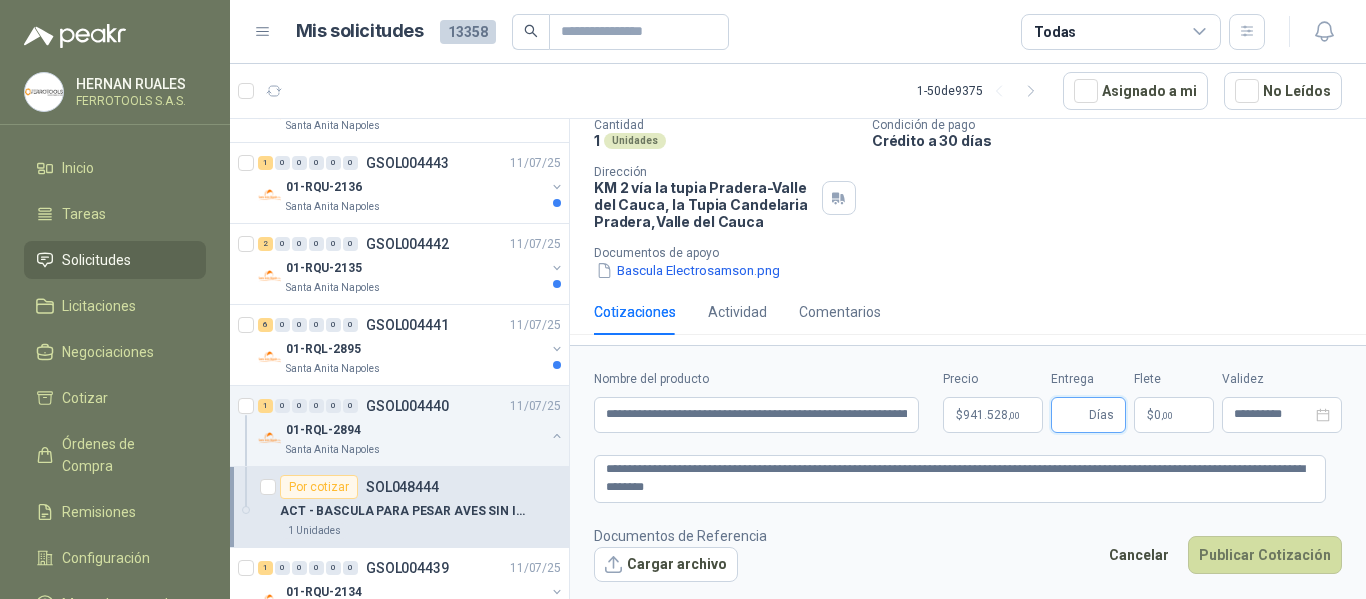 type 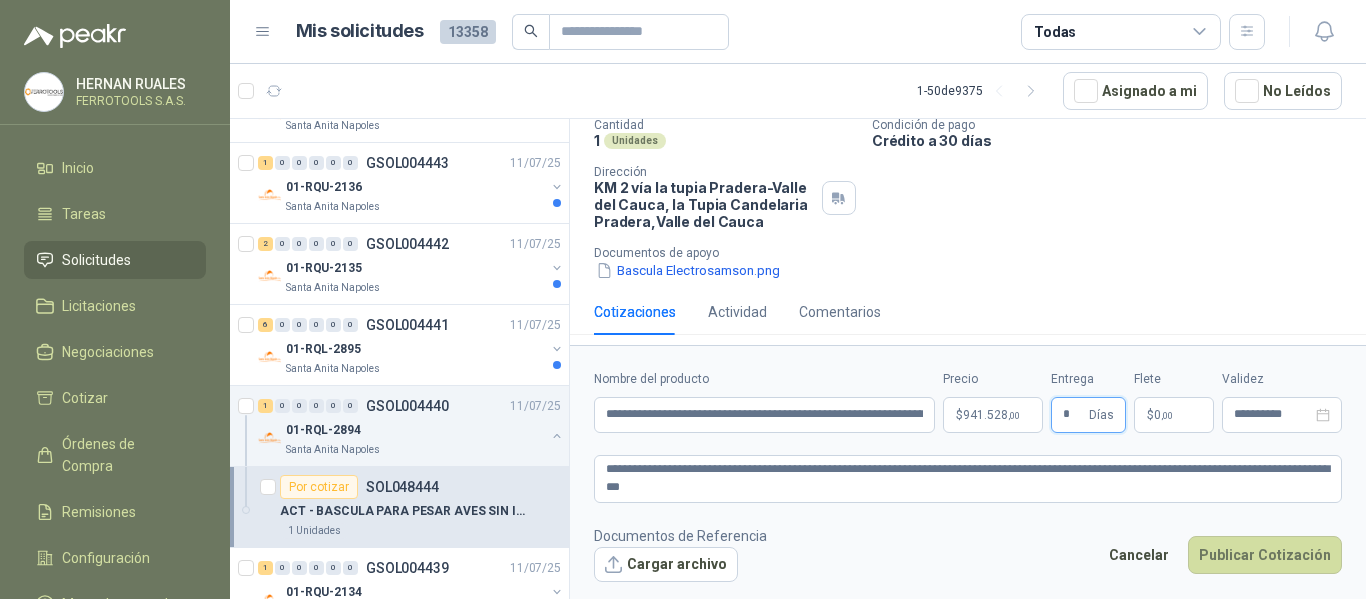 type on "*" 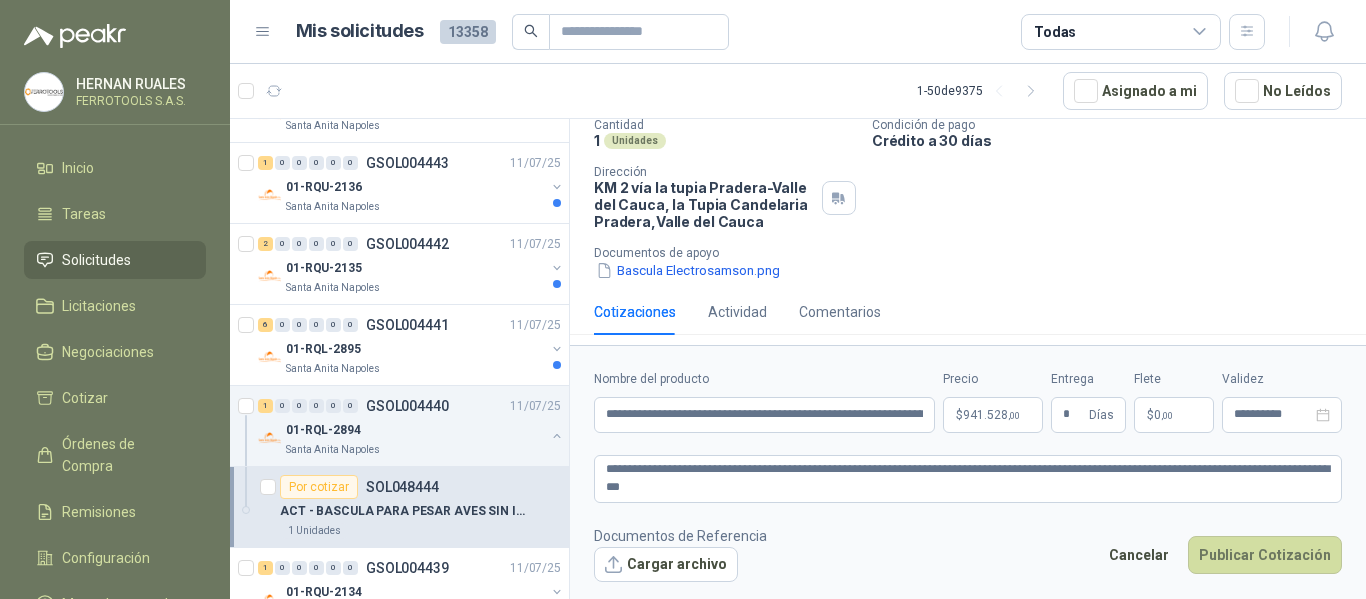 click on "Documentos de apoyo" at bounding box center (976, 253) 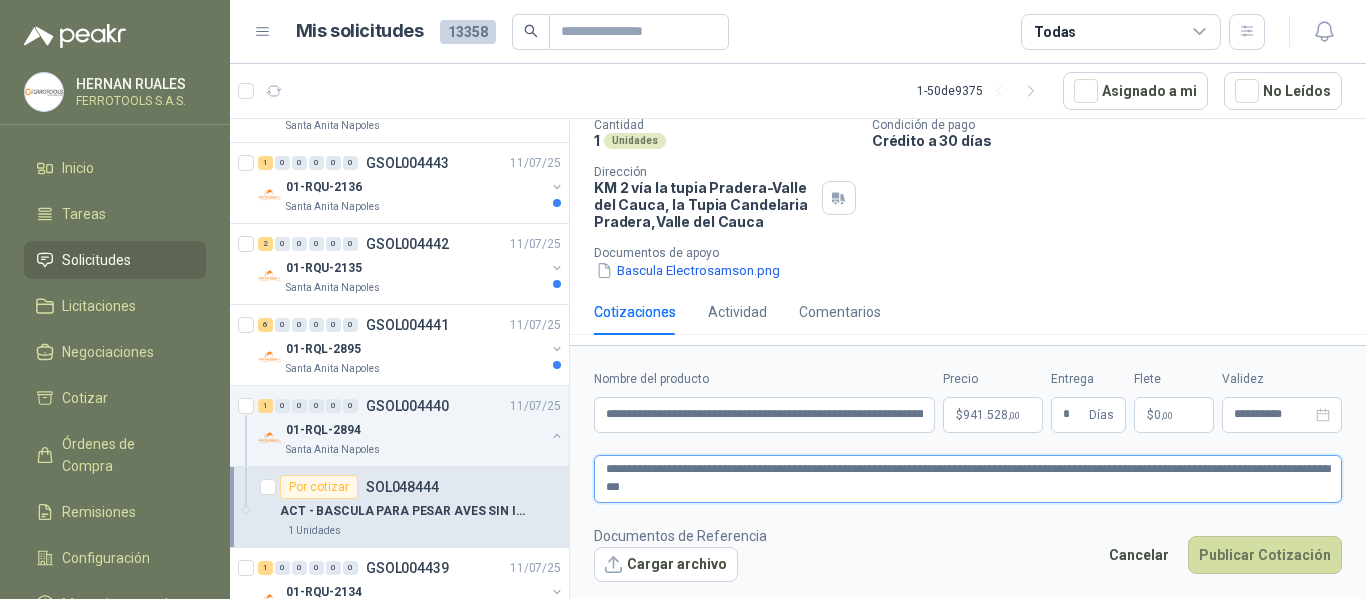 click on "**********" at bounding box center [968, 479] 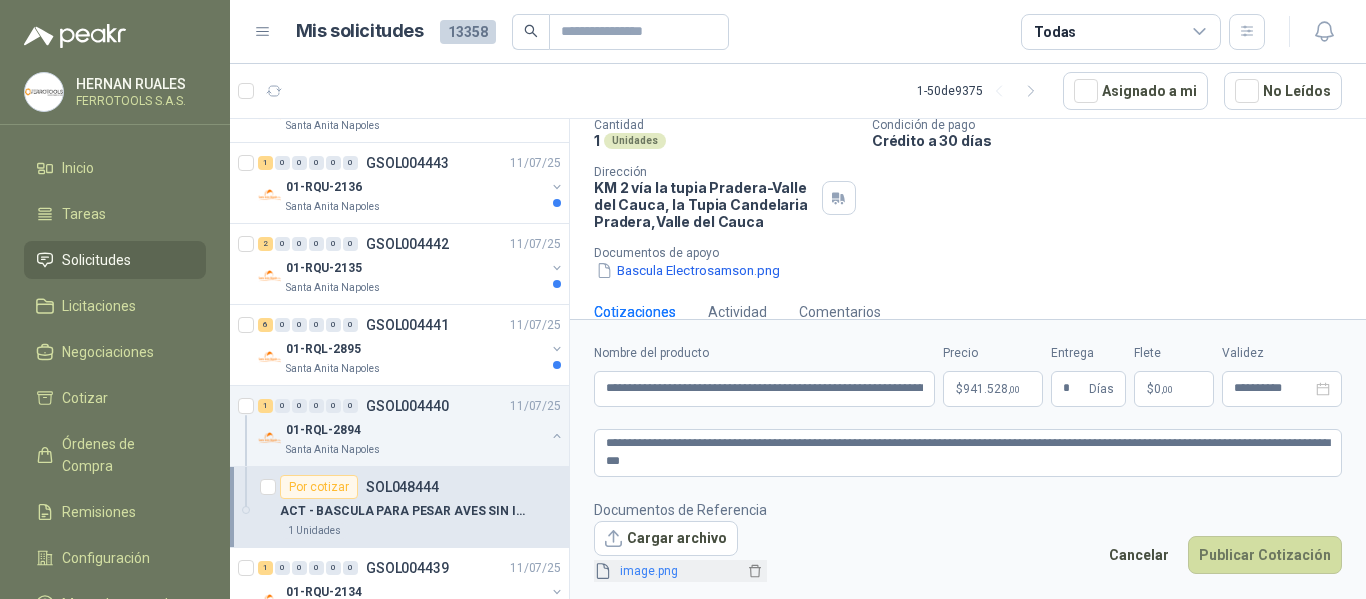 click on "image.png" at bounding box center (678, 571) 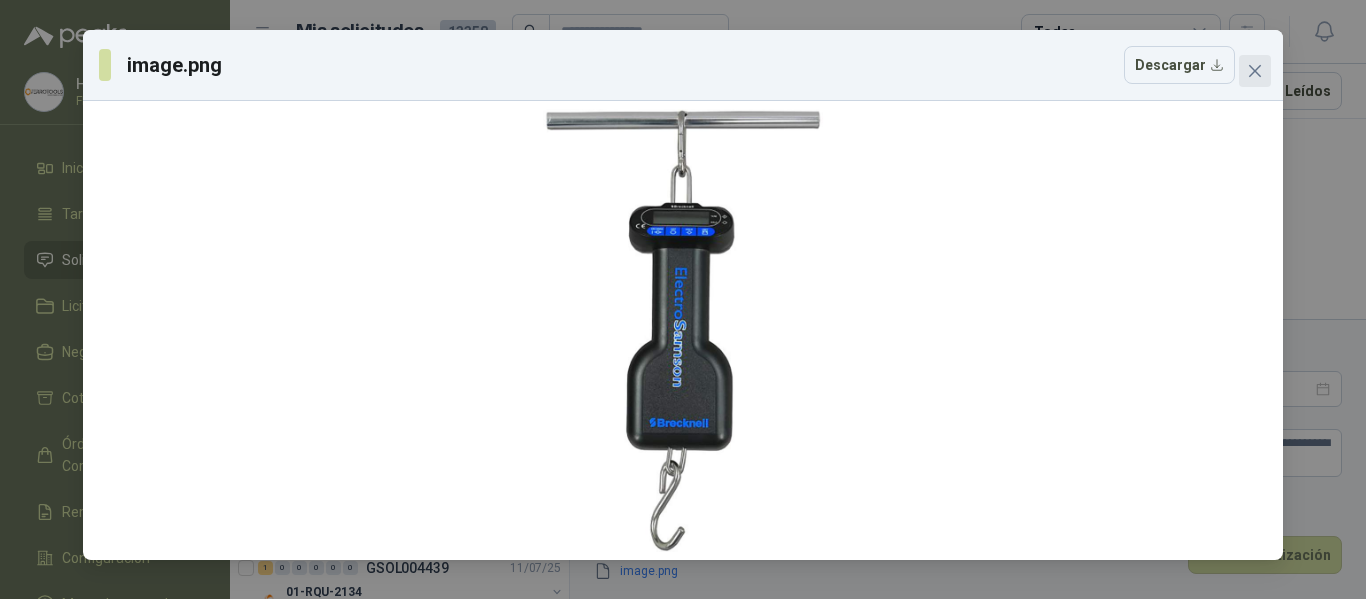 click 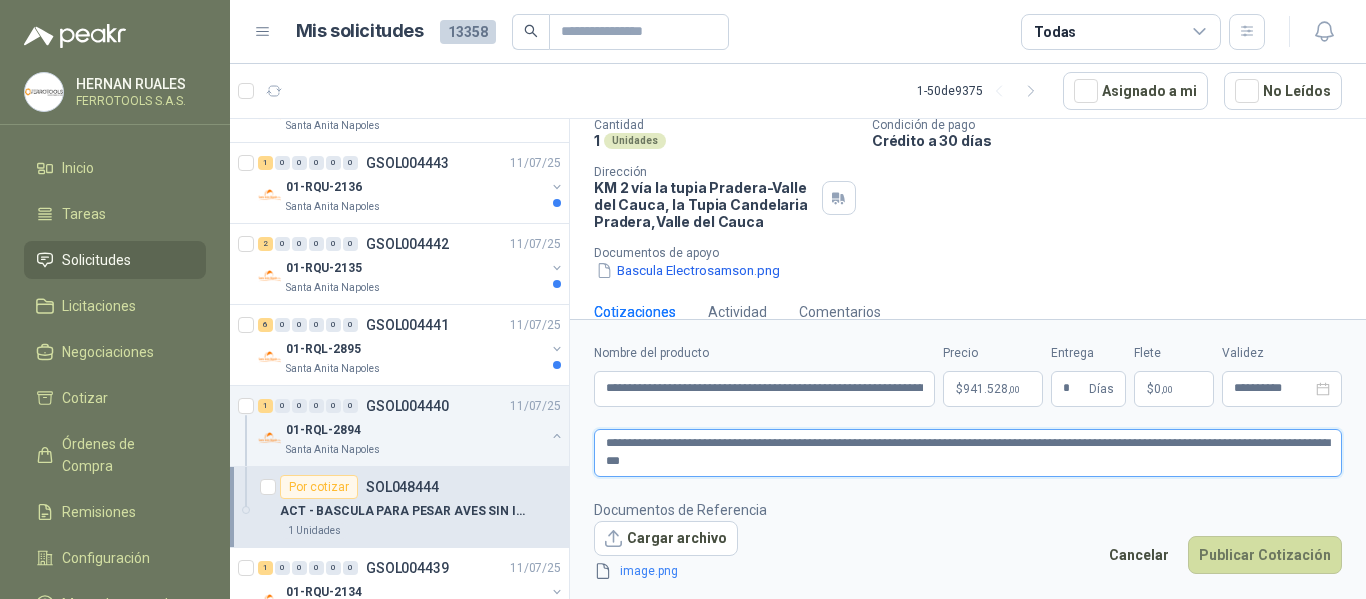 click on "**********" at bounding box center [968, 453] 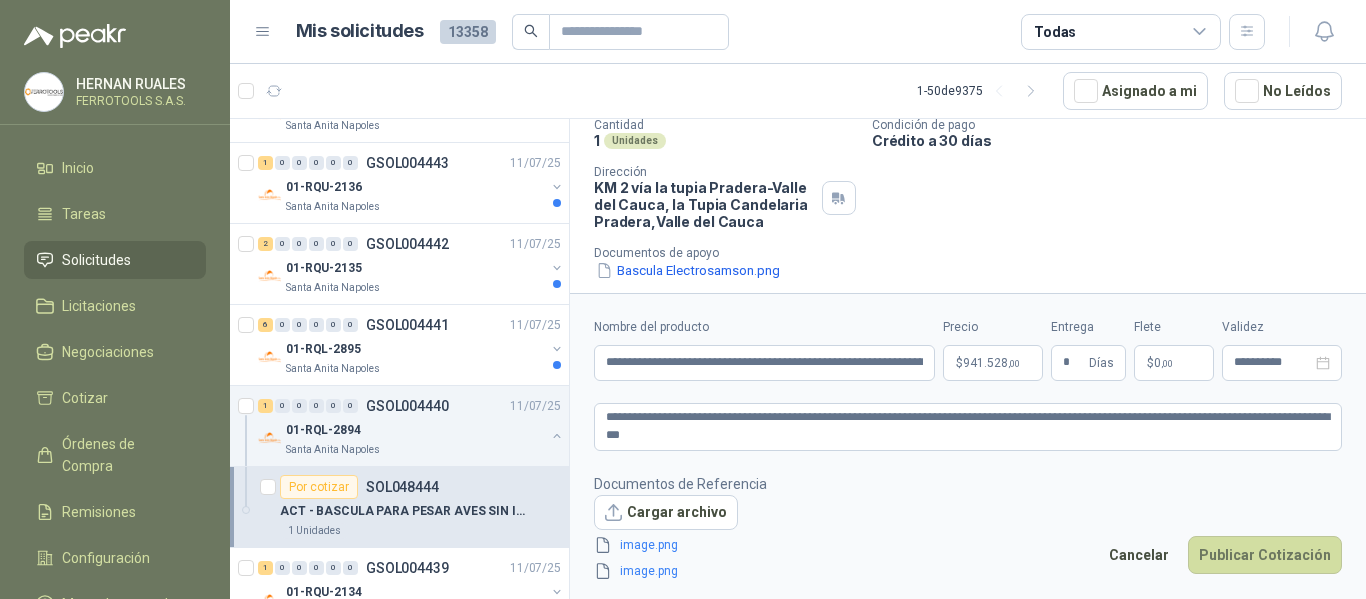 click on "Documentos de Referencia Cargar archivo image.png image.png Cancelar Publicar Cotización" at bounding box center [968, 528] 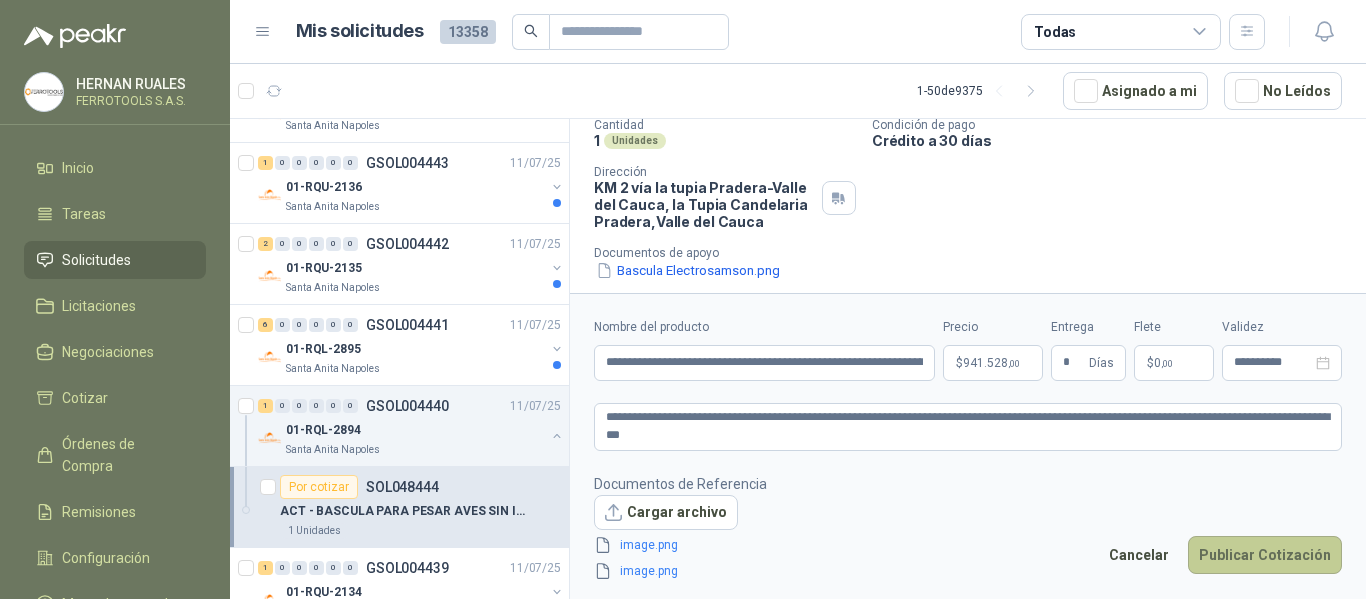 click on "Publicar Cotización" at bounding box center [1265, 555] 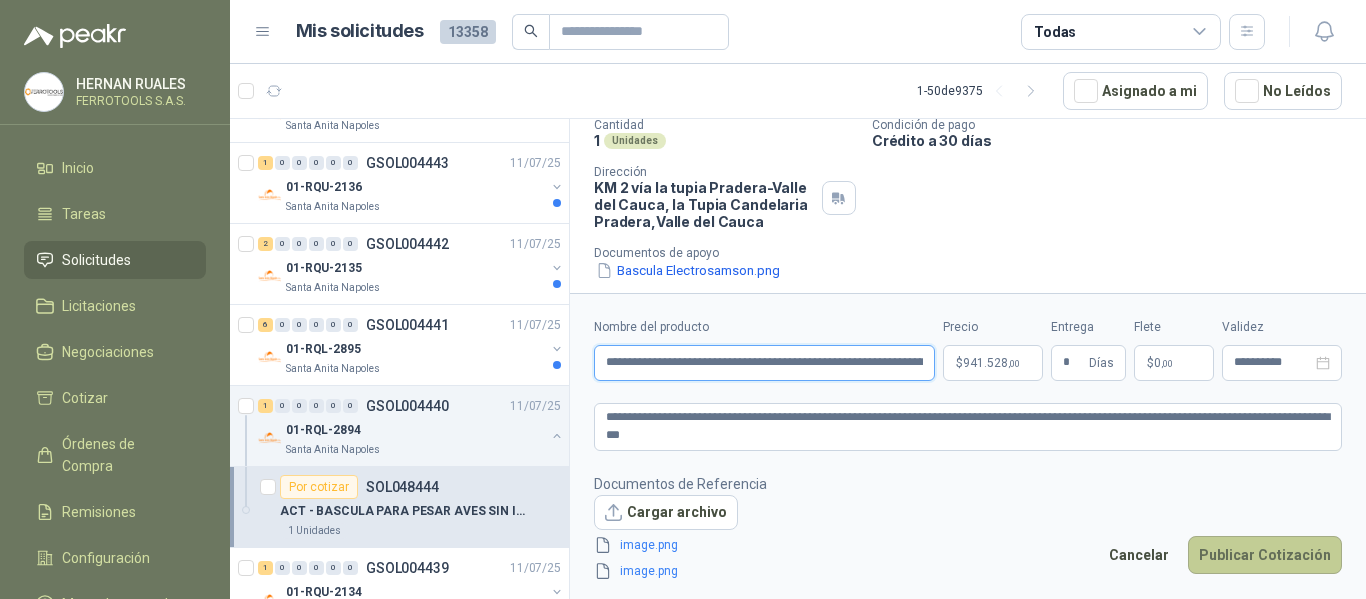 scroll, scrollTop: 0, scrollLeft: 455, axis: horizontal 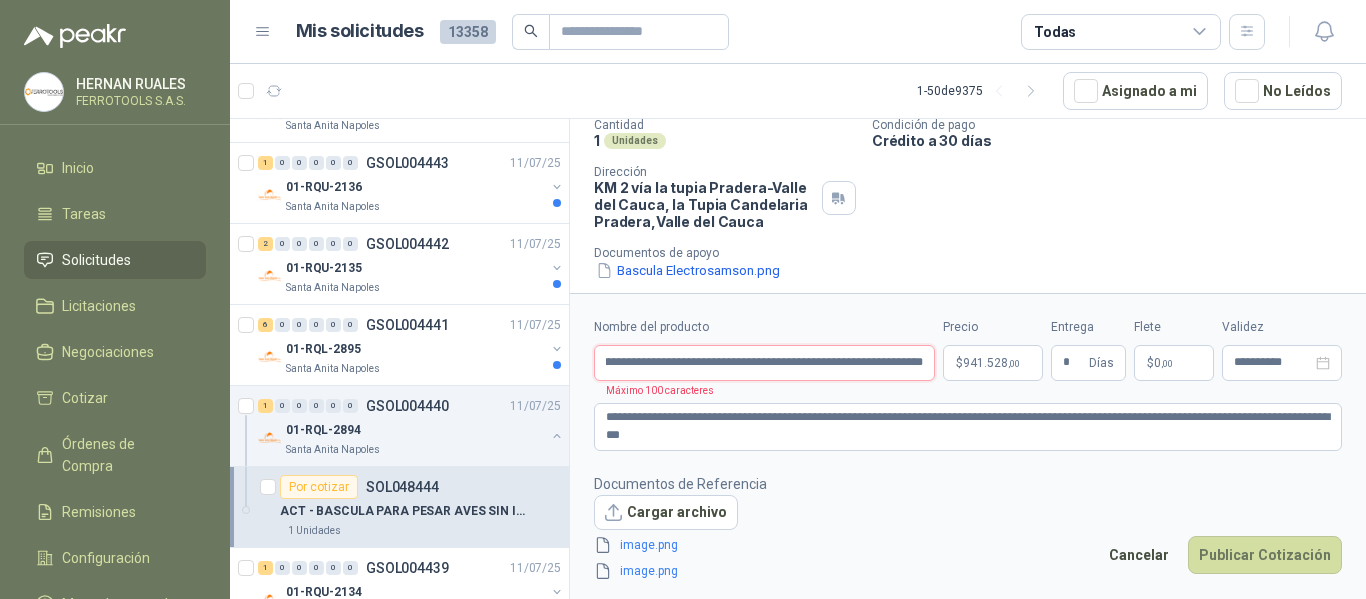 click on "**********" at bounding box center [764, 363] 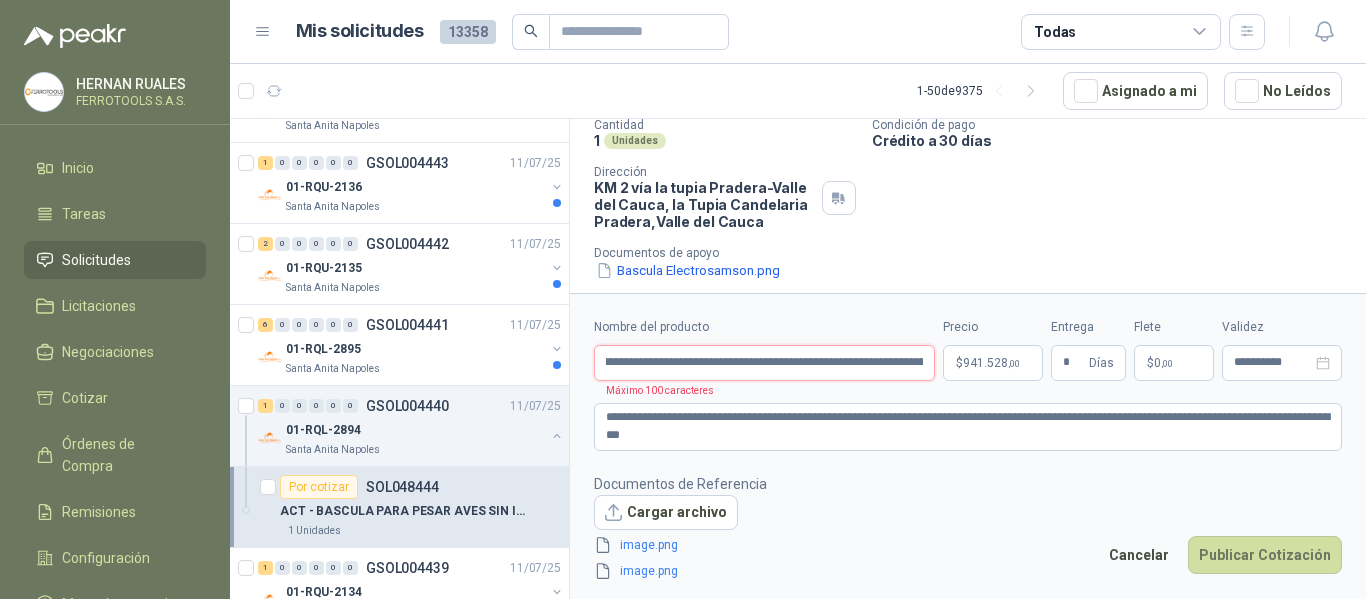 scroll, scrollTop: 0, scrollLeft: 0, axis: both 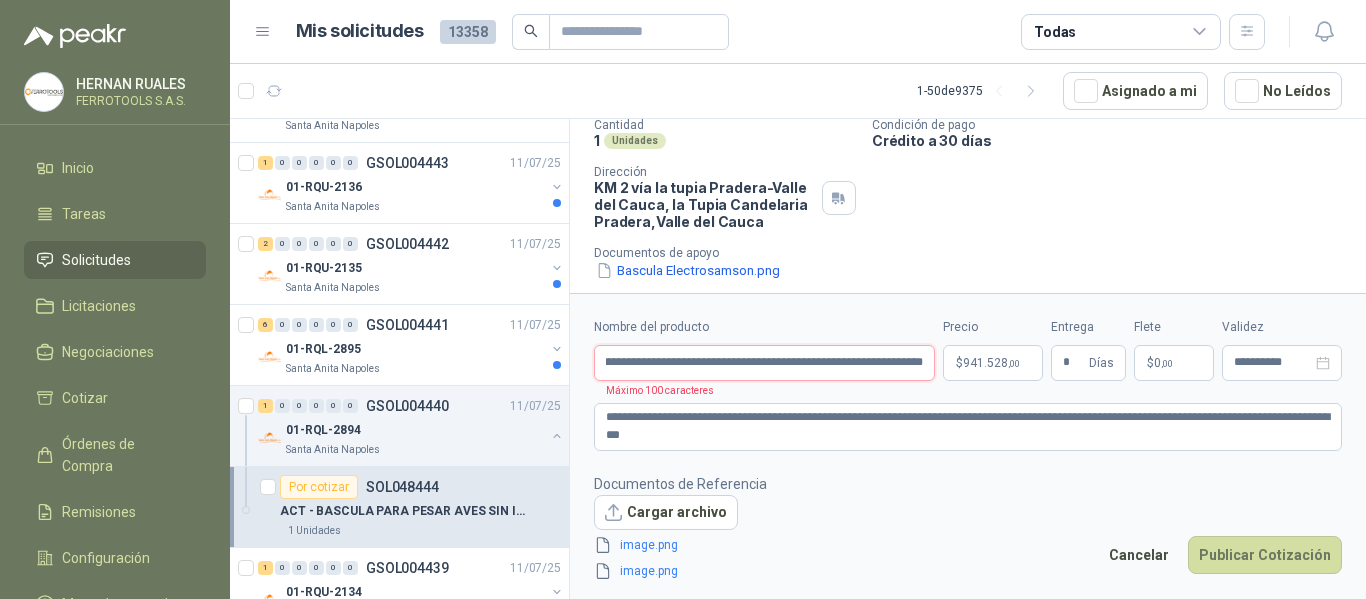 drag, startPoint x: 879, startPoint y: 363, endPoint x: 1365, endPoint y: 470, distance: 497.63943 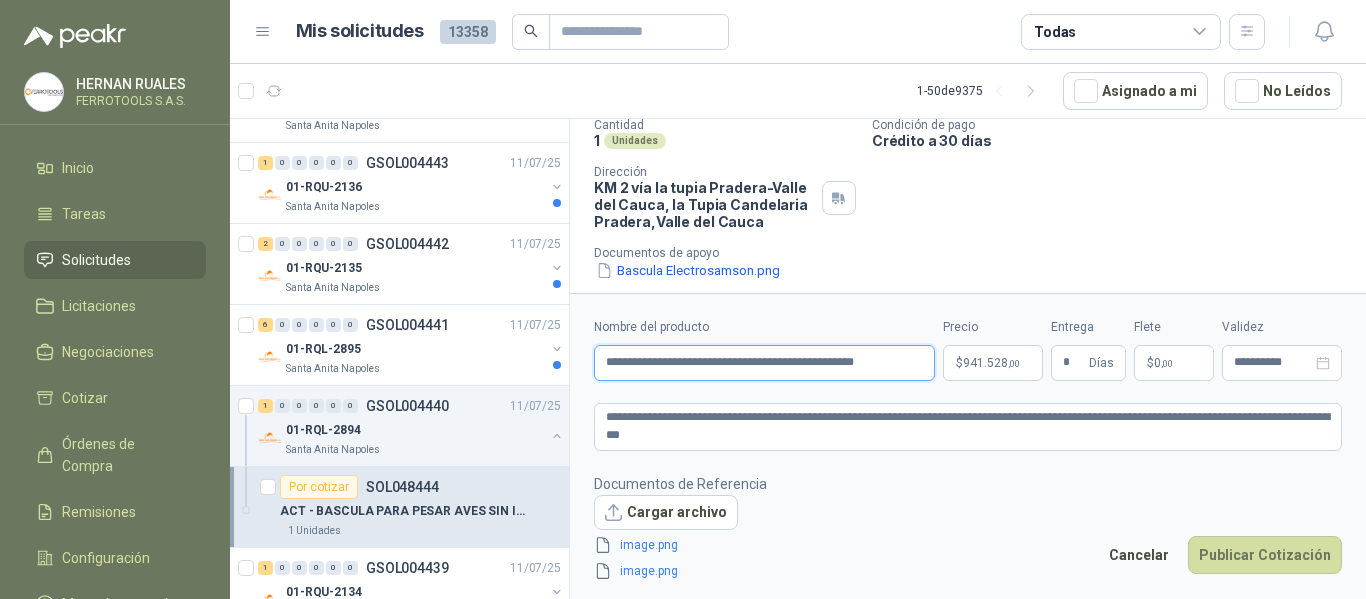 scroll, scrollTop: 0, scrollLeft: 0, axis: both 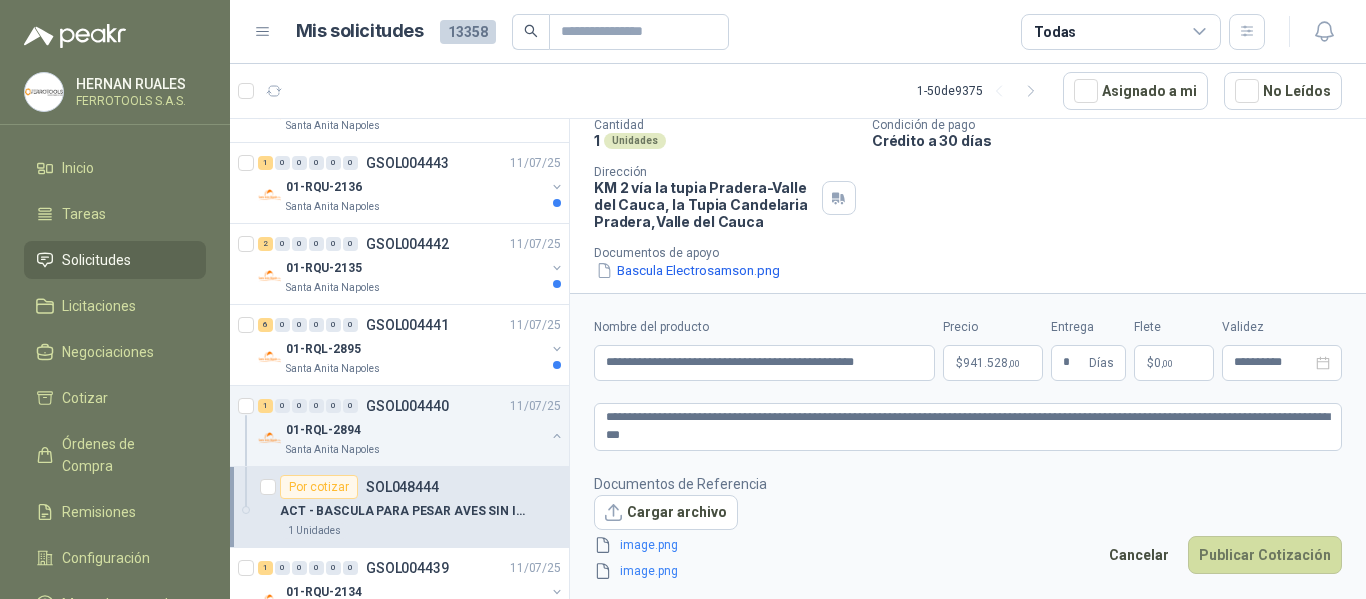 click on "Documentos de Referencia Cargar archivo image.png image.png Cancelar Publicar Cotización" at bounding box center (968, 528) 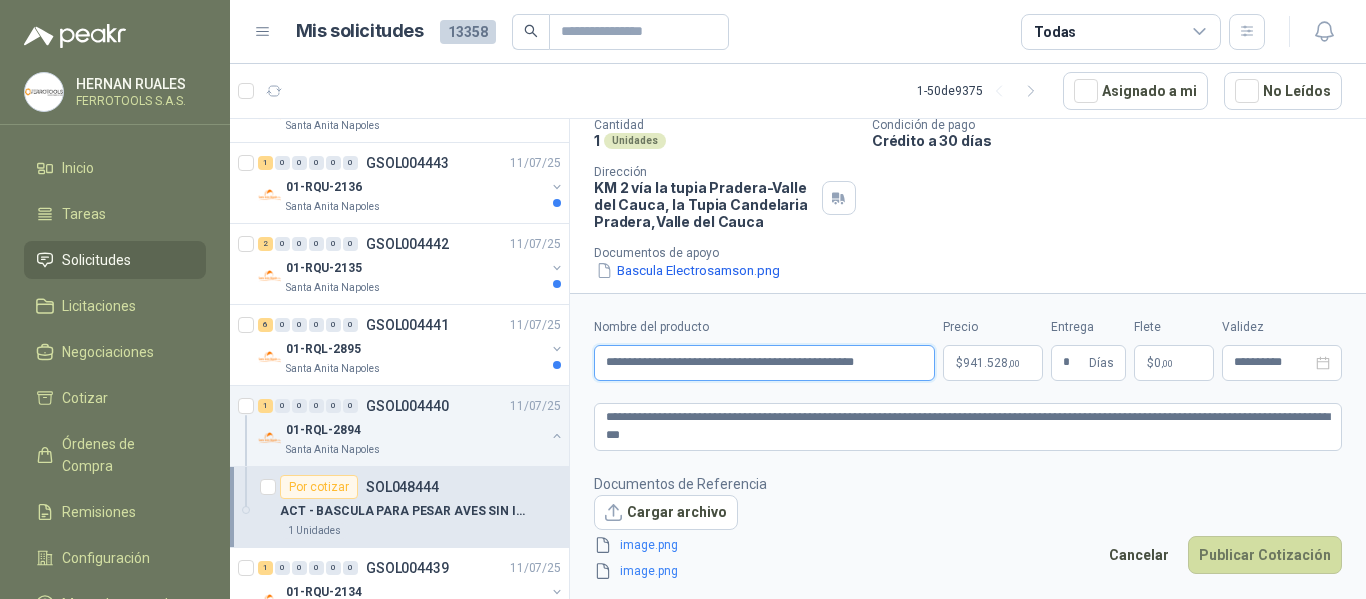 click on "**********" at bounding box center (764, 363) 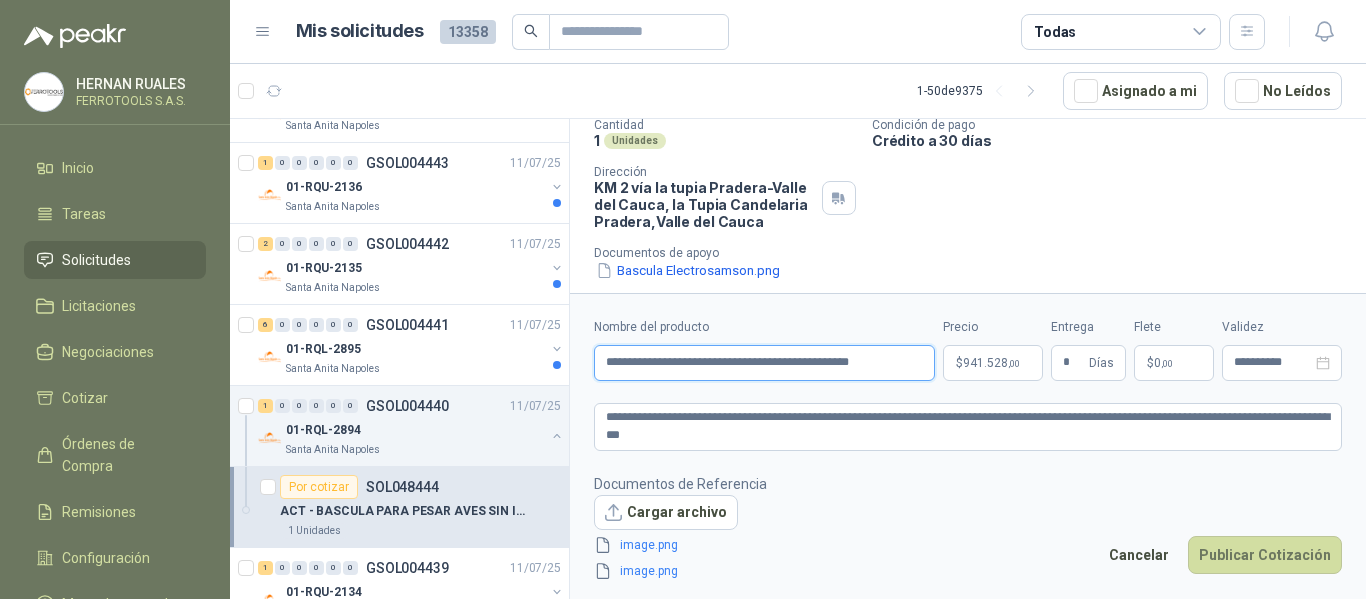 type on "**********" 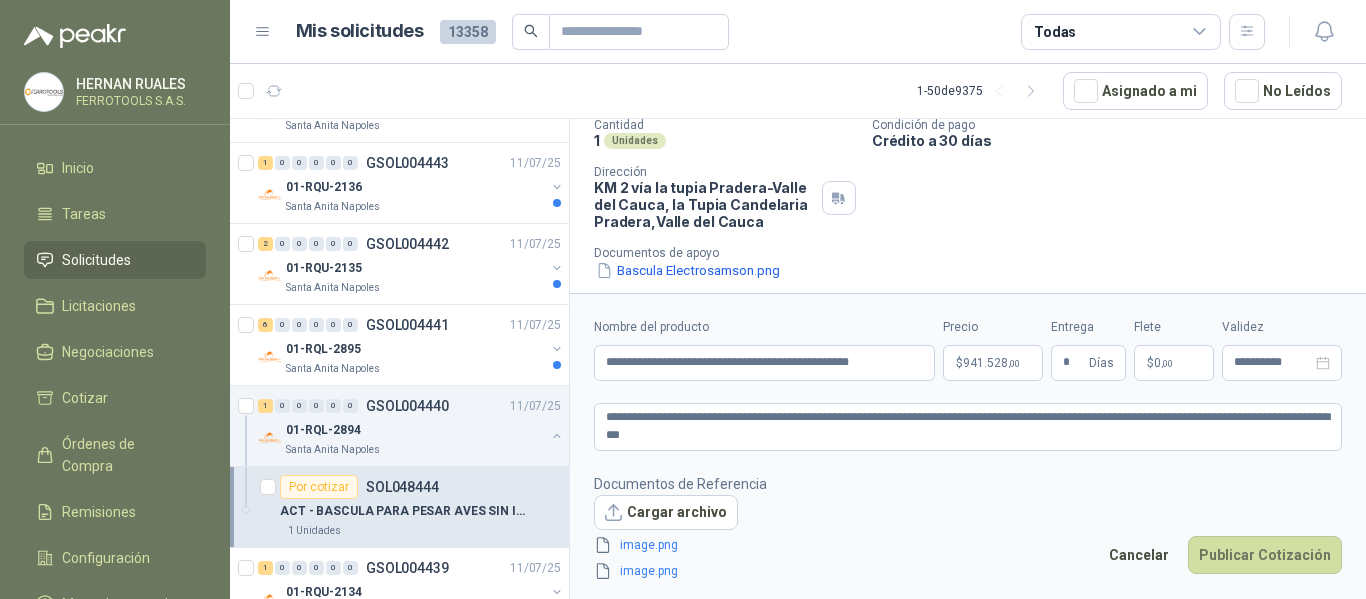click on "Documentos de Referencia Cargar archivo image.png image.png Cancelar Publicar Cotización" at bounding box center [968, 528] 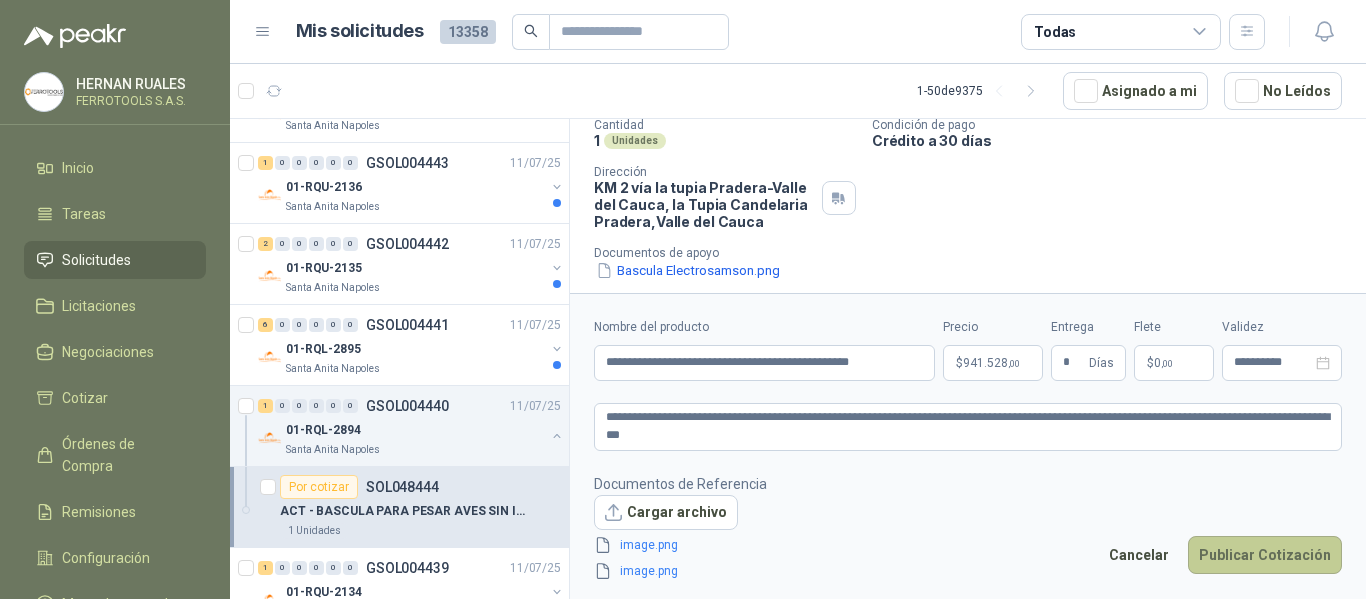 click on "Publicar Cotización" at bounding box center (1265, 555) 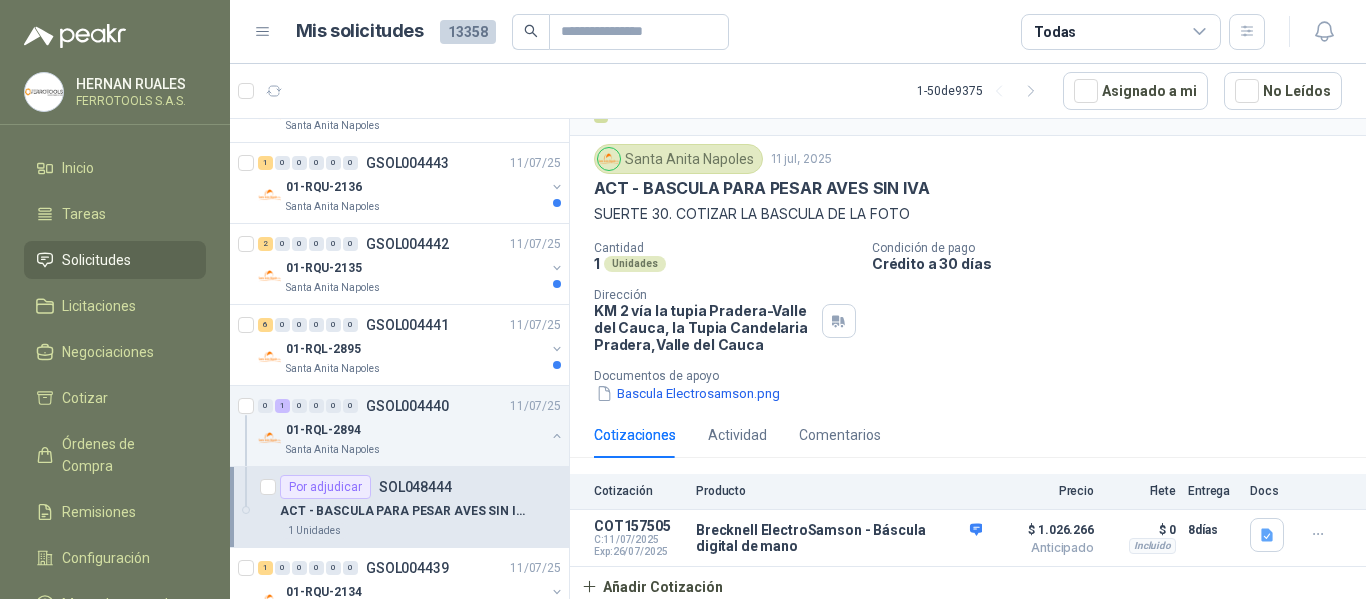 scroll, scrollTop: 41, scrollLeft: 0, axis: vertical 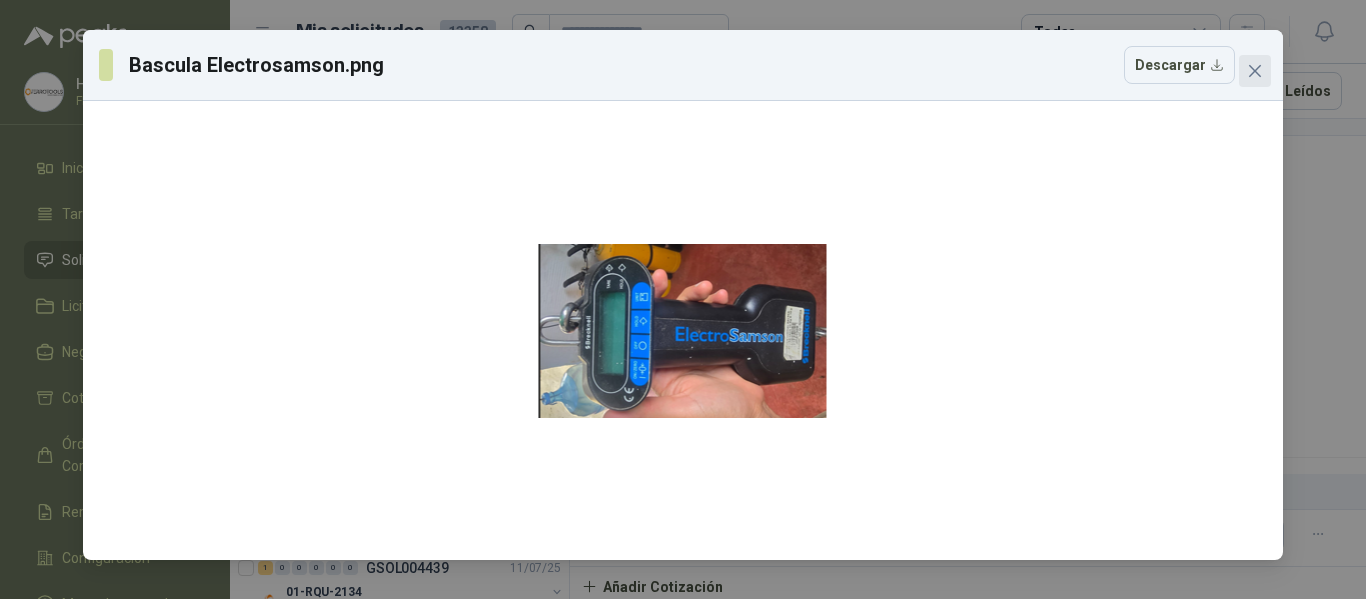 click 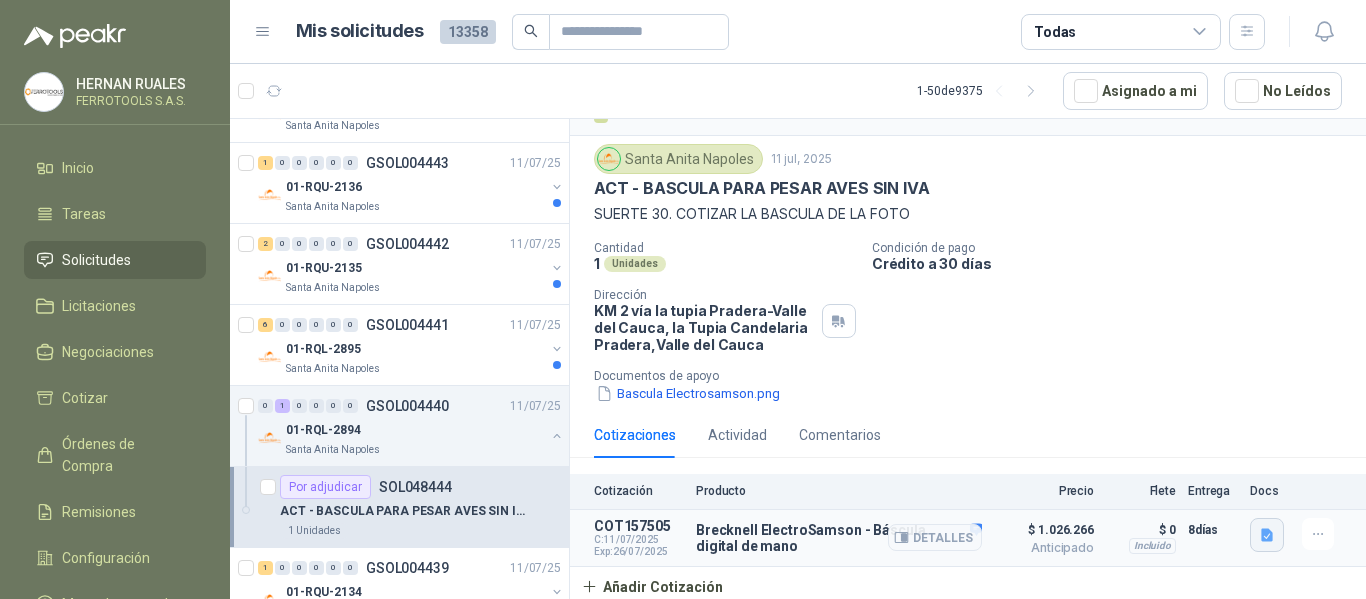 click at bounding box center (1267, 535) 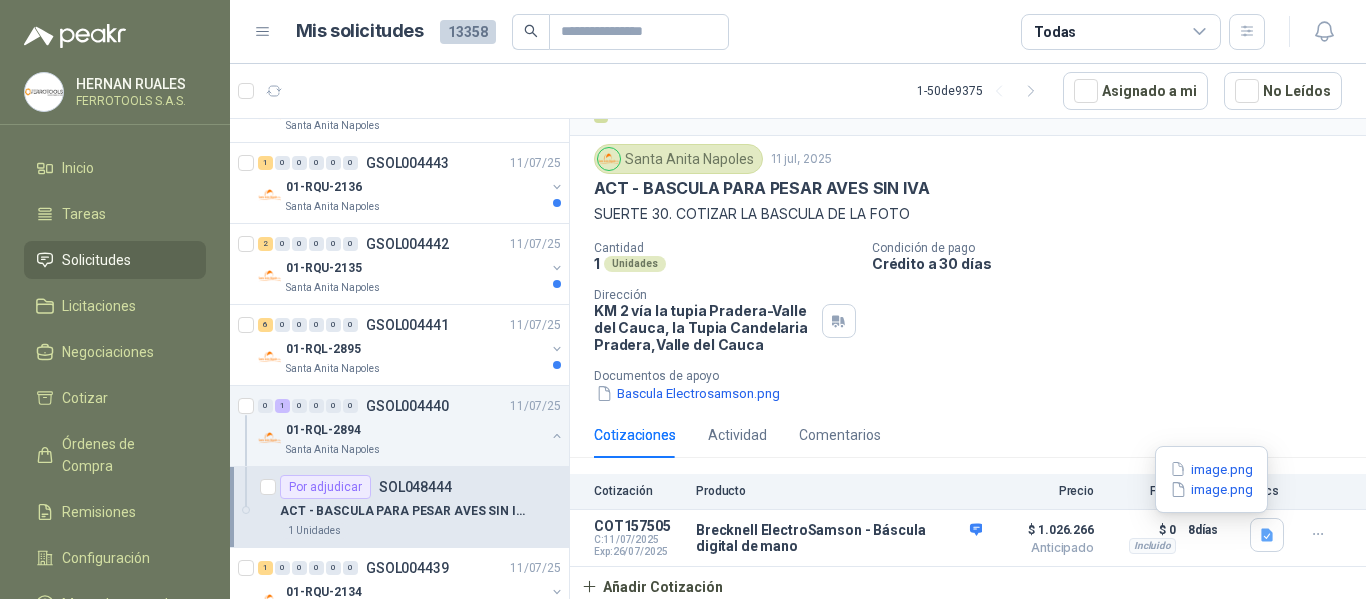 click on "Cantidad 1   Unidades Condición de pago Crédito a 30 días Dirección KM 2 vía la tupia [CITY]-[STATE], la Tupia [CITY]    [CITY] ,  [STATE] Documentos de apoyo Bascula Electrosamson.png" at bounding box center [968, 322] 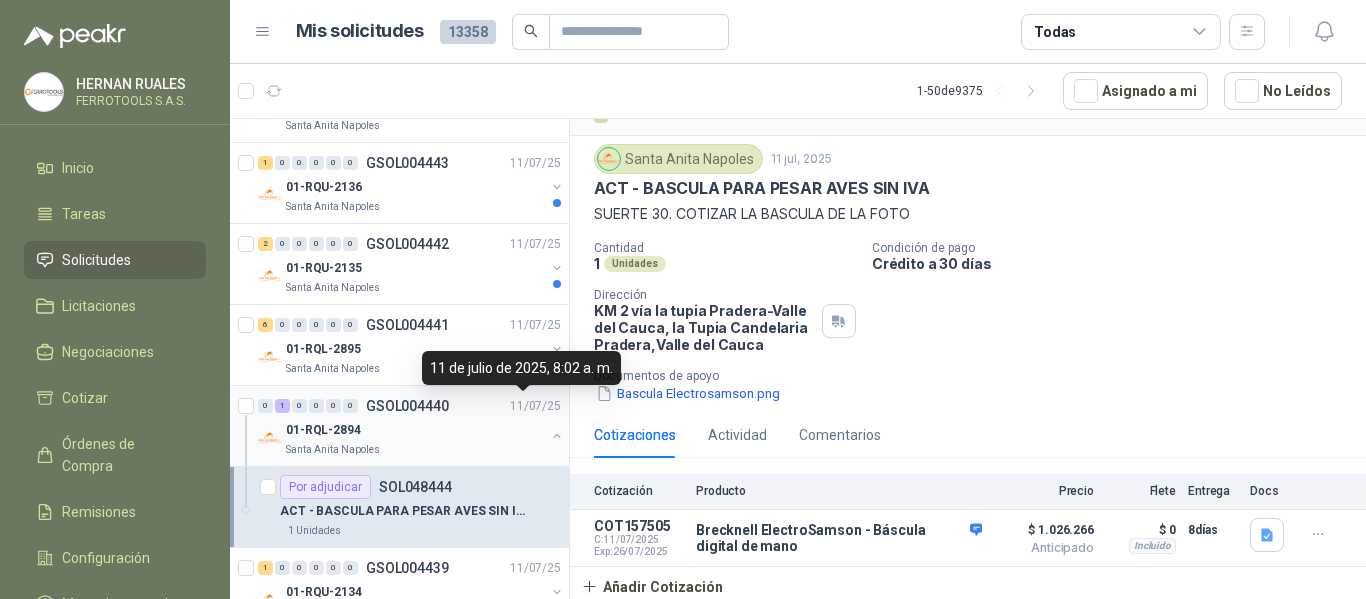 click on "11/07/25" at bounding box center [535, 406] 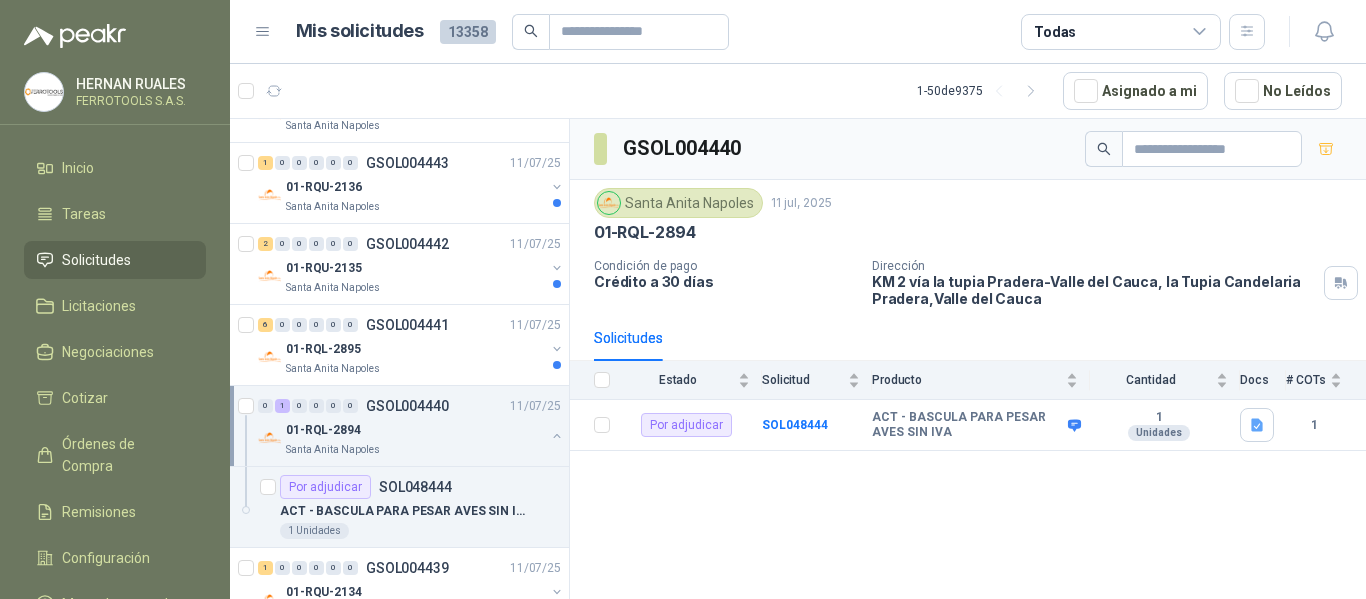 click at bounding box center [557, 436] 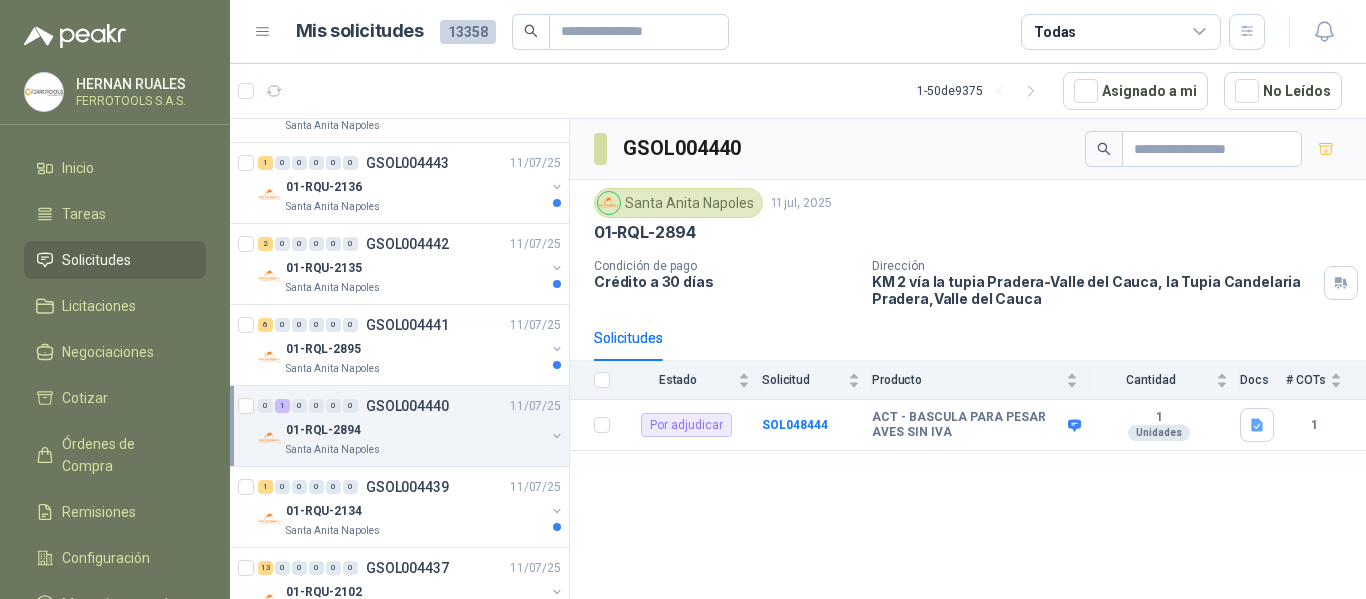 click on "01-RQL-2894" at bounding box center [415, 430] 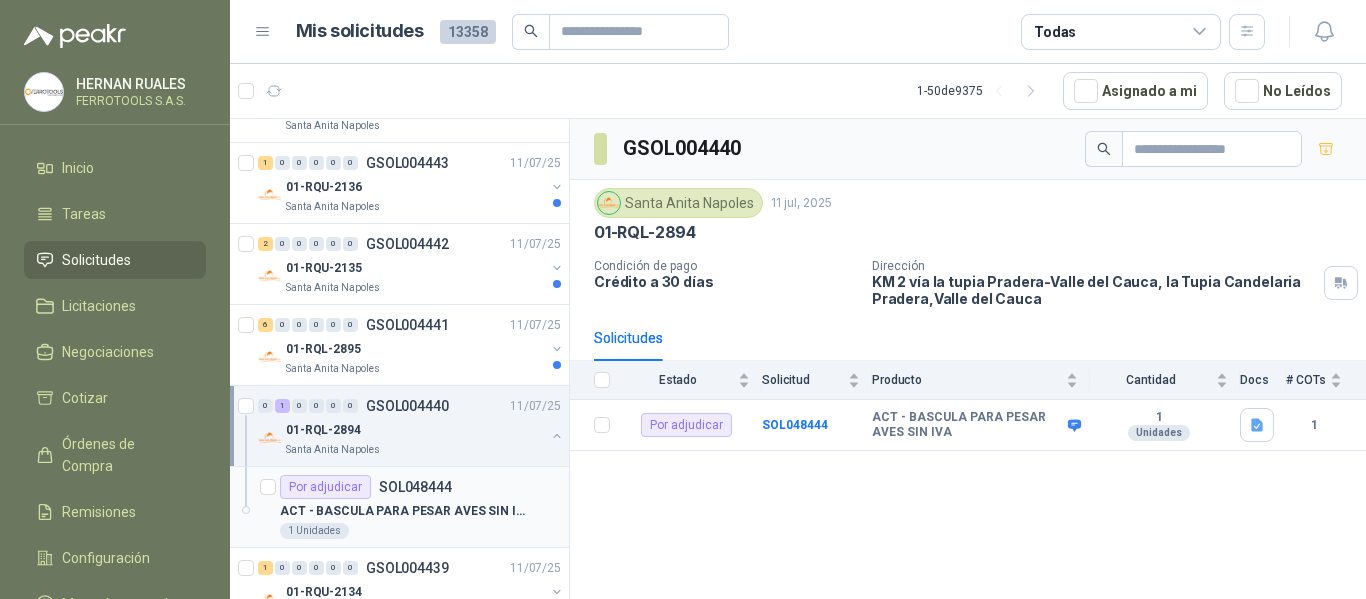 click on "Por adjudicar SOL048444" at bounding box center (420, 487) 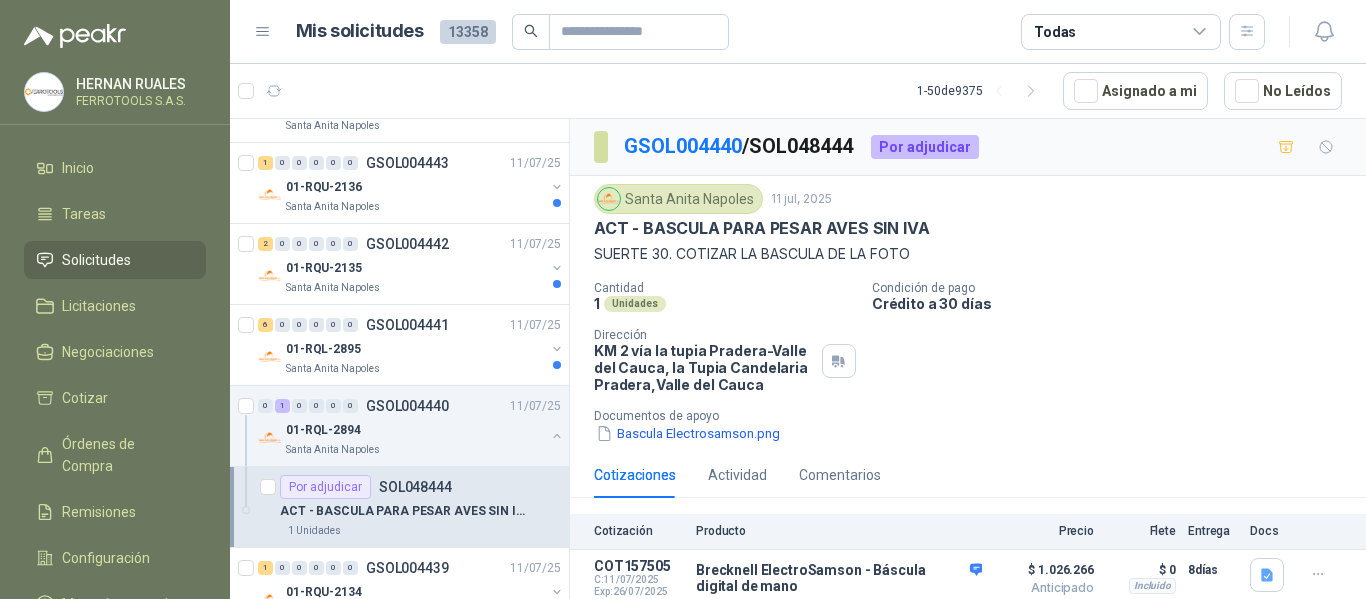 scroll, scrollTop: 41, scrollLeft: 0, axis: vertical 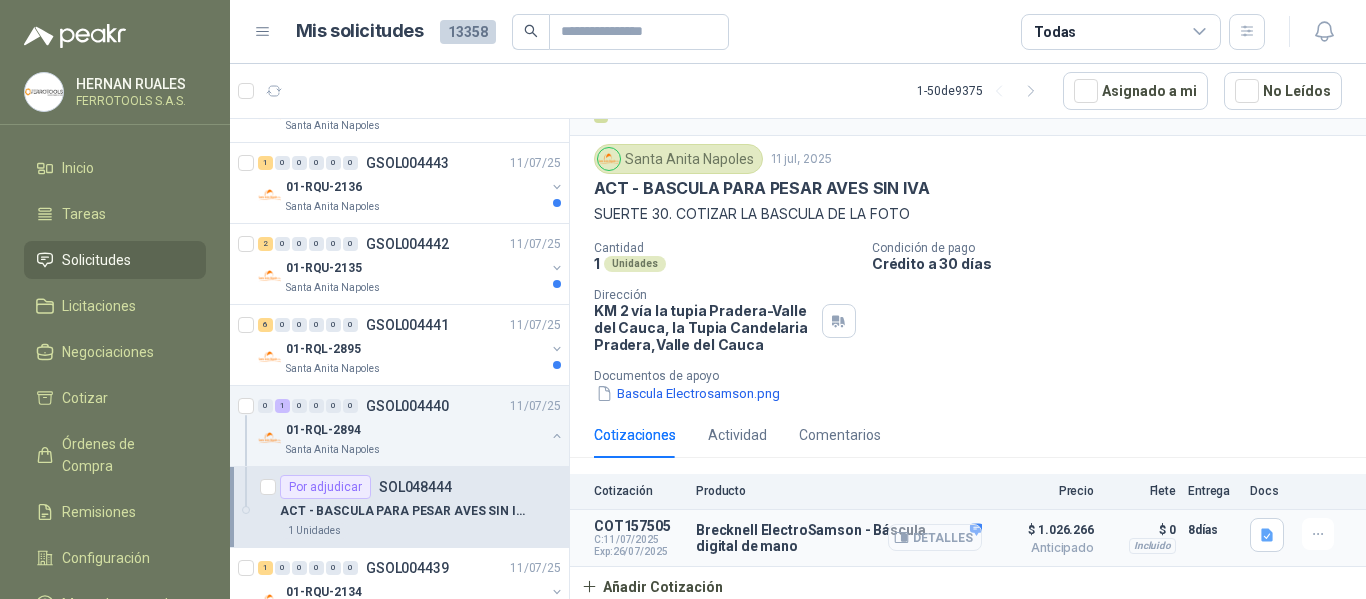 click on "Detalles" at bounding box center (935, 537) 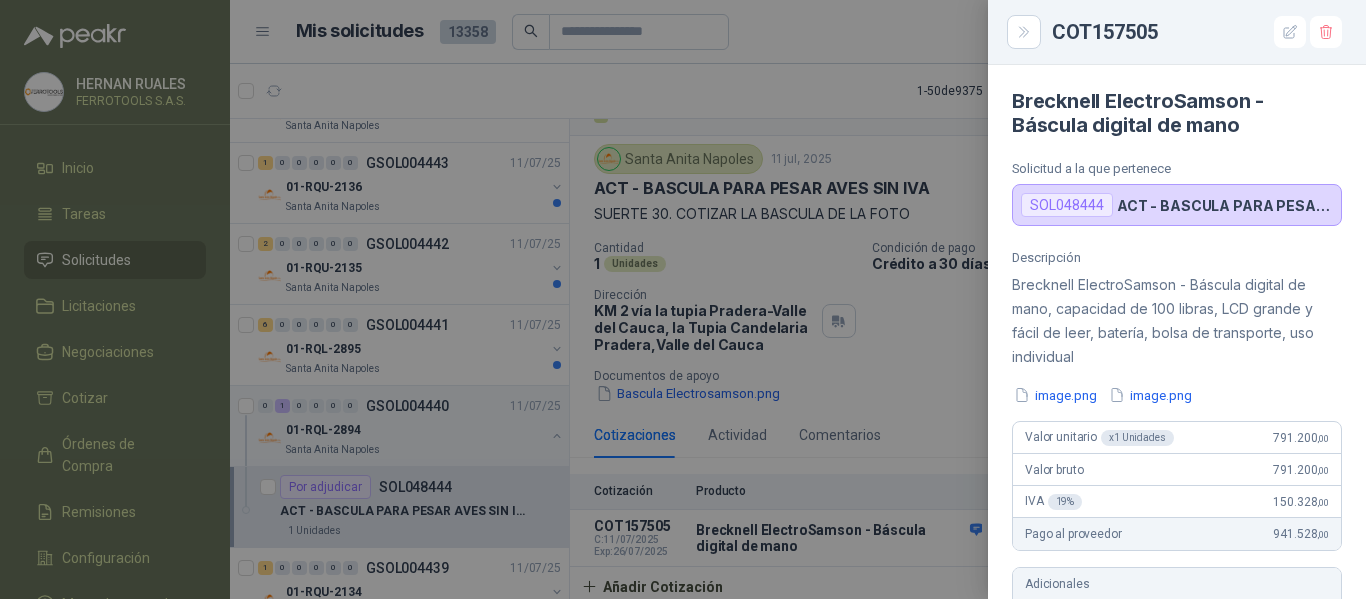 click at bounding box center [683, 299] 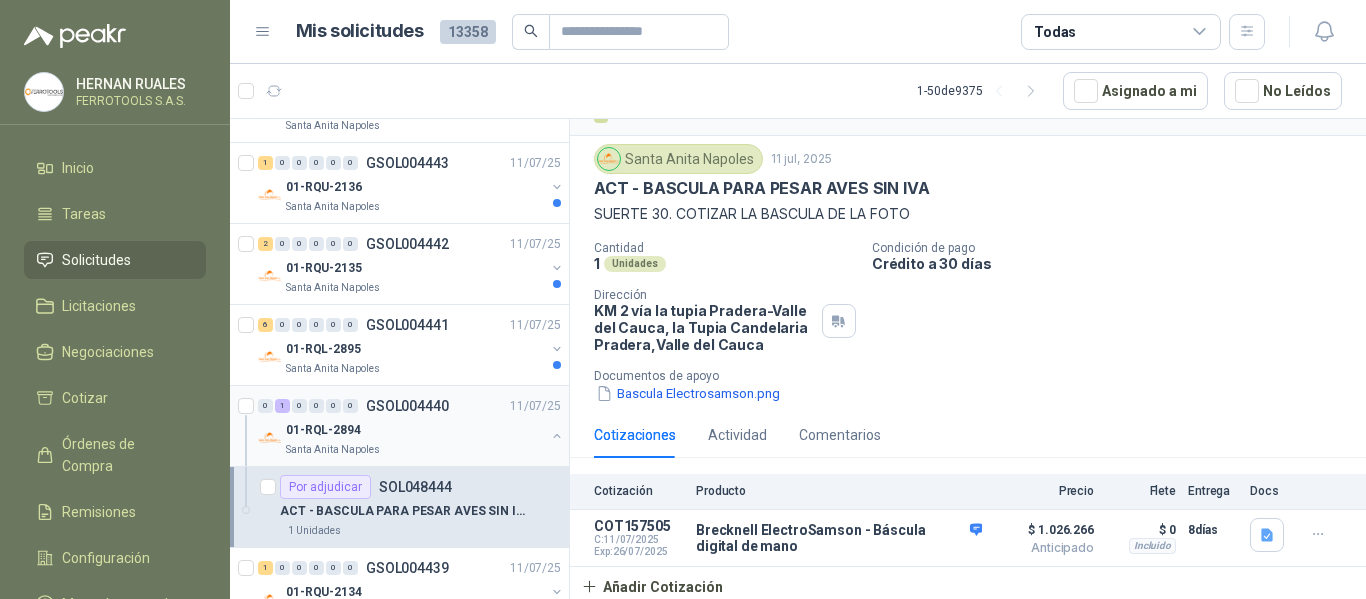click at bounding box center [557, 436] 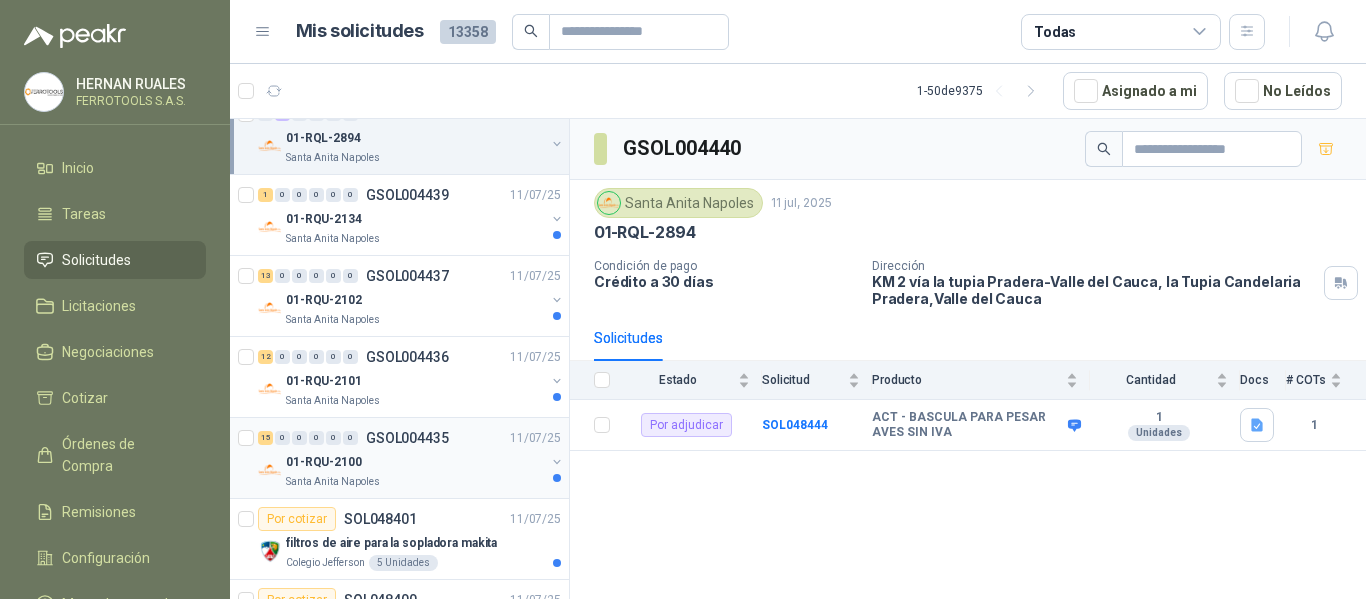 scroll, scrollTop: 600, scrollLeft: 0, axis: vertical 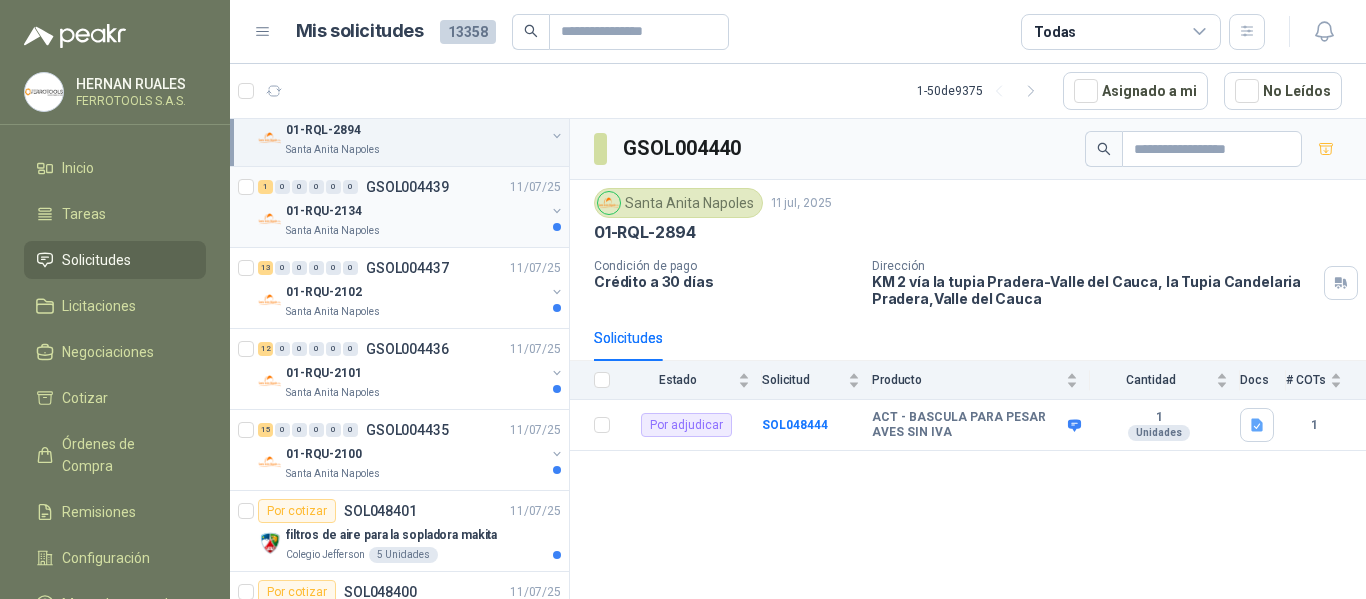click on "01-RQU-2134" at bounding box center (415, 211) 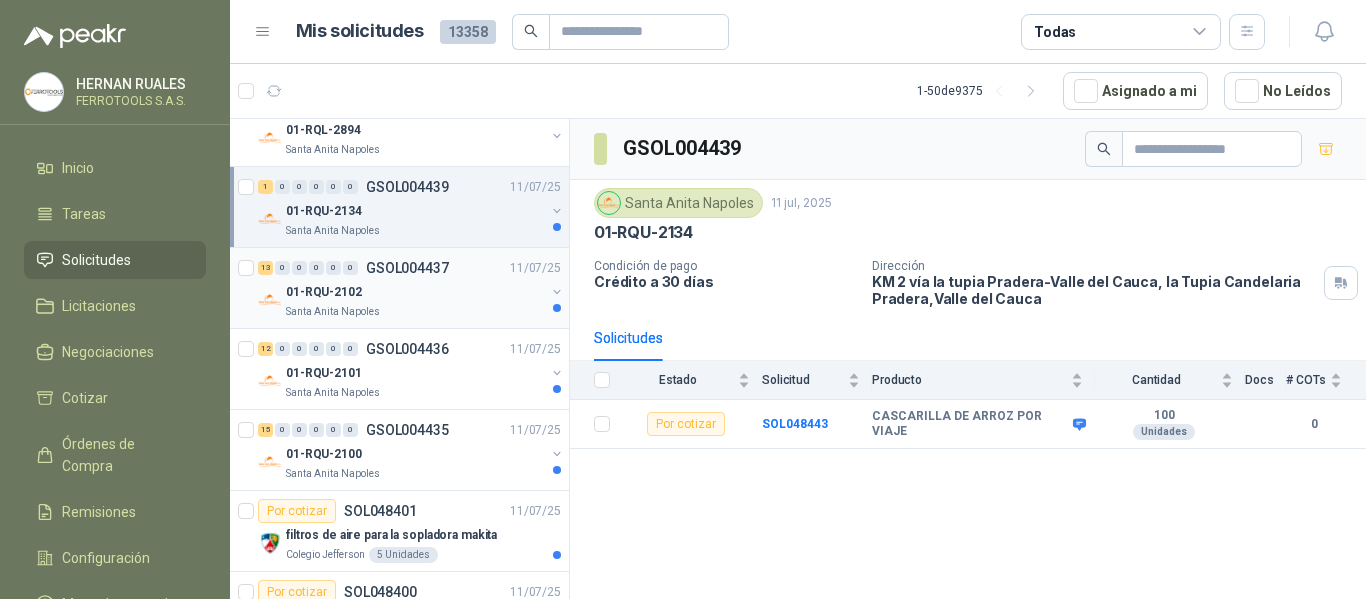 click on "01-RQU-2102" at bounding box center (415, 292) 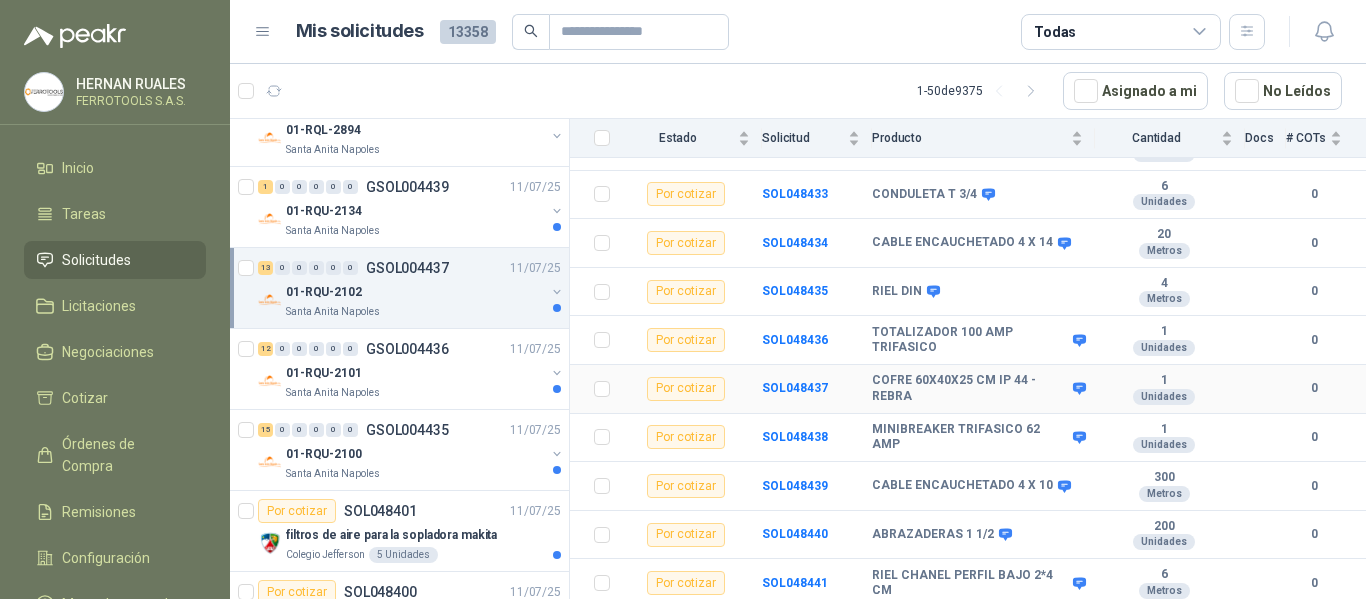 scroll, scrollTop: 426, scrollLeft: 0, axis: vertical 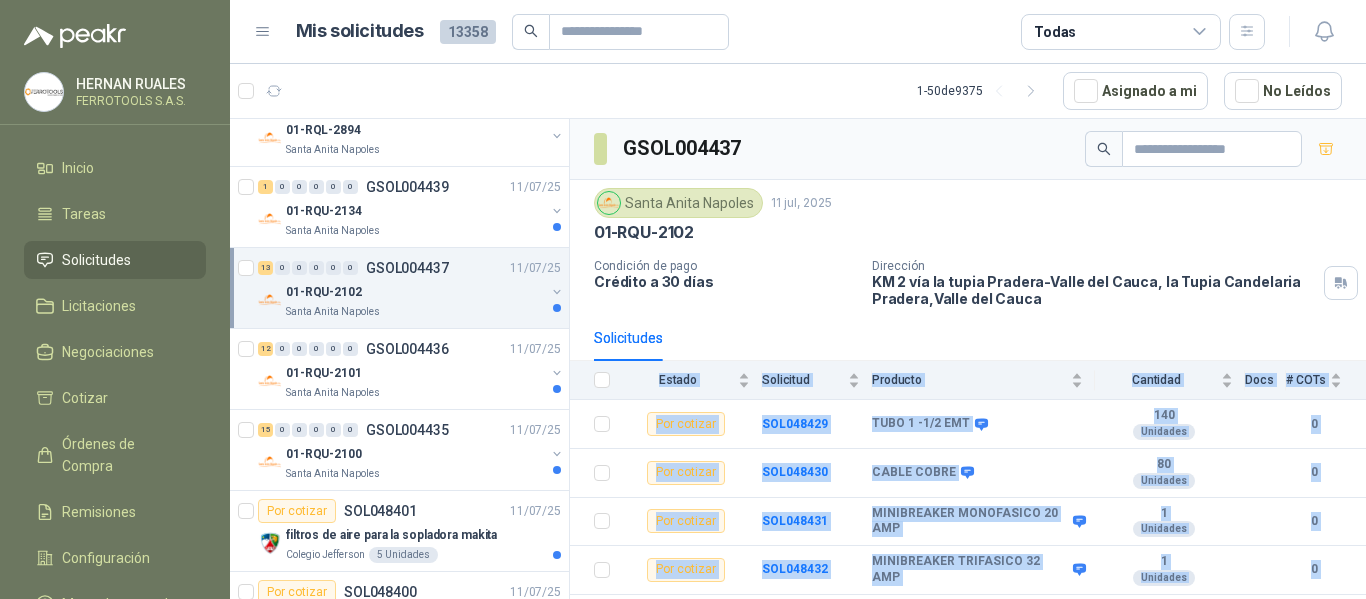 drag, startPoint x: 915, startPoint y: 583, endPoint x: 882, endPoint y: 322, distance: 263.07794 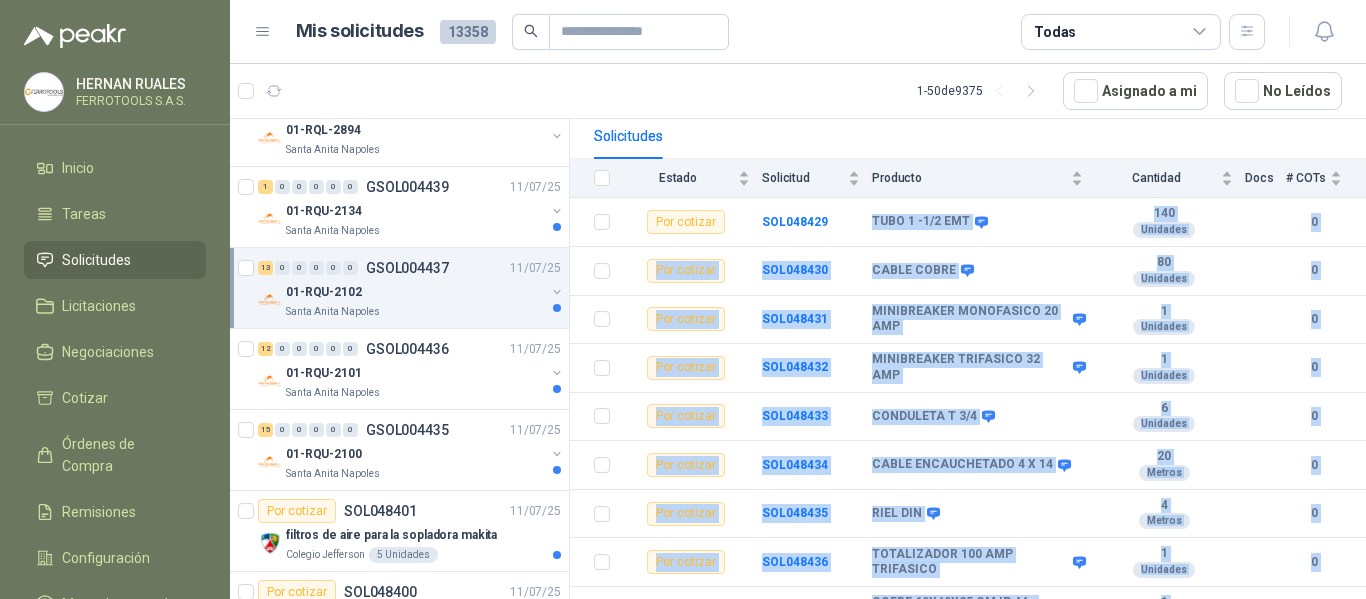 scroll, scrollTop: 426, scrollLeft: 0, axis: vertical 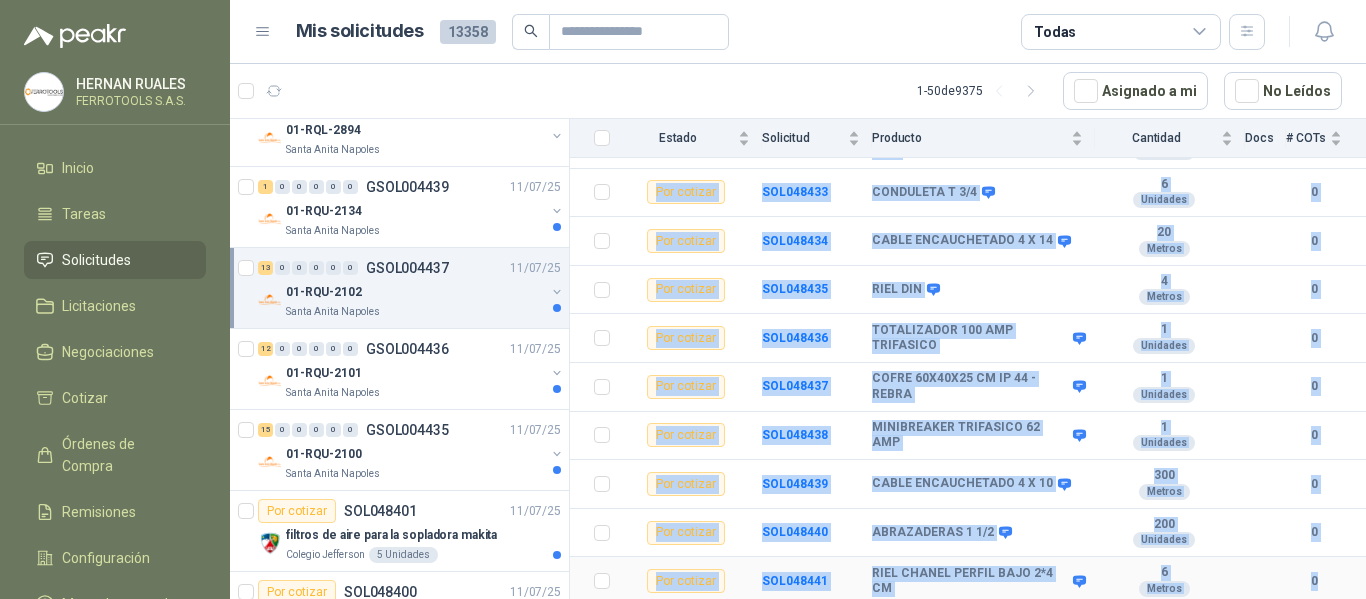 drag, startPoint x: 870, startPoint y: 427, endPoint x: 1349, endPoint y: 598, distance: 508.6079 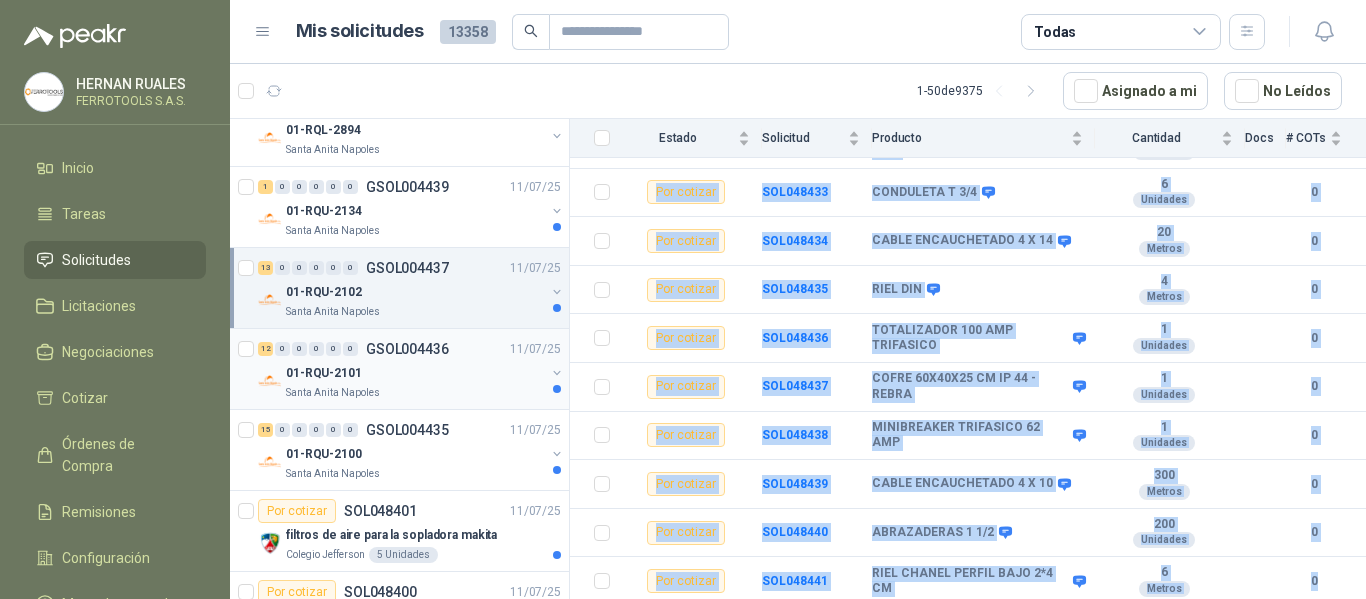 click on "12   0   0   0   0   0   GSOL004436 11/07/25" at bounding box center [411, 349] 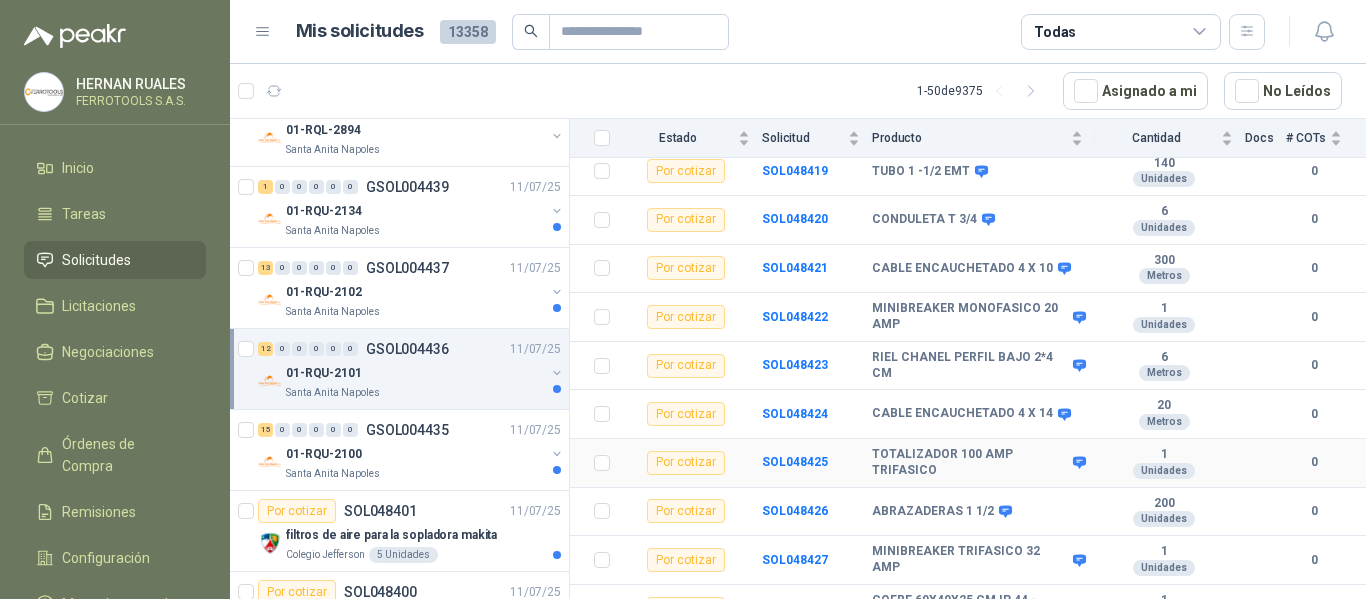 scroll, scrollTop: 377, scrollLeft: 0, axis: vertical 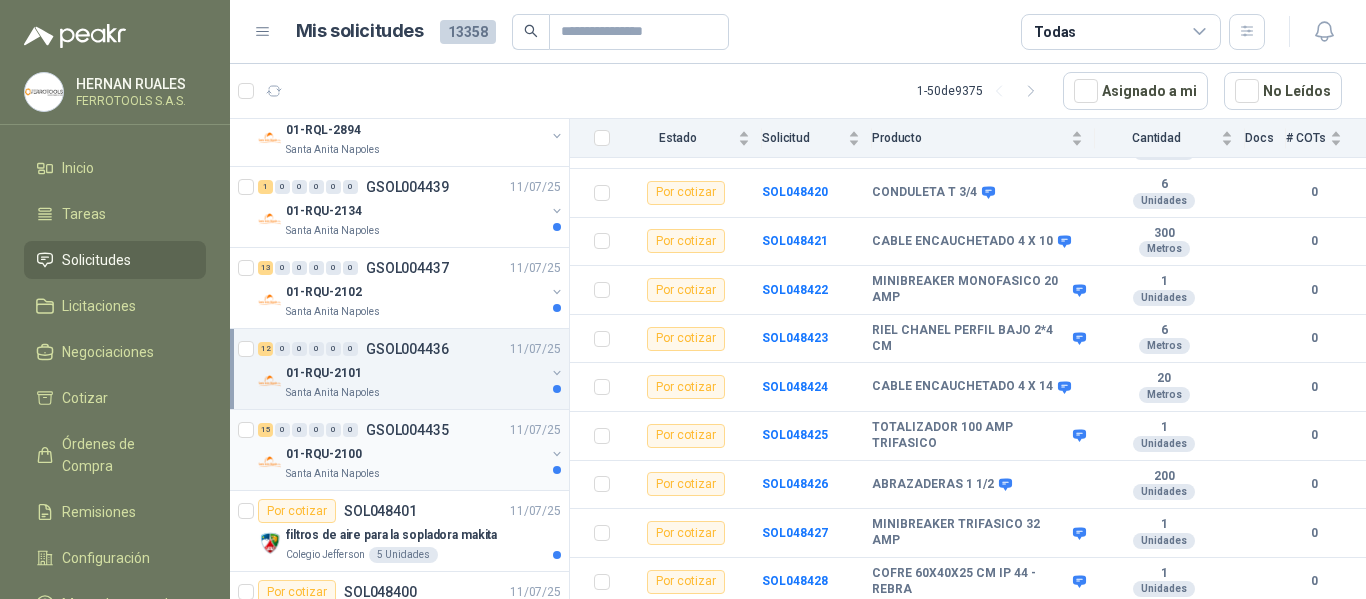 click on "Santa Anita Napoles" at bounding box center [415, 474] 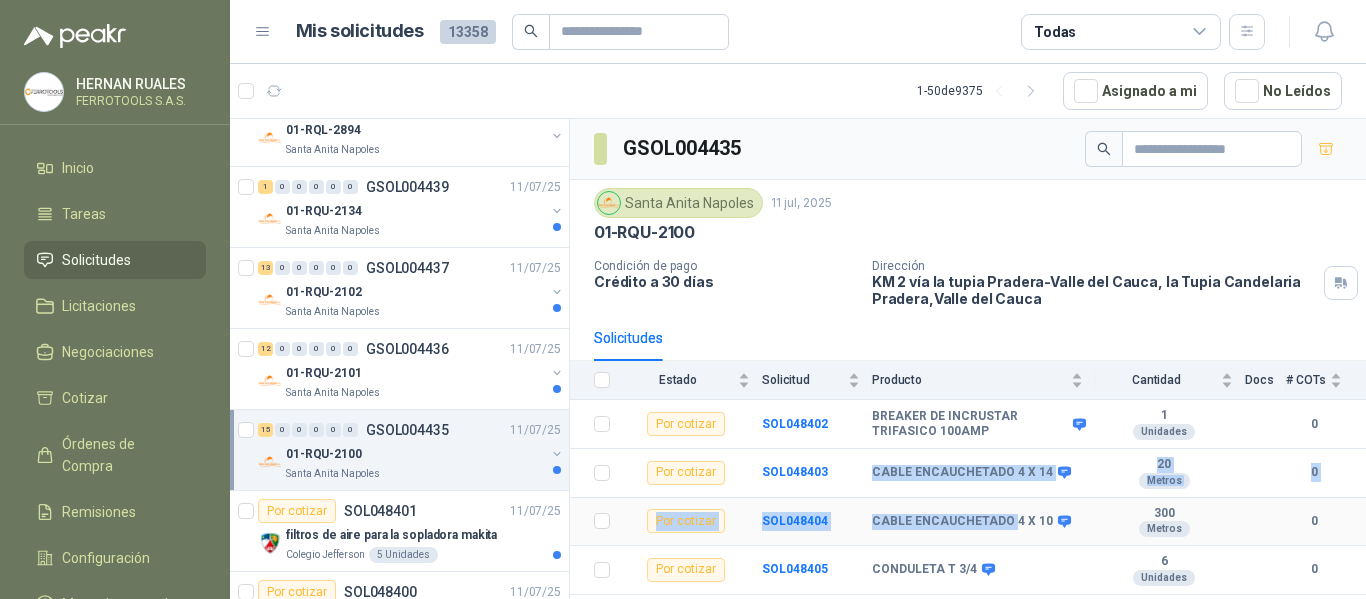 drag, startPoint x: 871, startPoint y: 475, endPoint x: 1007, endPoint y: 519, distance: 142.94055 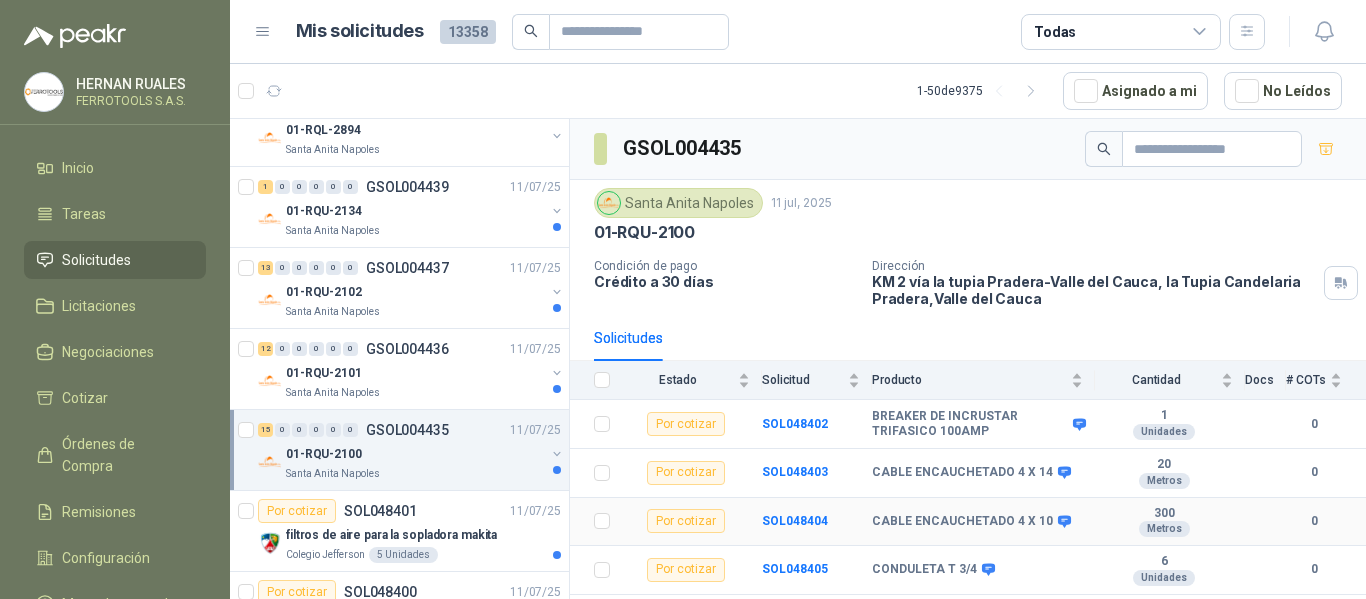 click on "300" at bounding box center (1164, 514) 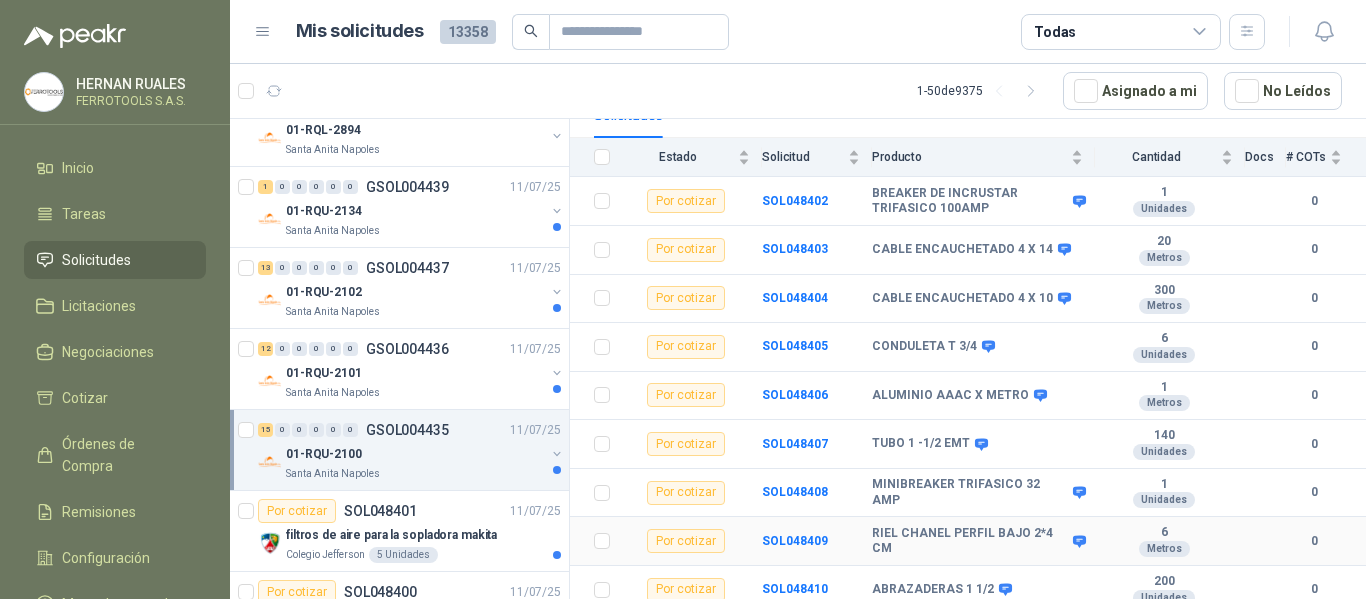 scroll, scrollTop: 123, scrollLeft: 0, axis: vertical 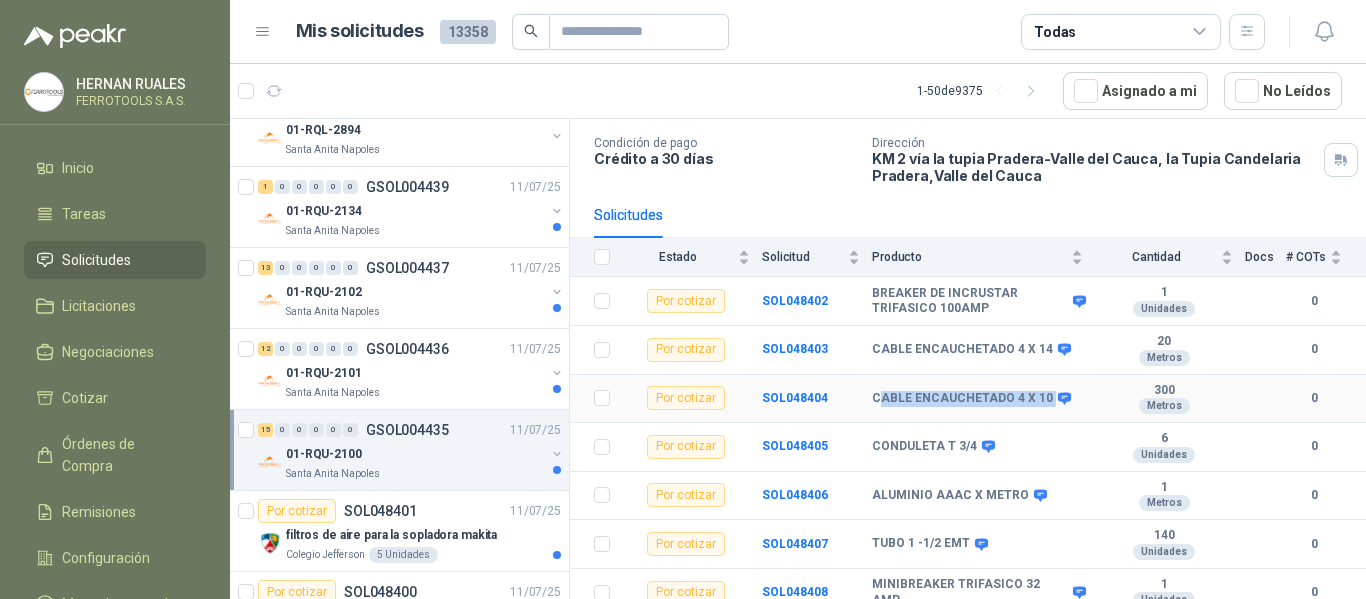 drag, startPoint x: 876, startPoint y: 399, endPoint x: 1043, endPoint y: 403, distance: 167.0479 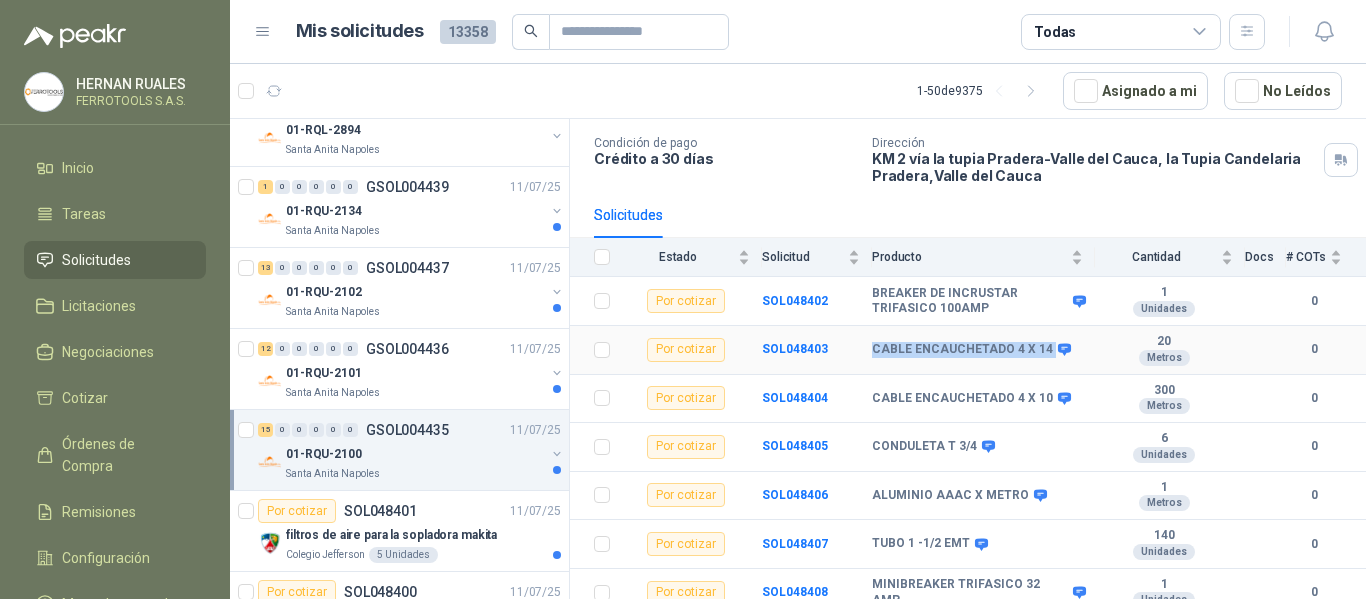 drag, startPoint x: 871, startPoint y: 355, endPoint x: 1055, endPoint y: 373, distance: 184.87834 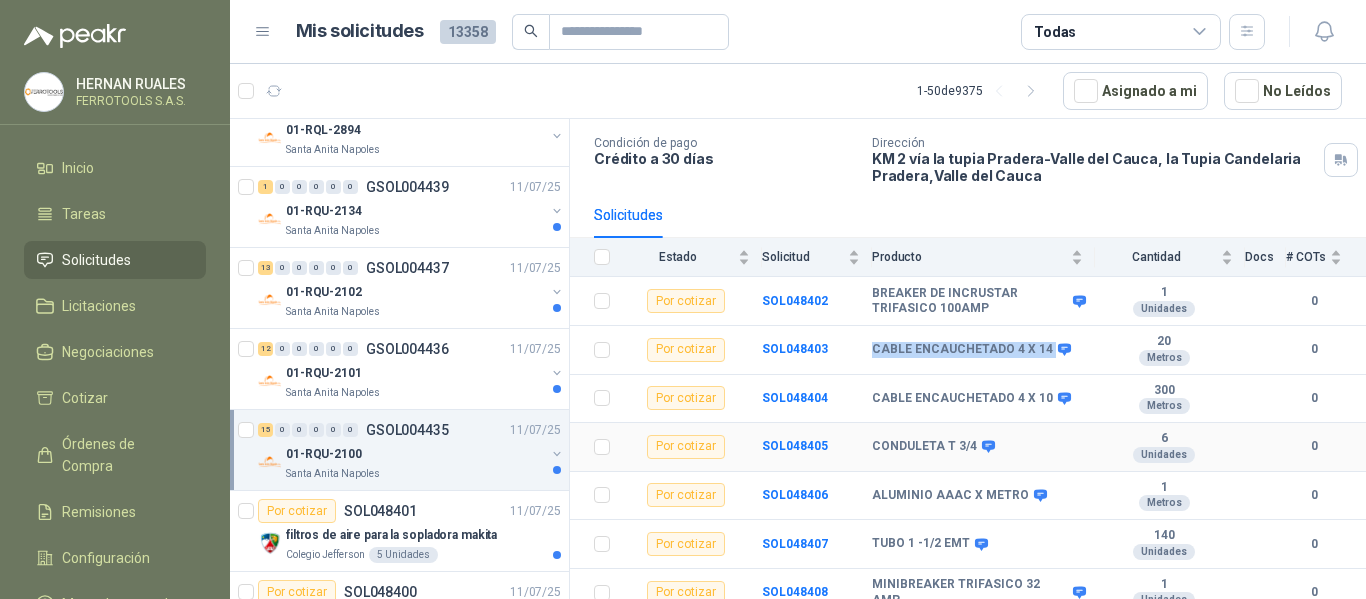 copy on "CABLE ENCAUCHETADO 4 X 14" 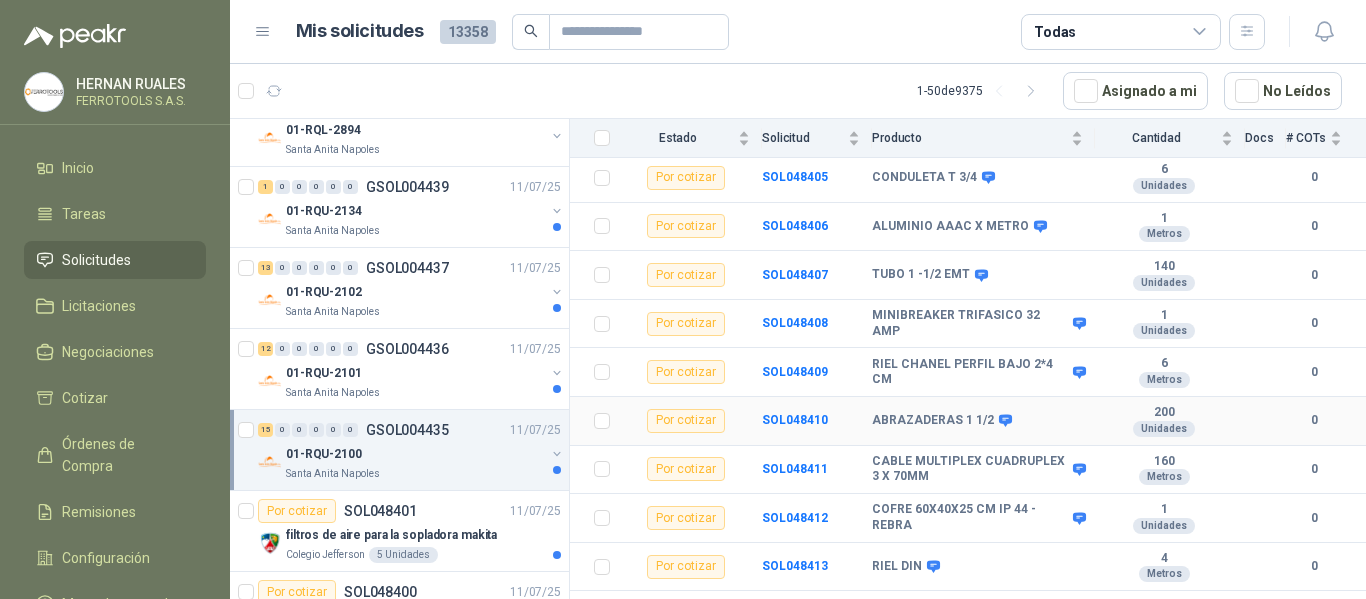 scroll, scrollTop: 423, scrollLeft: 0, axis: vertical 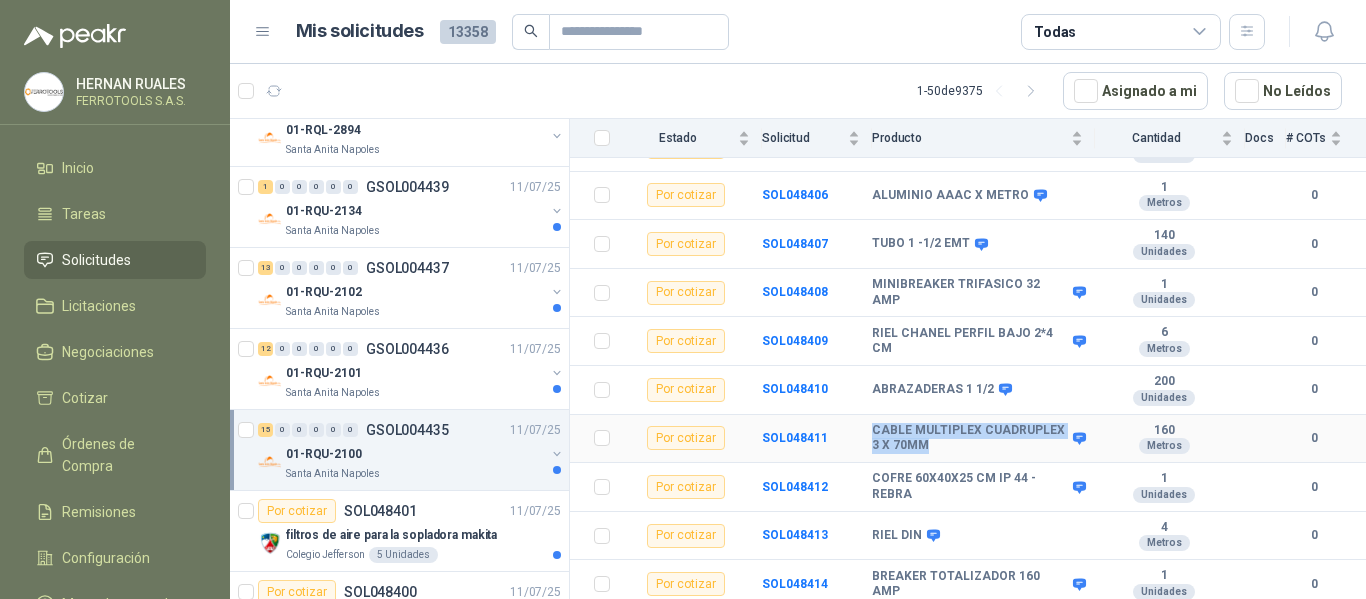 drag, startPoint x: 874, startPoint y: 435, endPoint x: 1001, endPoint y: 442, distance: 127.192764 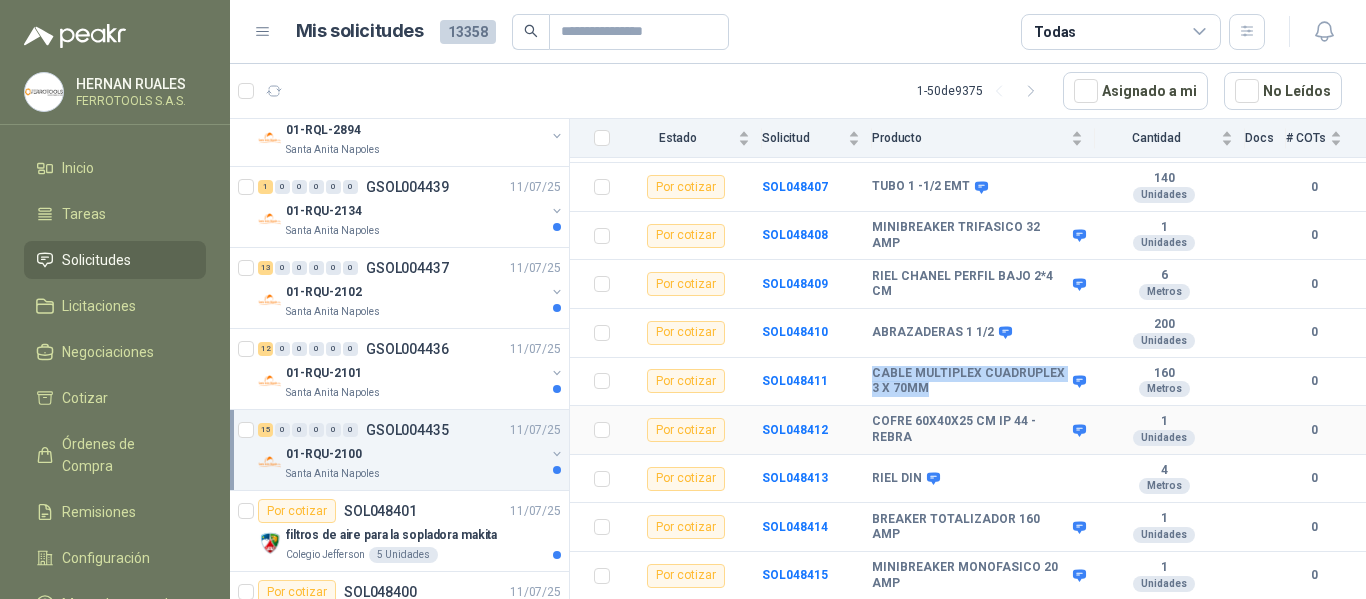 scroll, scrollTop: 523, scrollLeft: 0, axis: vertical 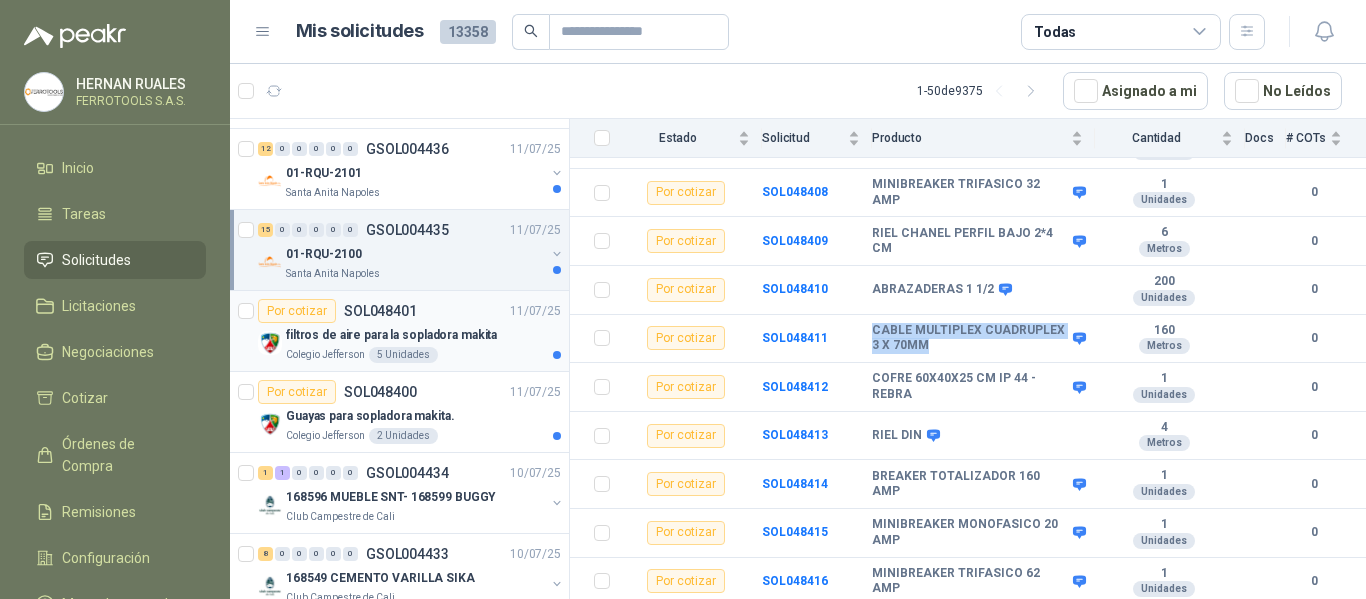 click on "filtros de aire para la sopladora makita" at bounding box center [423, 335] 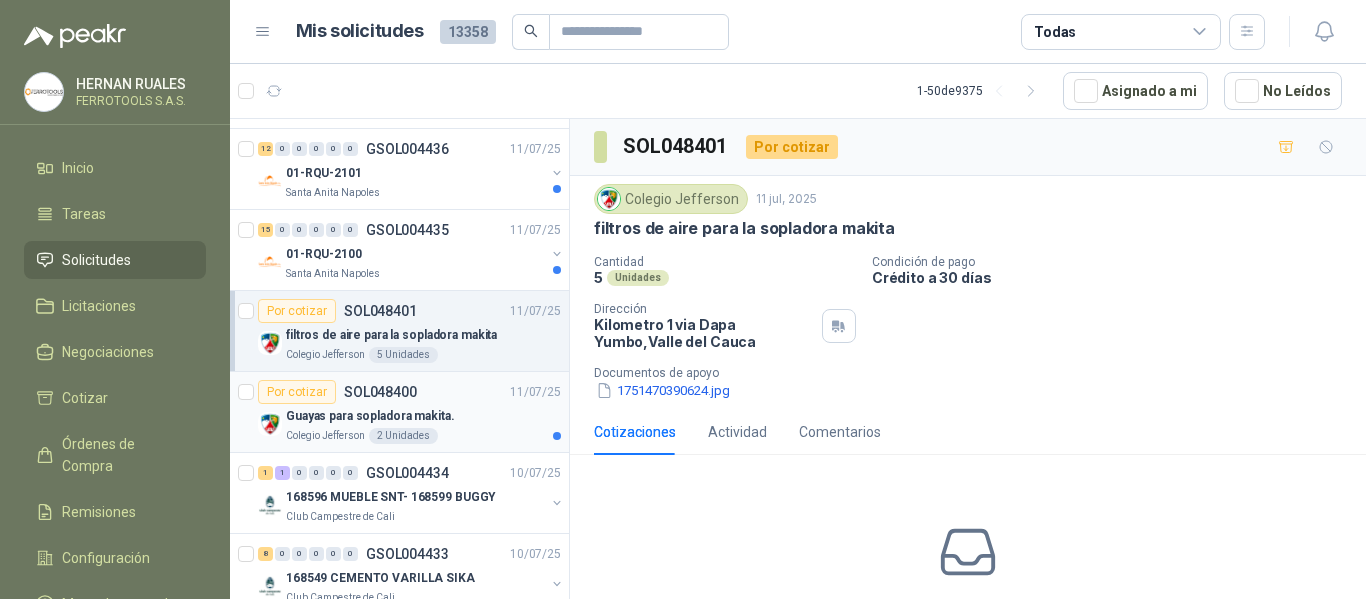 click on "Guayas para sopladora makita." at bounding box center [370, 416] 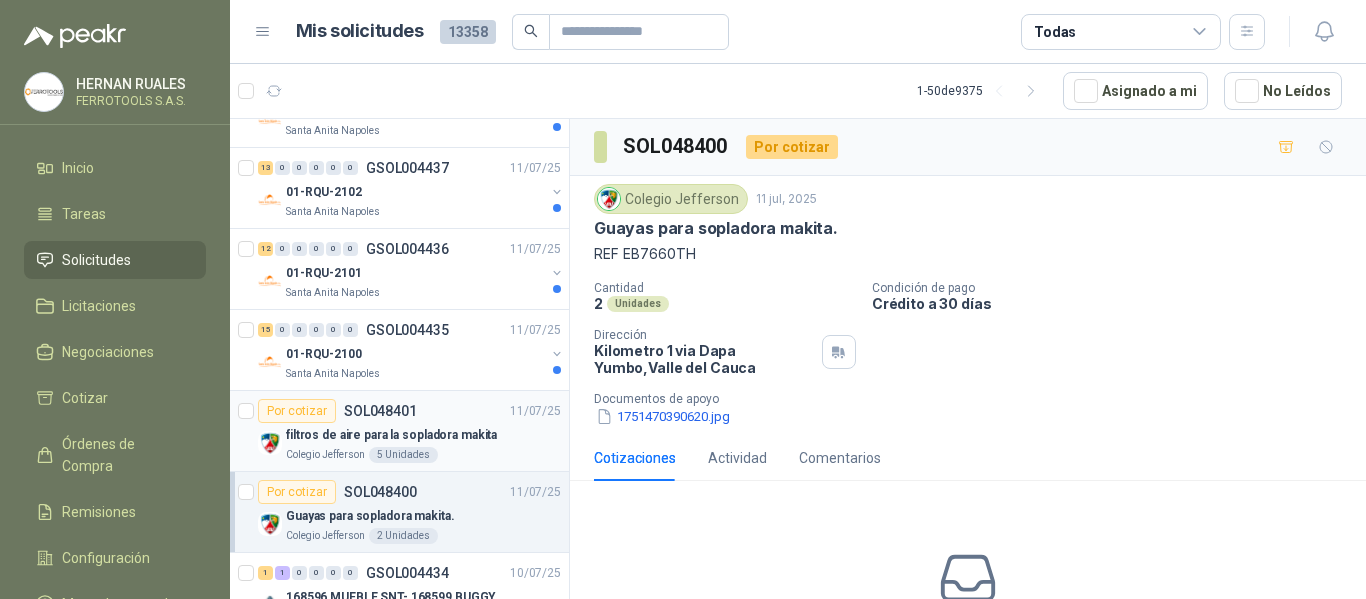 scroll, scrollTop: 600, scrollLeft: 0, axis: vertical 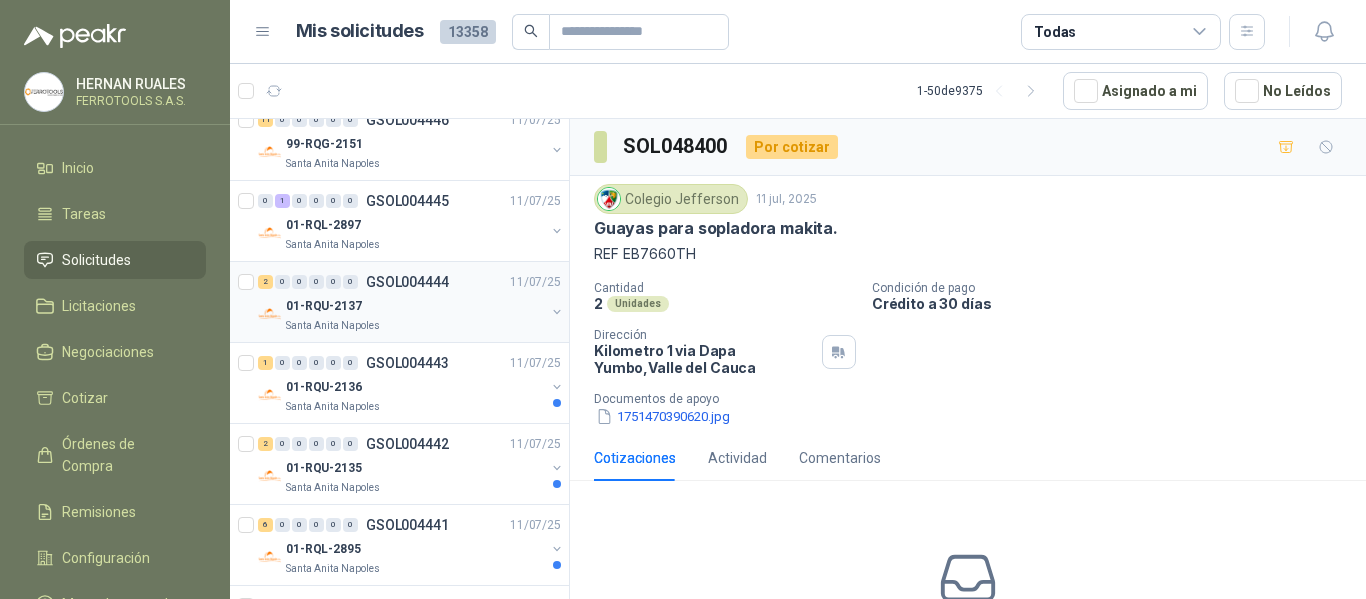 click on "01-RQU-2137" at bounding box center (415, 306) 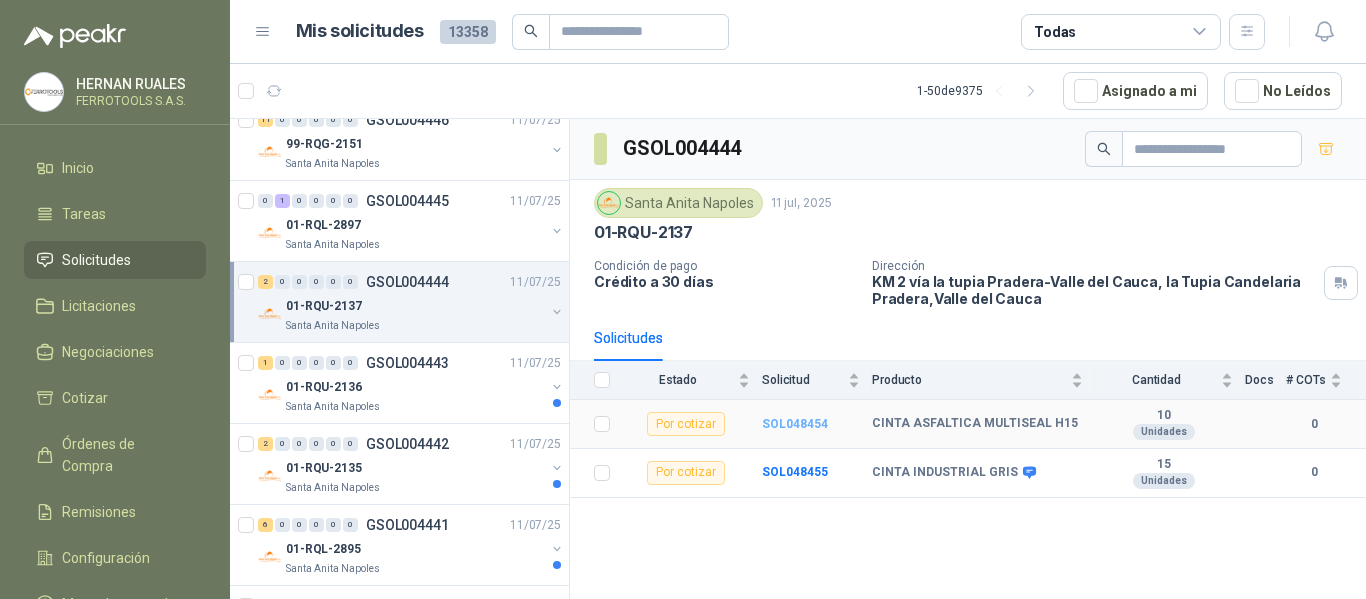 click on "SOL048454" at bounding box center (795, 424) 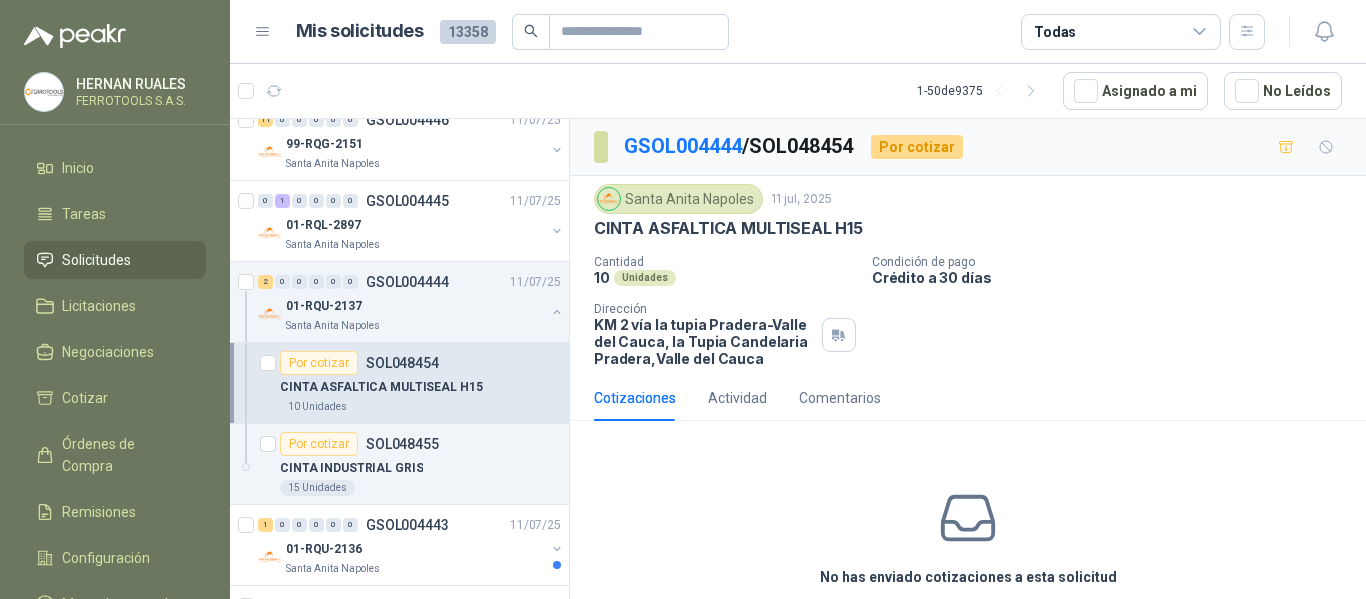 click on "KM 2 vía la tupia Pradera-Valle del Cauca, la Tupia Candelaria    Pradera ,  Valle del Cauca" at bounding box center [704, 341] 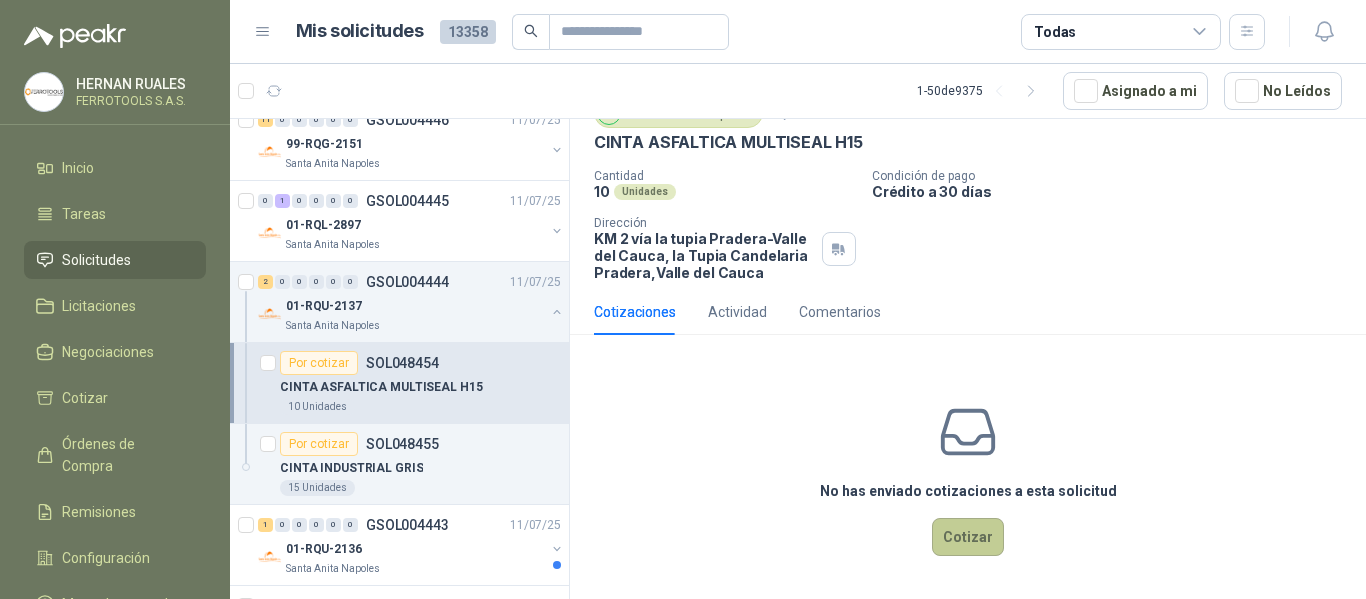 click on "Cotizar" at bounding box center (968, 537) 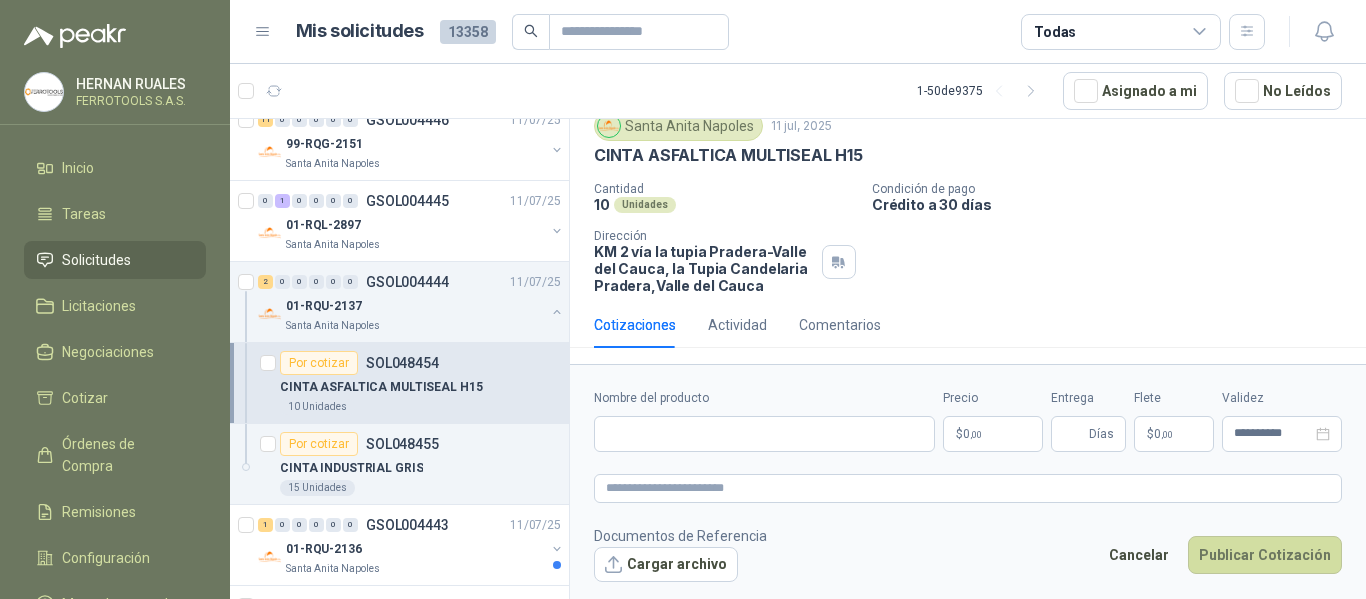type 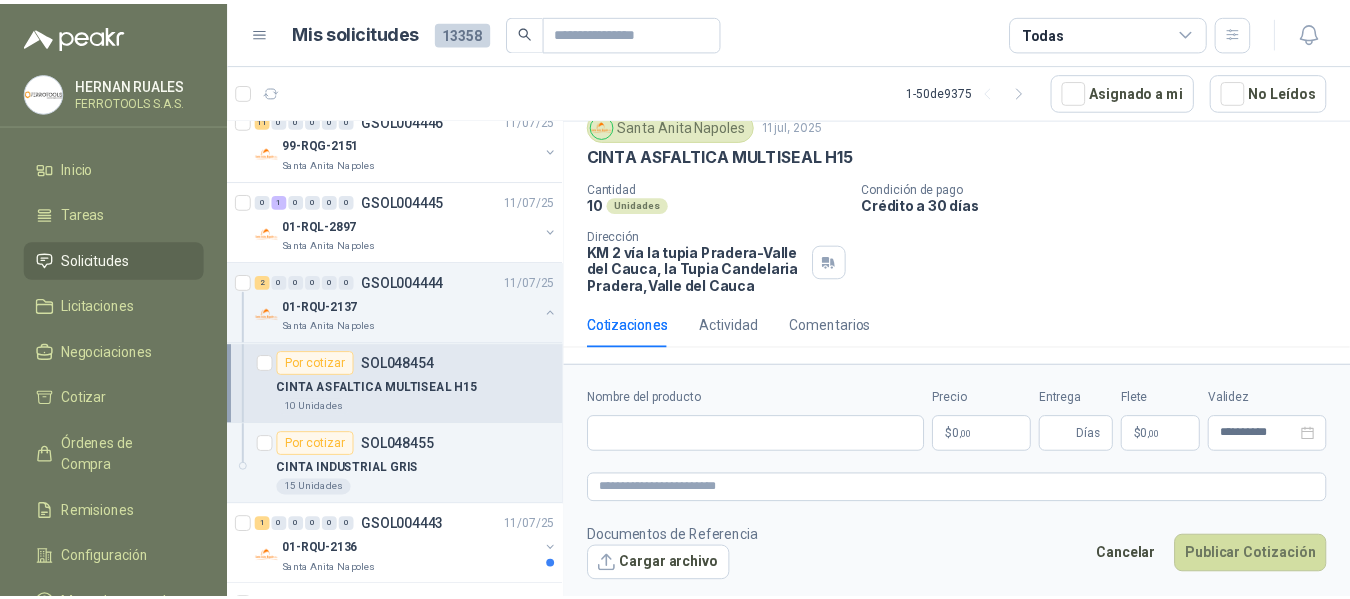 scroll, scrollTop: 73, scrollLeft: 0, axis: vertical 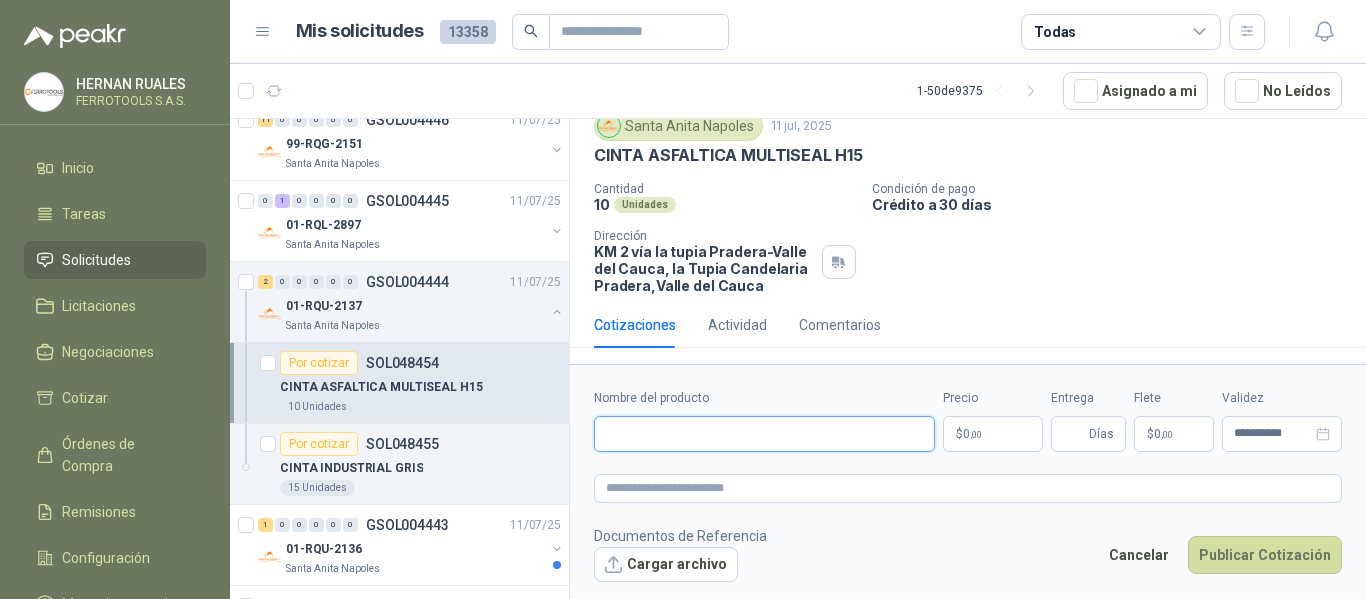 click on "Nombre del producto" at bounding box center (764, 434) 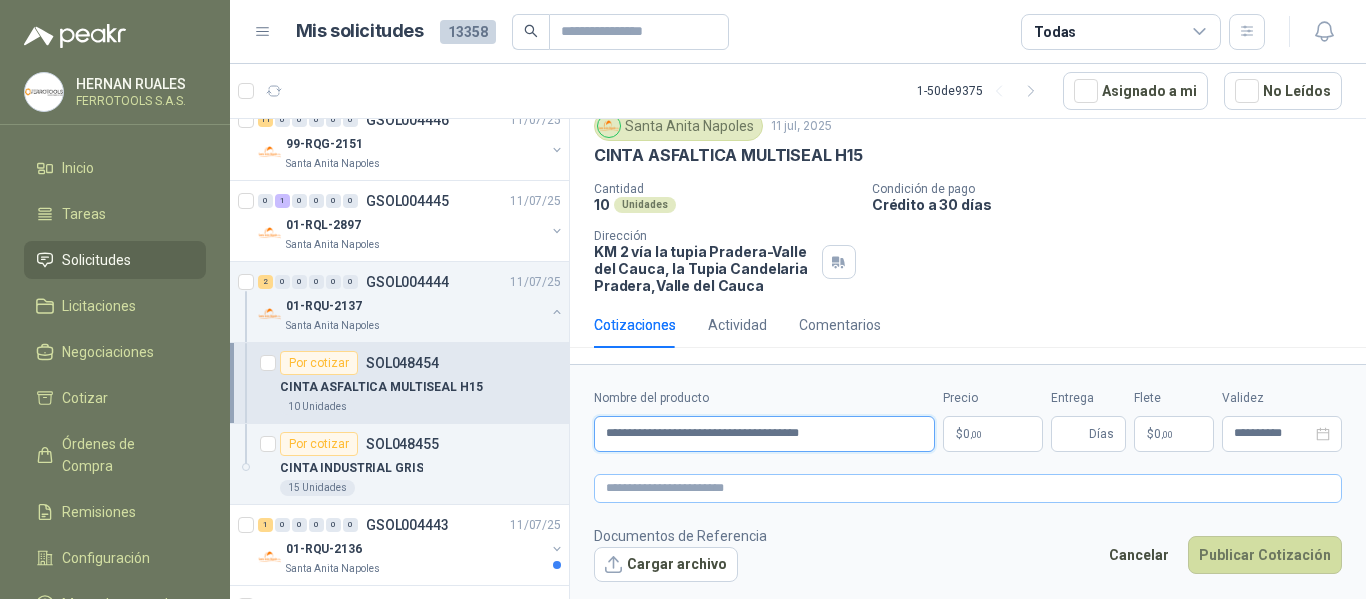 type on "**********" 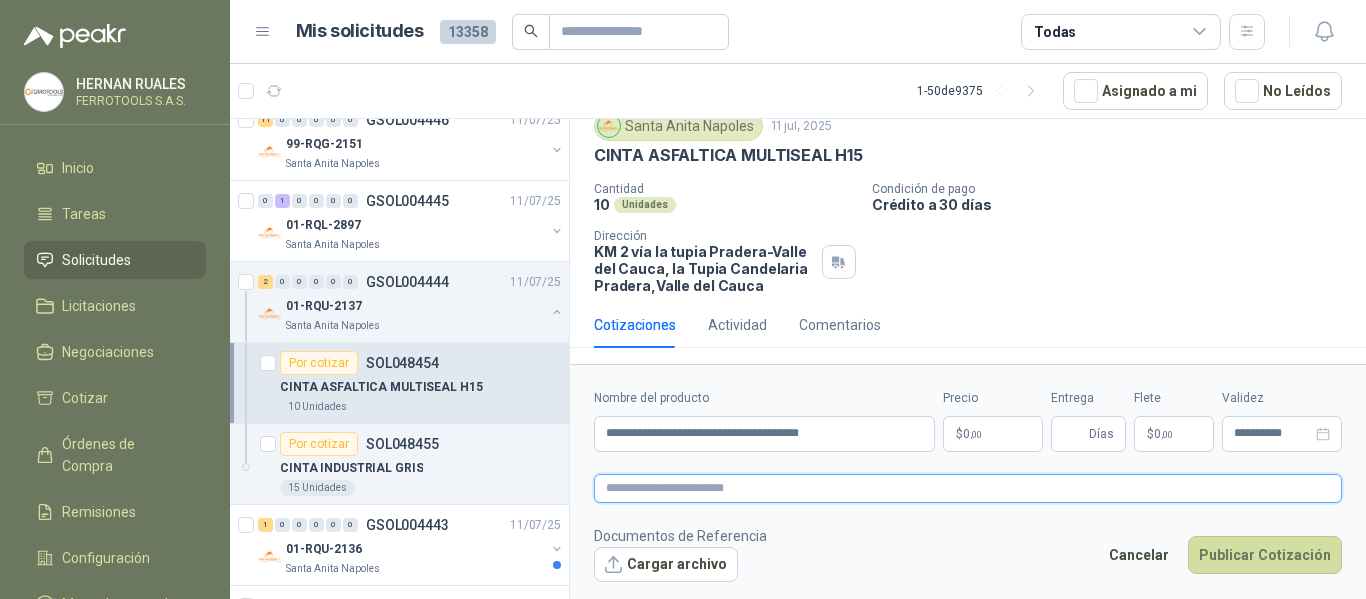 click at bounding box center [968, 488] 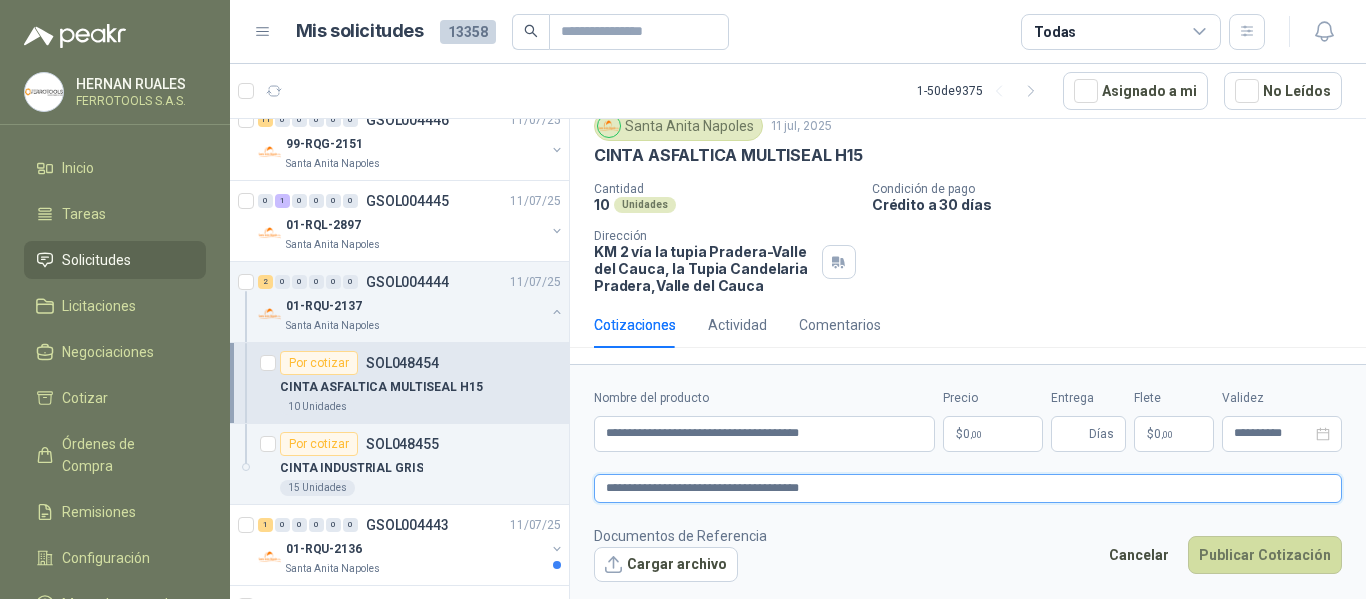 type on "**********" 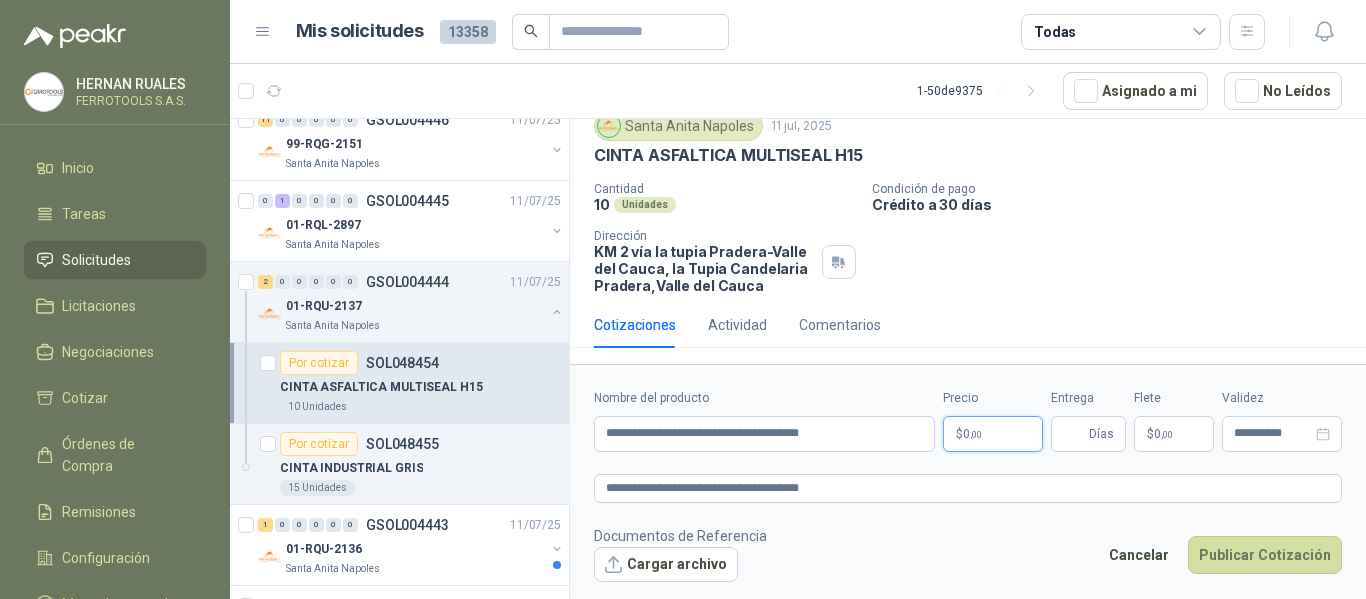 click on "$  0 ,00" at bounding box center (993, 434) 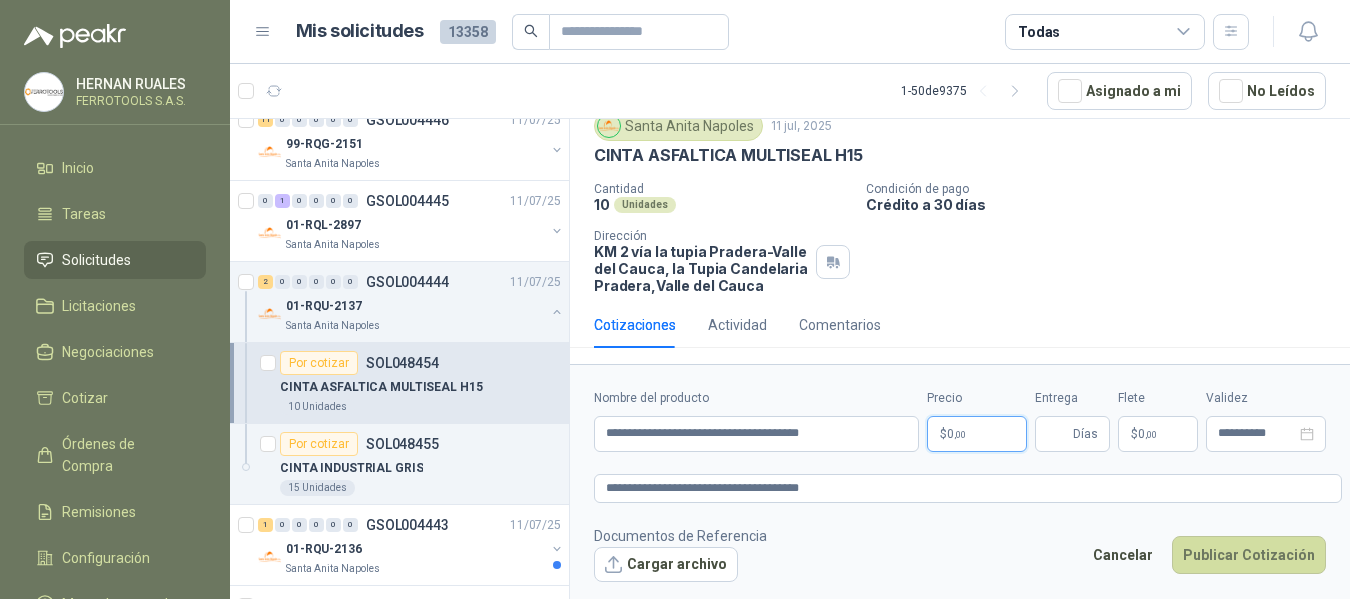 type 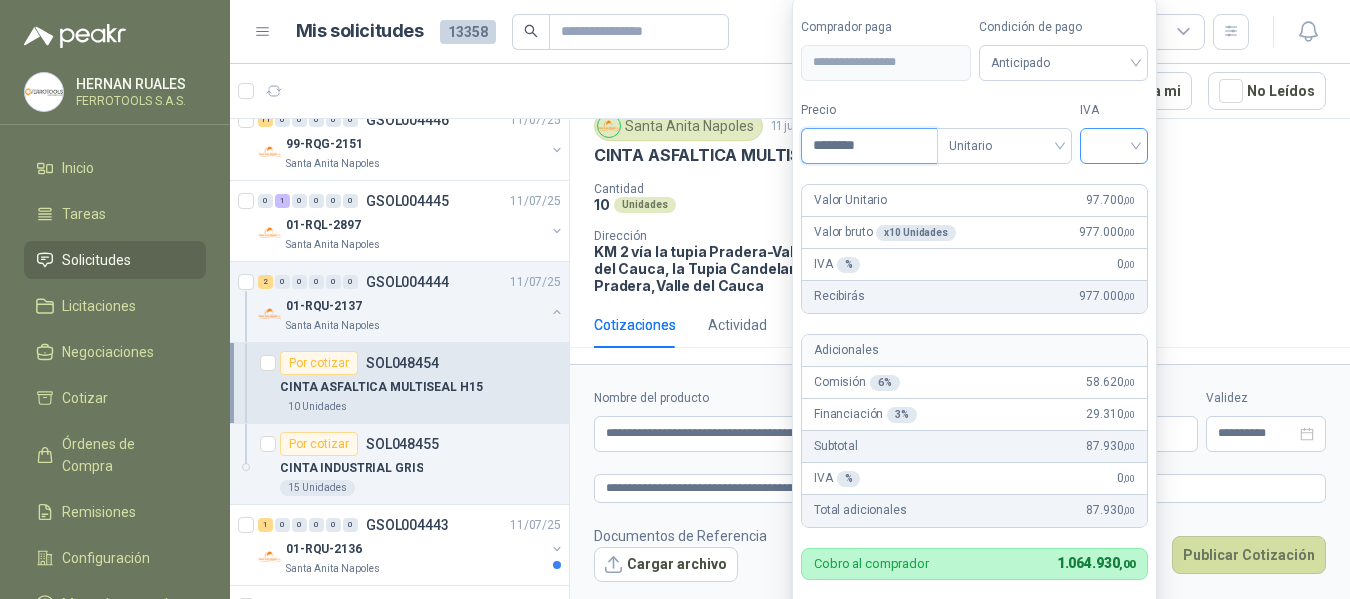 type on "********" 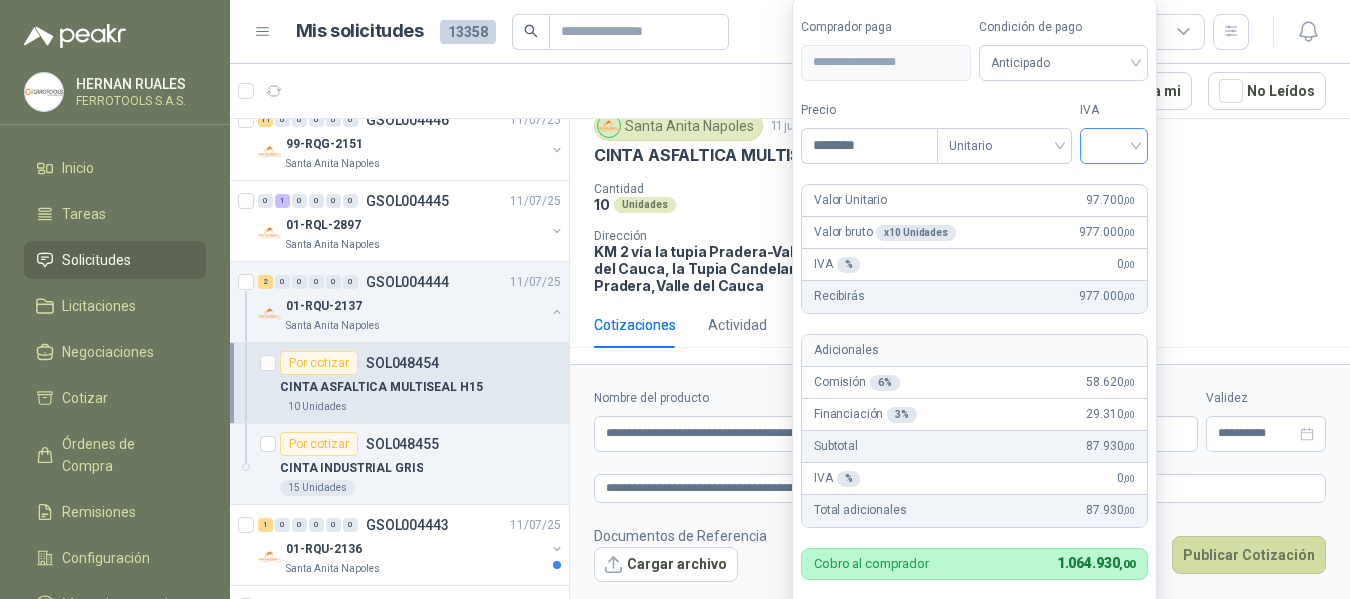 click at bounding box center [1114, 144] 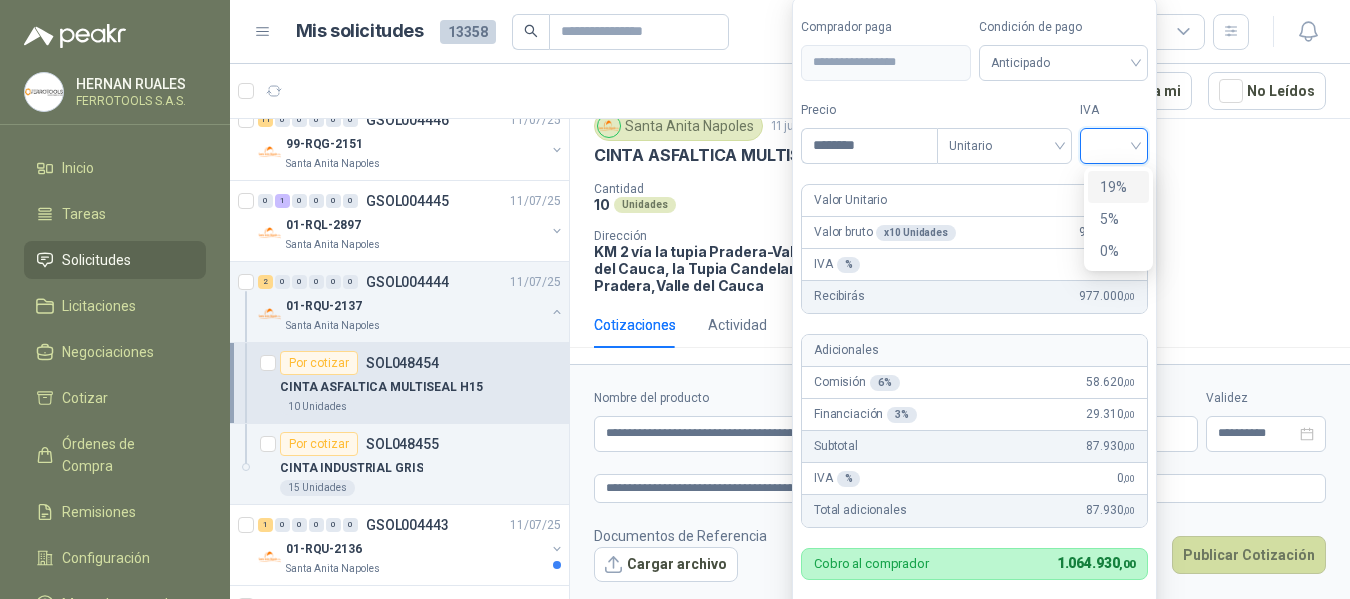 click on "19%" at bounding box center [1118, 187] 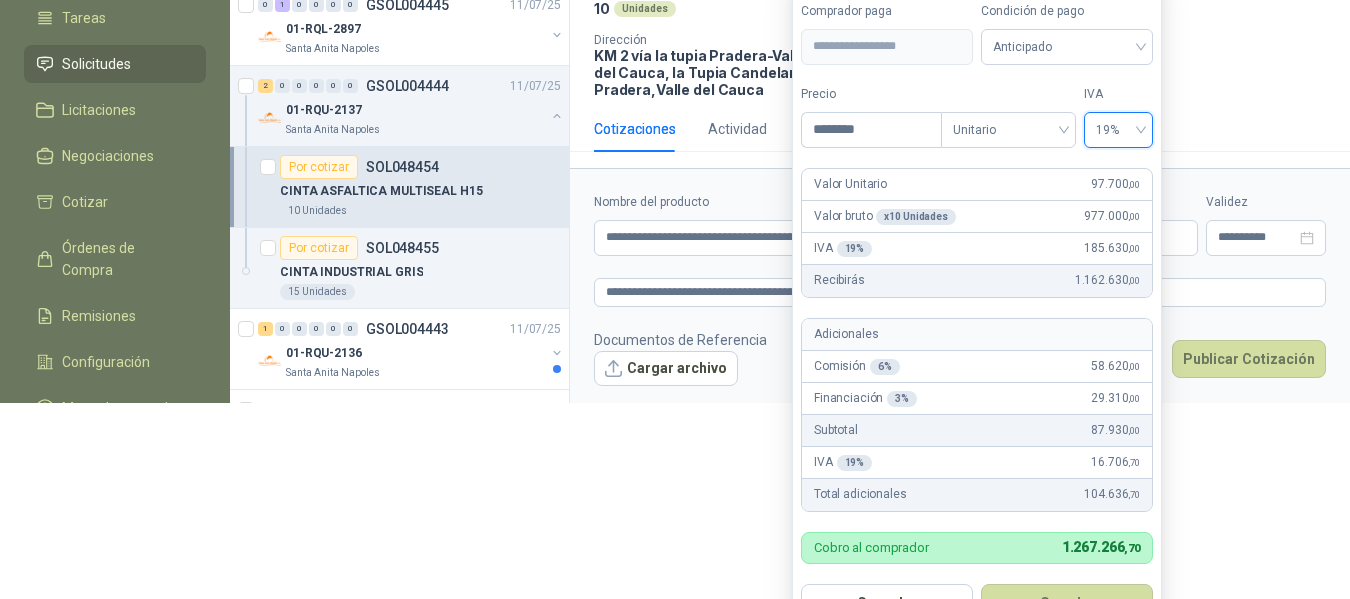 scroll, scrollTop: 213, scrollLeft: 0, axis: vertical 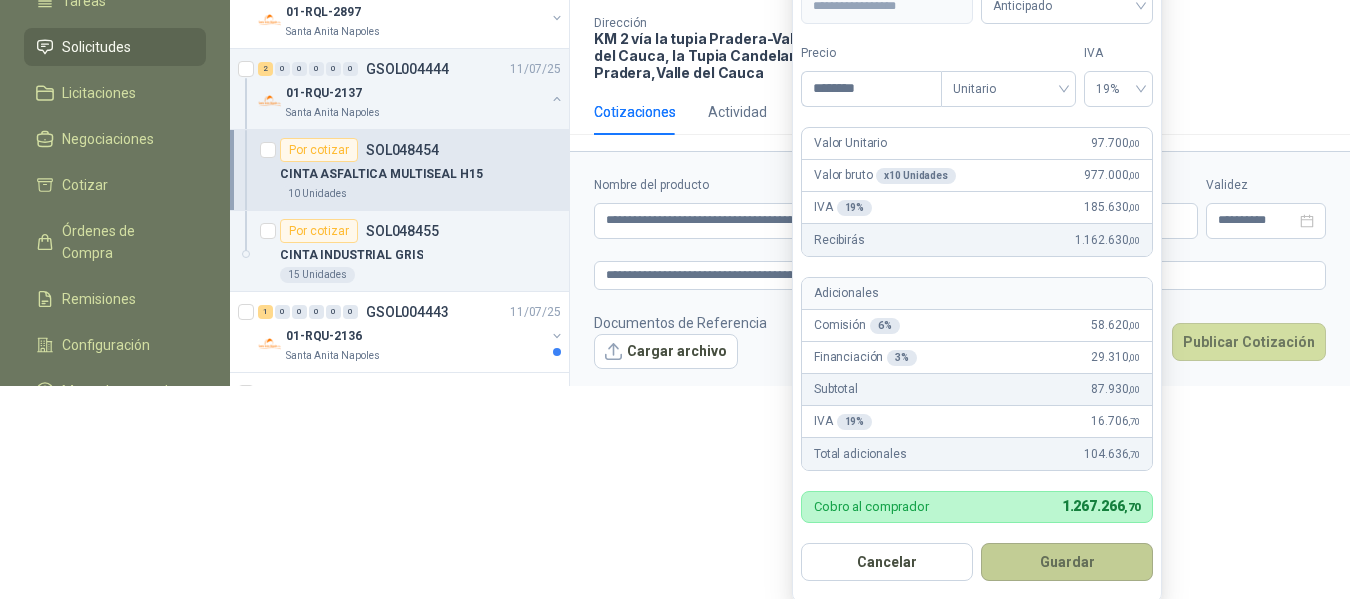 click on "Guardar" at bounding box center [1067, 562] 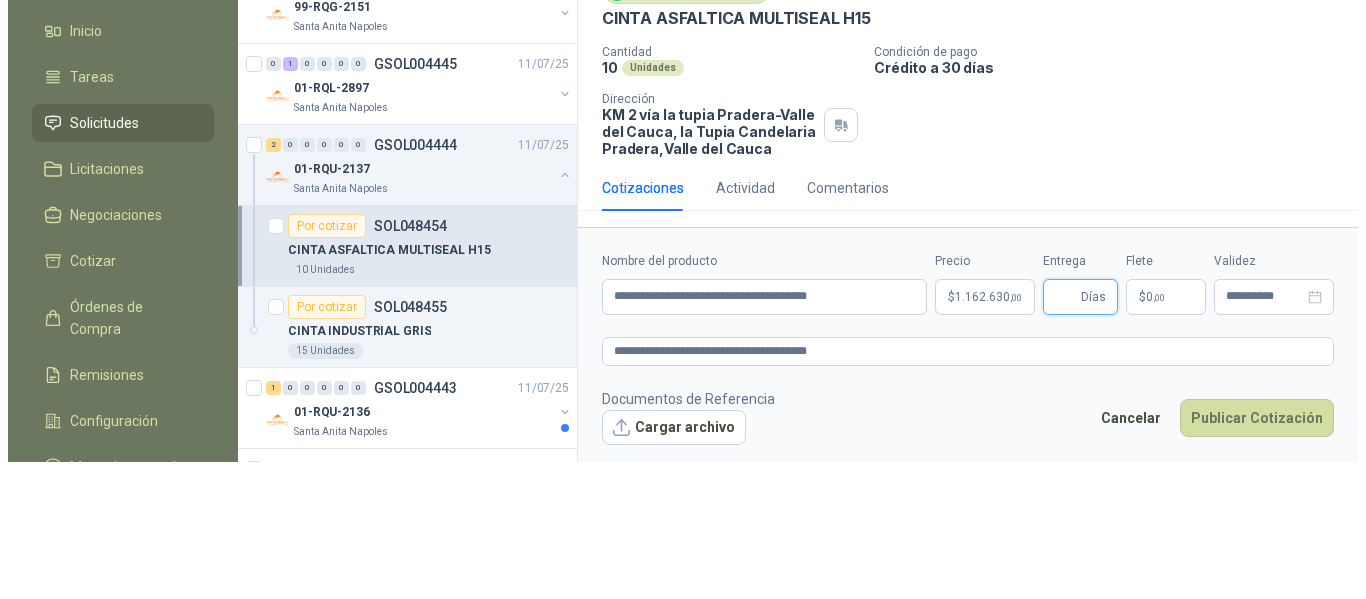 scroll, scrollTop: 0, scrollLeft: 0, axis: both 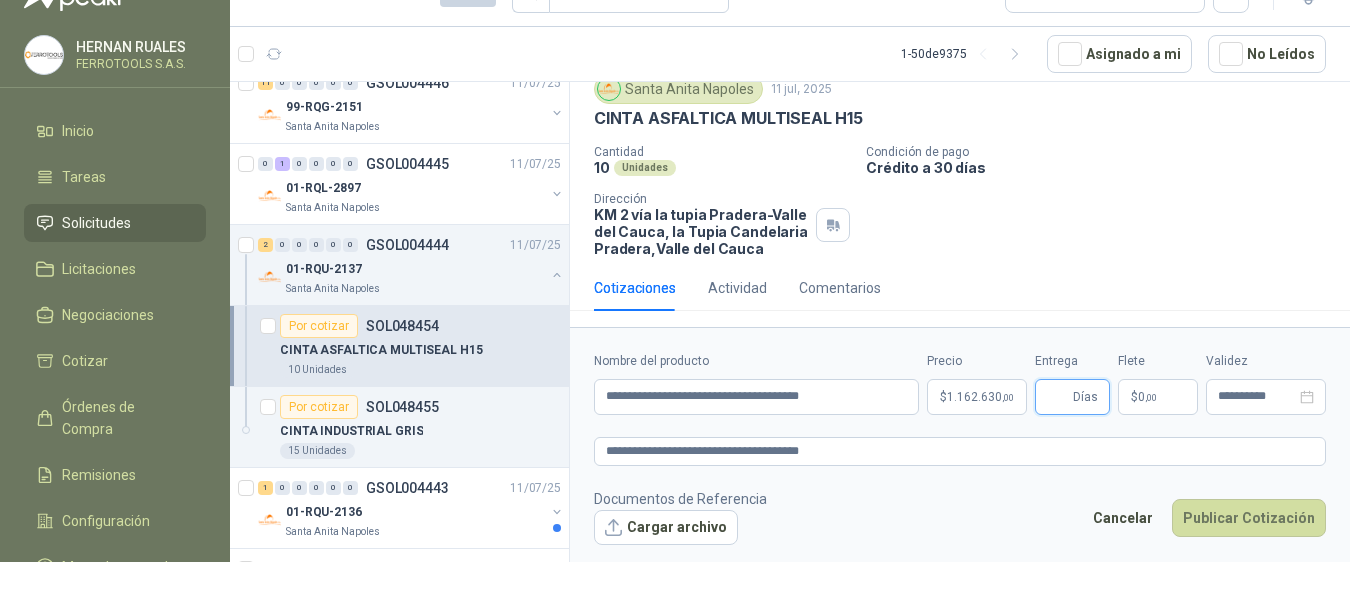 type 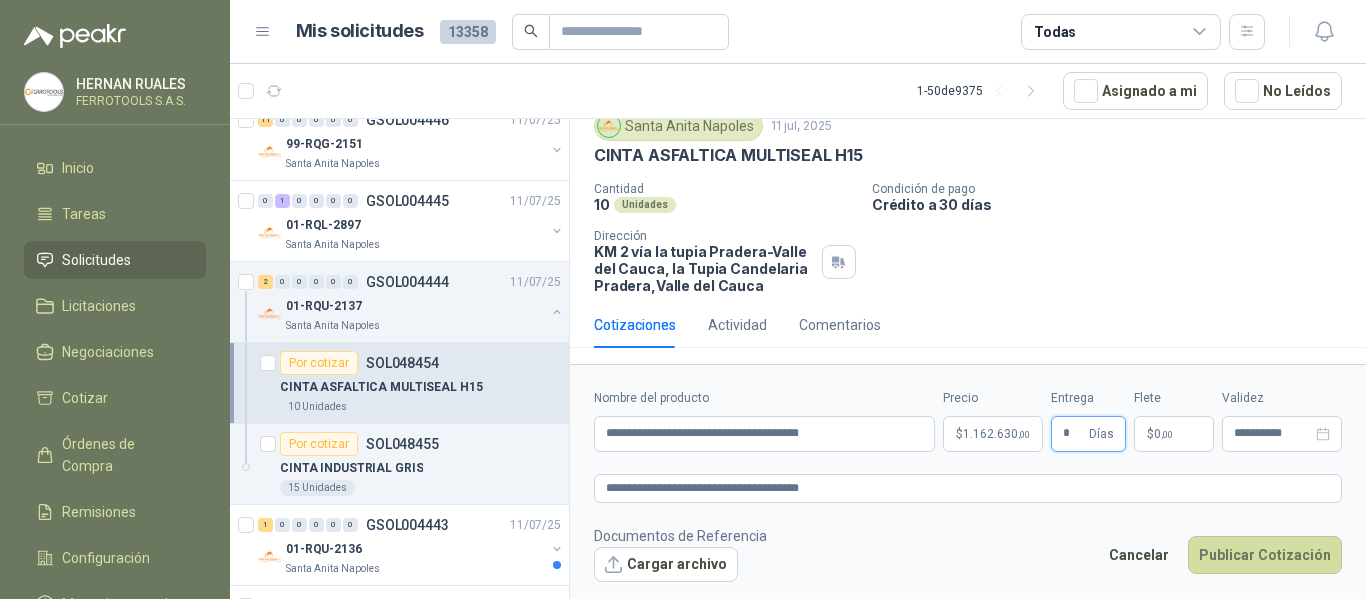 type on "*" 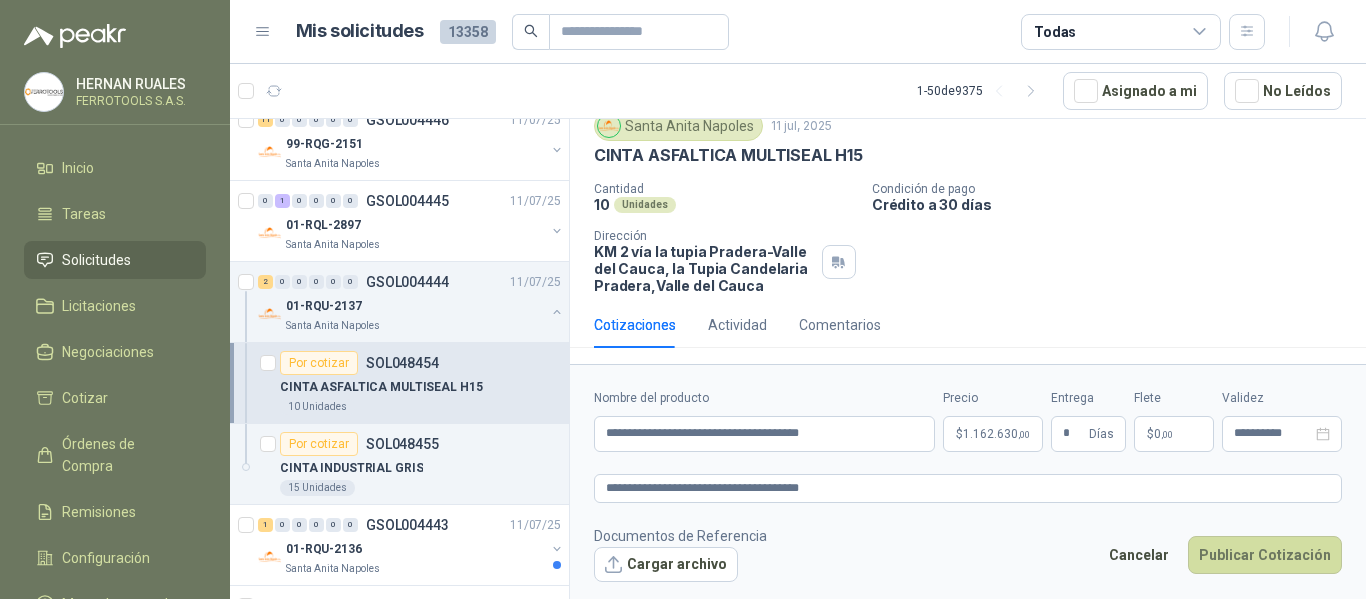click on "Documentos de Referencia Cargar archivo Cancelar Publicar Cotización" at bounding box center [968, 554] 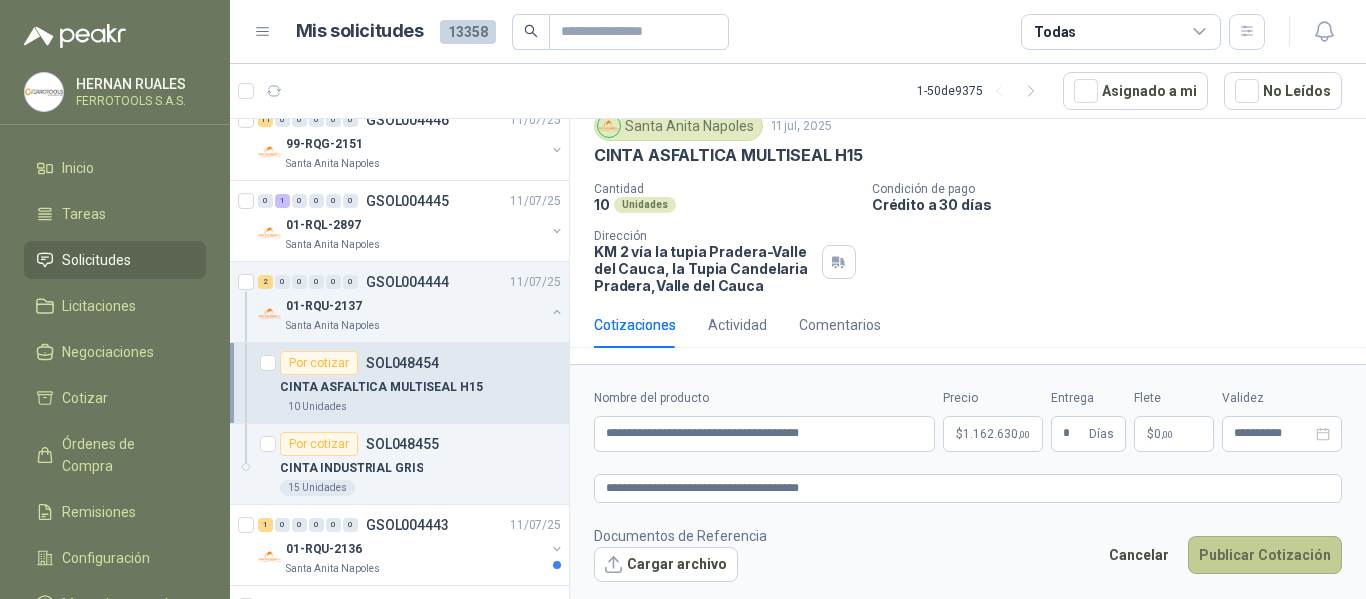 click on "Publicar Cotización" at bounding box center [1265, 555] 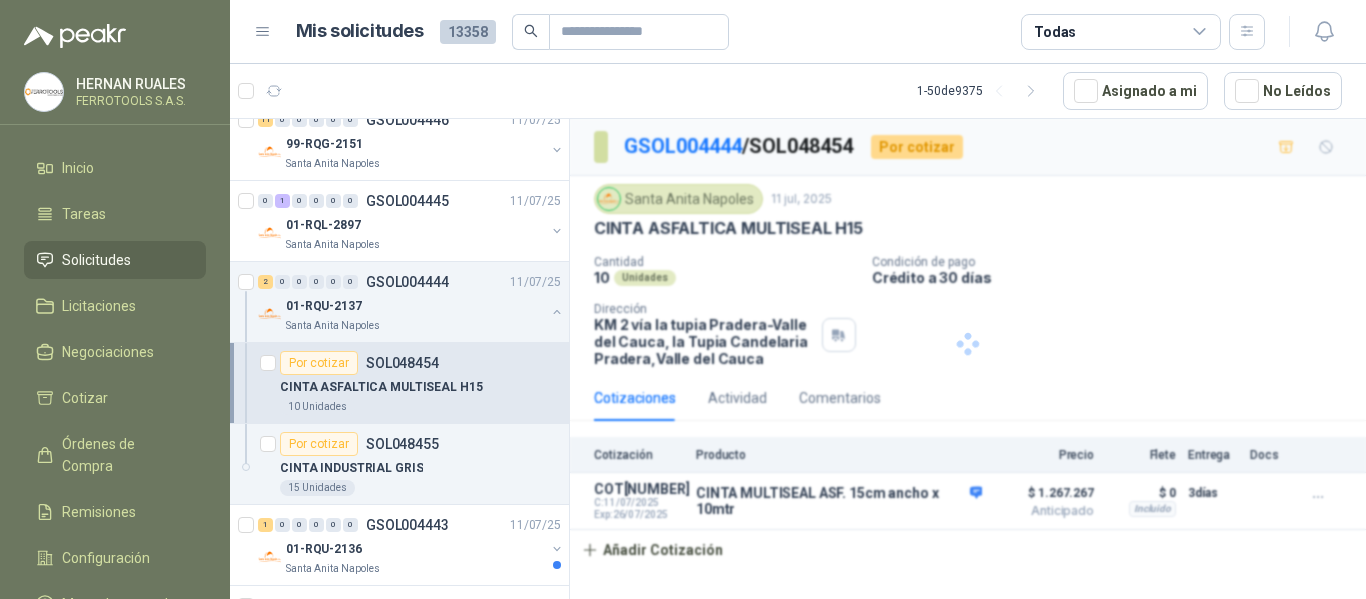 scroll, scrollTop: 0, scrollLeft: 0, axis: both 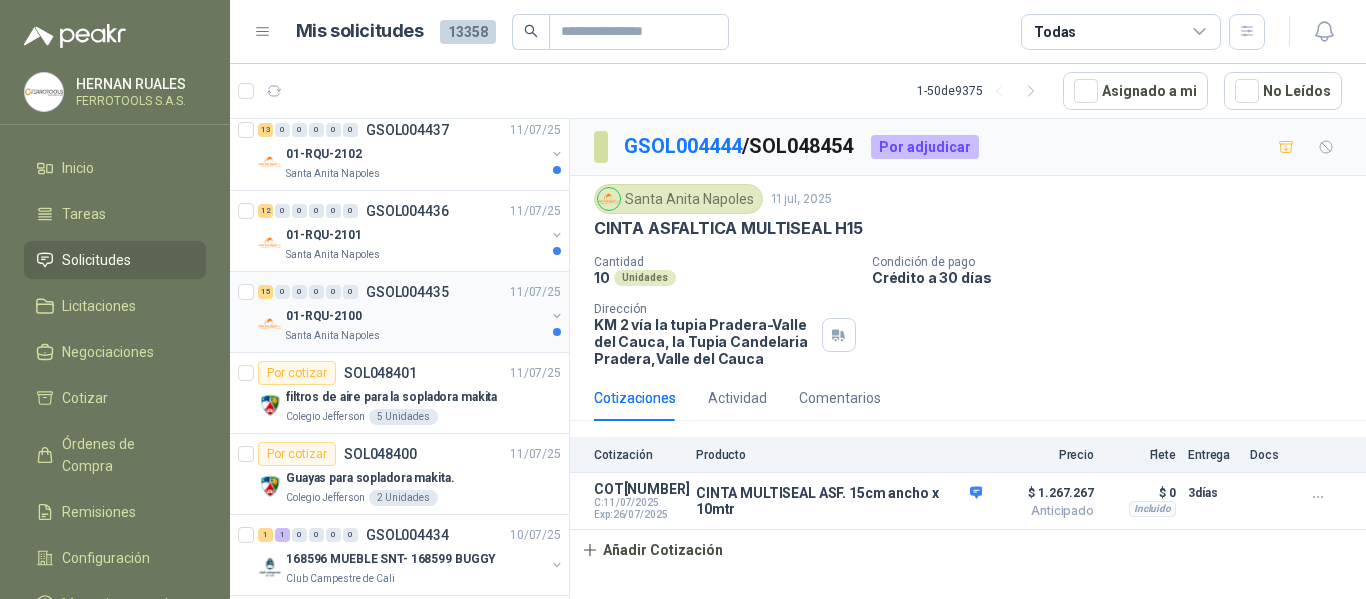 click on "01-RQU-2100" at bounding box center (415, 316) 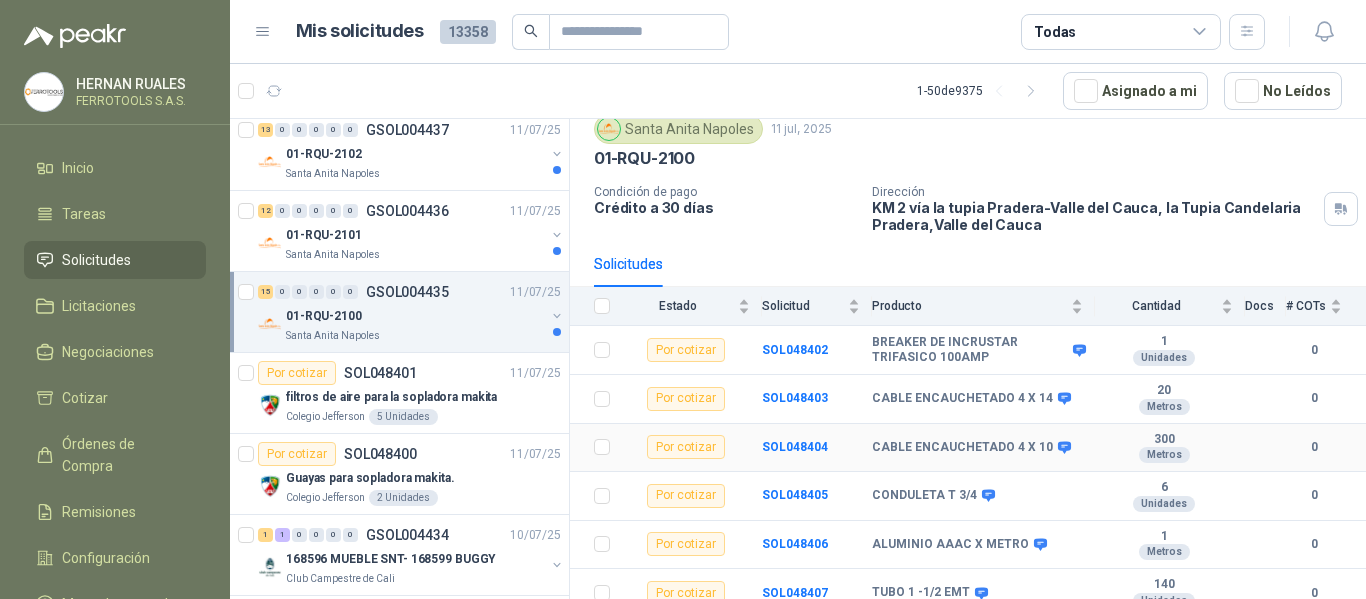 scroll, scrollTop: 0, scrollLeft: 0, axis: both 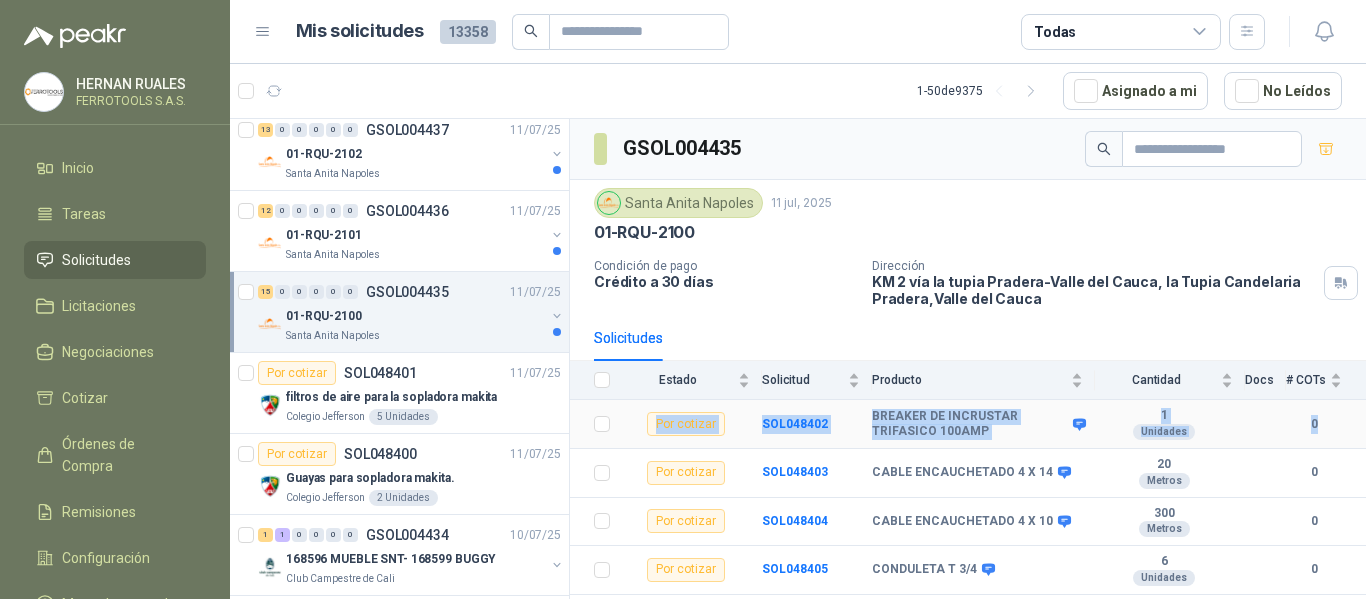 drag, startPoint x: 580, startPoint y: 403, endPoint x: 1322, endPoint y: 423, distance: 742.2695 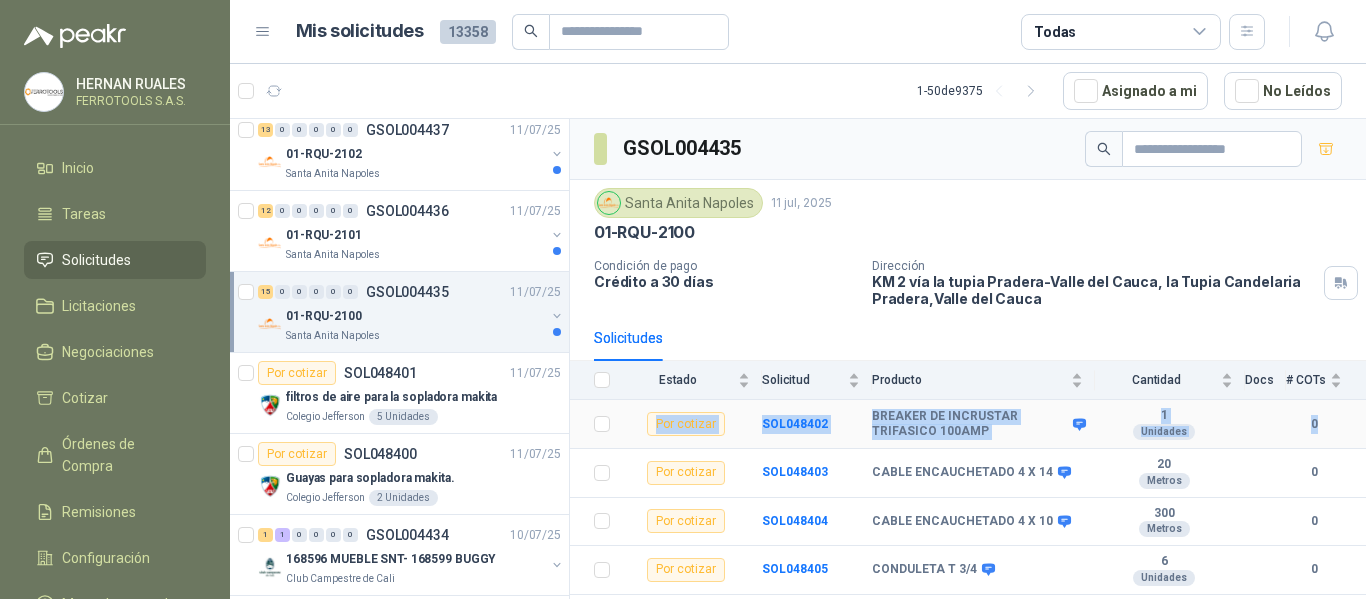 click on "SOL048402" at bounding box center (817, 424) 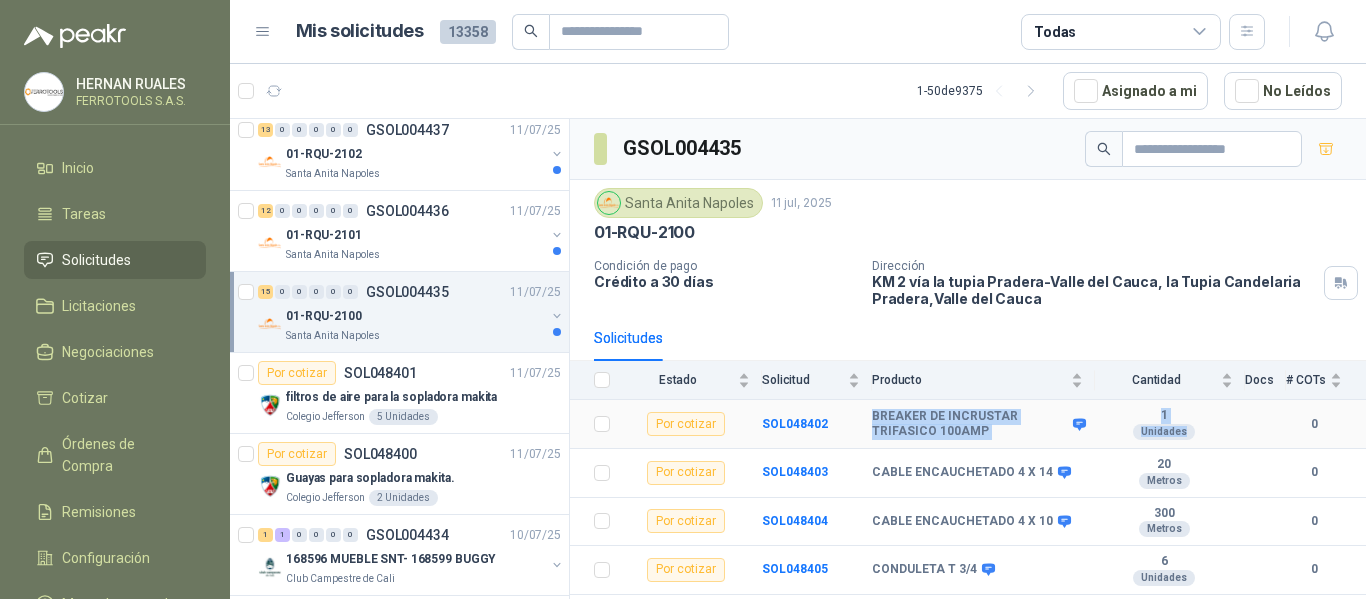 drag, startPoint x: 869, startPoint y: 416, endPoint x: 1184, endPoint y: 432, distance: 315.4061 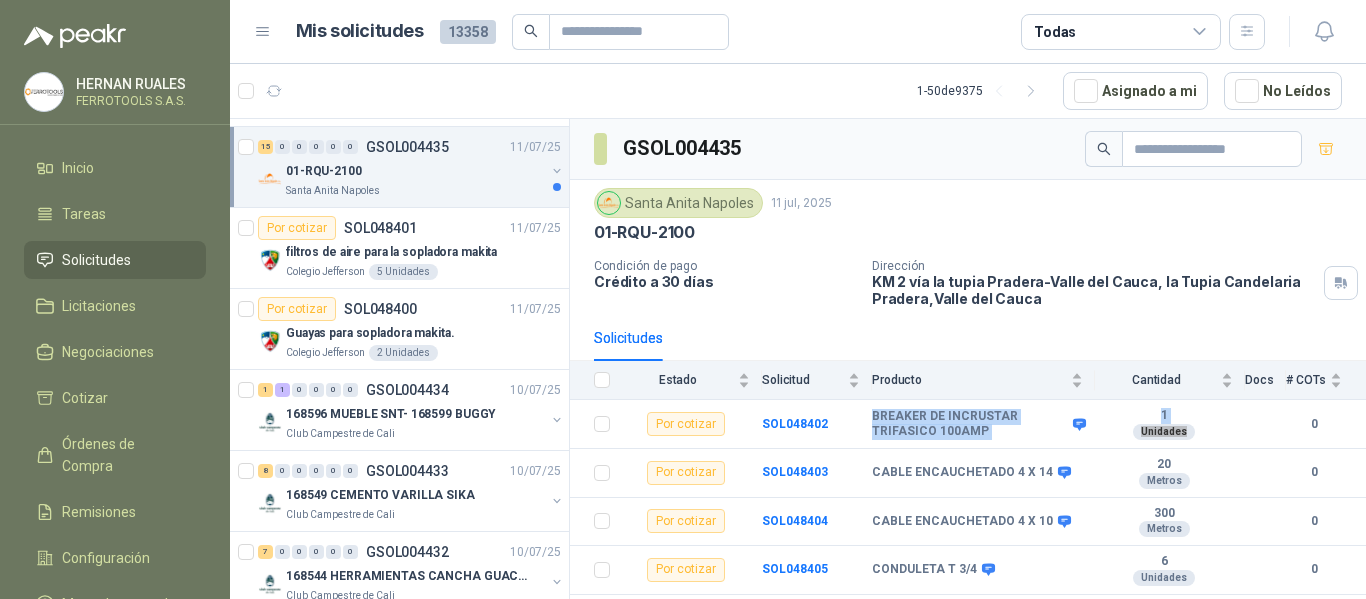 scroll, scrollTop: 1100, scrollLeft: 0, axis: vertical 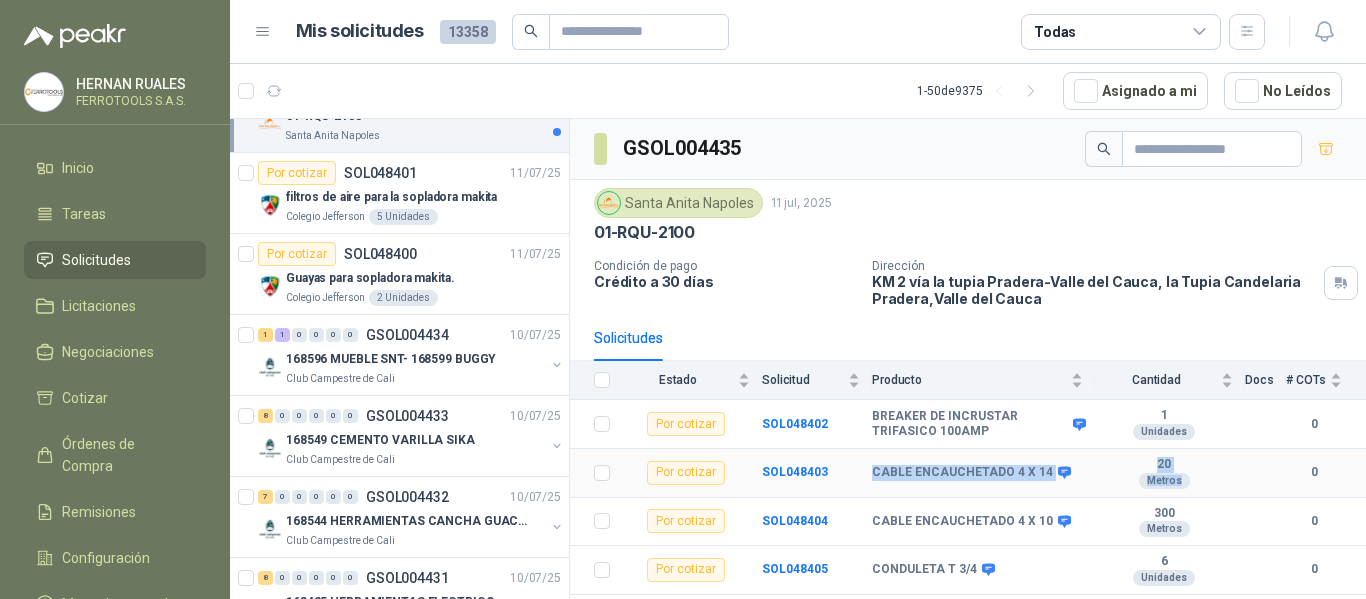 drag, startPoint x: 868, startPoint y: 370, endPoint x: 1167, endPoint y: 483, distance: 319.6404 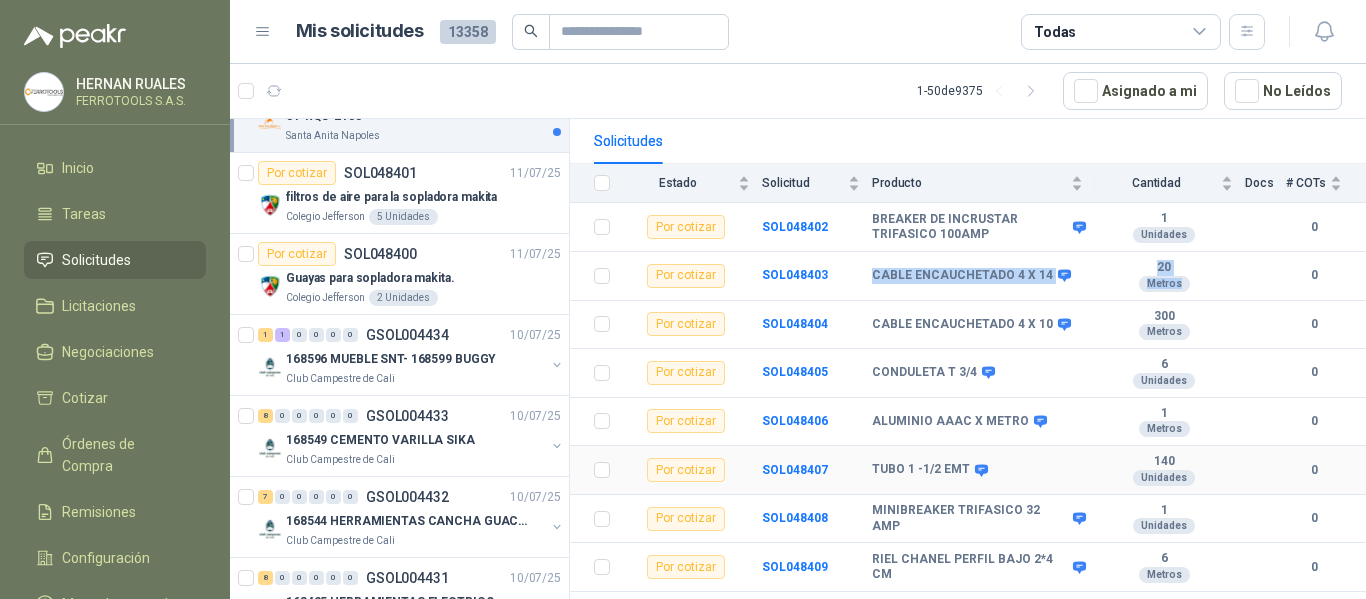 scroll, scrollTop: 200, scrollLeft: 0, axis: vertical 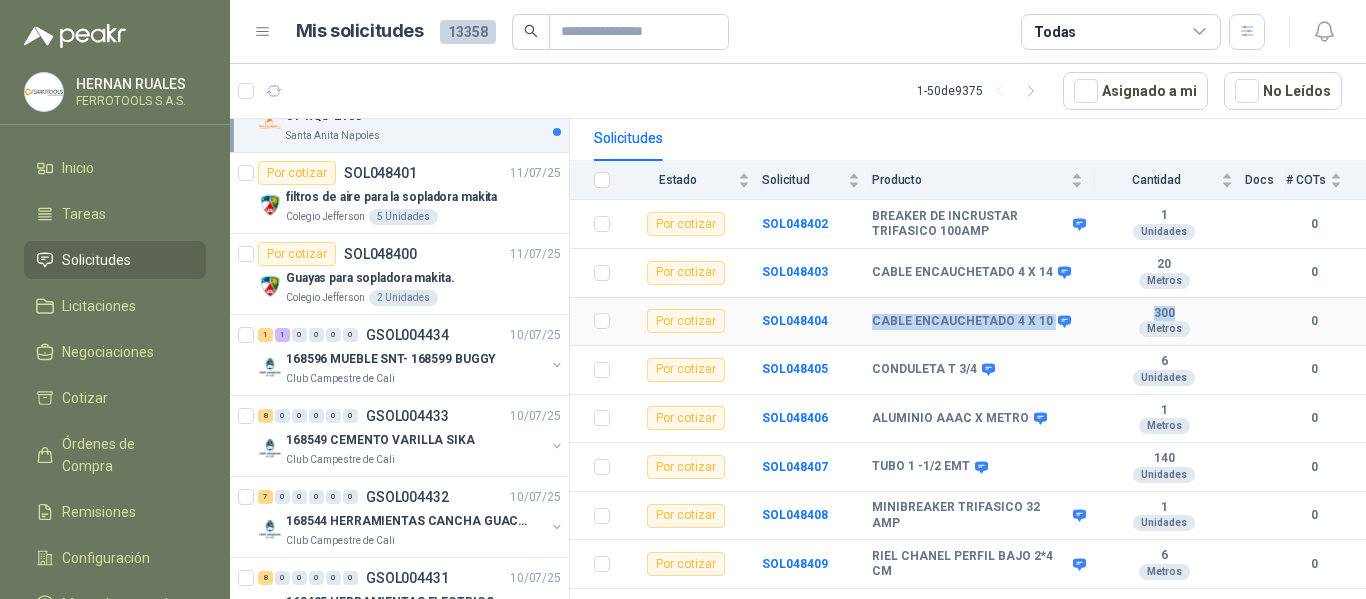 drag, startPoint x: 872, startPoint y: 326, endPoint x: 1169, endPoint y: 309, distance: 297.48615 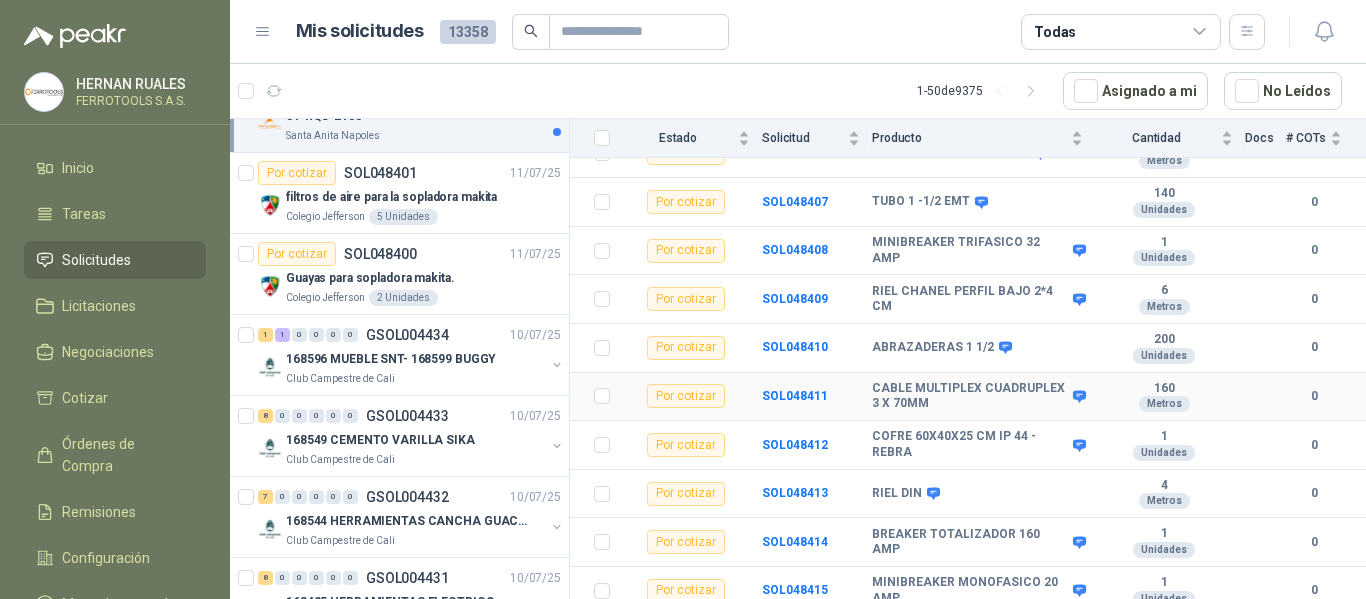 scroll, scrollTop: 500, scrollLeft: 0, axis: vertical 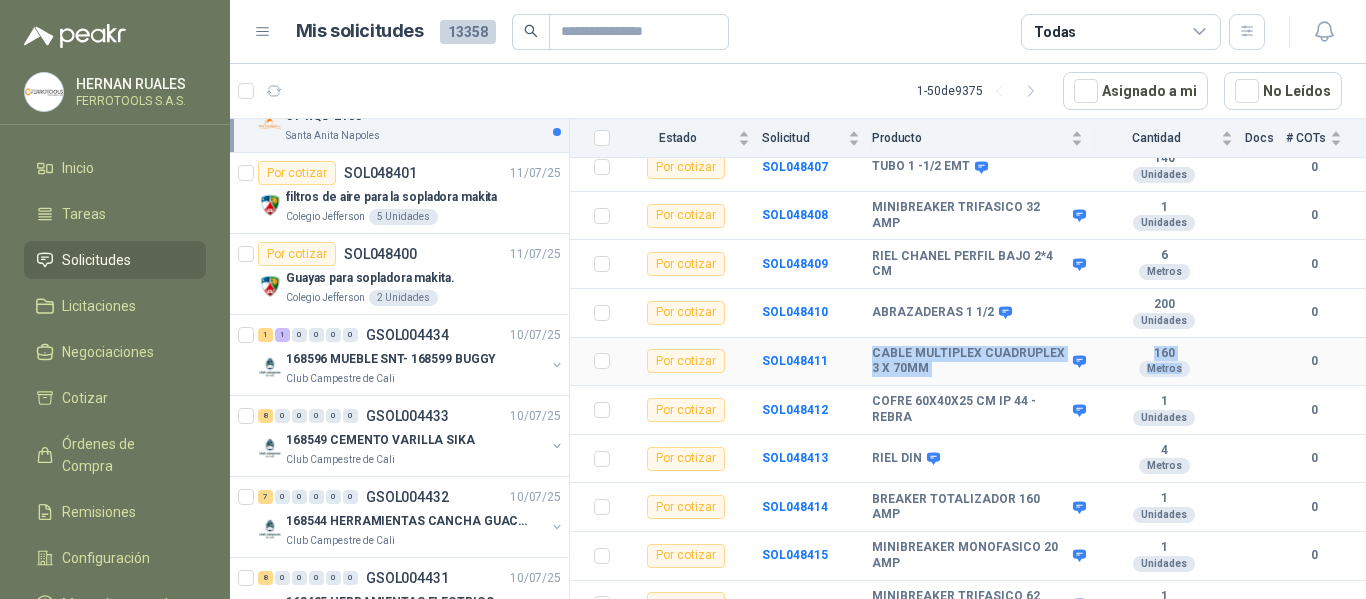 drag, startPoint x: 875, startPoint y: 351, endPoint x: 1172, endPoint y: 379, distance: 298.31696 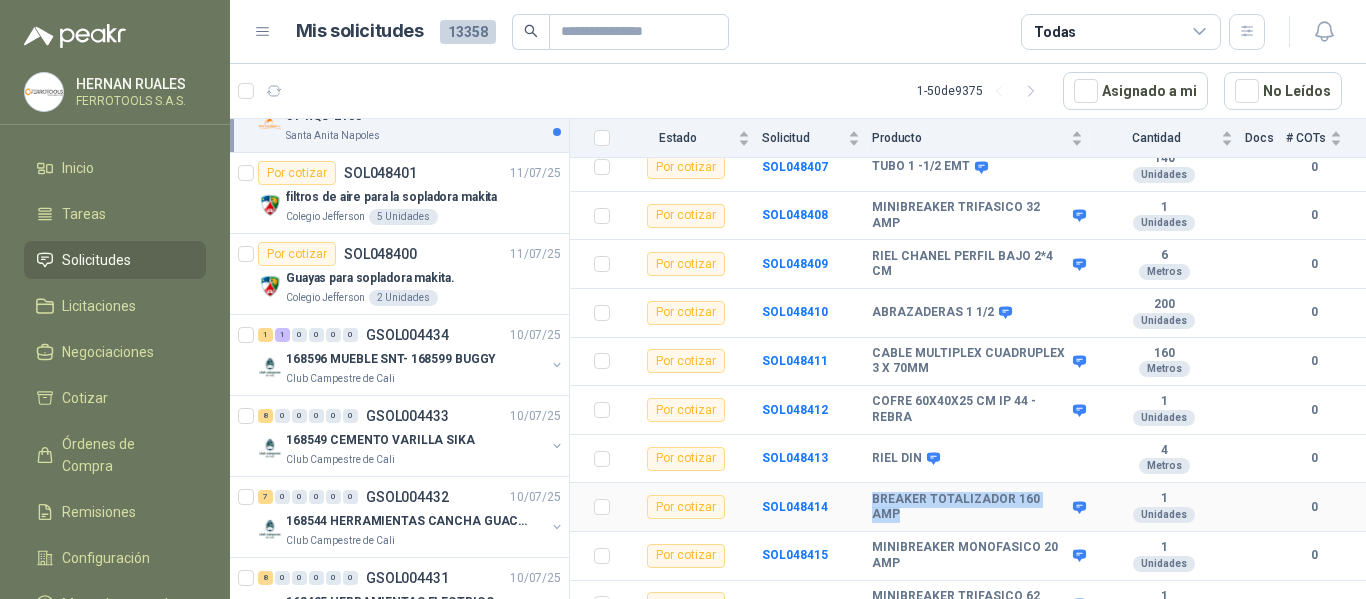 drag, startPoint x: 874, startPoint y: 500, endPoint x: 975, endPoint y: 527, distance: 104.54664 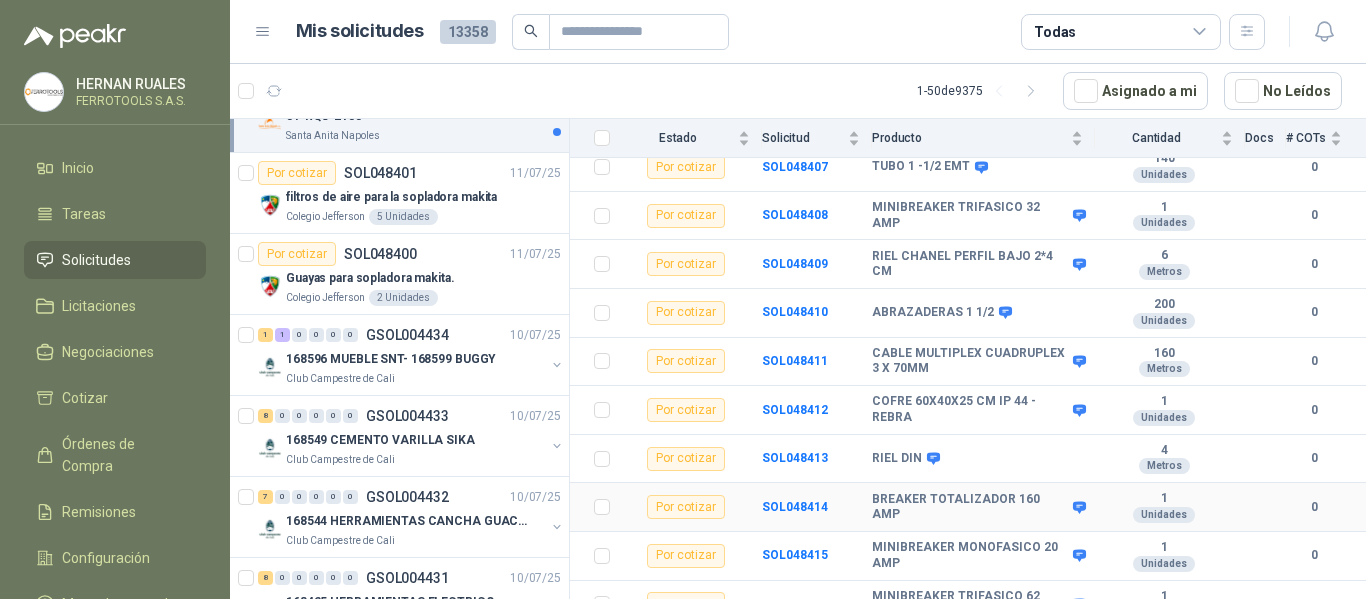 click on "SOL048414" at bounding box center [817, 507] 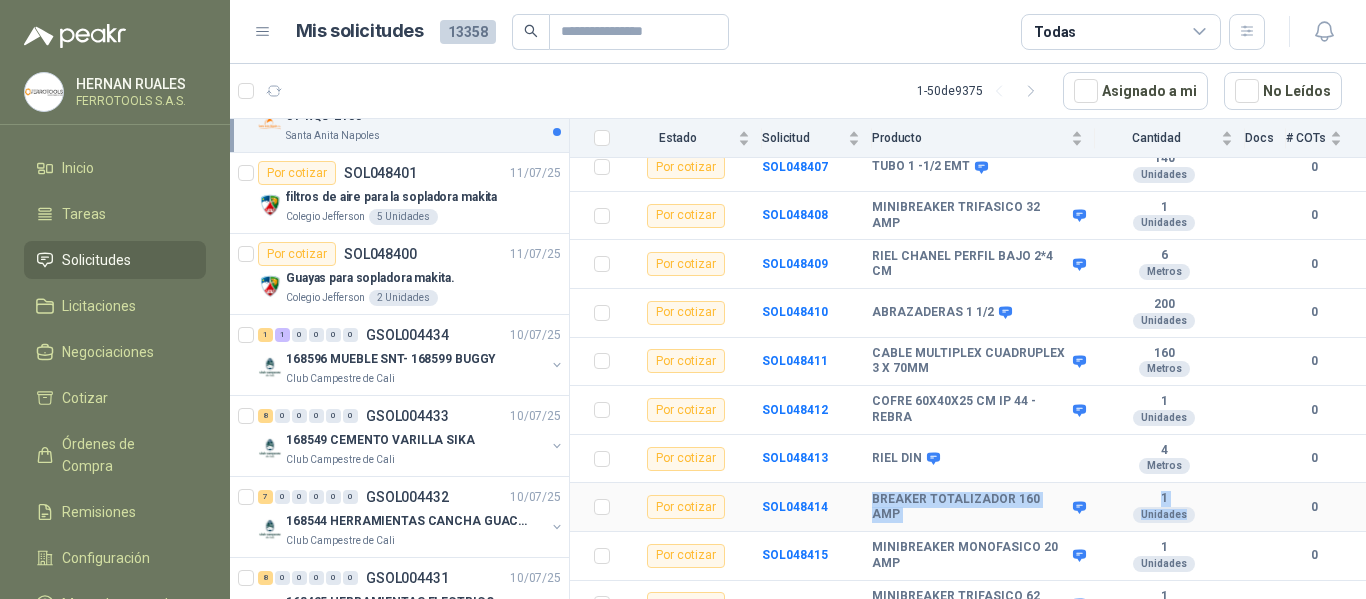 drag, startPoint x: 872, startPoint y: 497, endPoint x: 1133, endPoint y: 526, distance: 262.60617 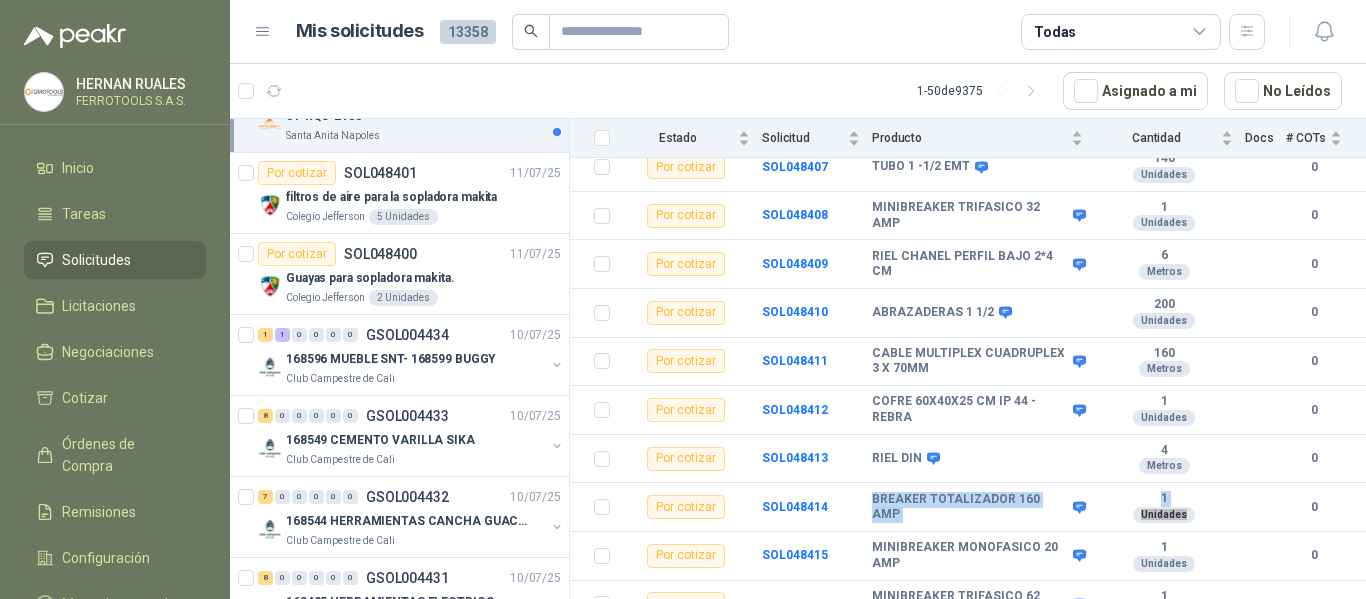 scroll, scrollTop: 523, scrollLeft: 0, axis: vertical 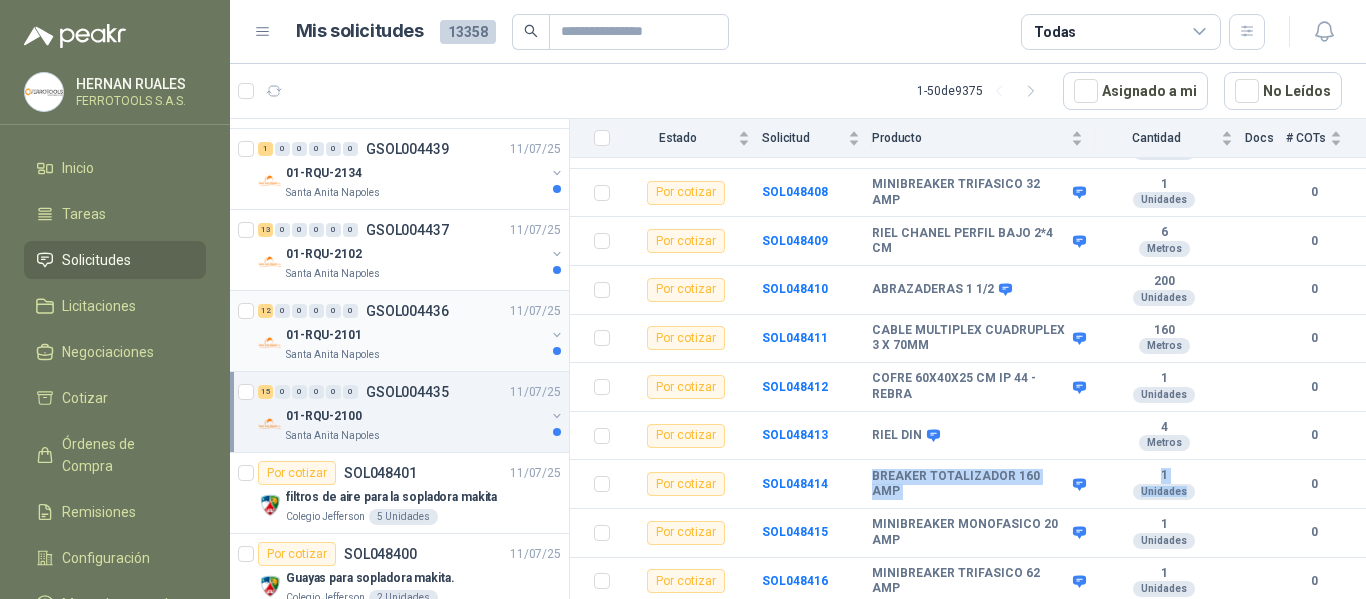 click on "12   0   0   0   0   0   GSOL004436 11/07/25" at bounding box center (411, 311) 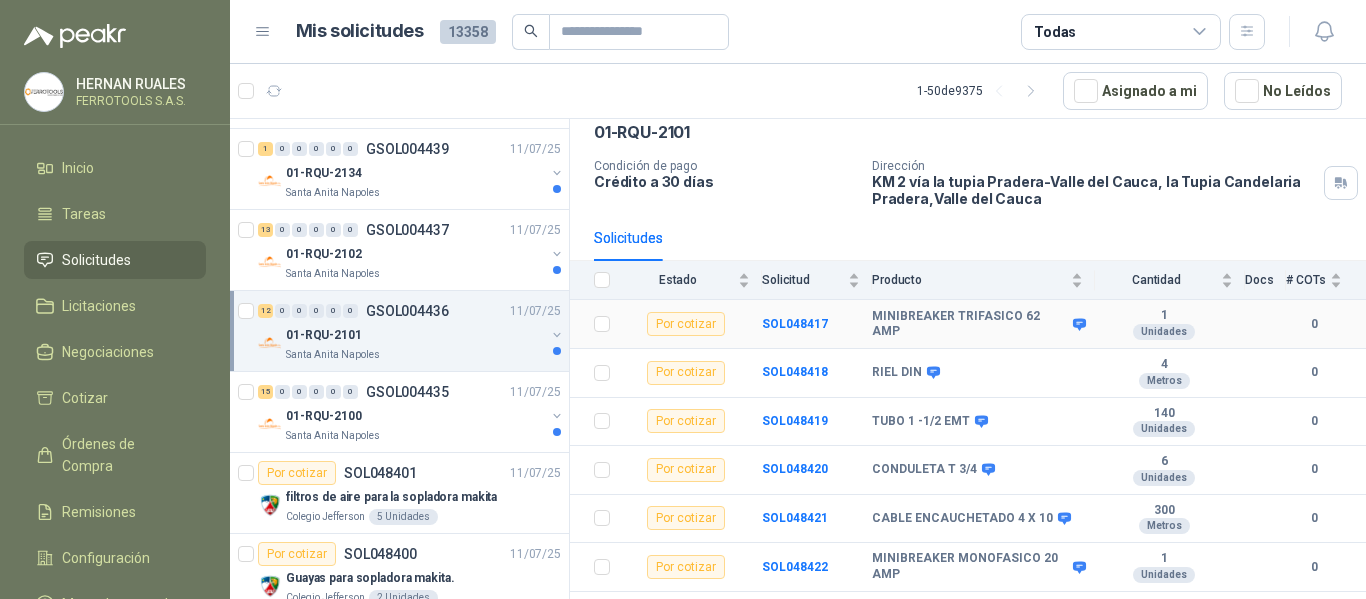 scroll, scrollTop: 200, scrollLeft: 0, axis: vertical 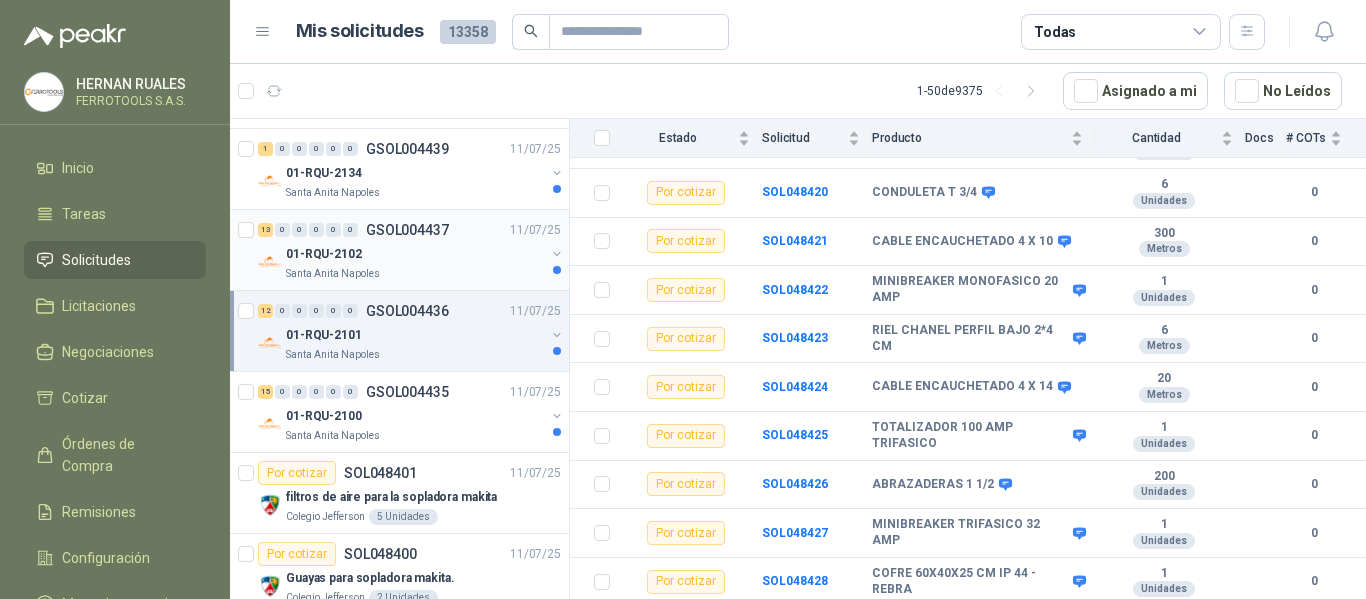 click on "01-RQU-2102" at bounding box center (415, 254) 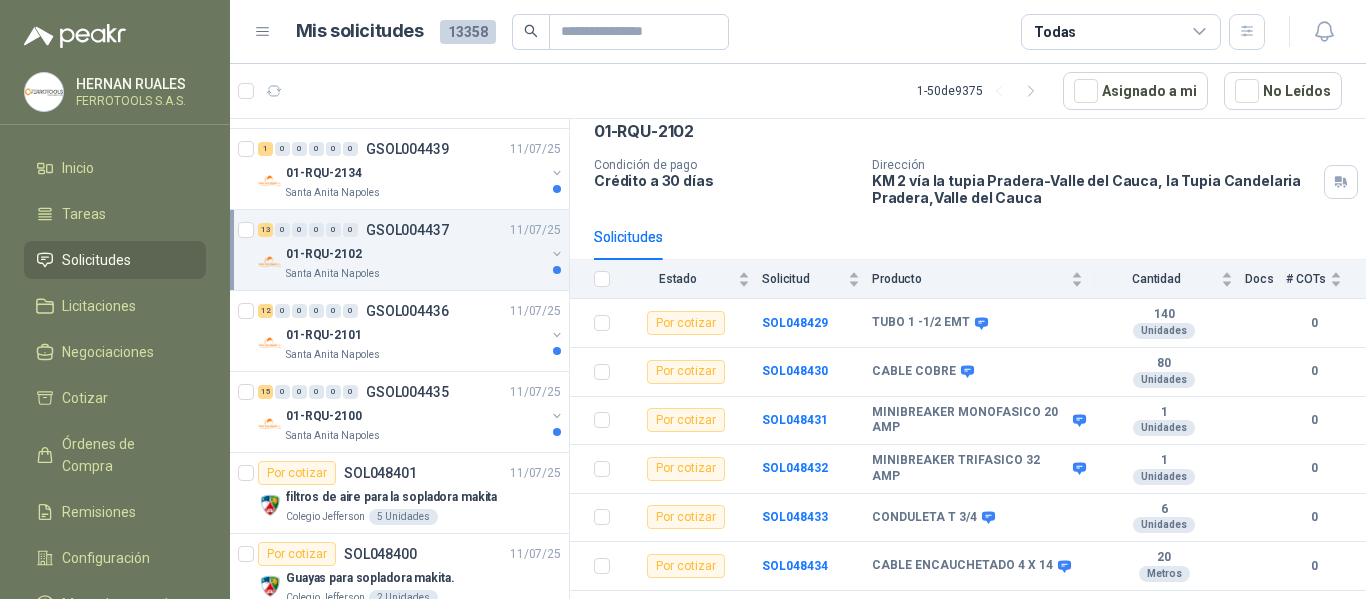 scroll, scrollTop: 0, scrollLeft: 0, axis: both 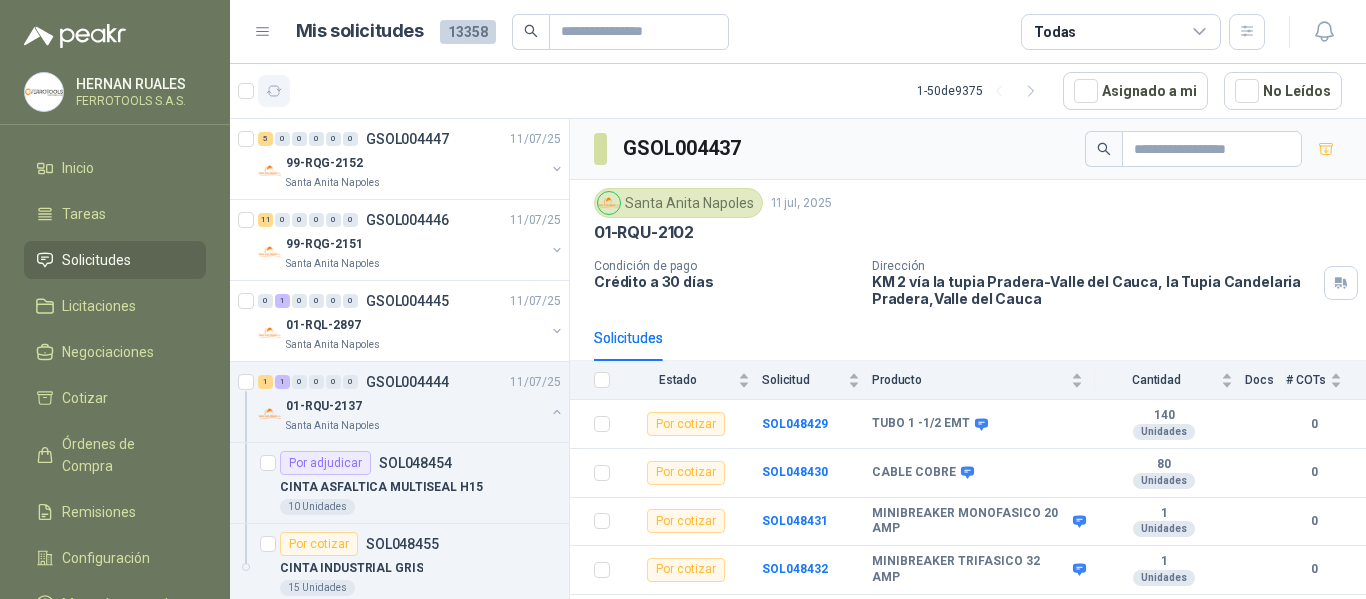 click at bounding box center [274, 91] 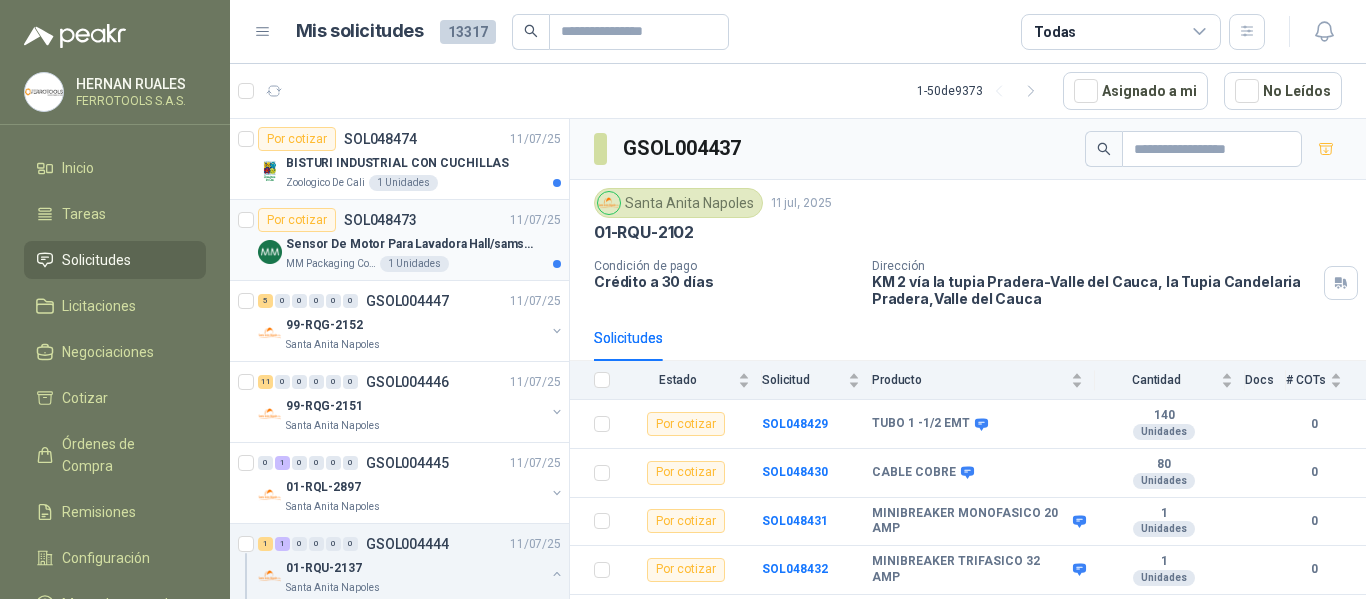 click on "Sensor De Motor Para Lavadora Hall/samsung" at bounding box center (410, 244) 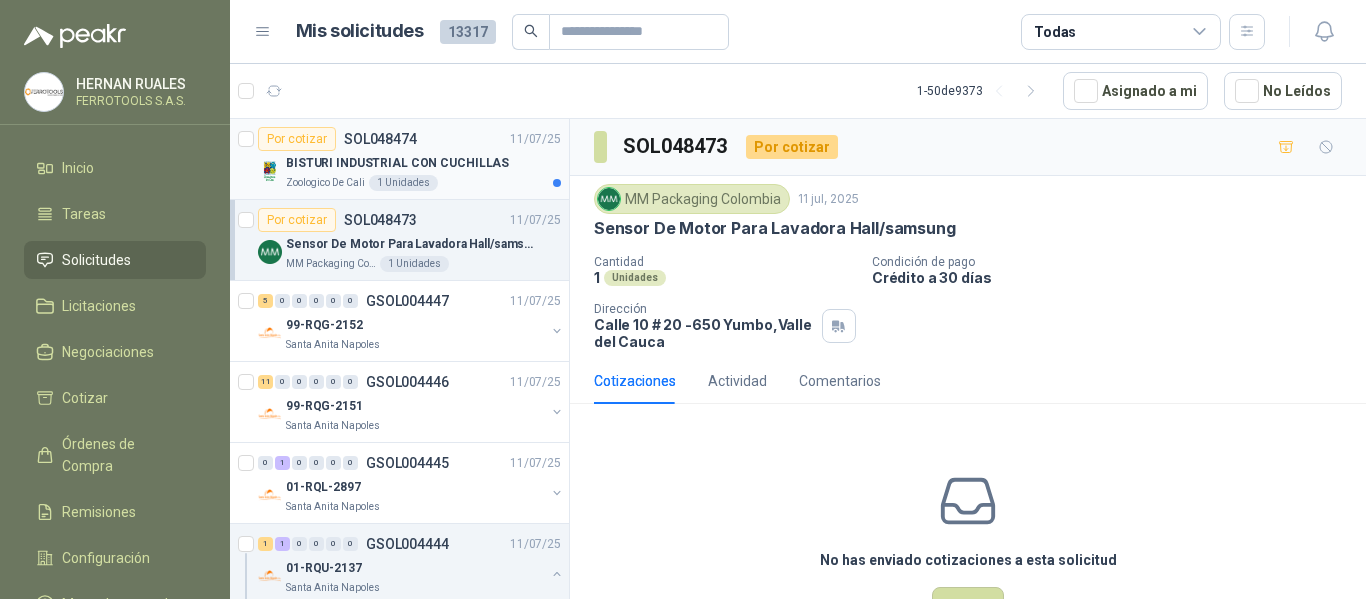 click on "BISTURI INDUSTRIAL CON CUCHILLAS" at bounding box center [423, 163] 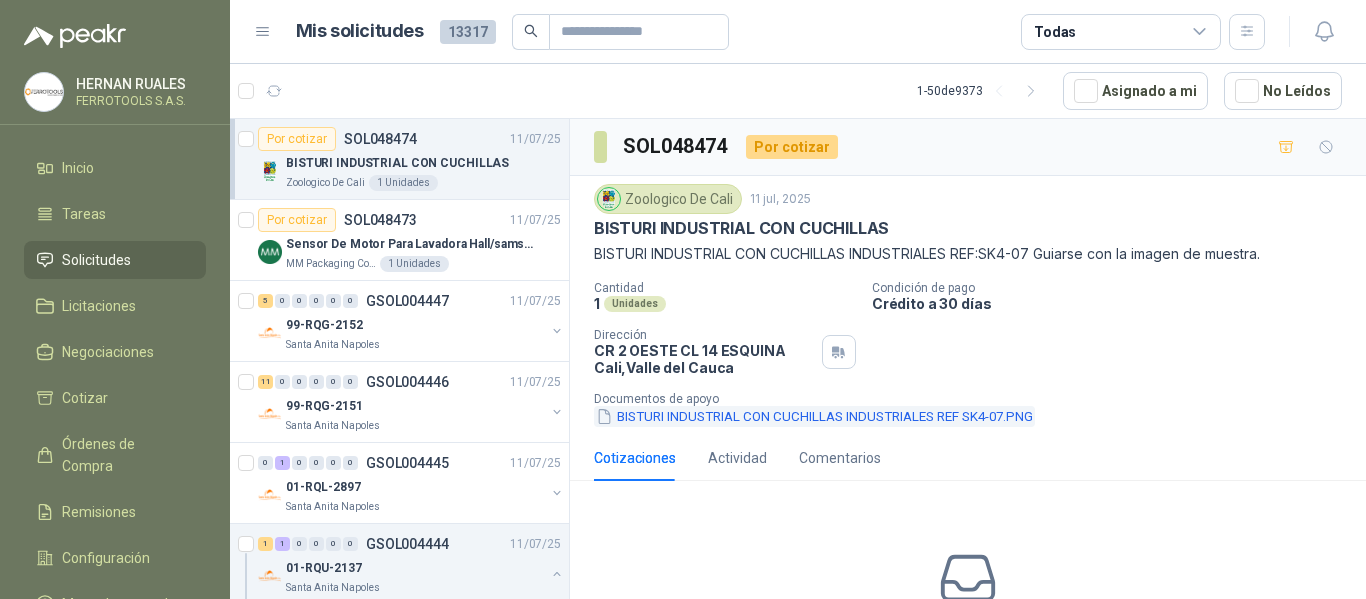 click on "BISTURI INDUSTRIAL CON CUCHILLAS INDUSTRIALES REF SK4-07.PNG" at bounding box center [814, 416] 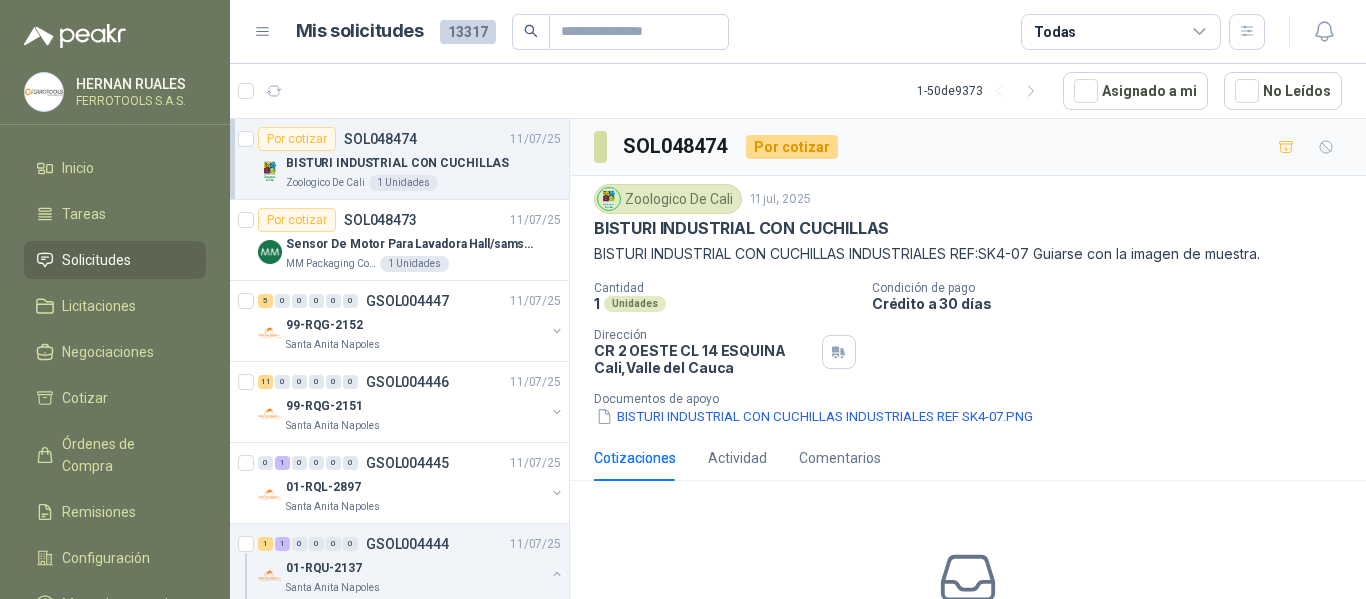 click on "Cantidad 1   Unidades Condición de pago Crédito a 30 días Dirección CR 2 OESTE CL 14 ESQUINA   [CITY] ,  [STATE] Documentos de apoyo BISTURI INDUSTRIAL CON CUCHILLAS INDUSTRIALES REF SK4-07.PNG" at bounding box center (968, 354) 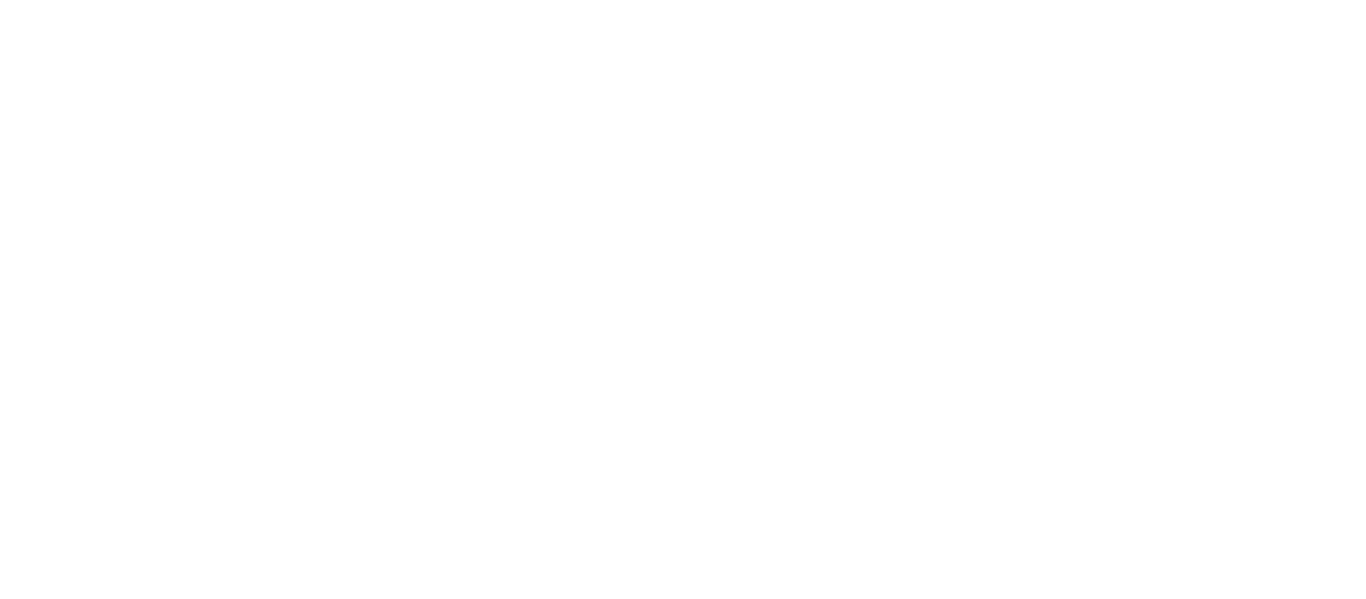scroll, scrollTop: 0, scrollLeft: 0, axis: both 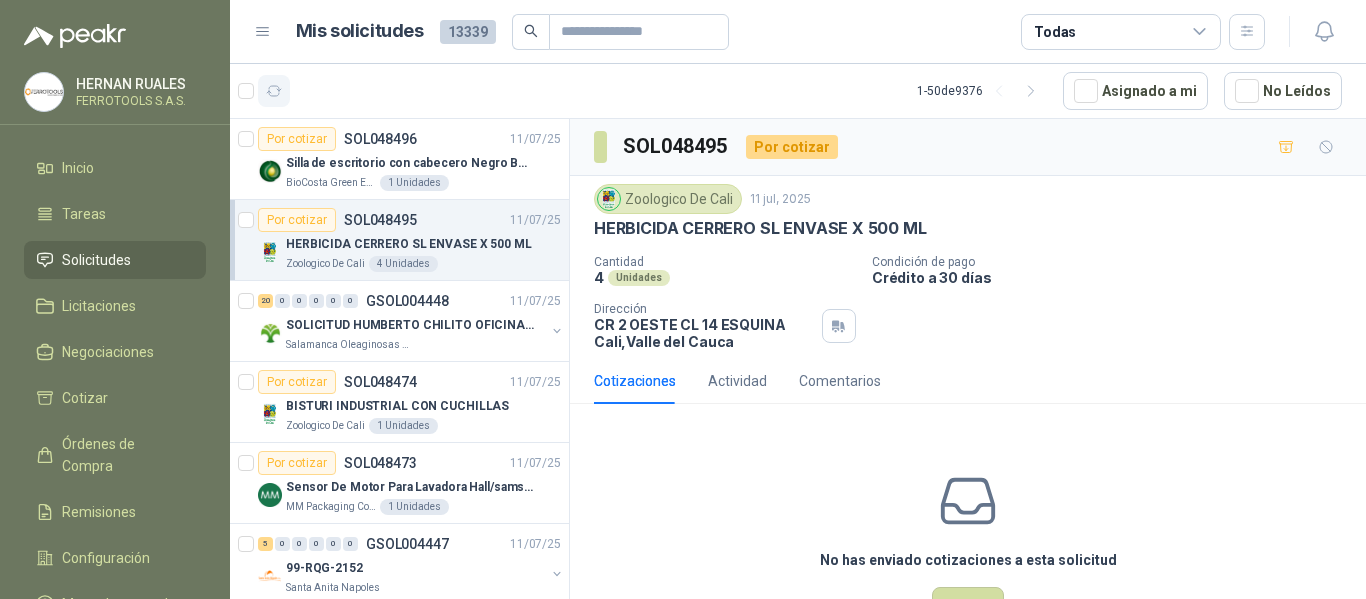 click 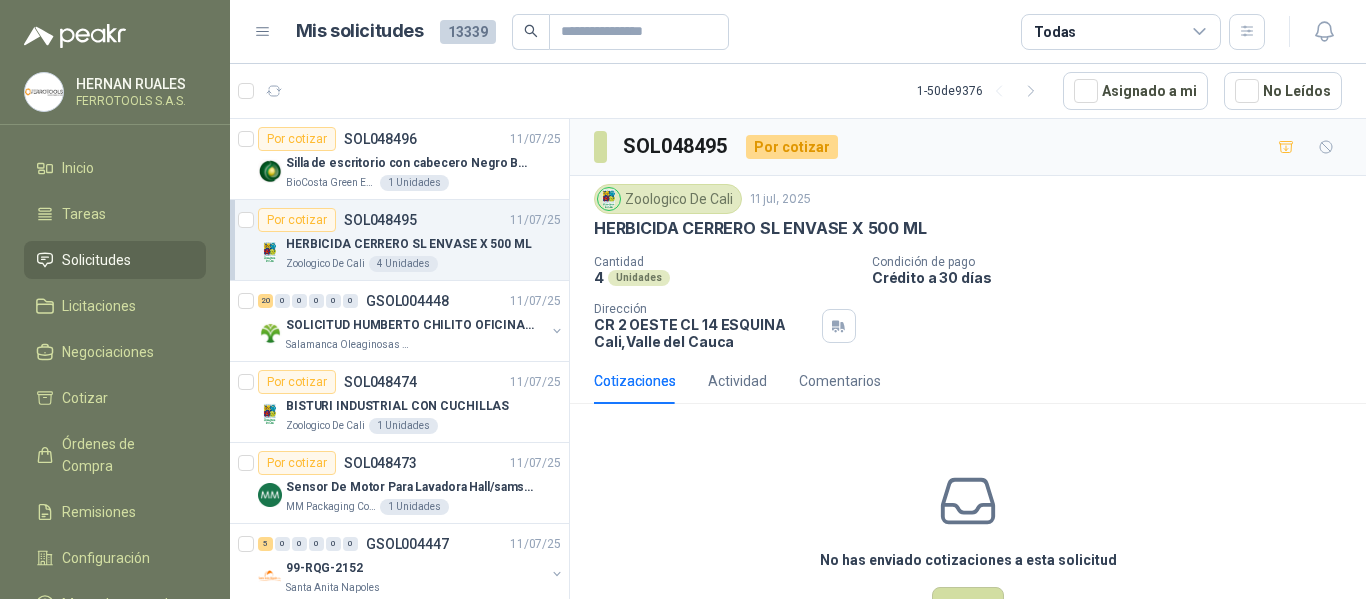 click on "No has enviado cotizaciones a esta solicitud Cotizar" at bounding box center (968, 547) 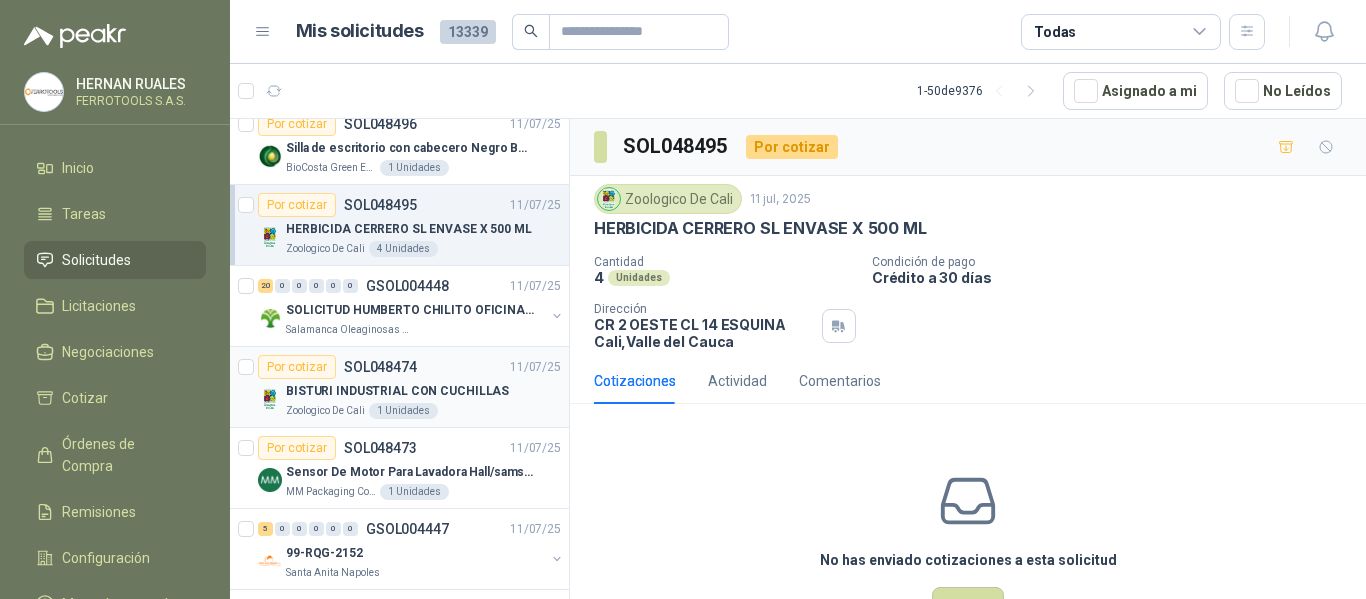 scroll, scrollTop: 0, scrollLeft: 0, axis: both 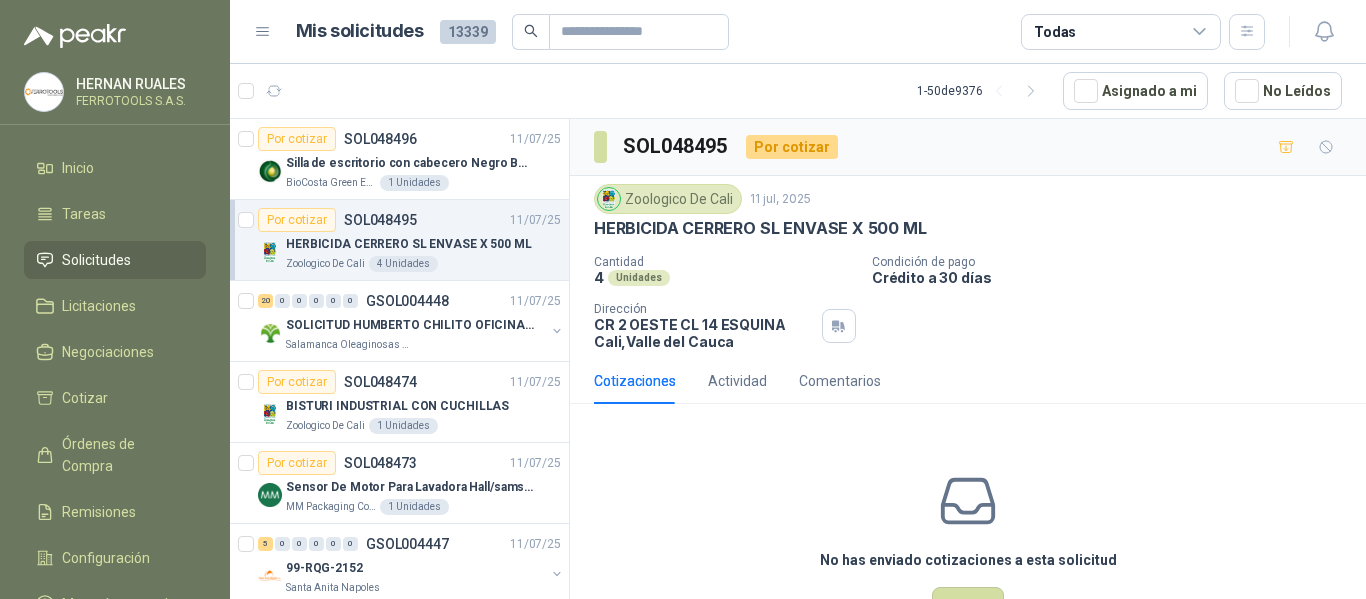click on "Solicitudes" at bounding box center (96, 260) 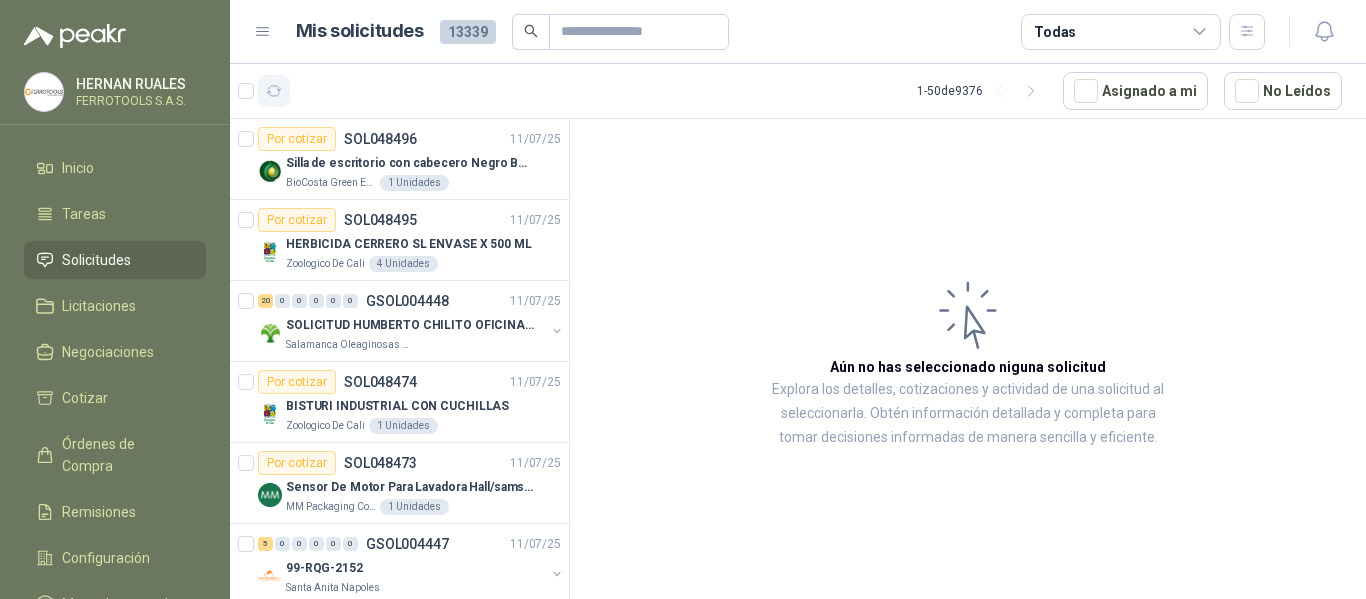 click 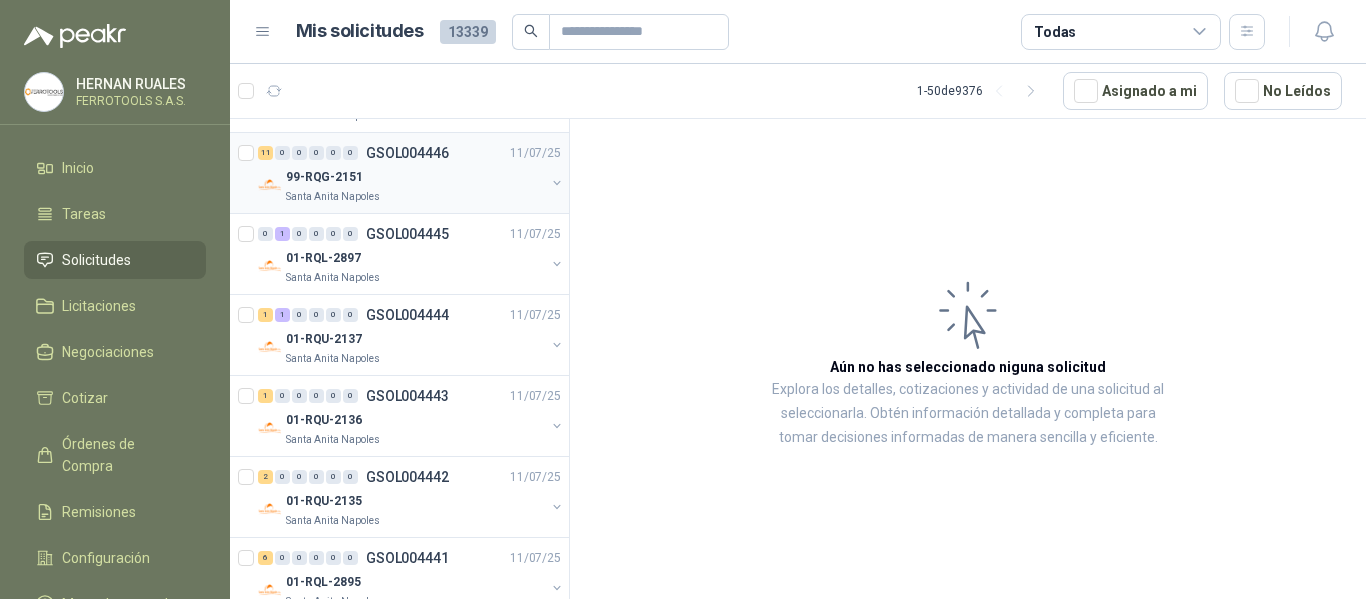 scroll, scrollTop: 500, scrollLeft: 0, axis: vertical 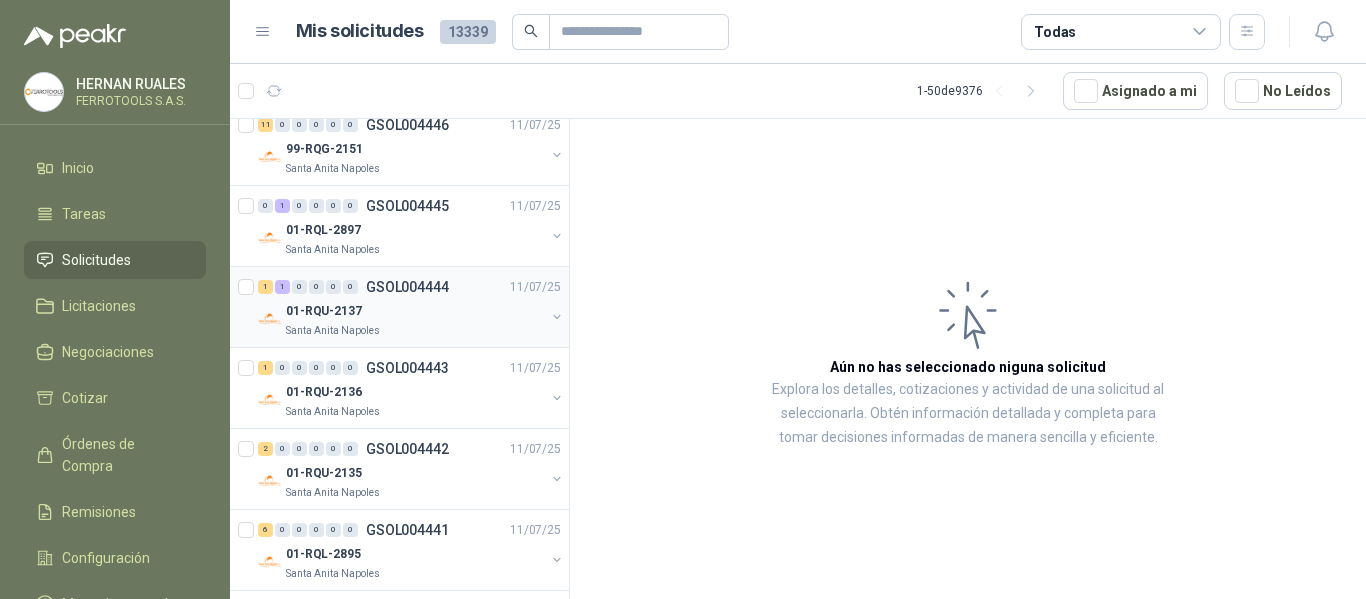 click on "01-RQU-2137" at bounding box center (415, 311) 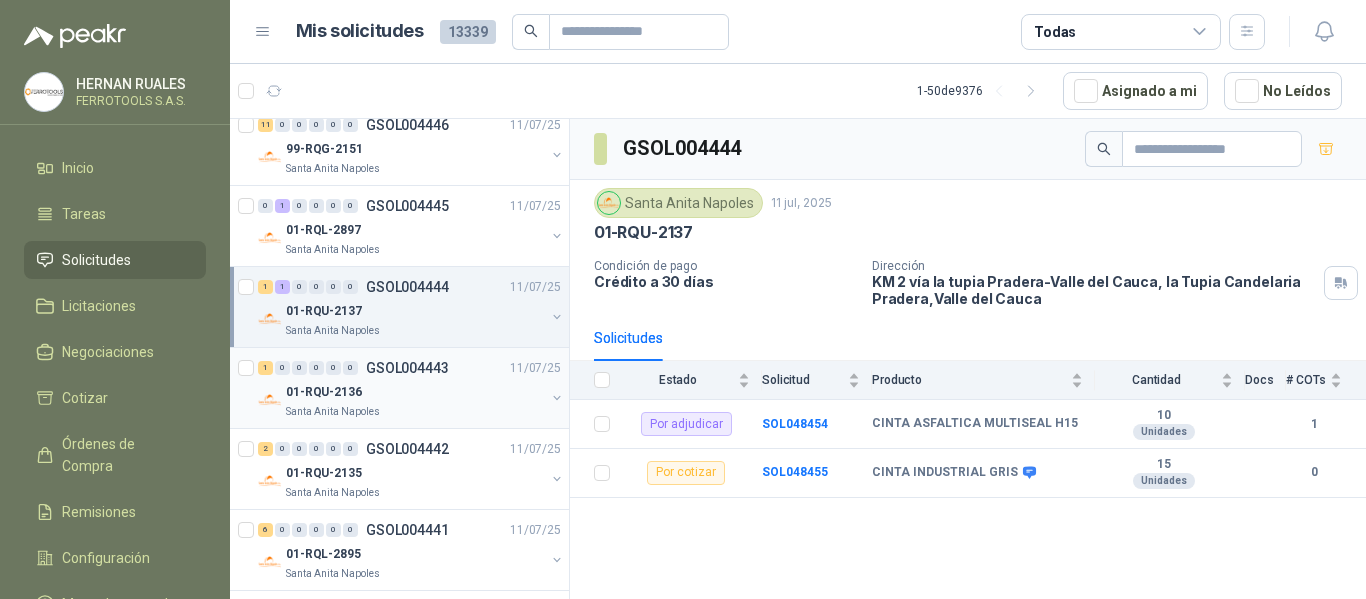 click on "1   0   0   0   0   0   GSOL004443 11/07/25" at bounding box center [411, 368] 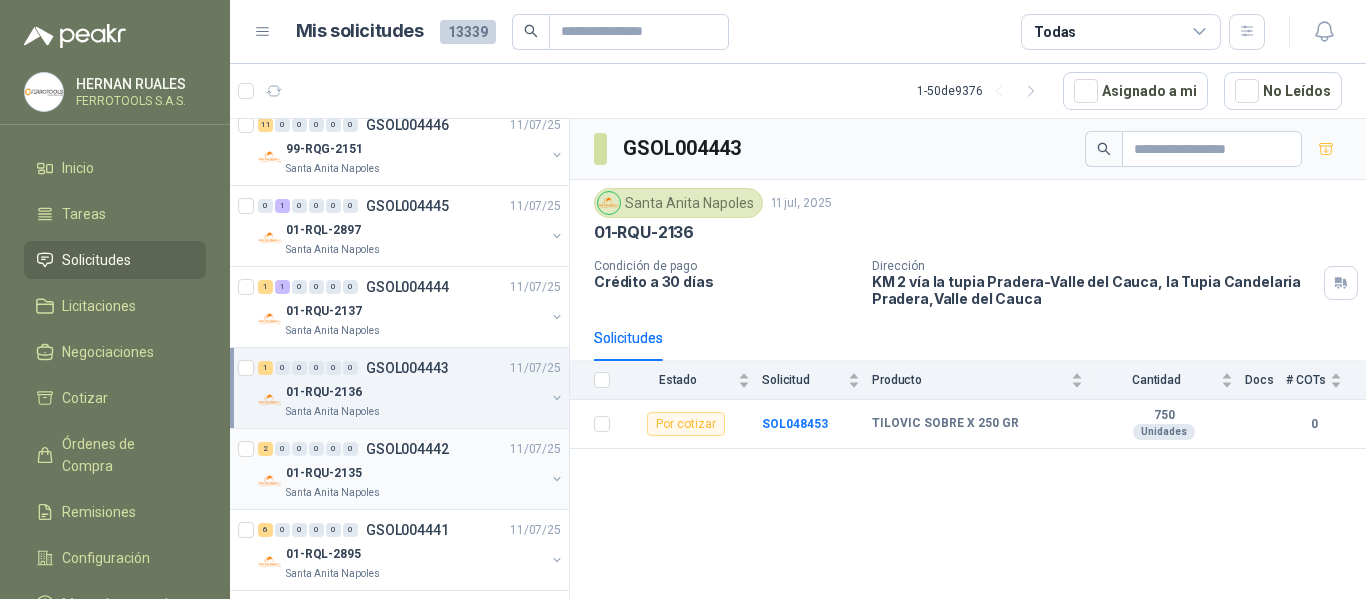 click on "2   0   0   0   0   0   GSOL004442 11/07/25" at bounding box center [411, 449] 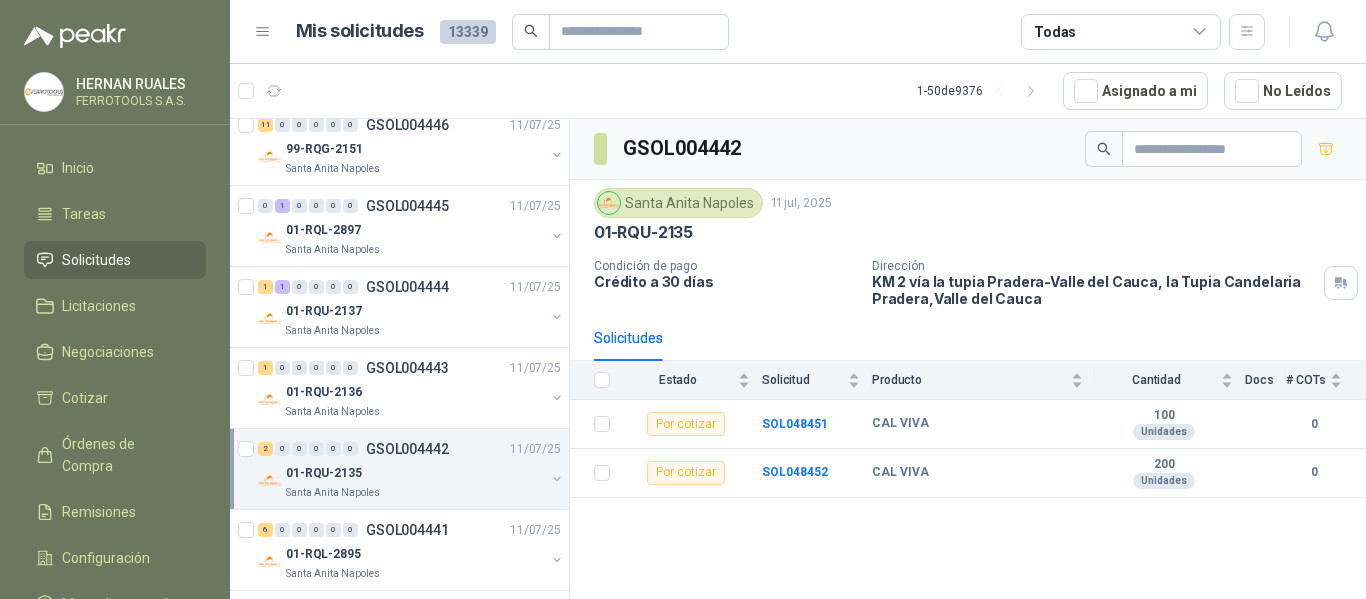 scroll, scrollTop: 600, scrollLeft: 0, axis: vertical 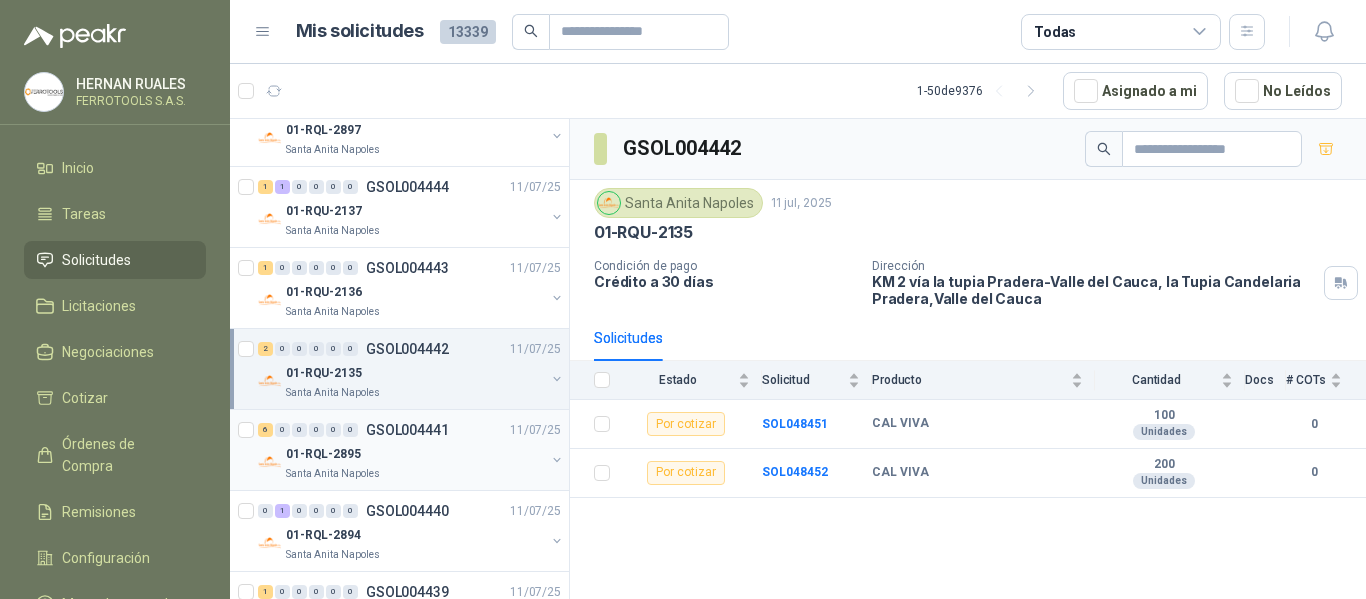 click on "01-RQL-2895" at bounding box center (415, 454) 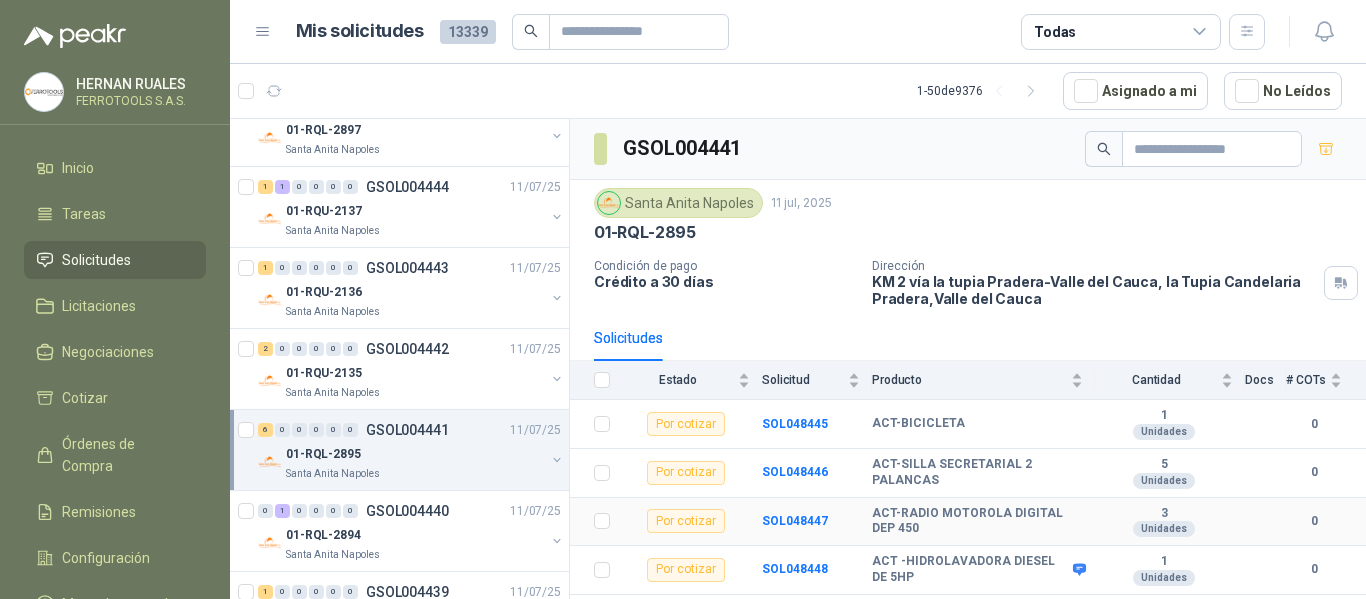 scroll, scrollTop: 86, scrollLeft: 0, axis: vertical 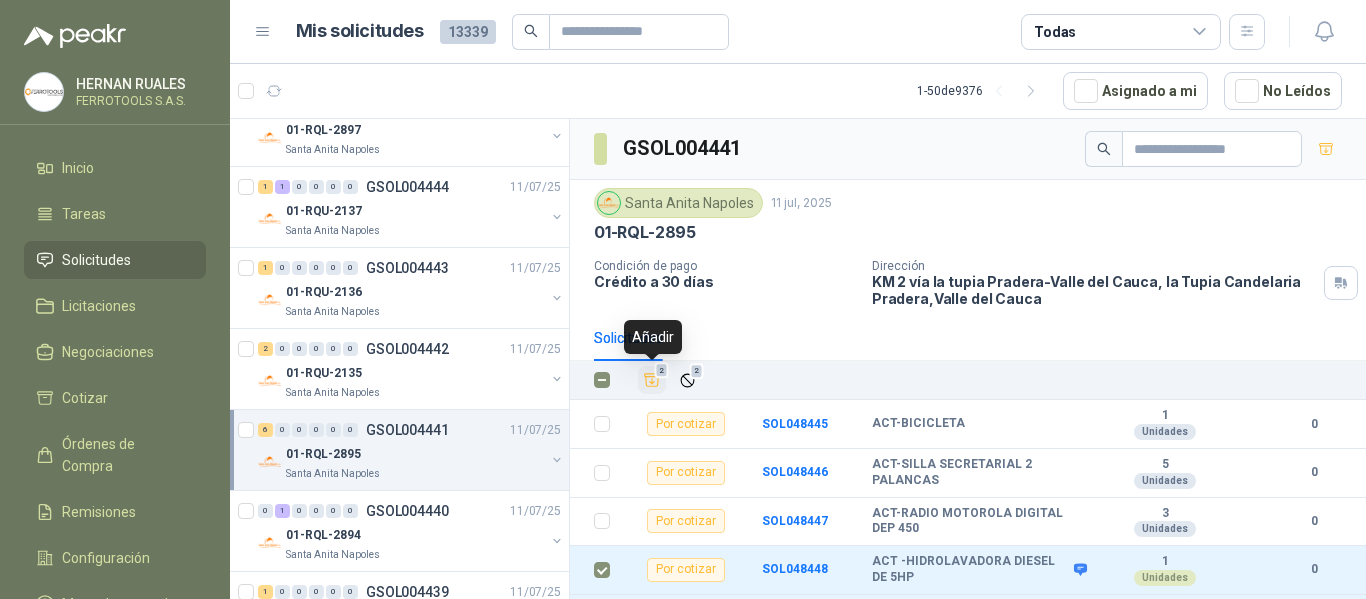 click 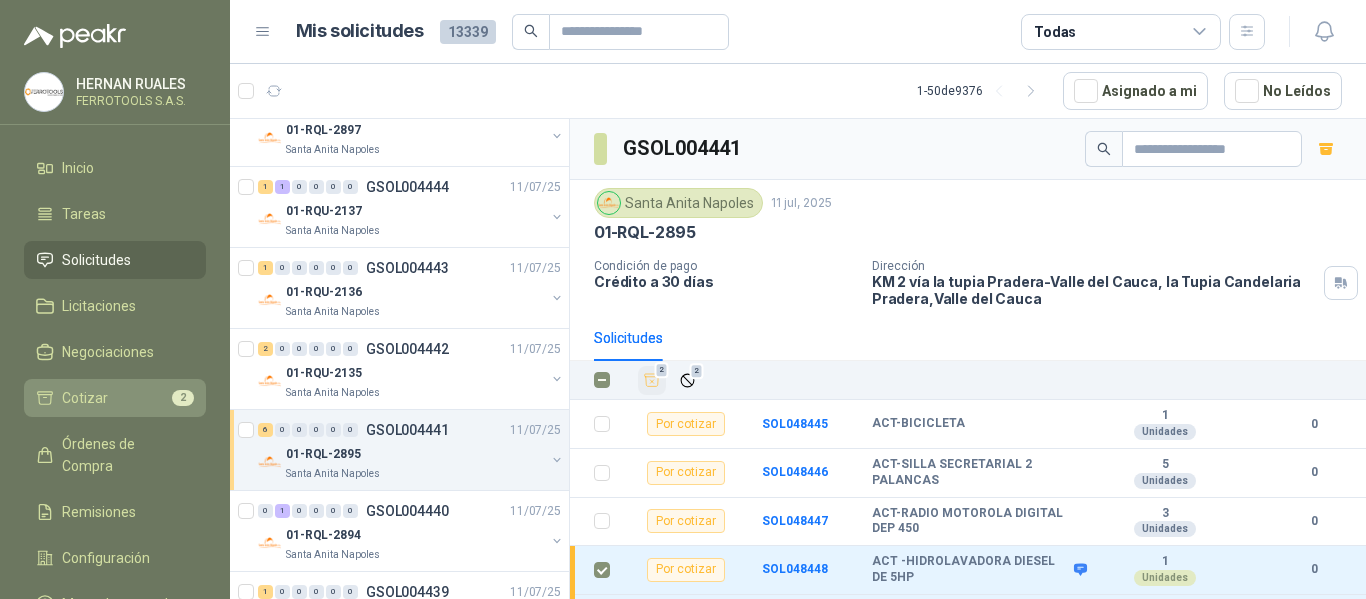 click on "Cotizar 2" at bounding box center [115, 398] 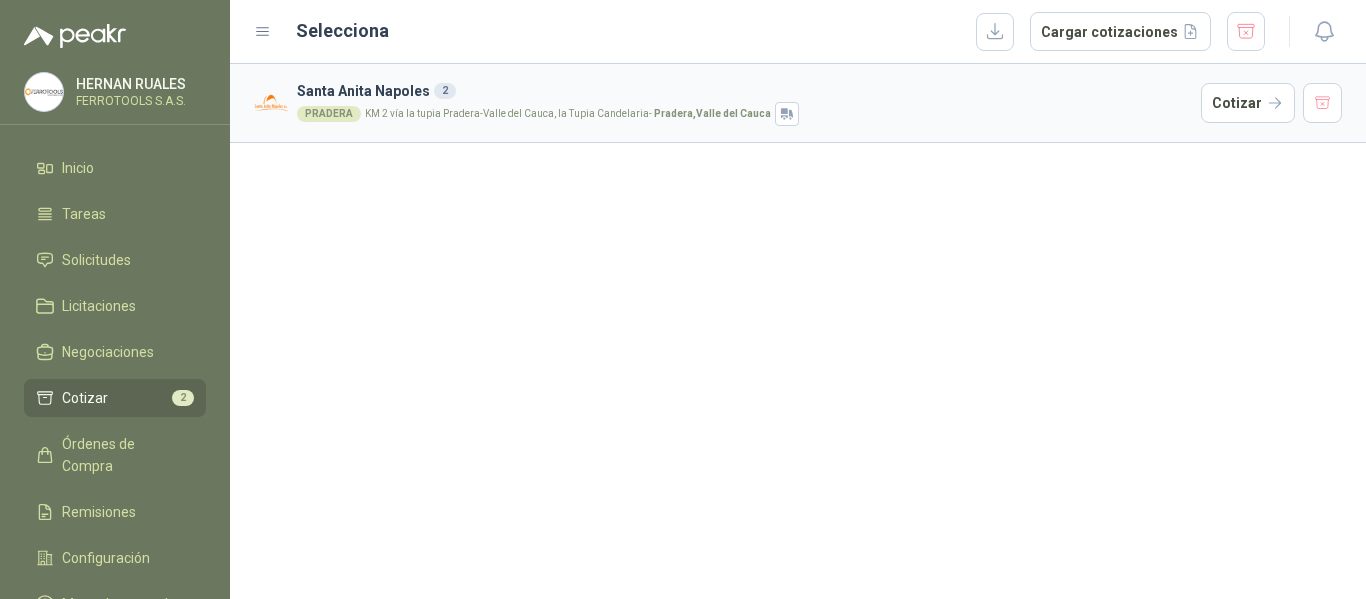 click on "Santa Anita Napoles 2 PRADERA KM 2 vía la tupia Pradera-Valle del Cauca, la Tupia Candelaria   -   Pradera ,  Valle del Cauca Cotizar" at bounding box center [798, 103] 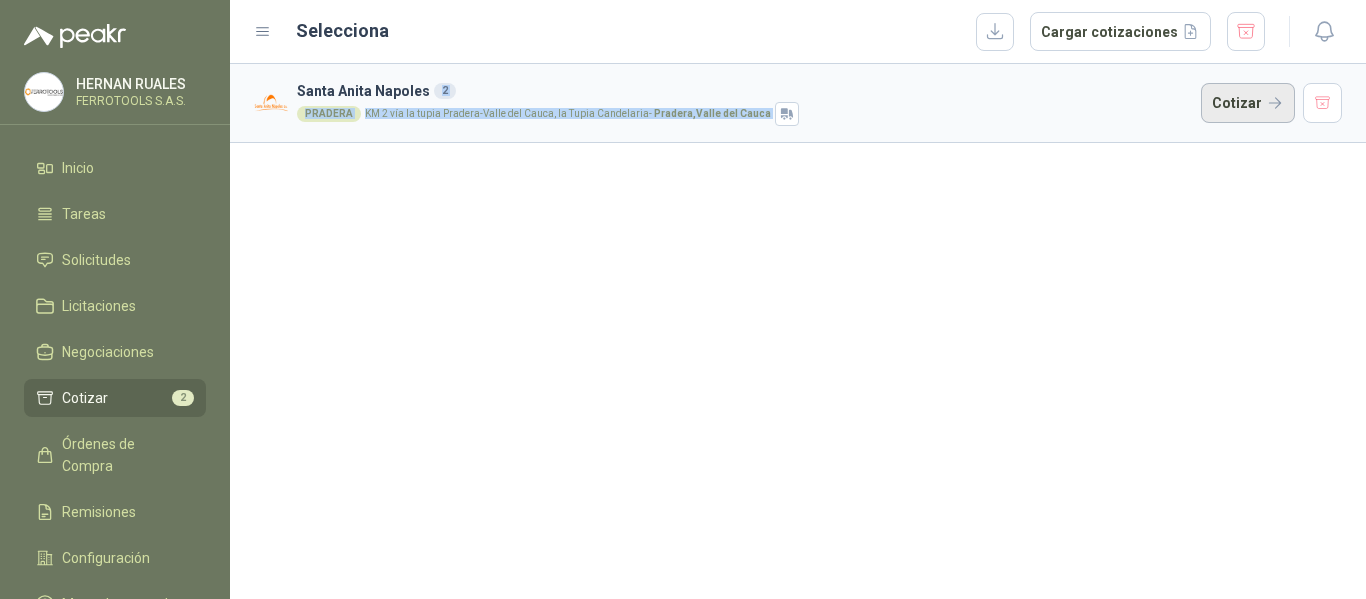 click on "Cotizar" at bounding box center (1248, 103) 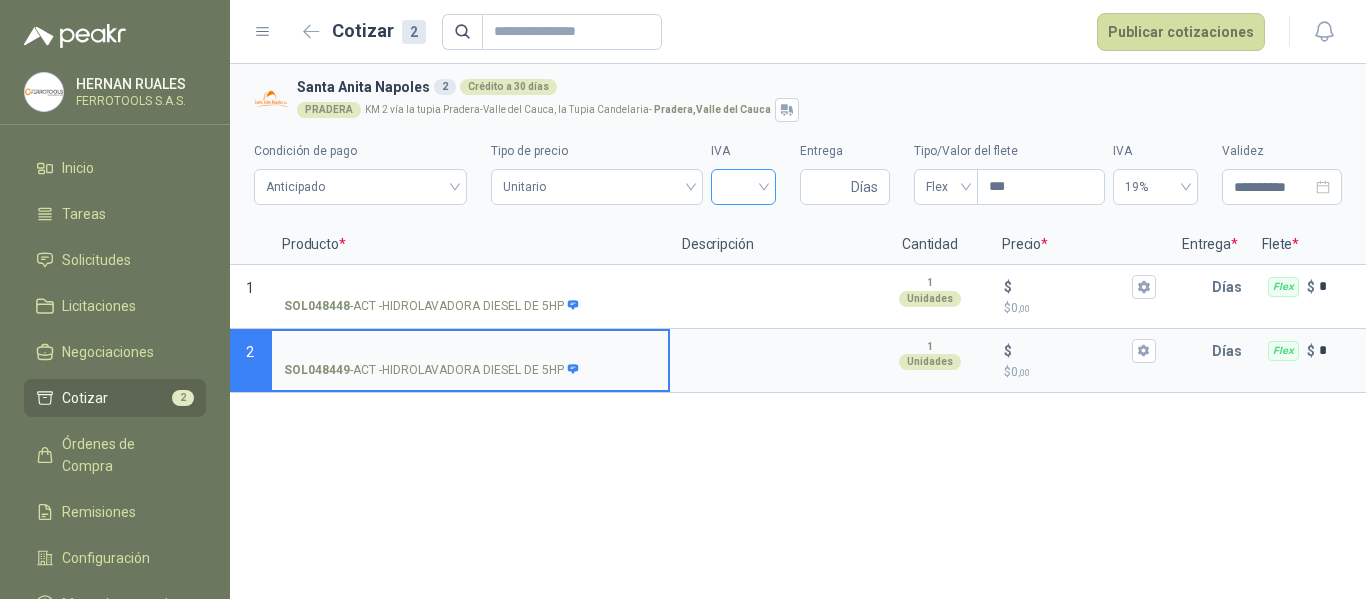 click at bounding box center (743, 185) 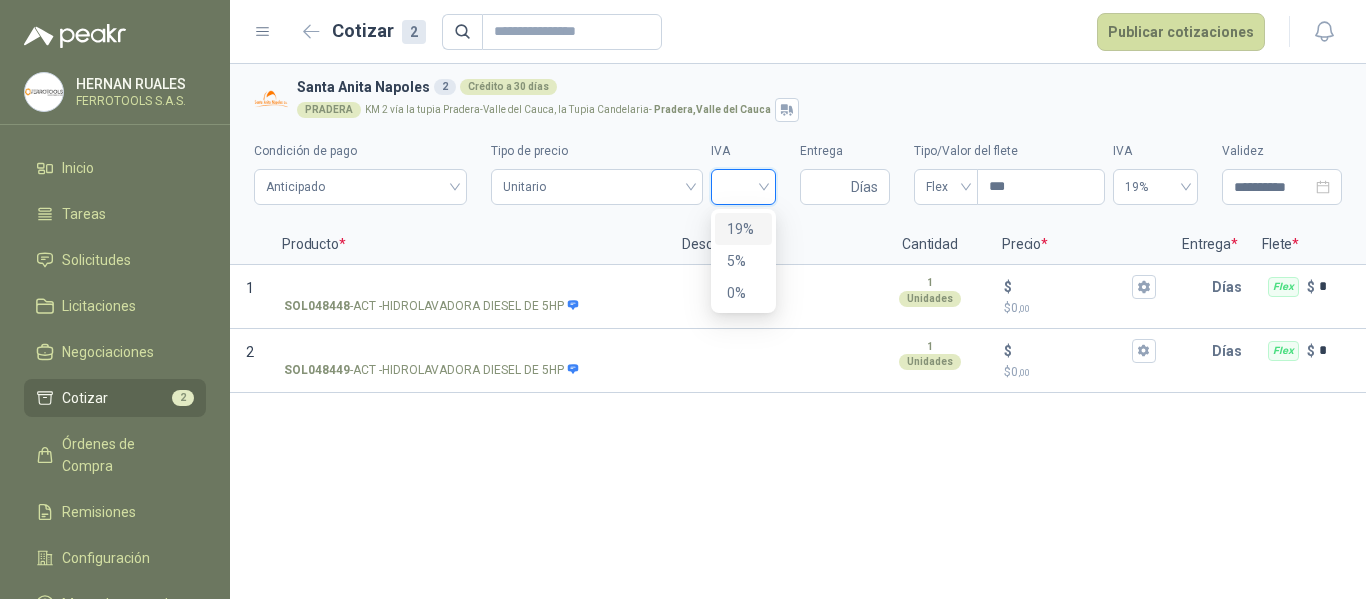 click on "19%" at bounding box center (743, 229) 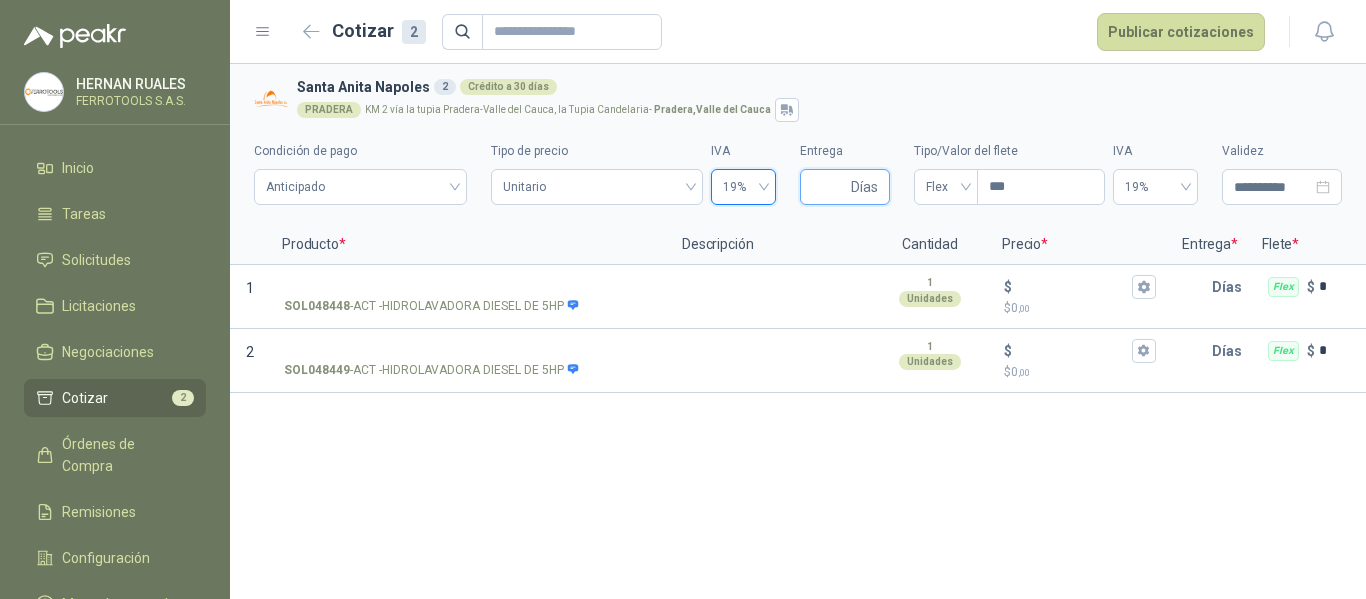 click on "Entrega" at bounding box center (829, 187) 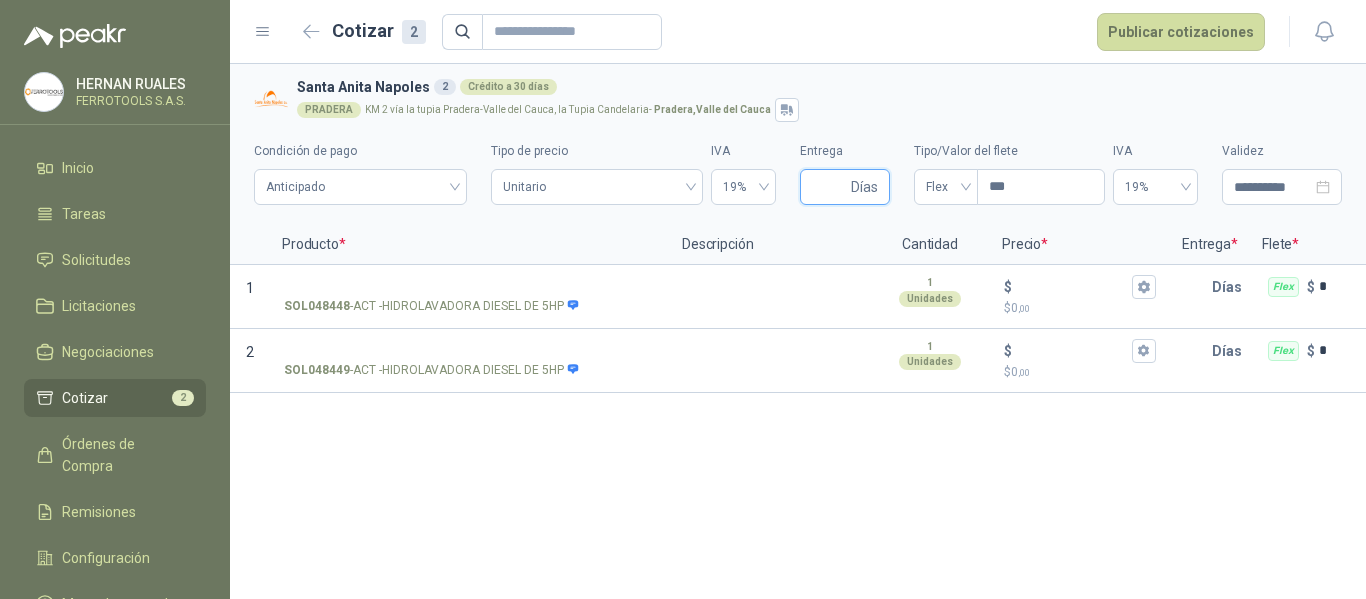 type on "*" 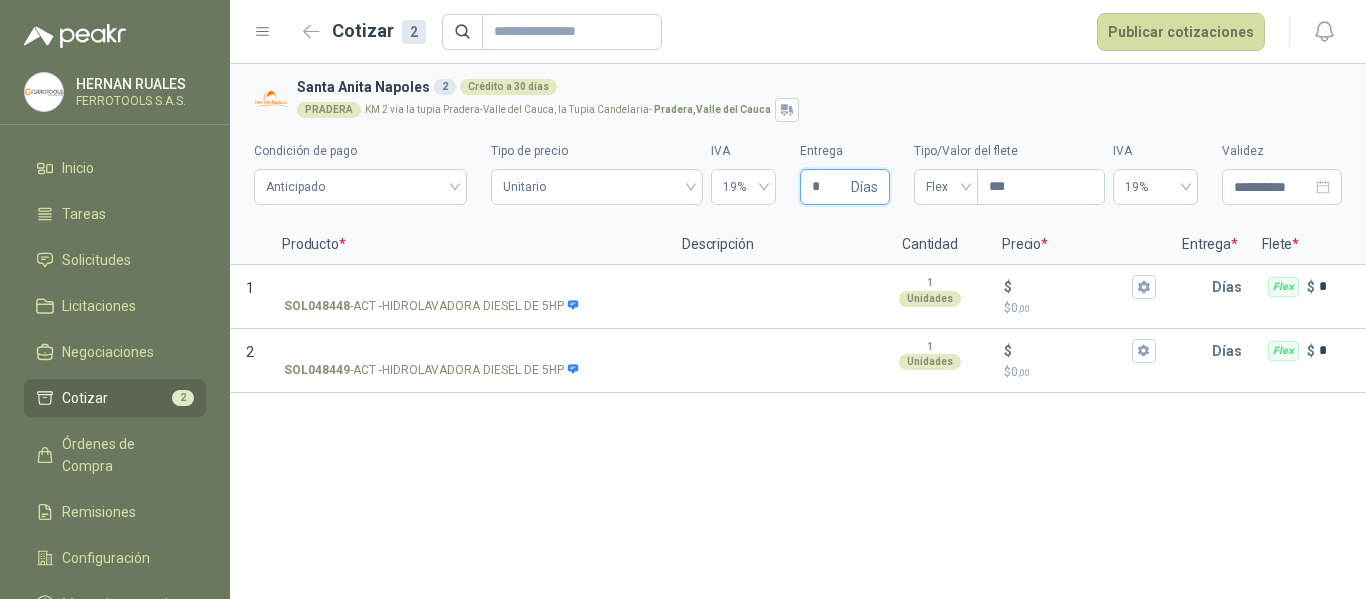 type 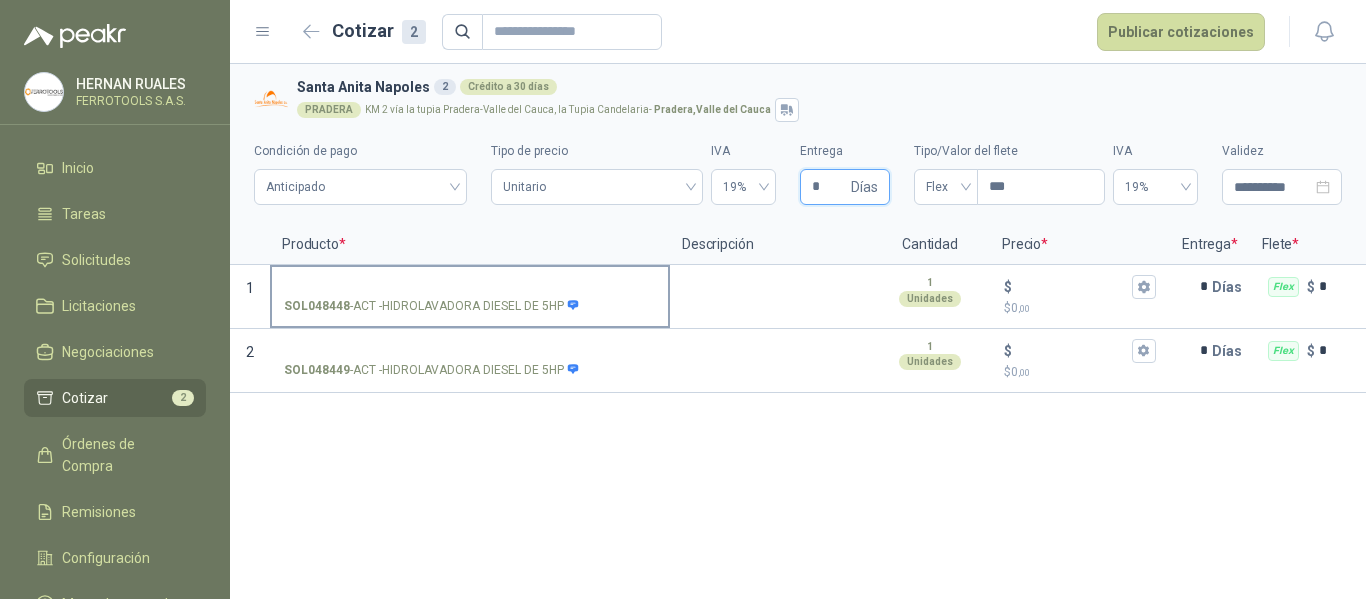 type on "*" 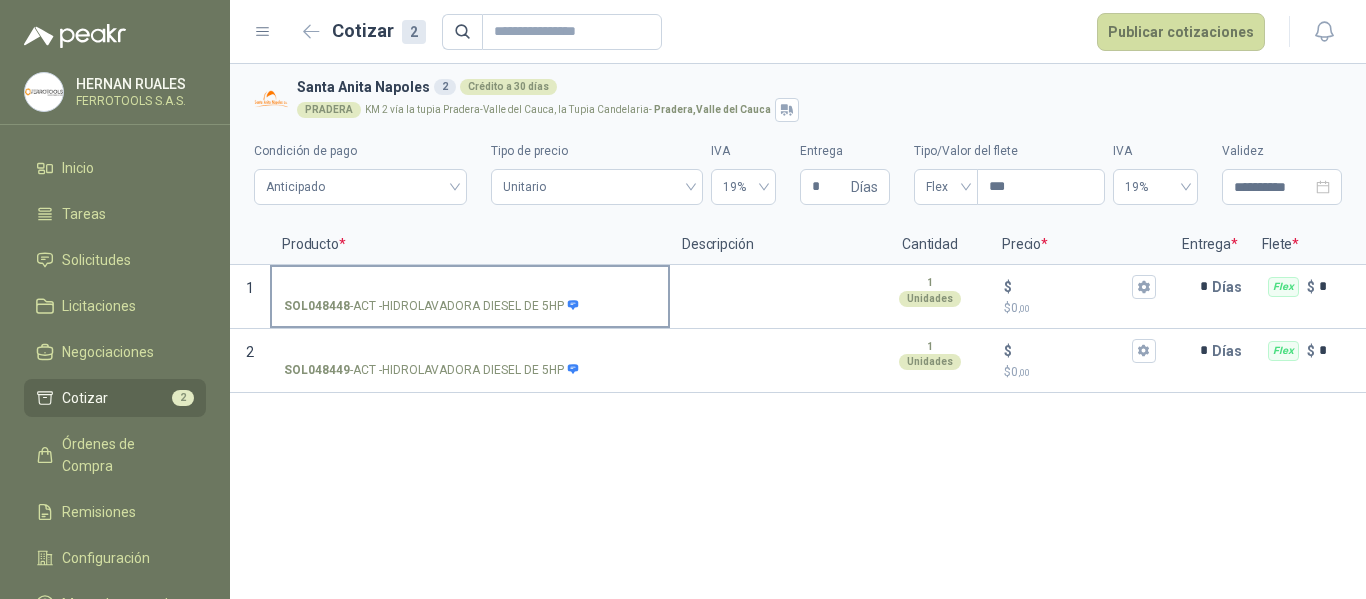click on "SOL048448  -  ACT -HIDROLAVADORA DIESEL DE 5HP" at bounding box center (470, 295) 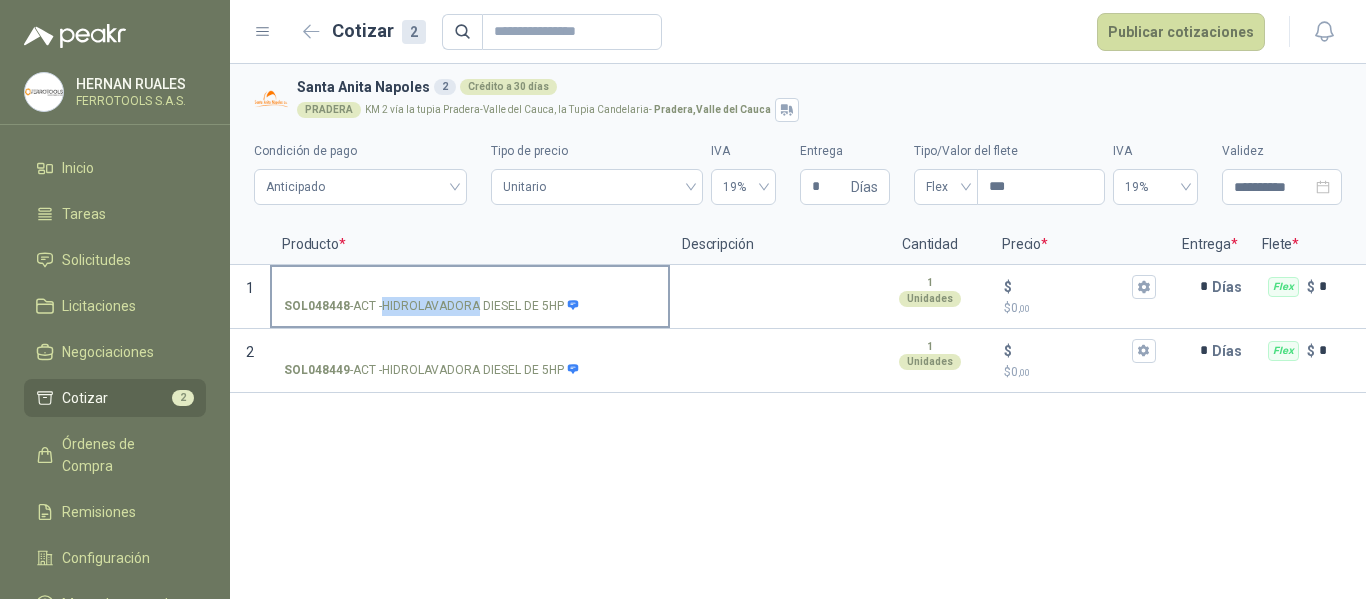 drag, startPoint x: 384, startPoint y: 307, endPoint x: 477, endPoint y: 312, distance: 93.13431 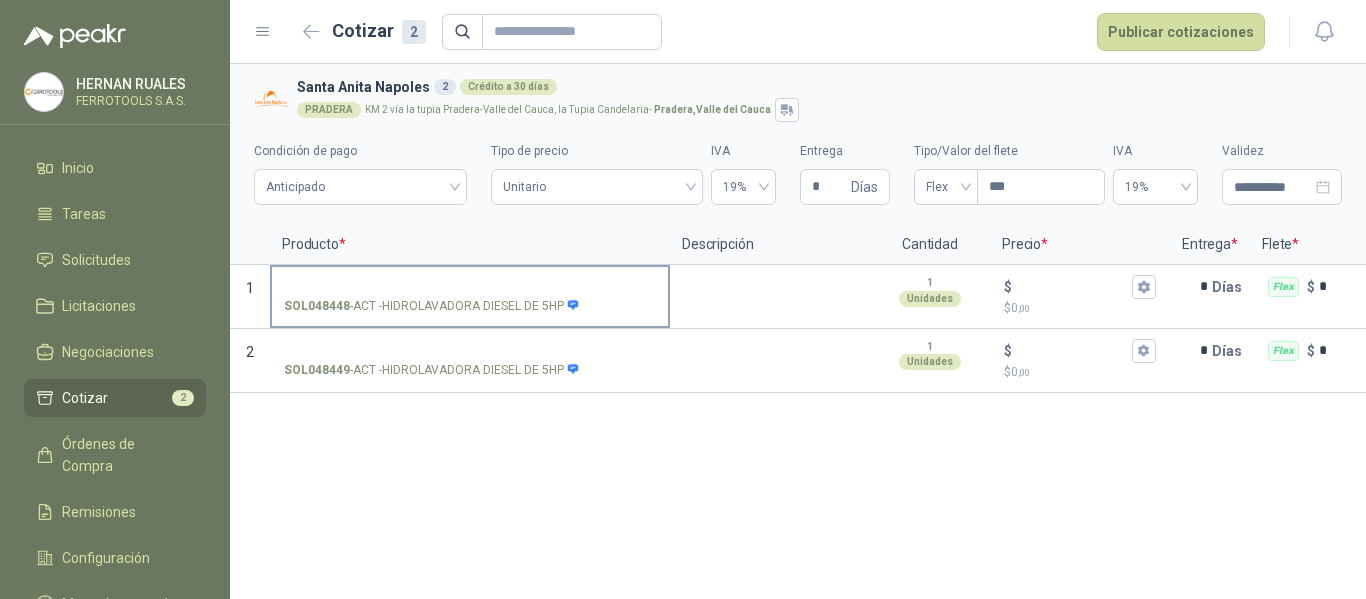 click on "SOL048448  -  ACT -HIDROLAVADORA DIESEL DE 5HP" at bounding box center (470, 287) 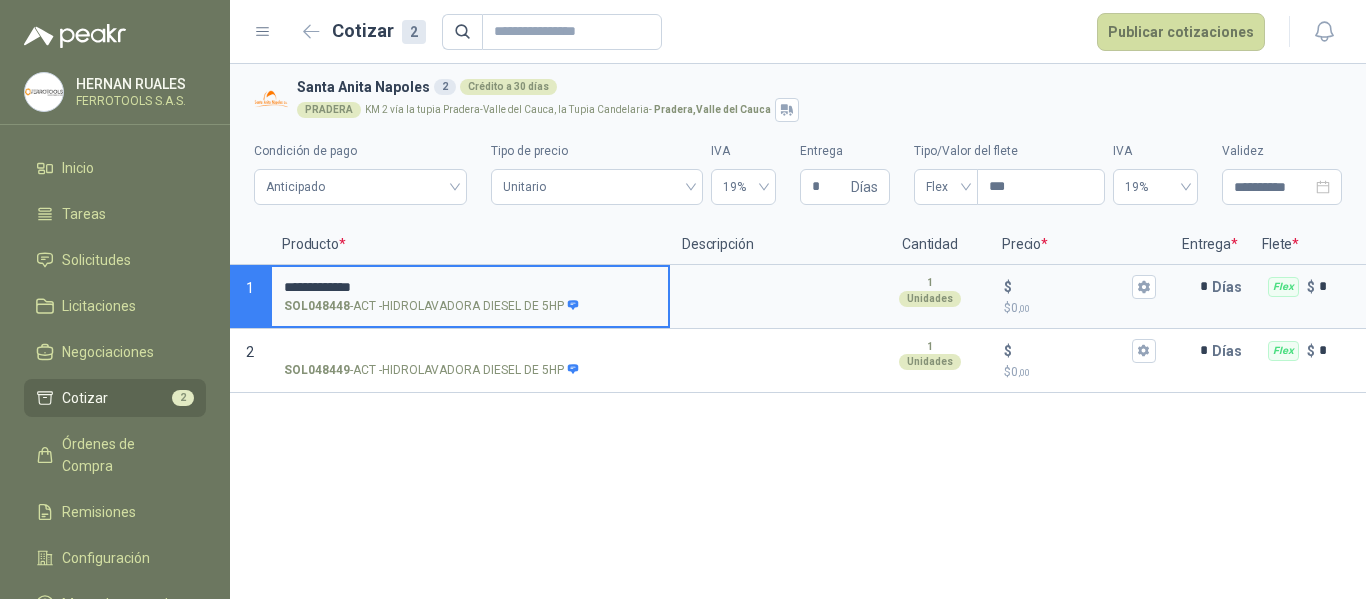 type 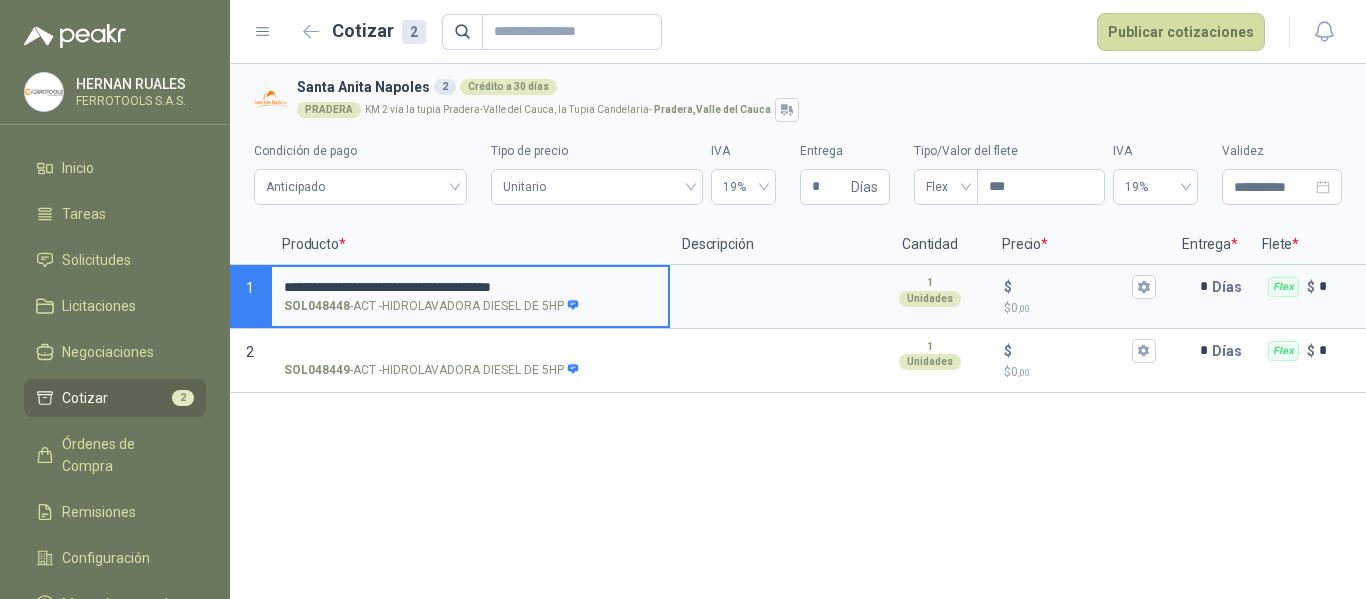 type on "**********" 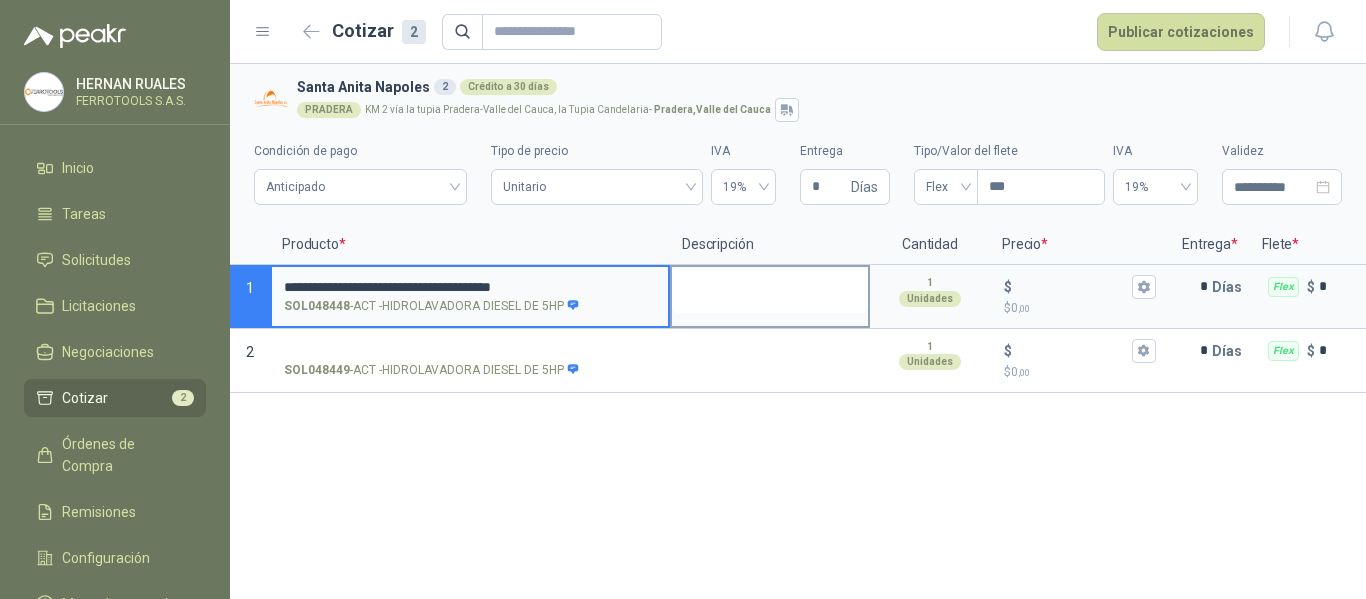 click at bounding box center (770, 290) 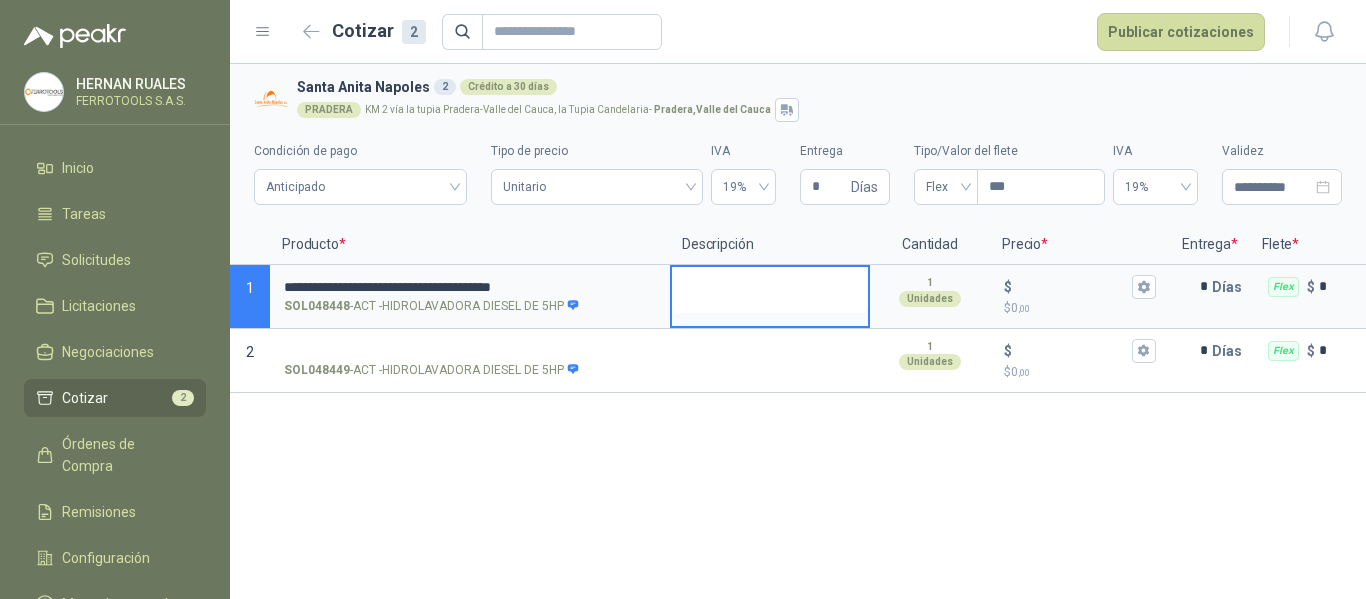 type 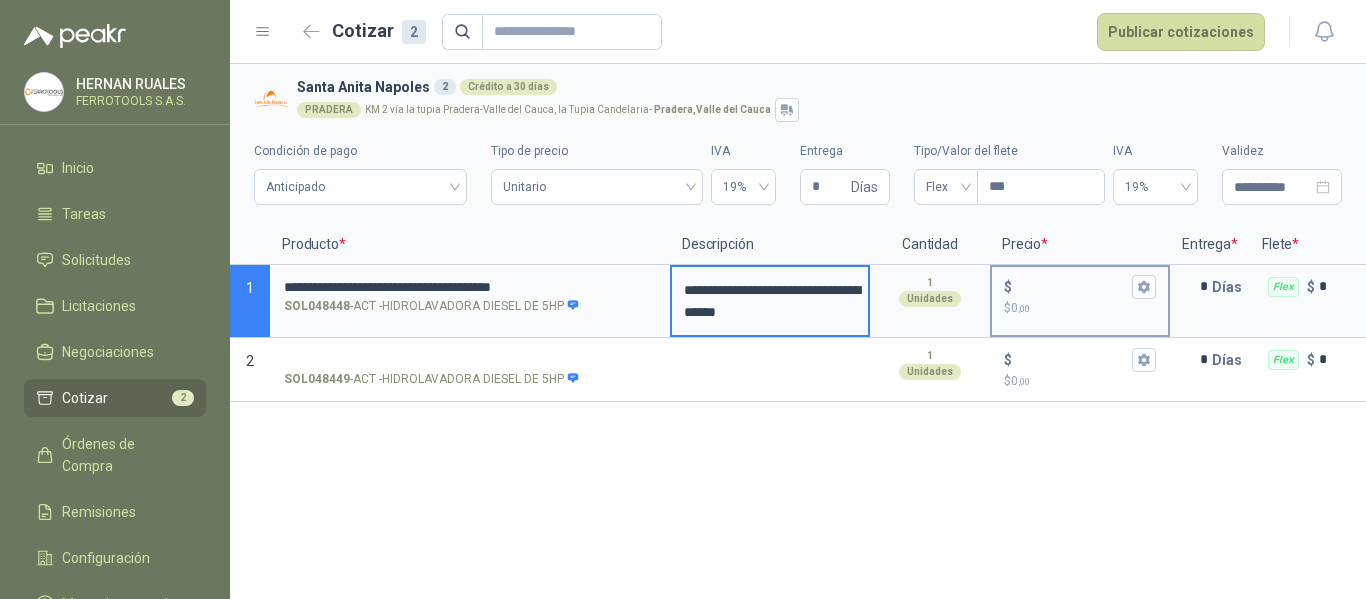 click on "$ $  0 ,00" at bounding box center [1072, 286] 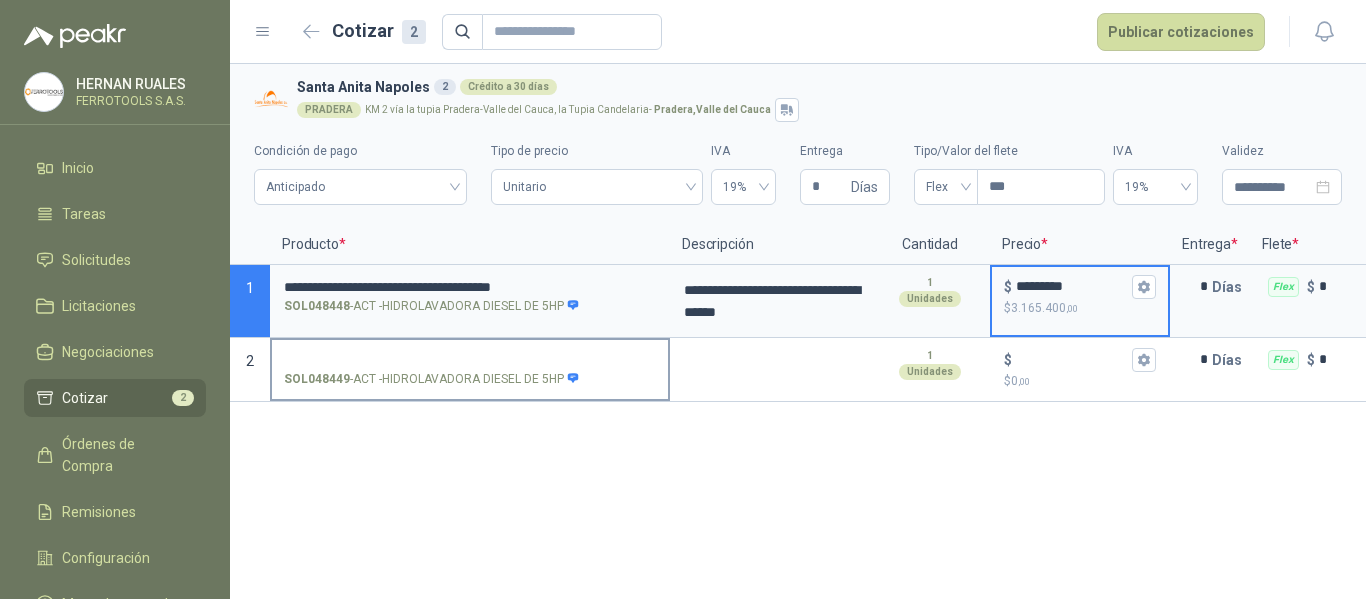 type on "*********" 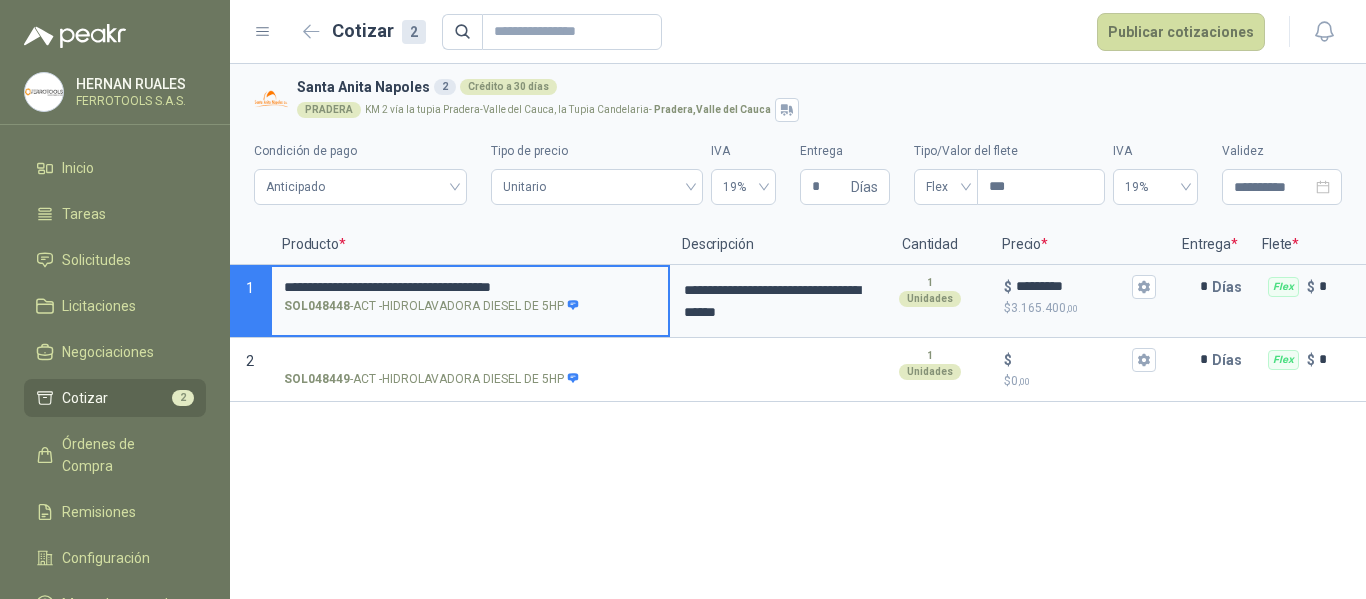 drag, startPoint x: 286, startPoint y: 286, endPoint x: 626, endPoint y: 274, distance: 340.2117 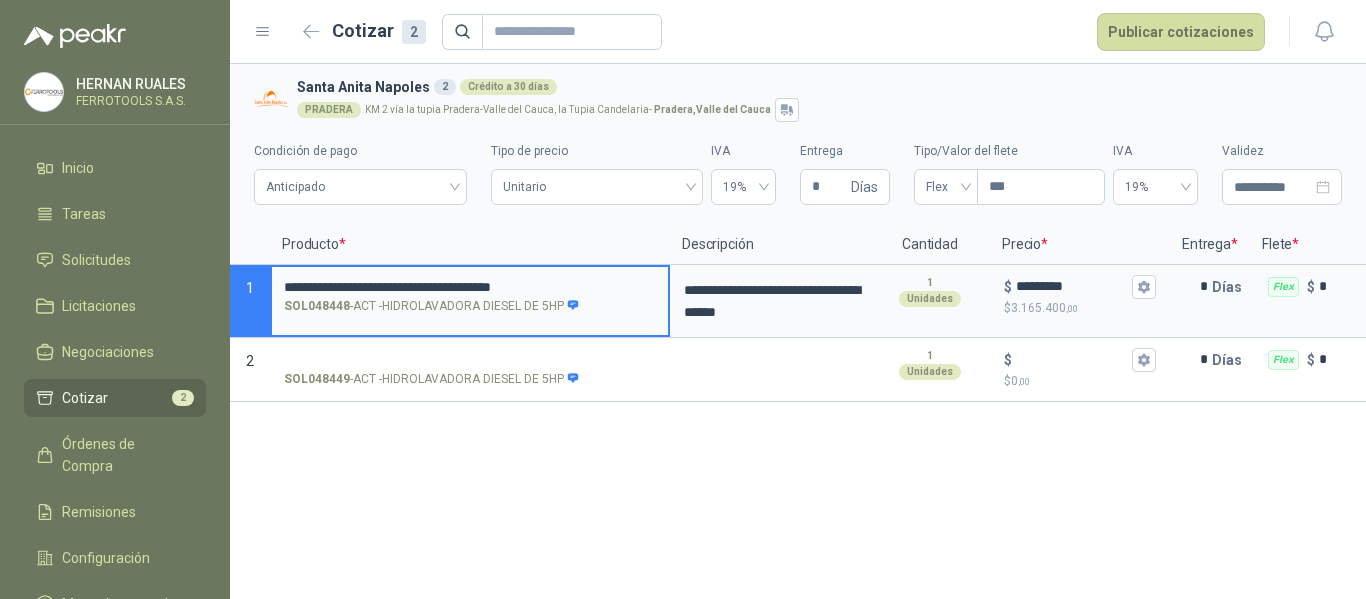 click on "**********" at bounding box center [470, 295] 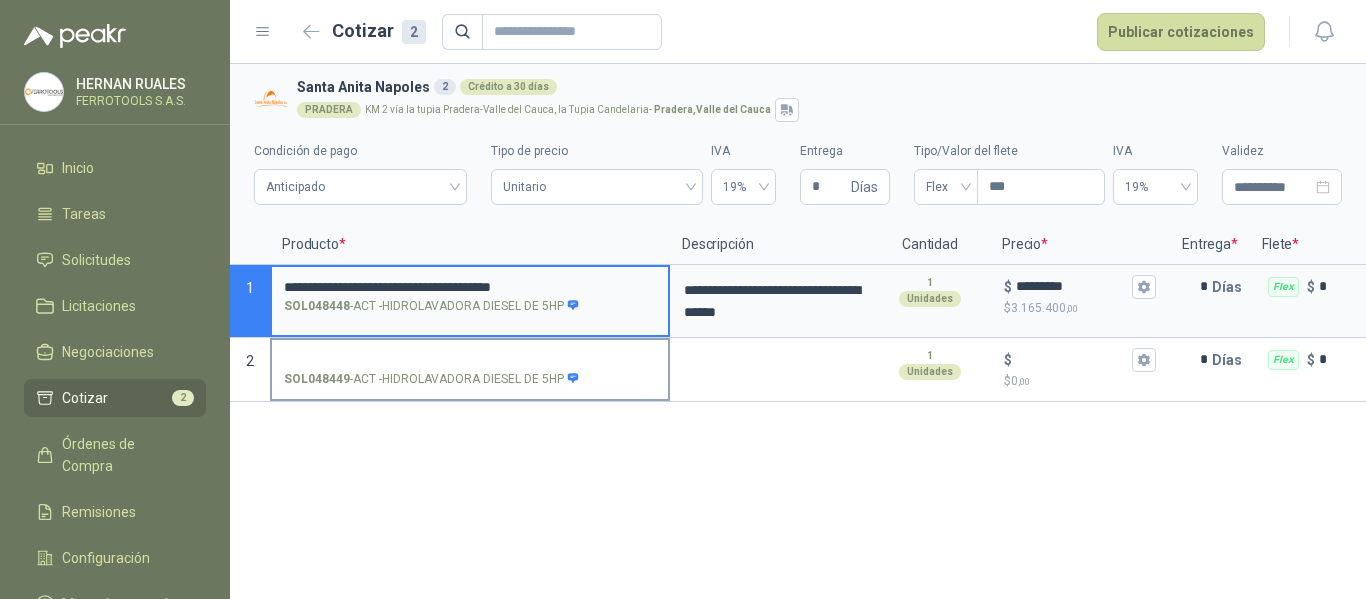 click on "SOL048449  -  ACT -HIDROLAVADORA DIESEL DE 5HP" at bounding box center [470, 360] 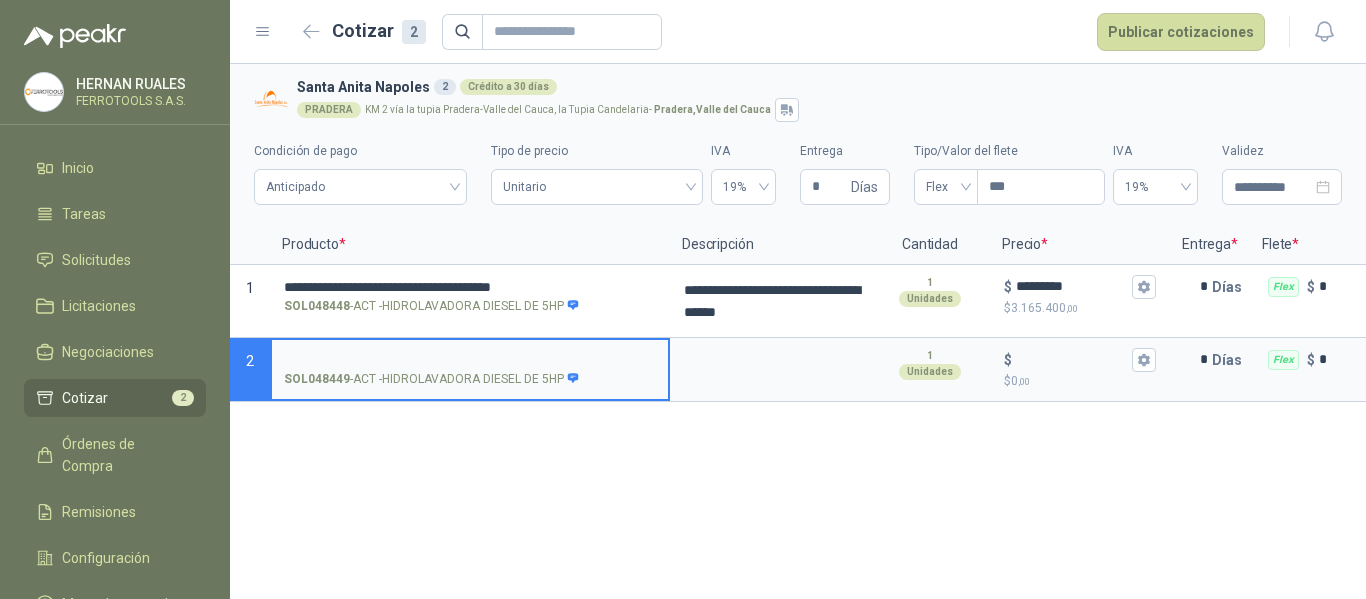 type 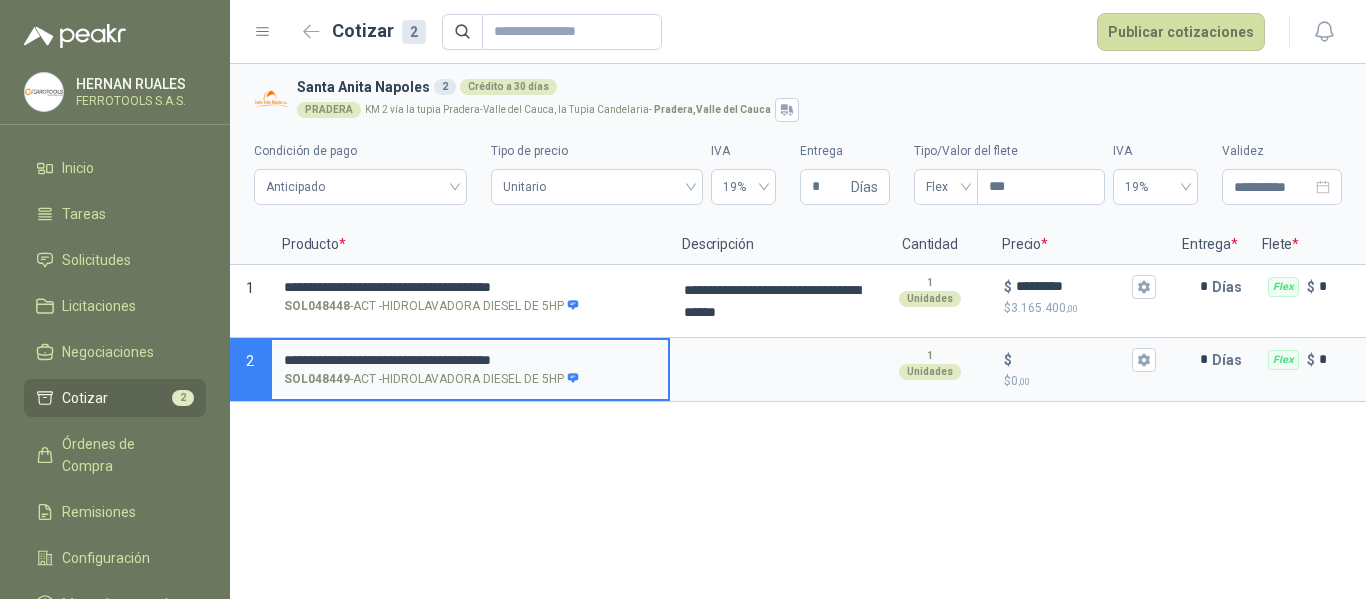 click on "**********" at bounding box center [470, 360] 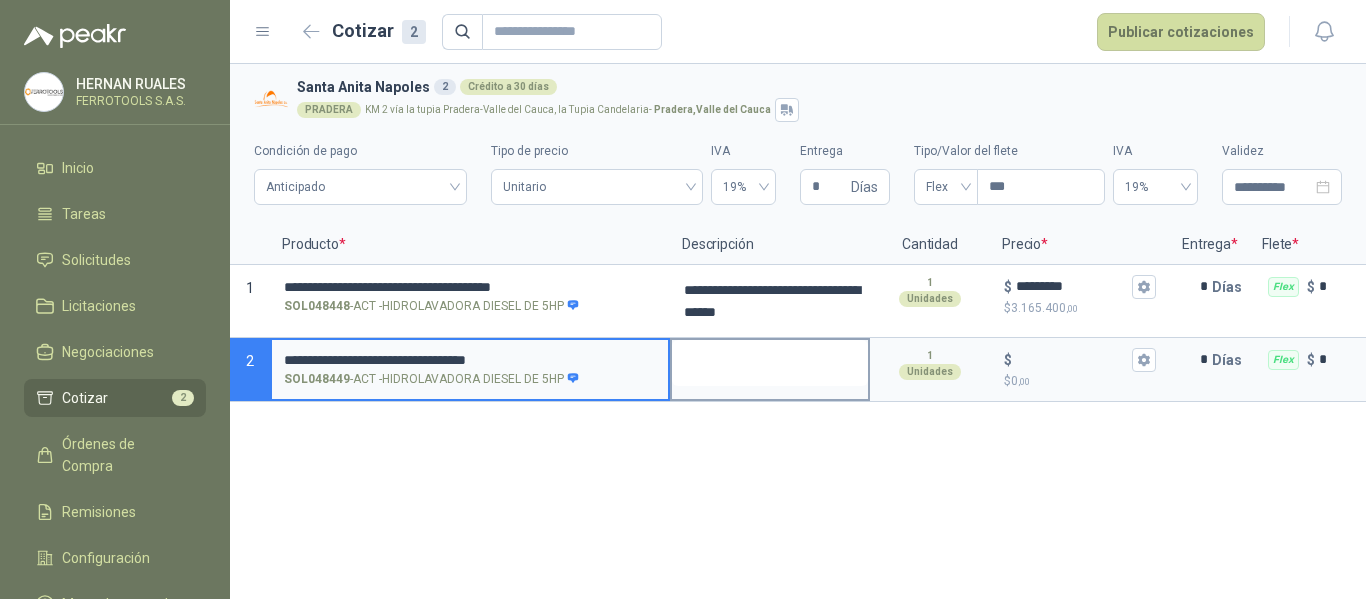 type on "**********" 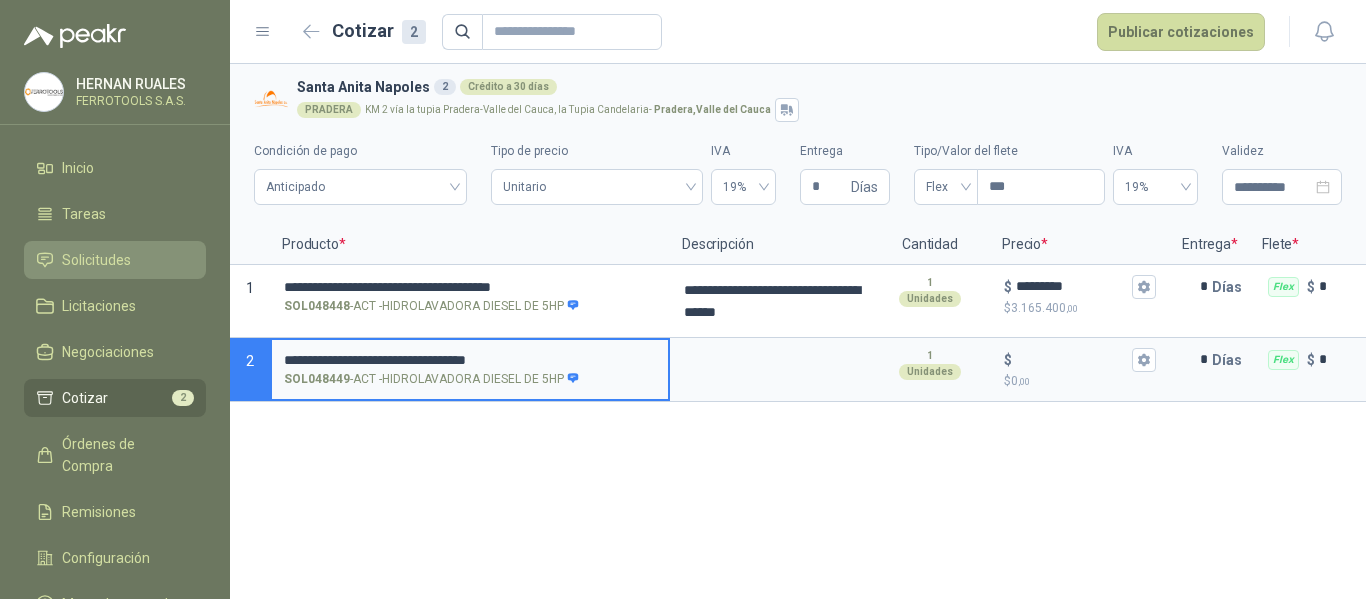 drag, startPoint x: 593, startPoint y: 355, endPoint x: 167, endPoint y: 272, distance: 434.01038 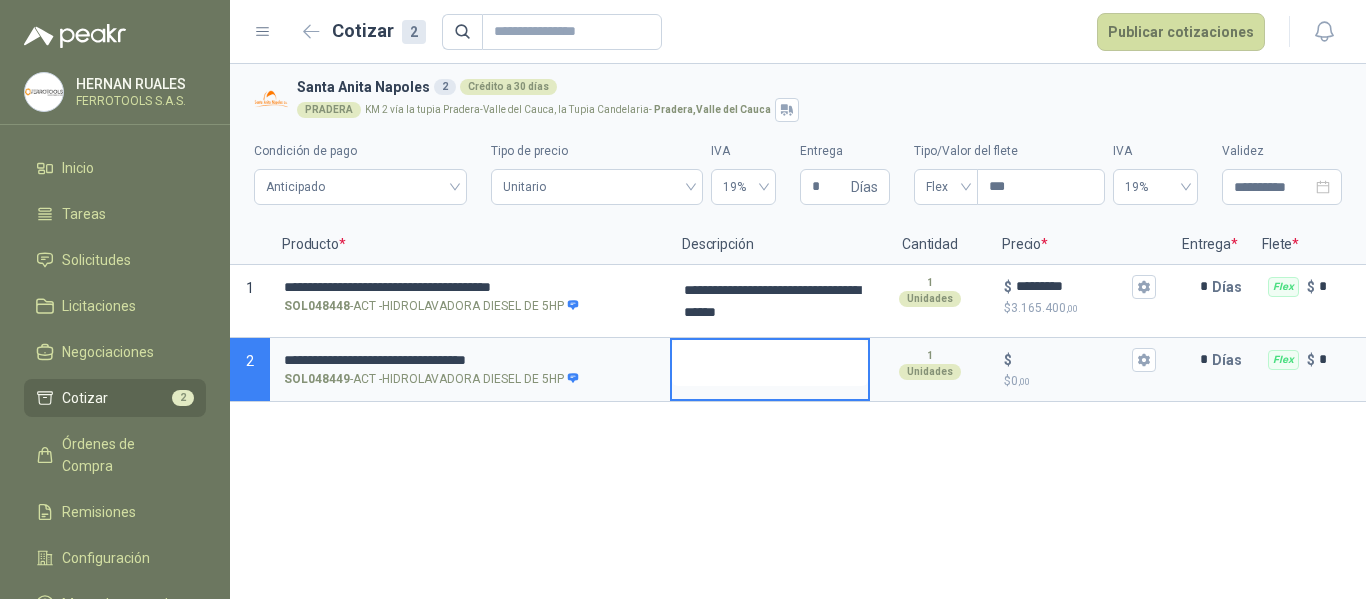 click at bounding box center [770, 363] 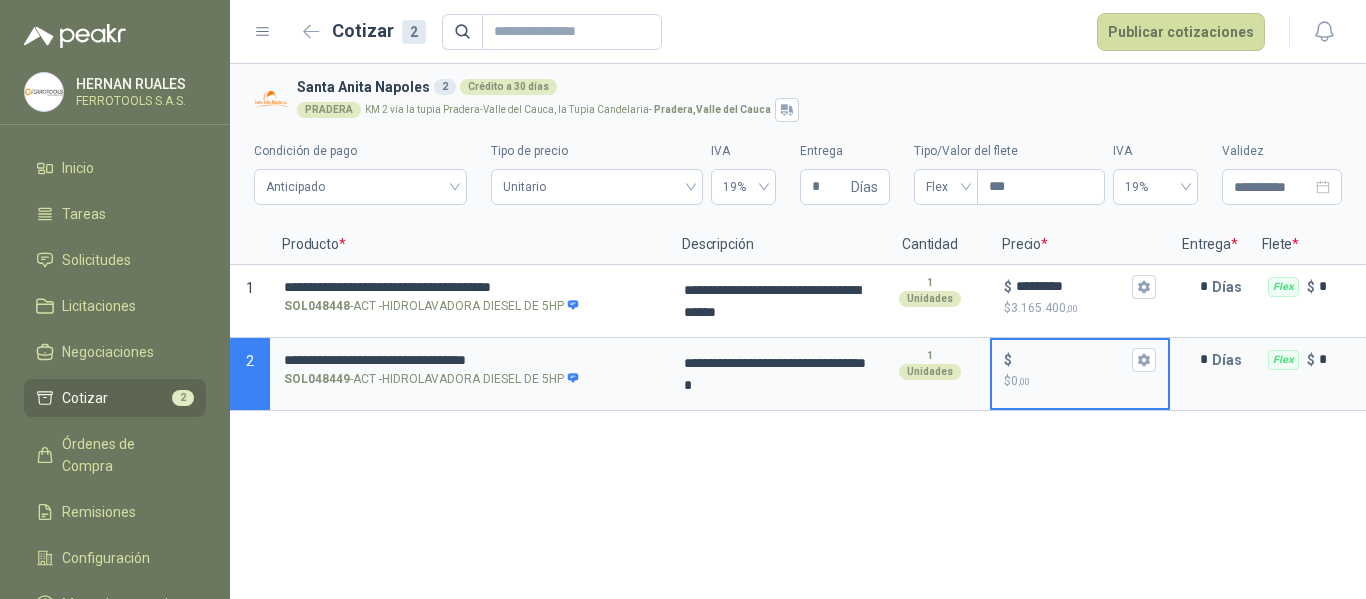 click on "$ $  0 ,00" at bounding box center (1072, 359) 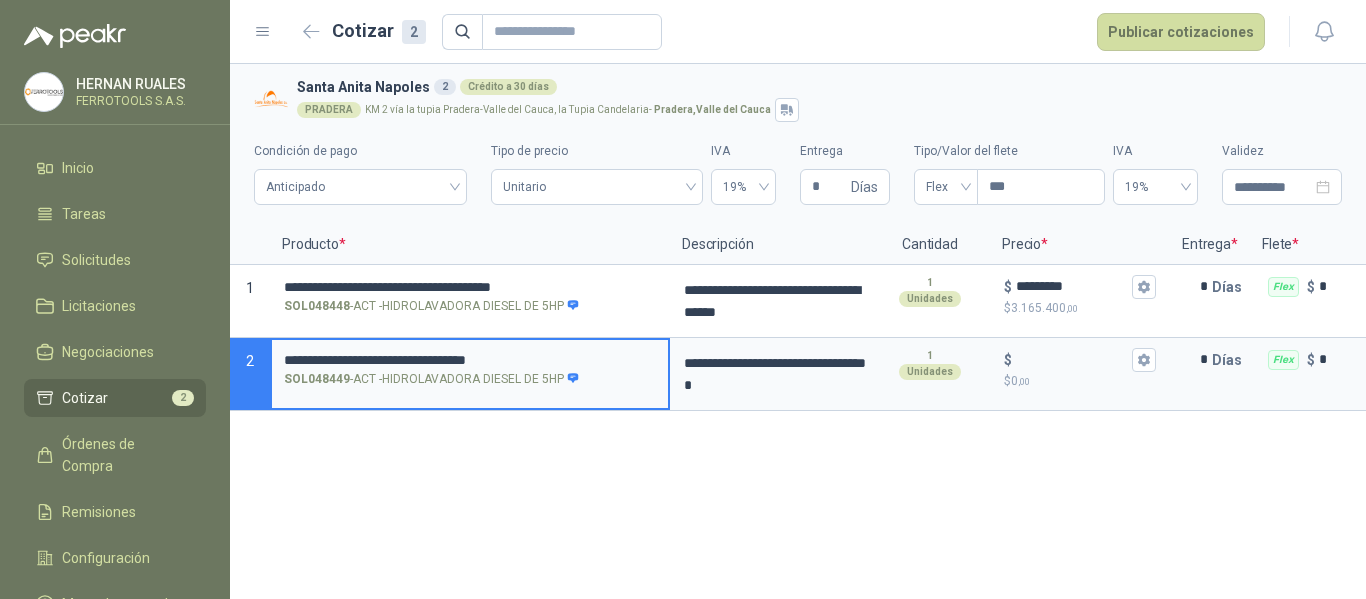 click on "**********" at bounding box center (470, 360) 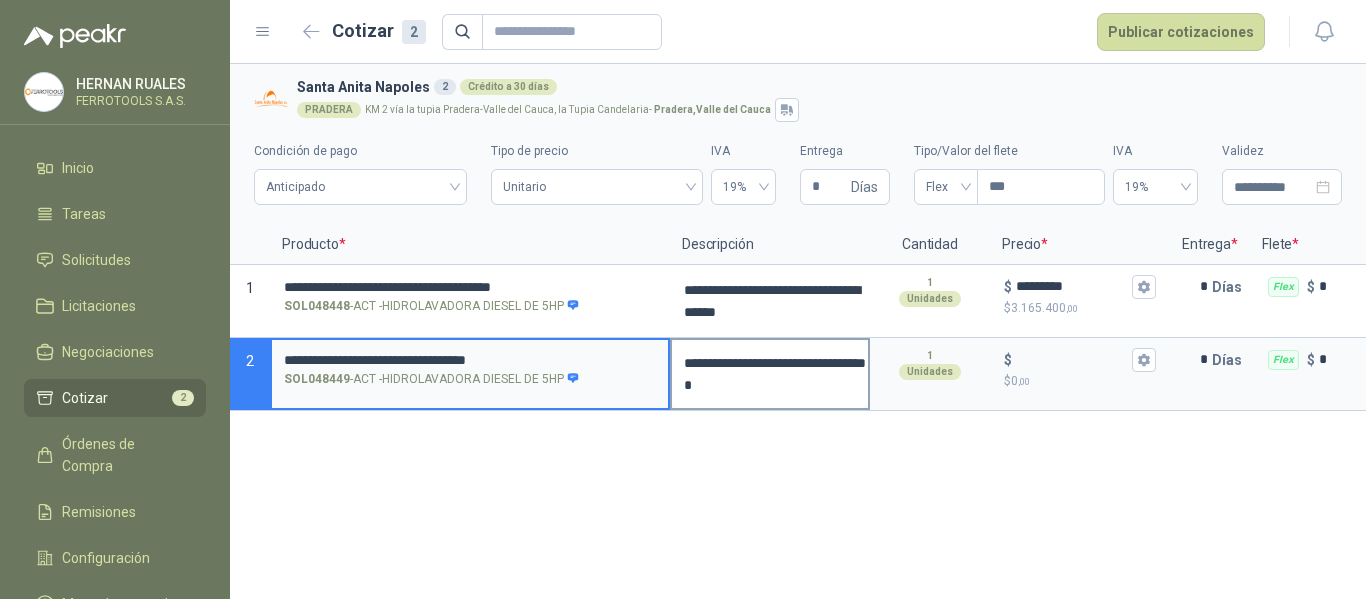 type on "**********" 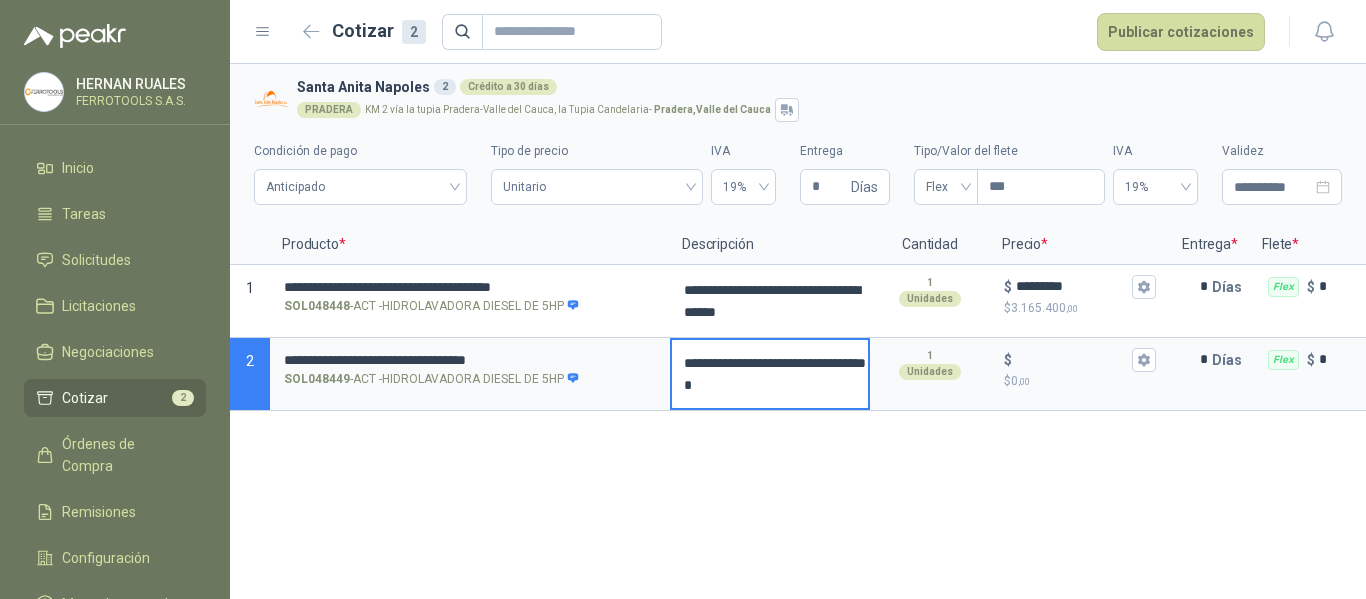 type 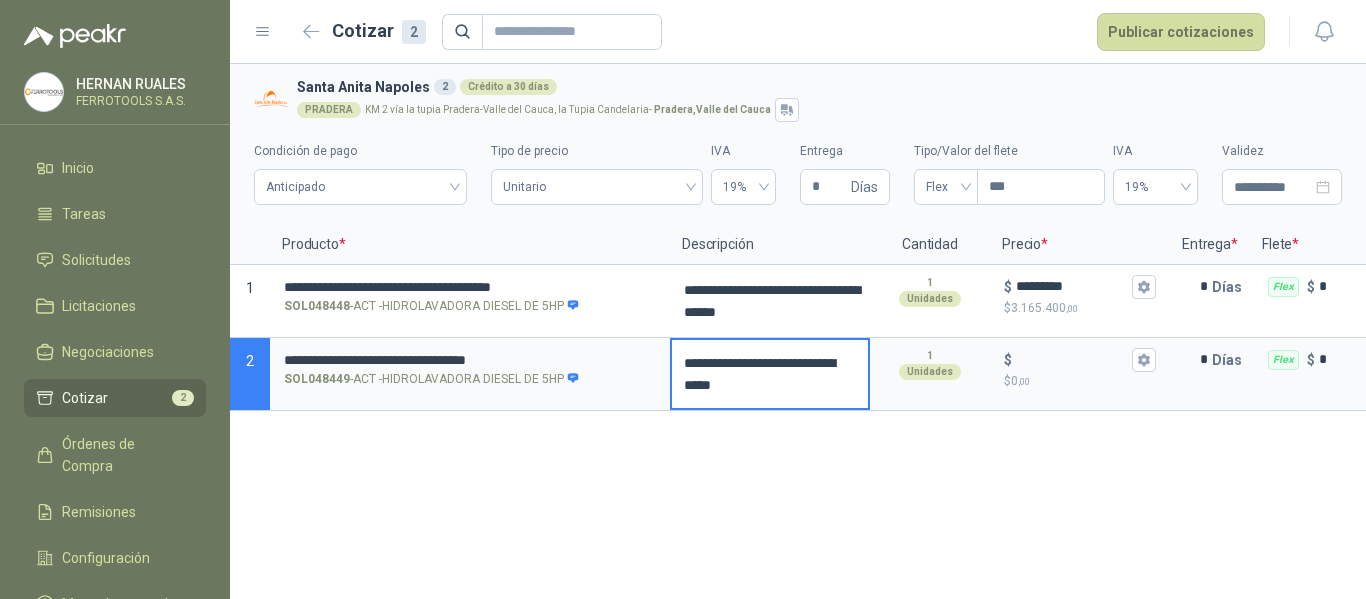 type 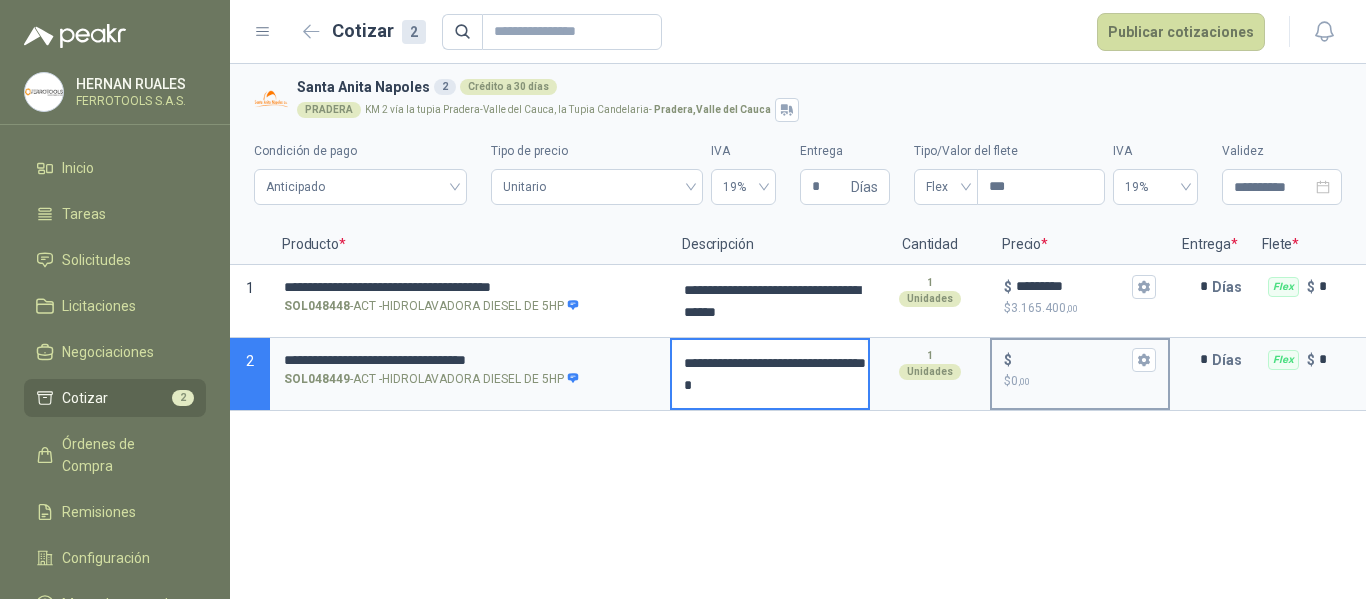 type on "**********" 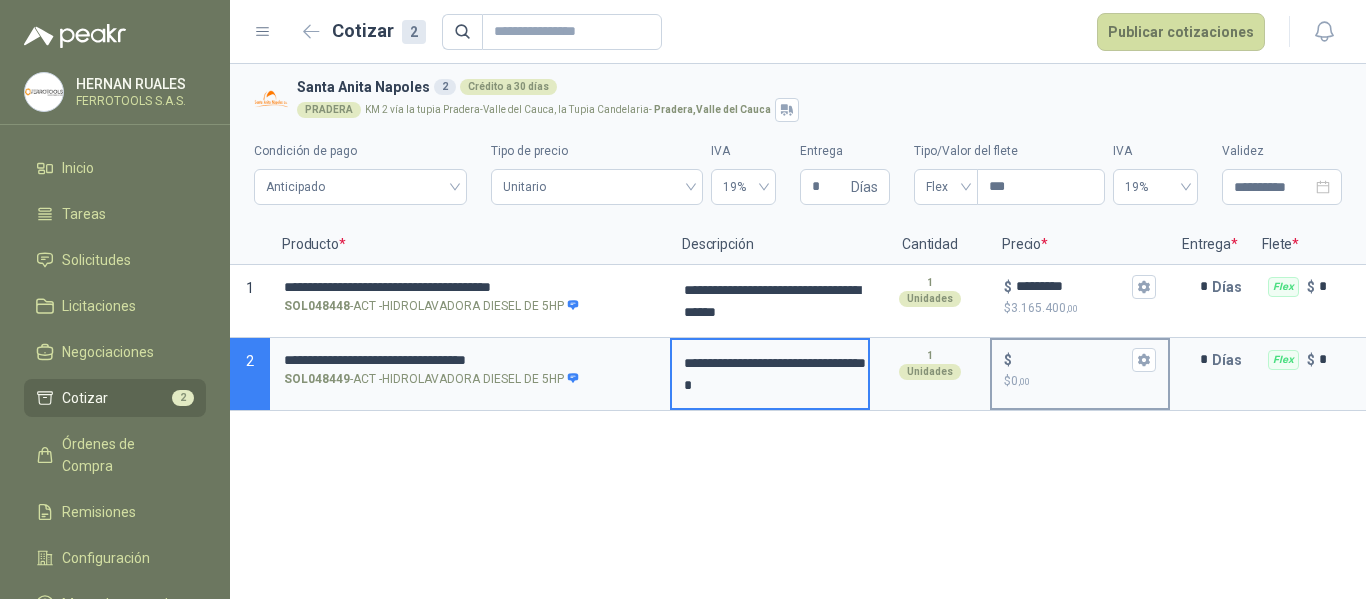 click on "$ $  0 ,00" at bounding box center (1072, 359) 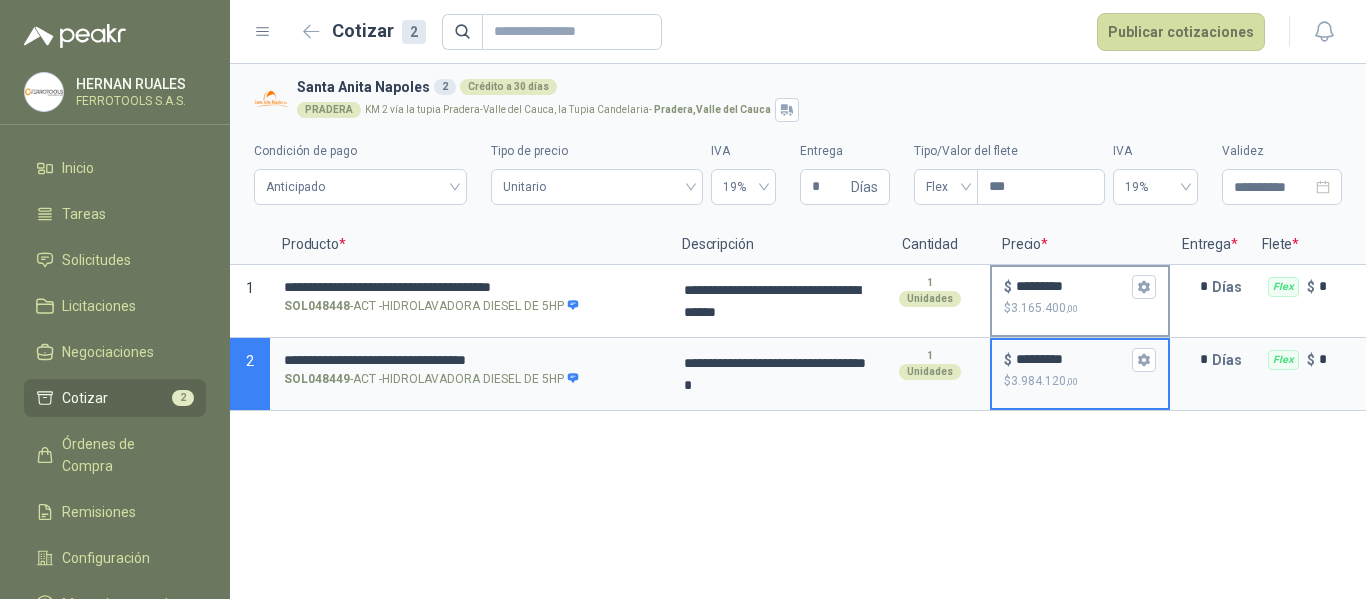 type on "*********" 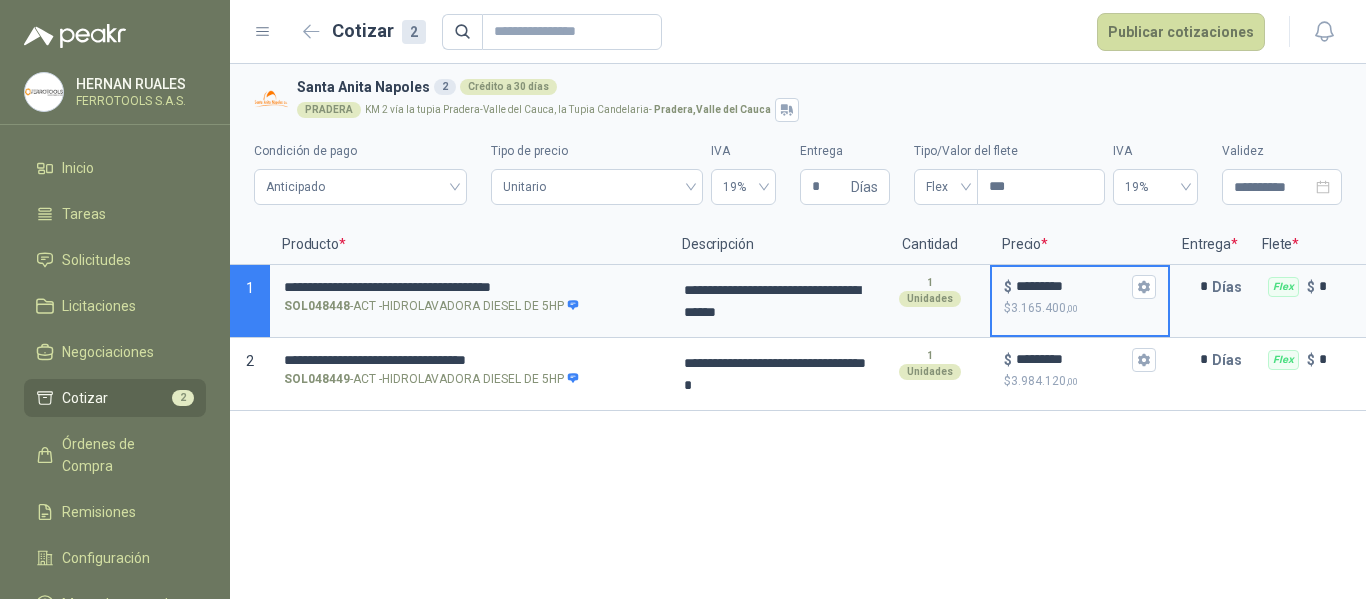click on "*********" at bounding box center (1072, 286) 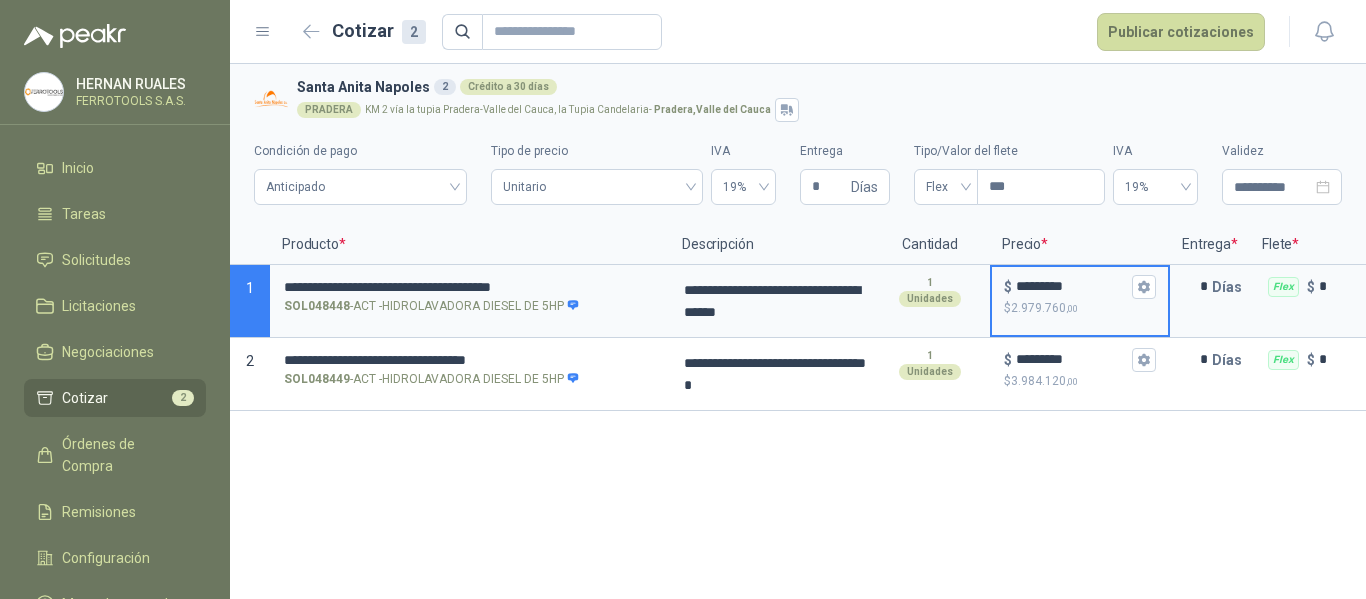 type on "*********" 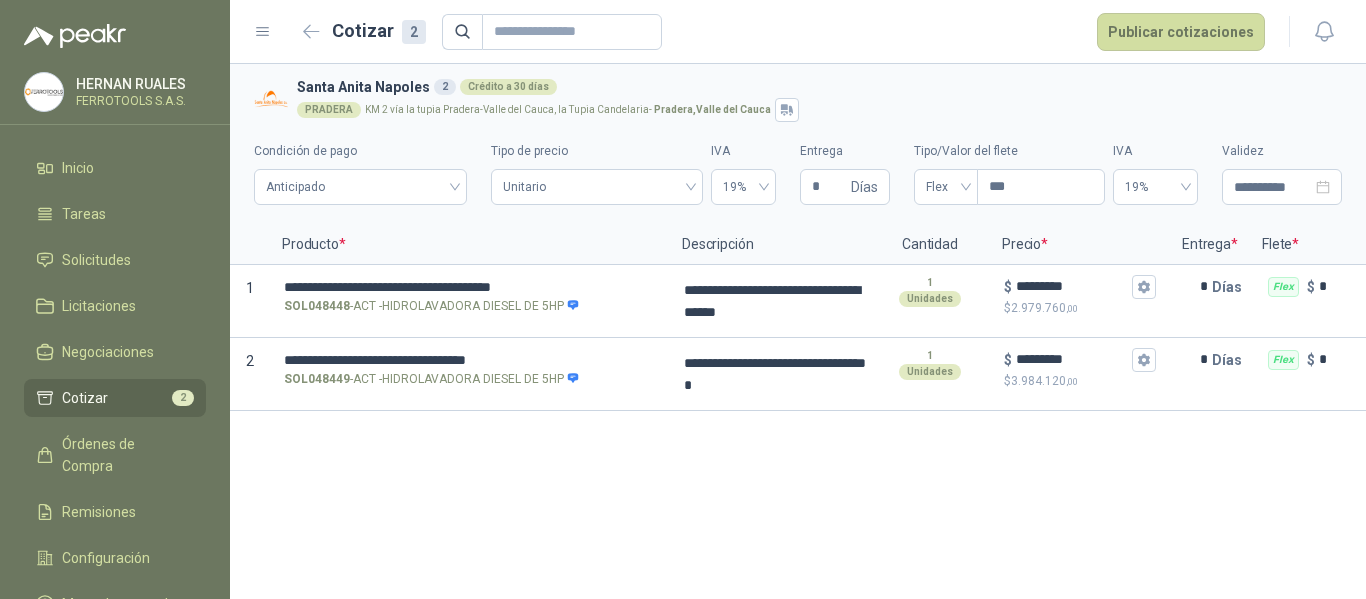 click on "**********" at bounding box center (798, 331) 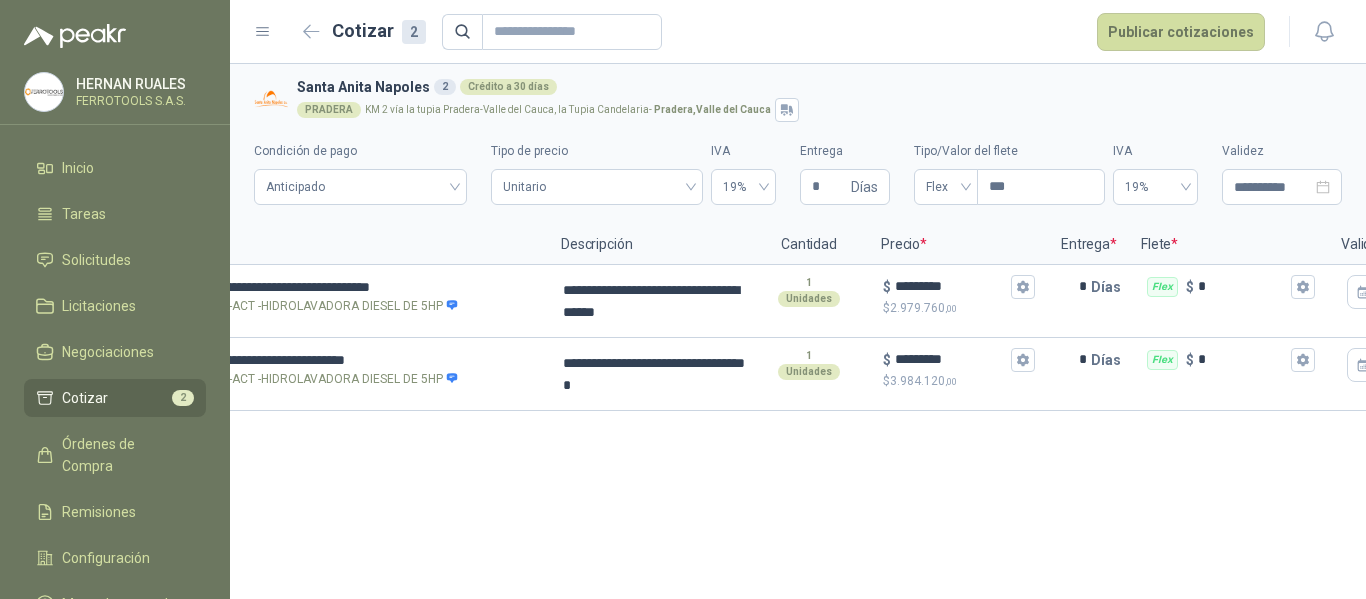 scroll, scrollTop: 0, scrollLeft: 0, axis: both 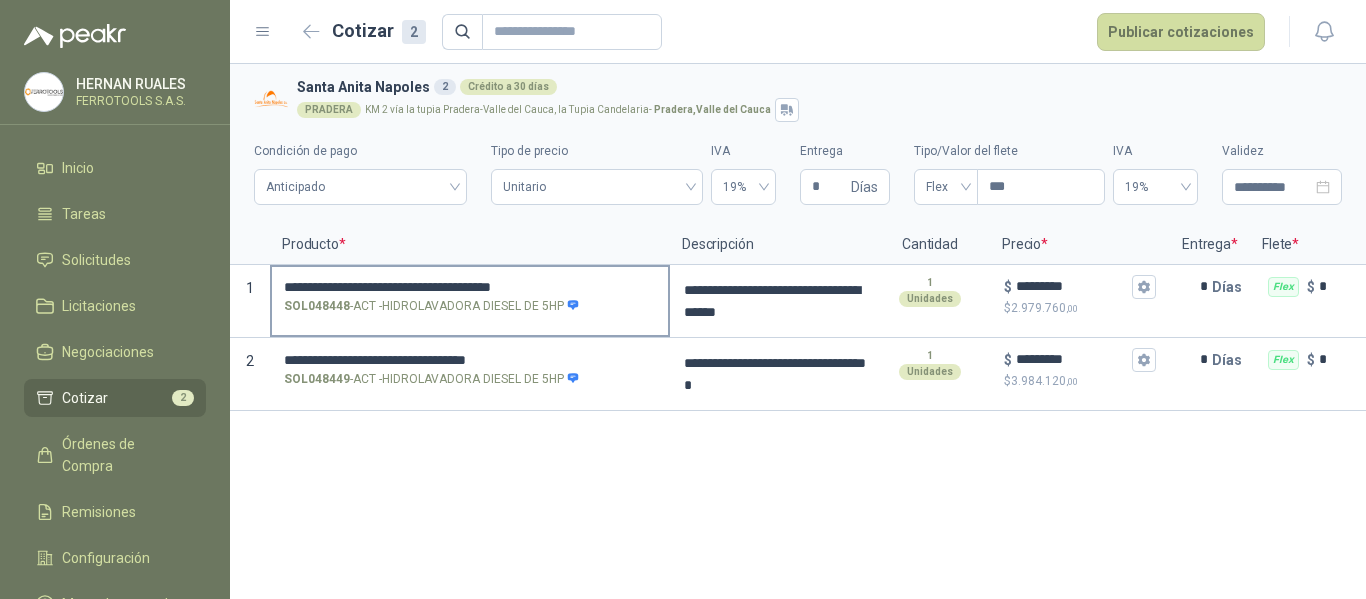 click on "**********" at bounding box center [470, 287] 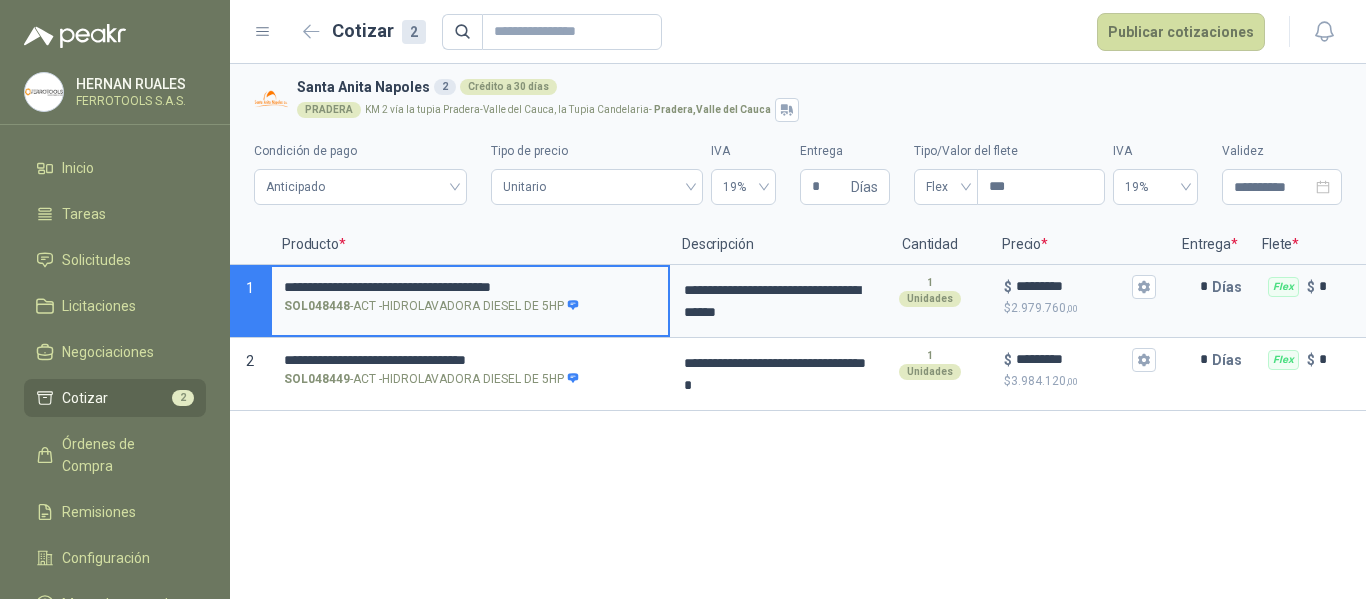 click on "**********" at bounding box center (798, 331) 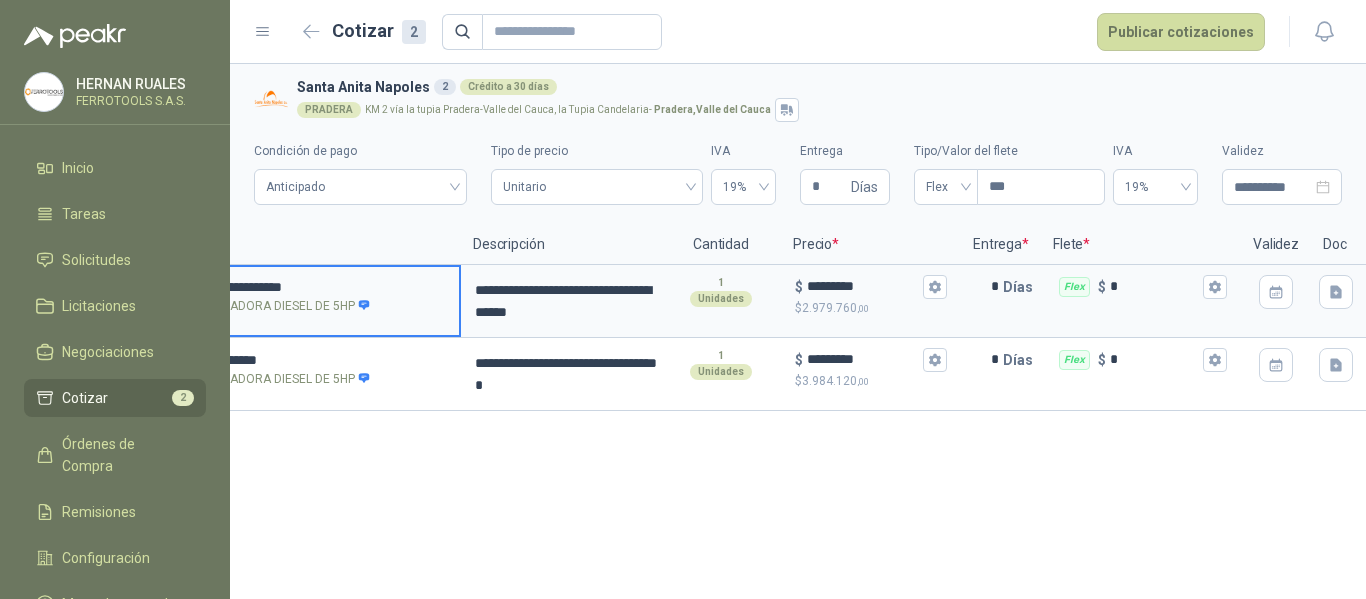scroll, scrollTop: 0, scrollLeft: 260, axis: horizontal 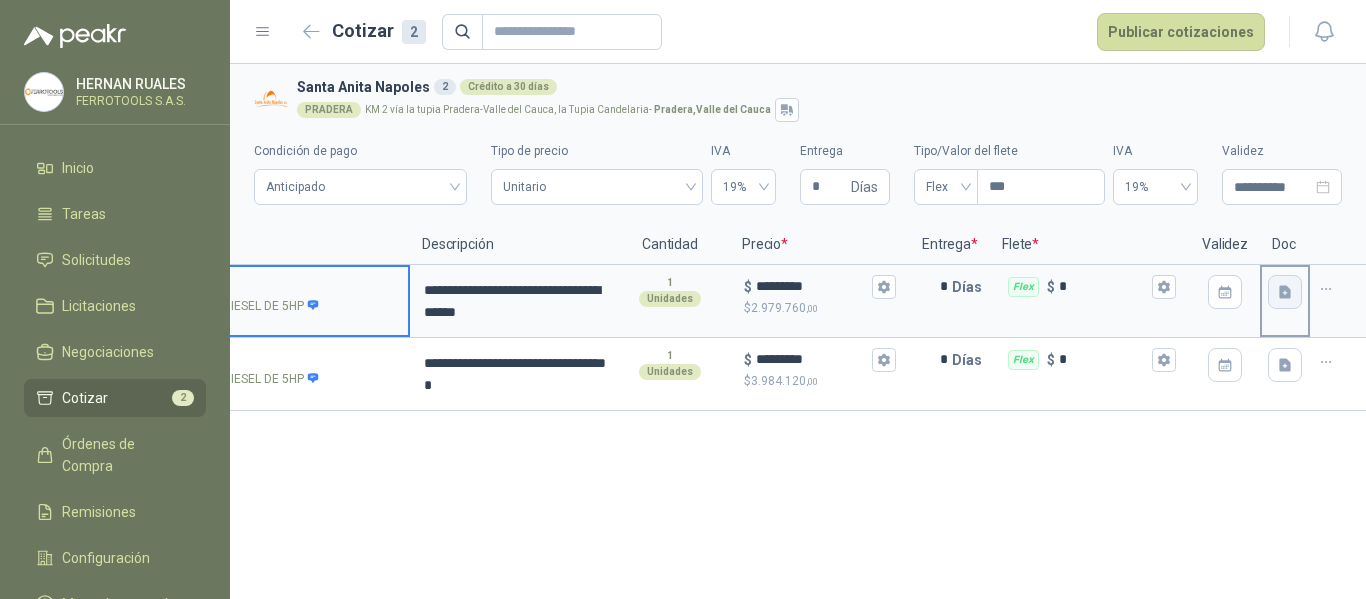 click at bounding box center (1285, 292) 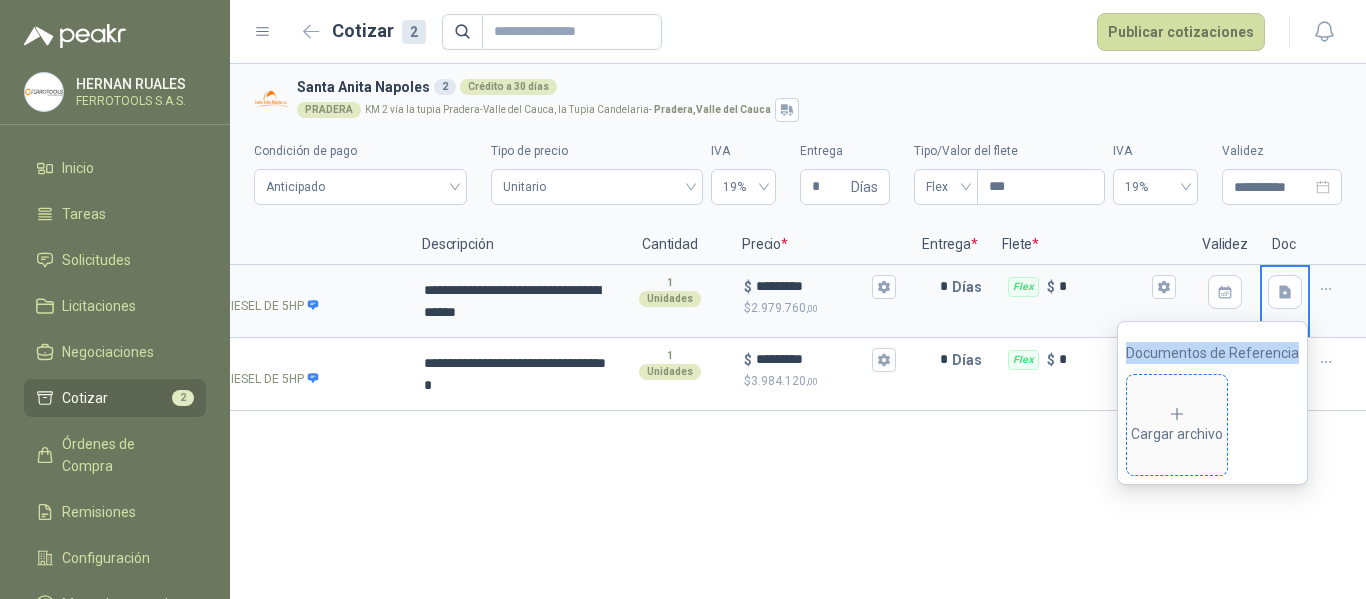 type 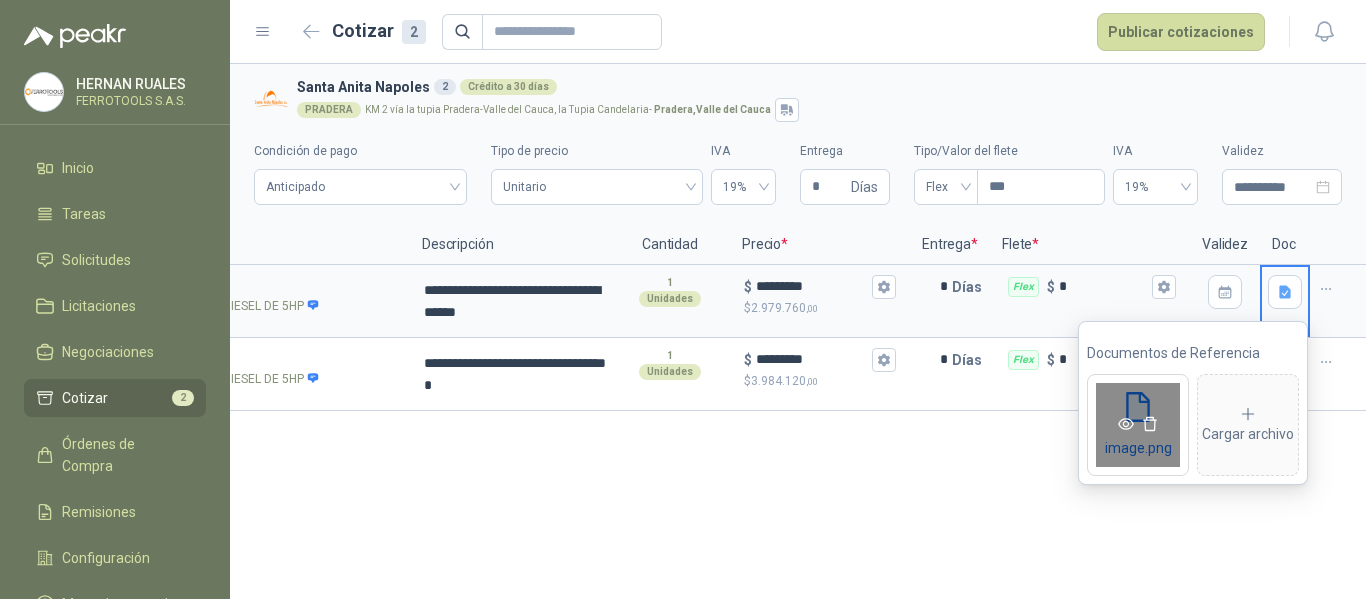 click 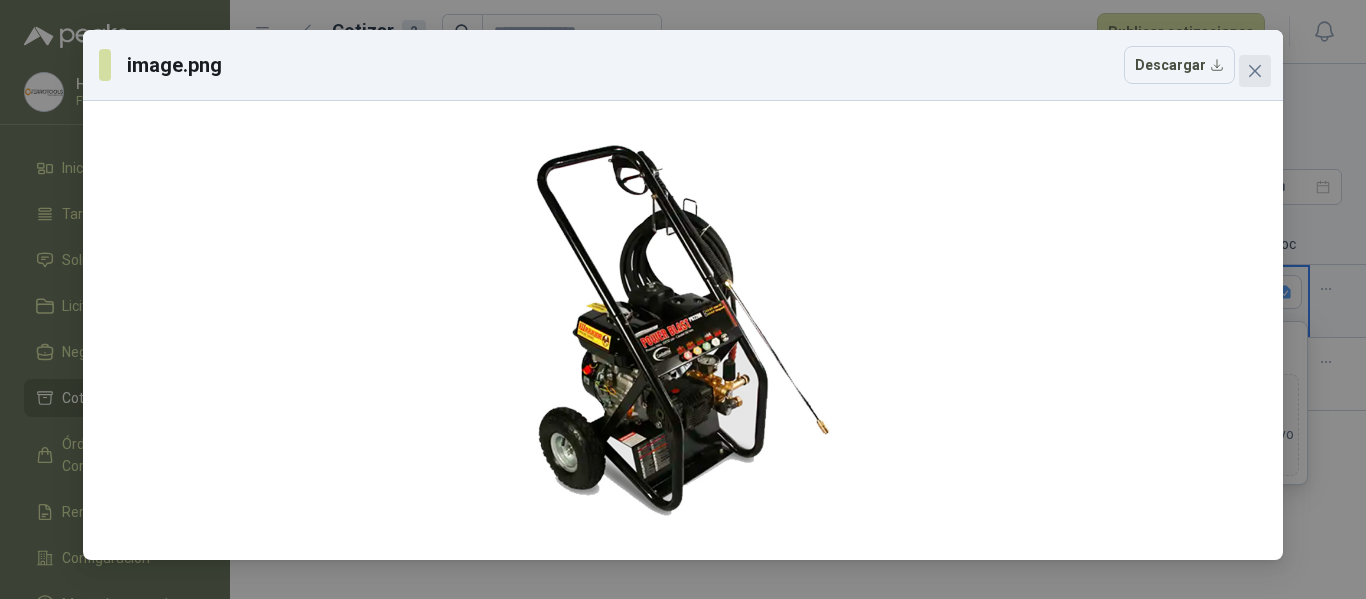 click 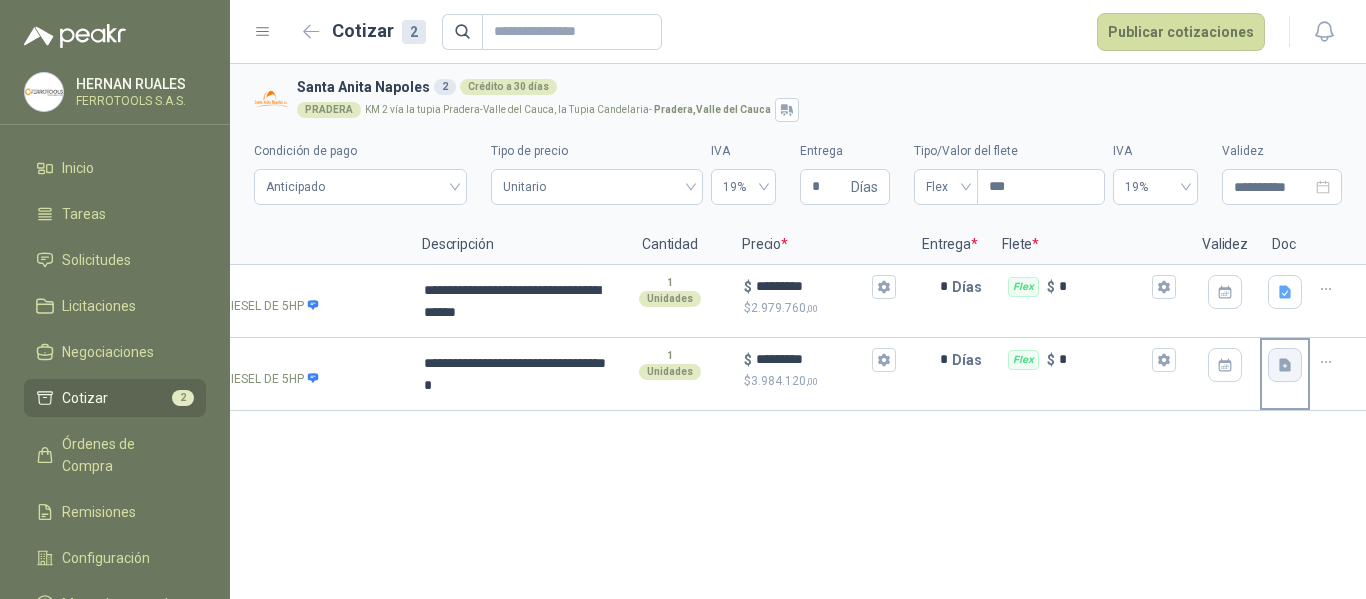 click at bounding box center [1285, 365] 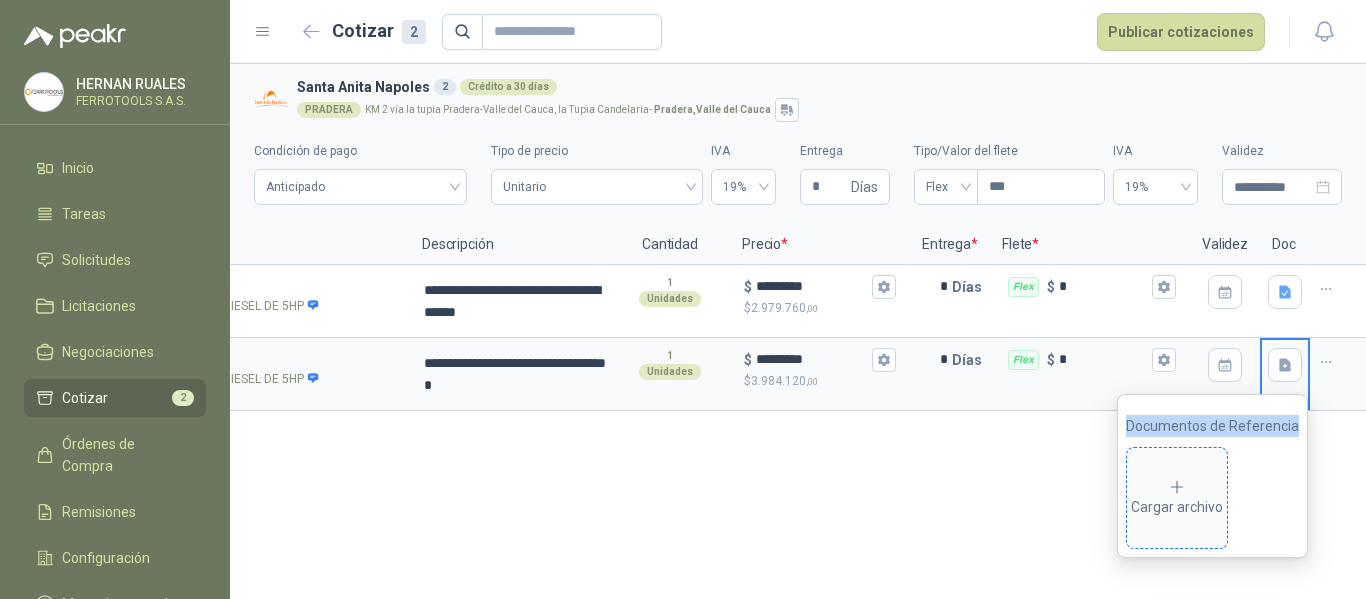 type 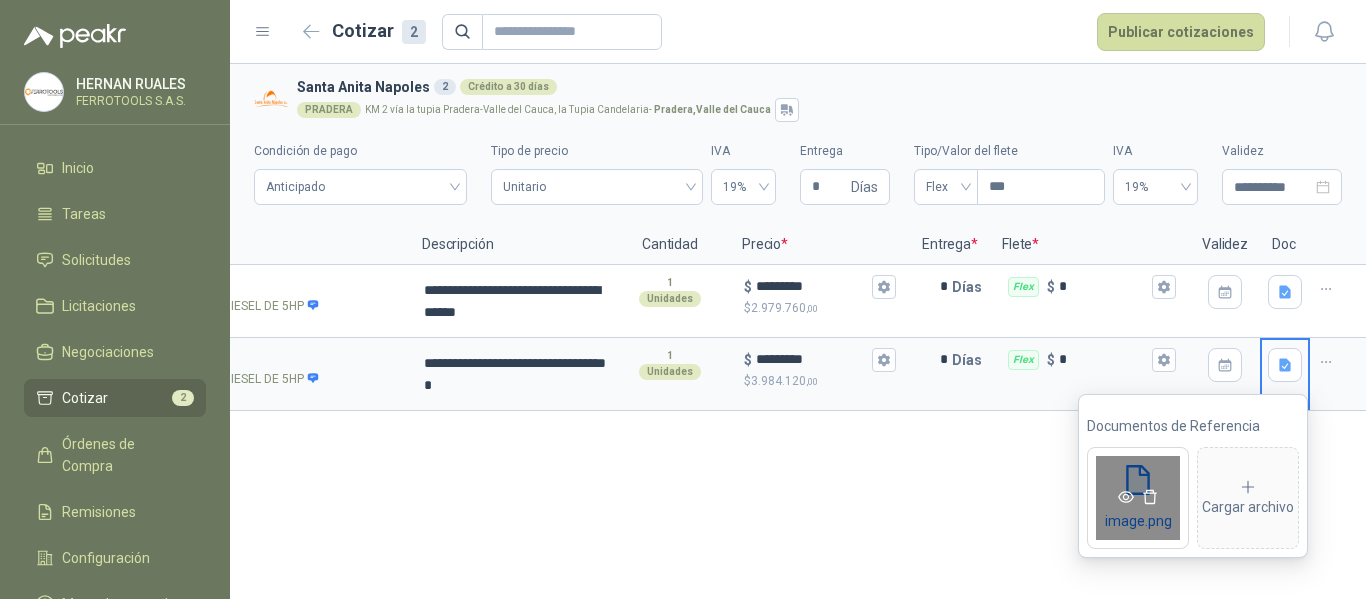 click 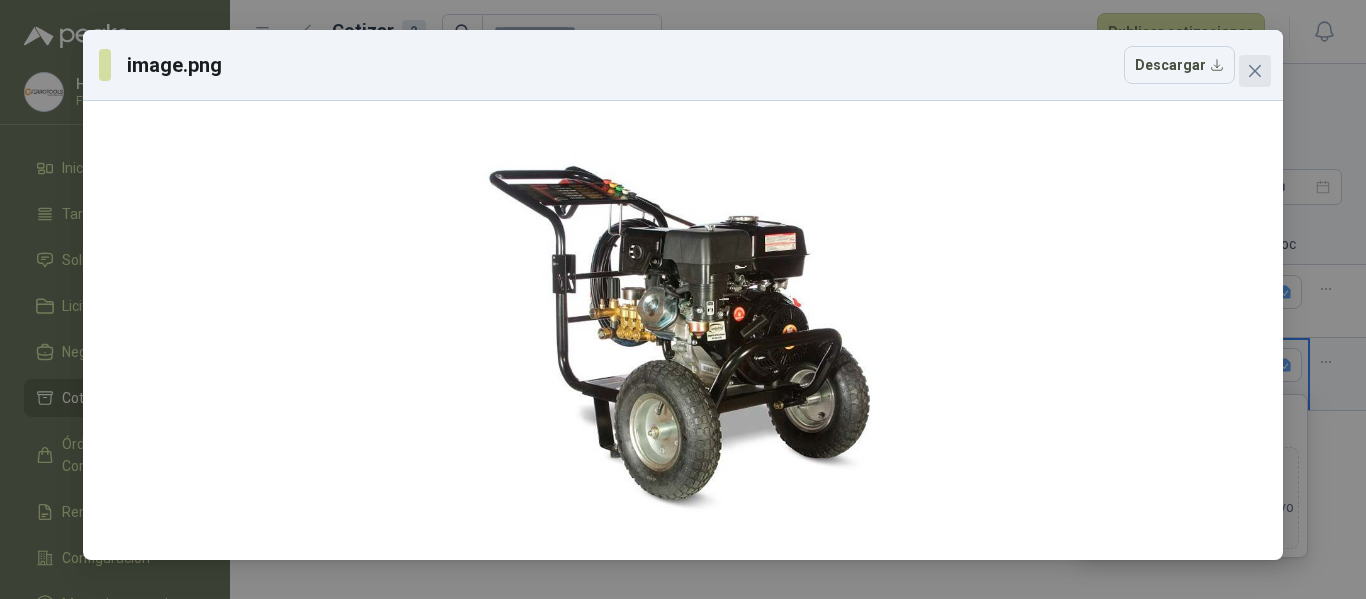 click 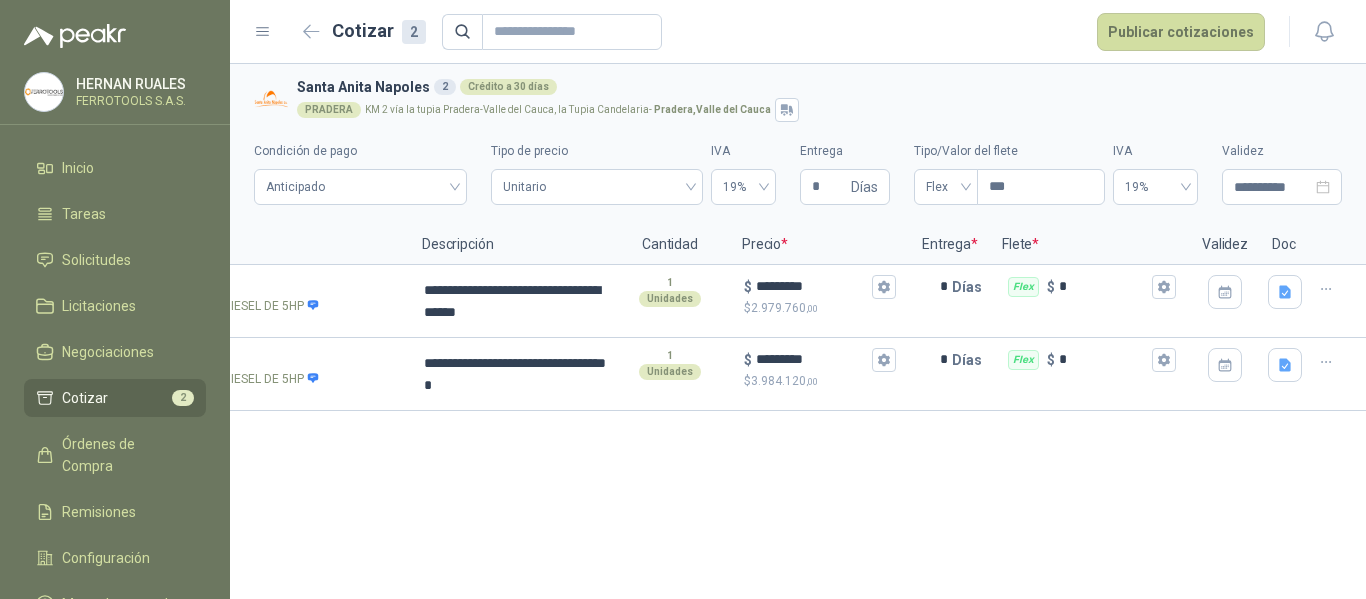 click on "**********" at bounding box center (798, 331) 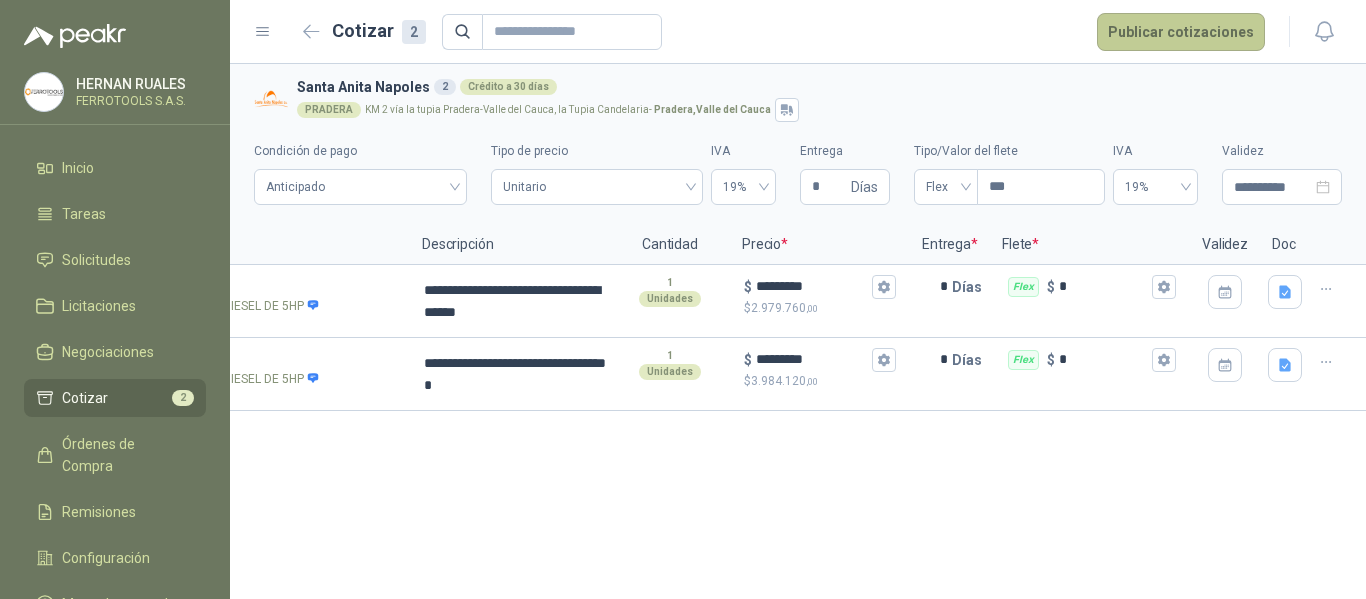 click on "Publicar cotizaciones" at bounding box center (1181, 32) 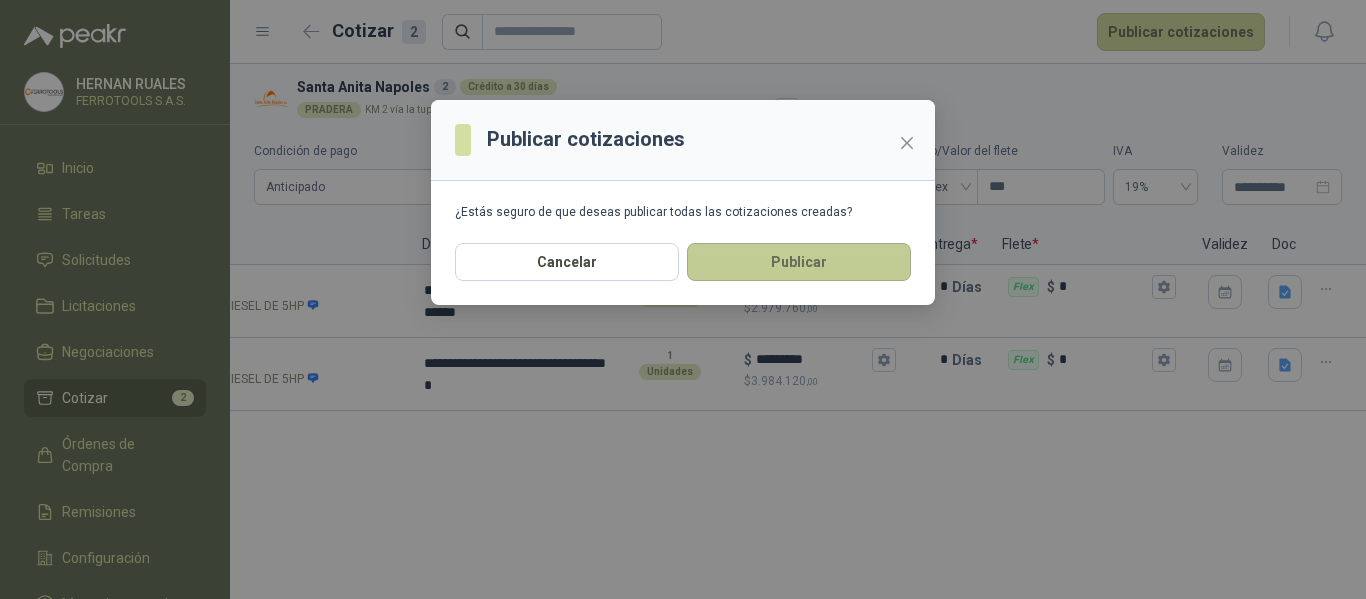 click on "Publicar" at bounding box center (799, 262) 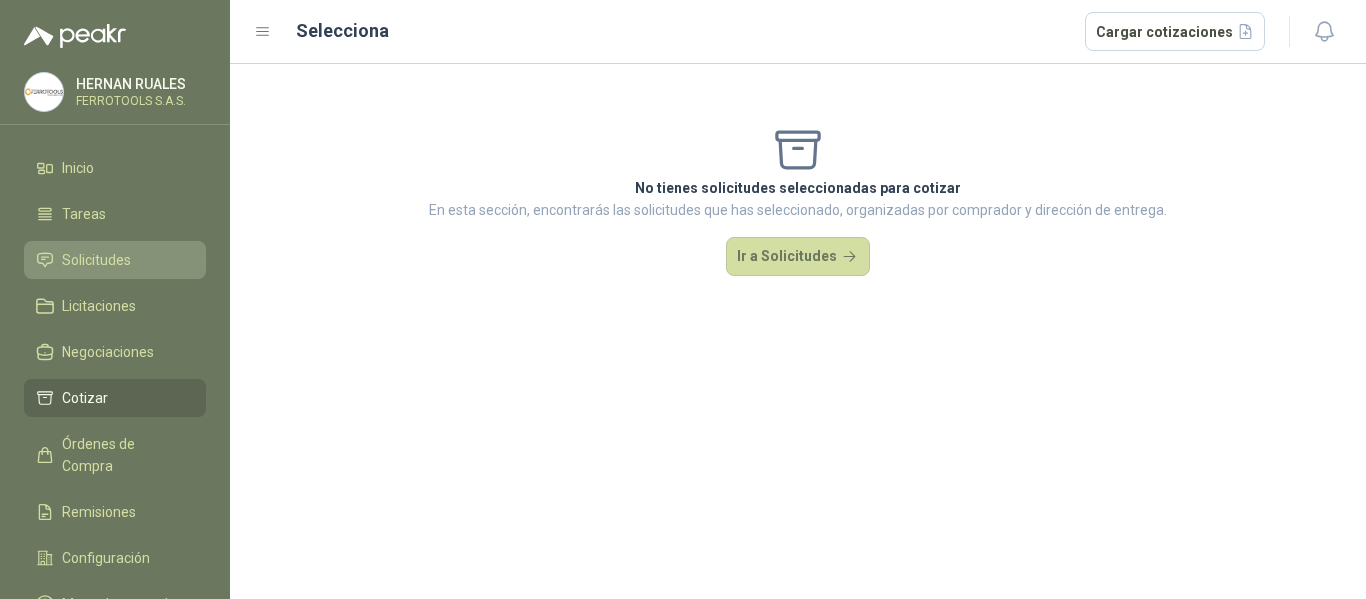 click on "Solicitudes" at bounding box center (96, 260) 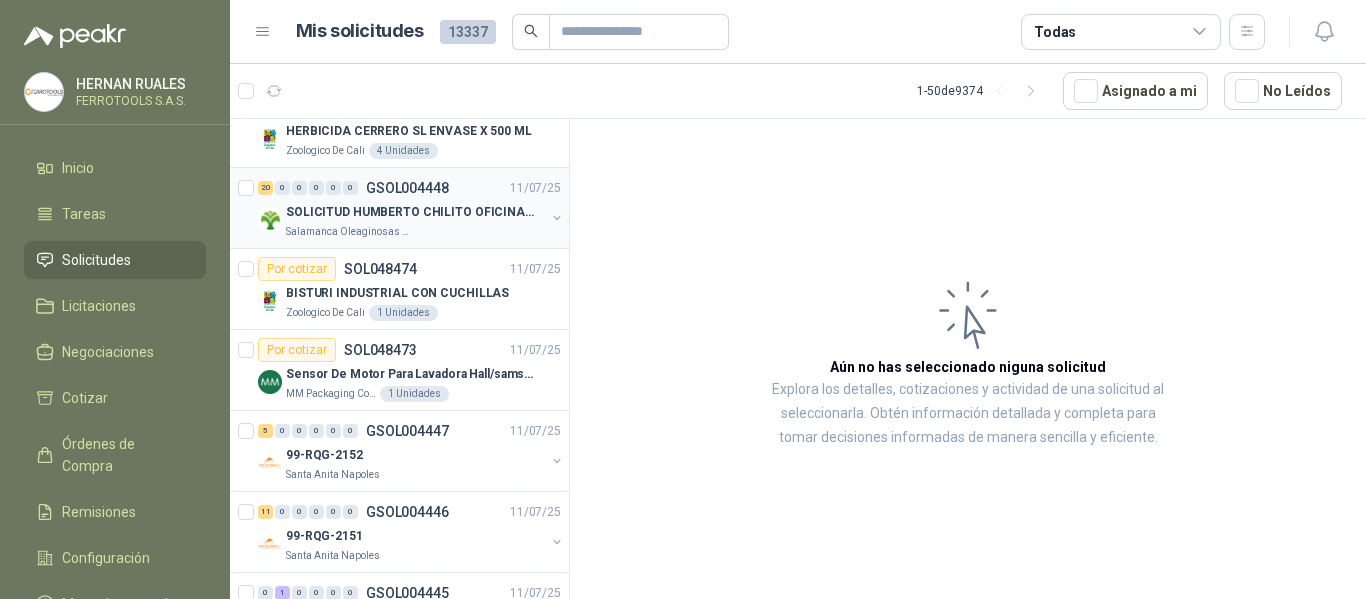 scroll, scrollTop: 0, scrollLeft: 0, axis: both 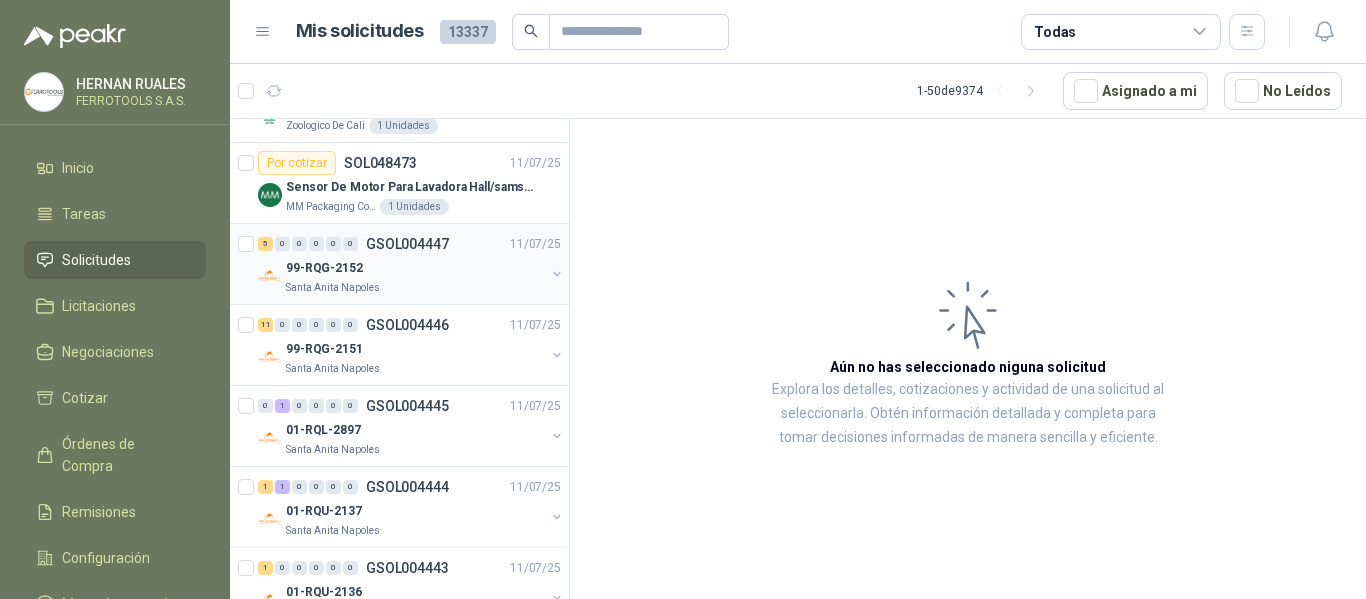 click on "99-RQG-2152" at bounding box center (415, 268) 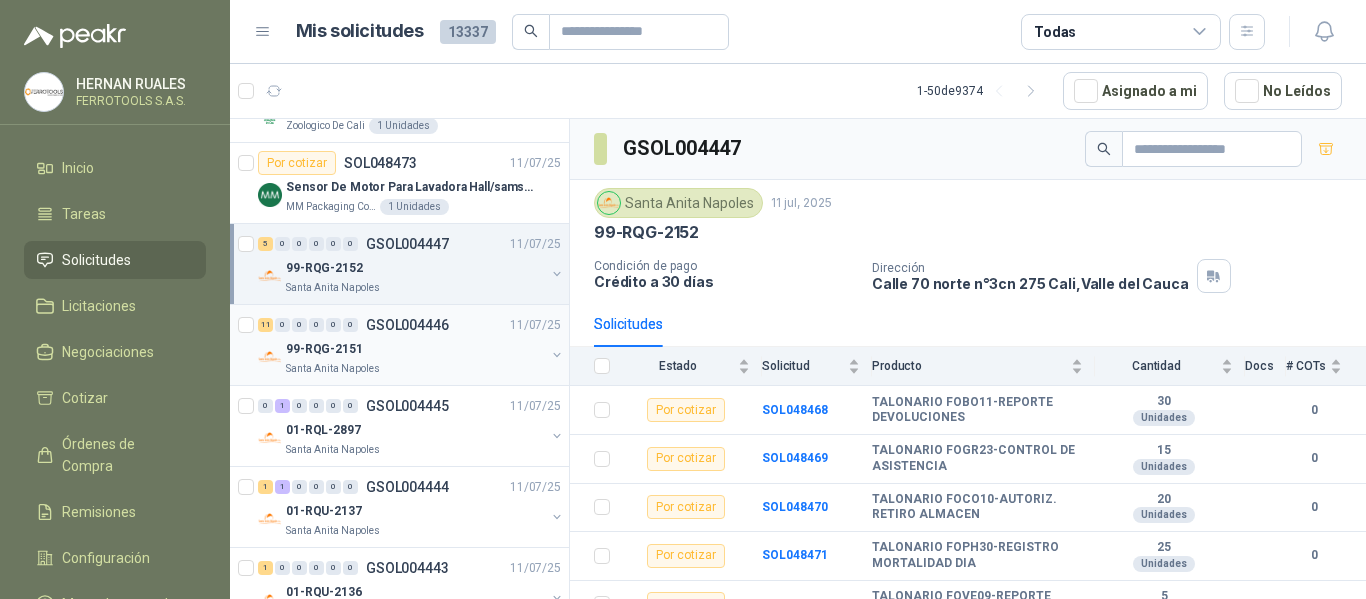 click on "99-RQG-2151" at bounding box center [415, 349] 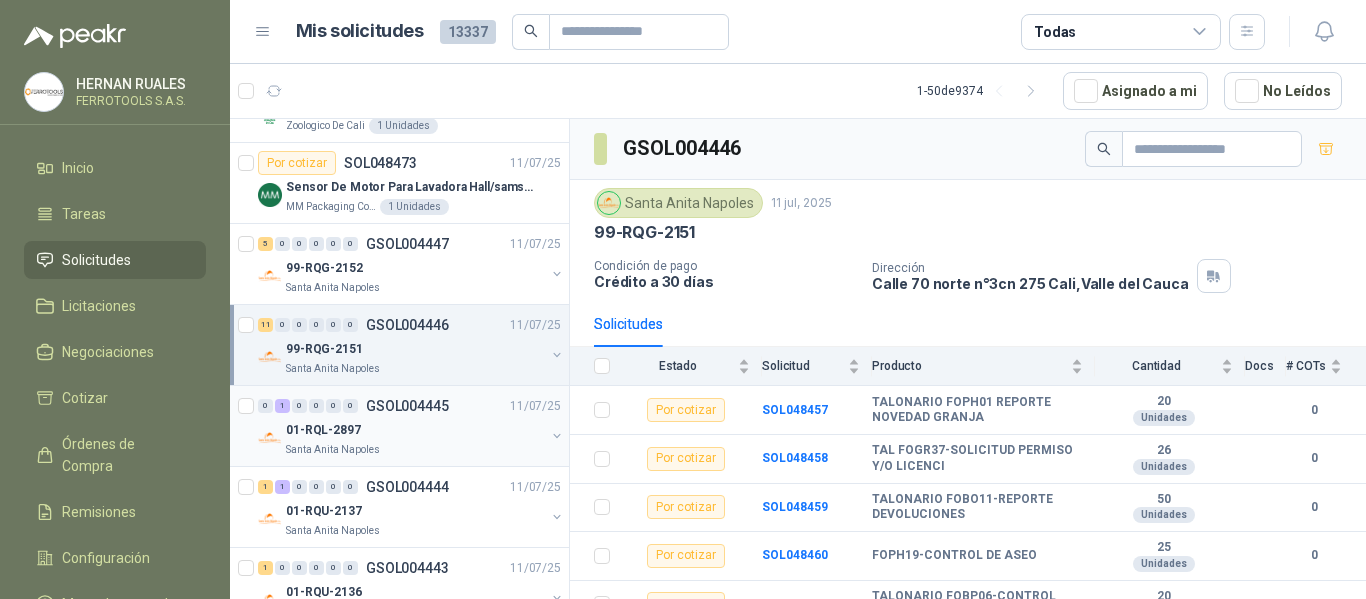 click on "01-RQL-2897" at bounding box center (415, 430) 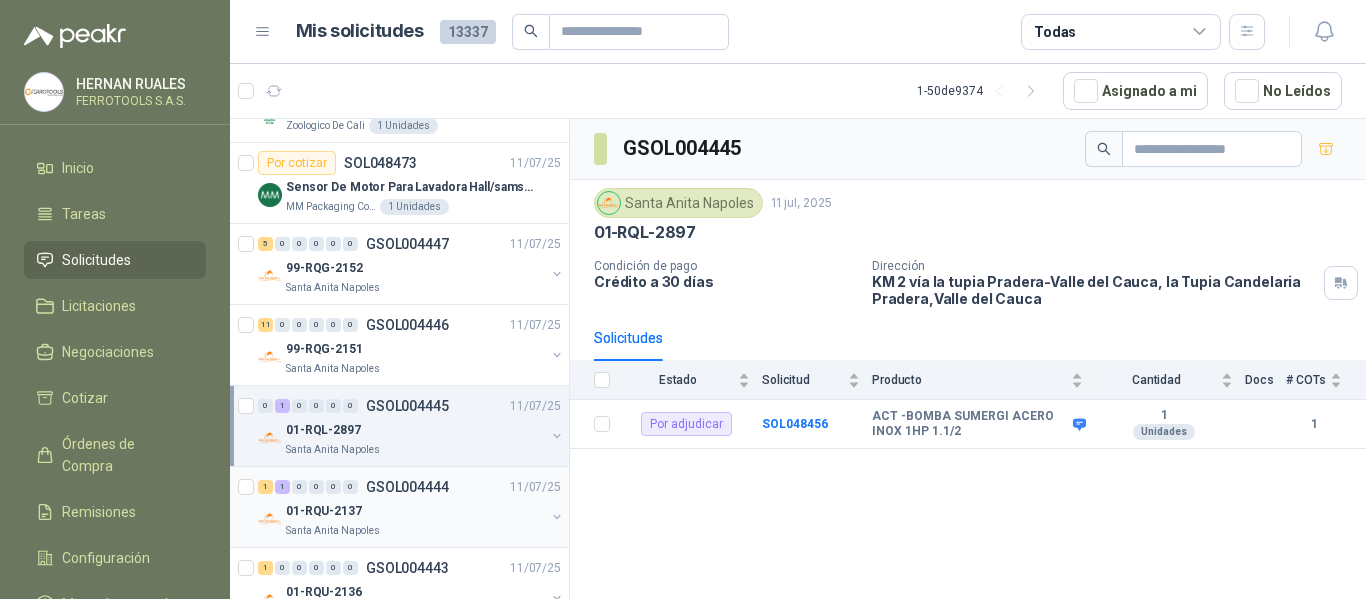 click on "1   1   0   0   0   0   GSOL004444 11/07/25" at bounding box center [411, 487] 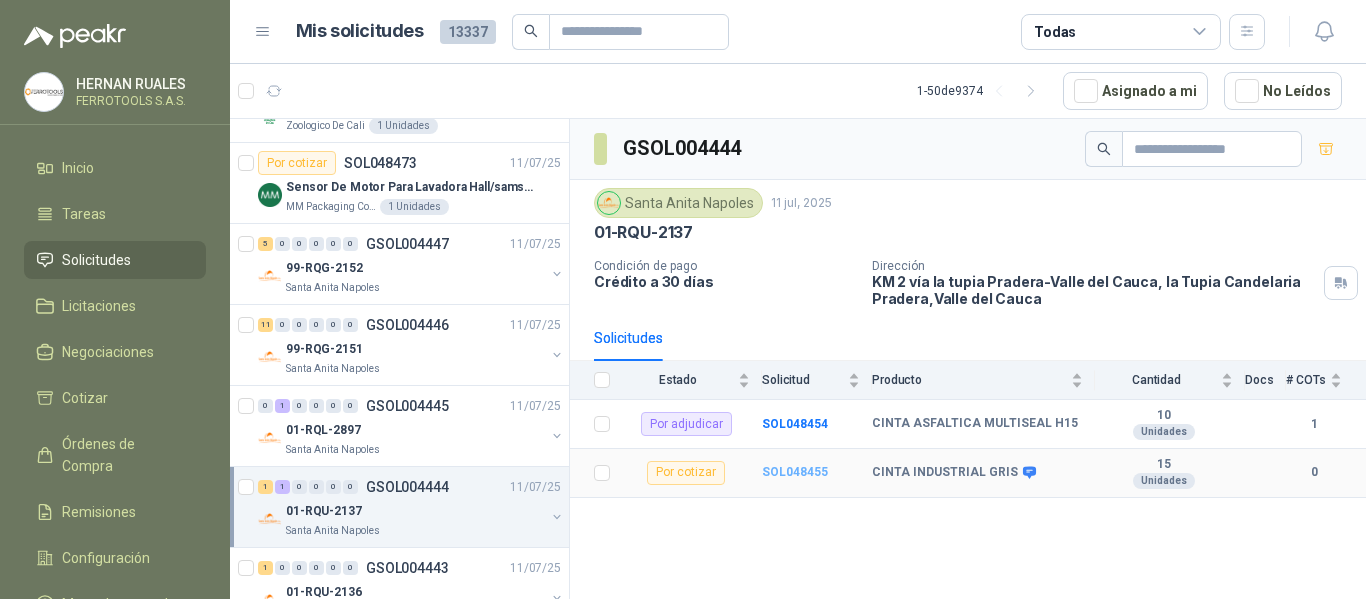 click on "SOL048455" at bounding box center [795, 472] 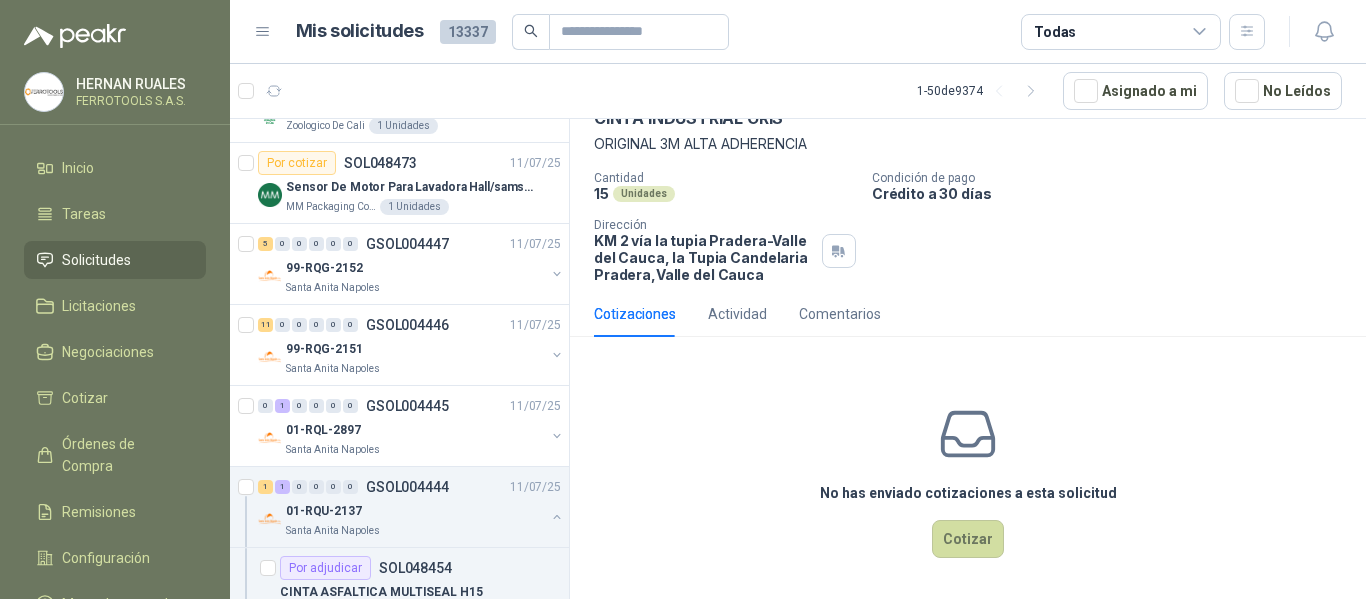 scroll, scrollTop: 113, scrollLeft: 0, axis: vertical 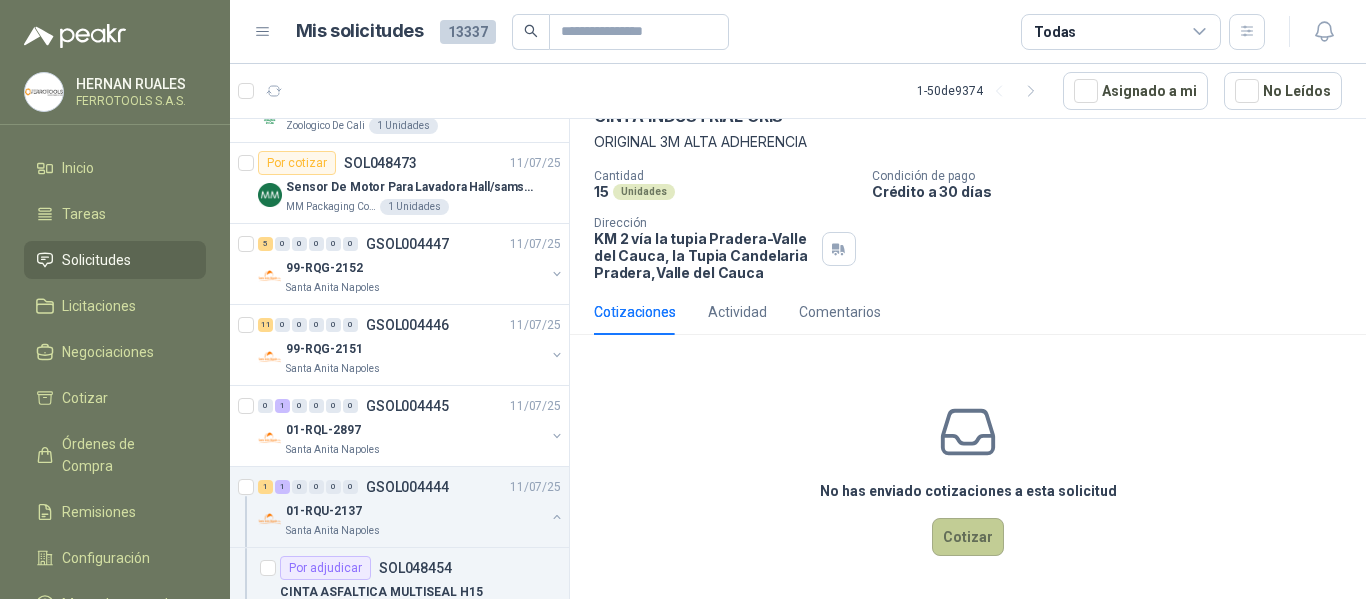 click on "Cotizar" at bounding box center (968, 537) 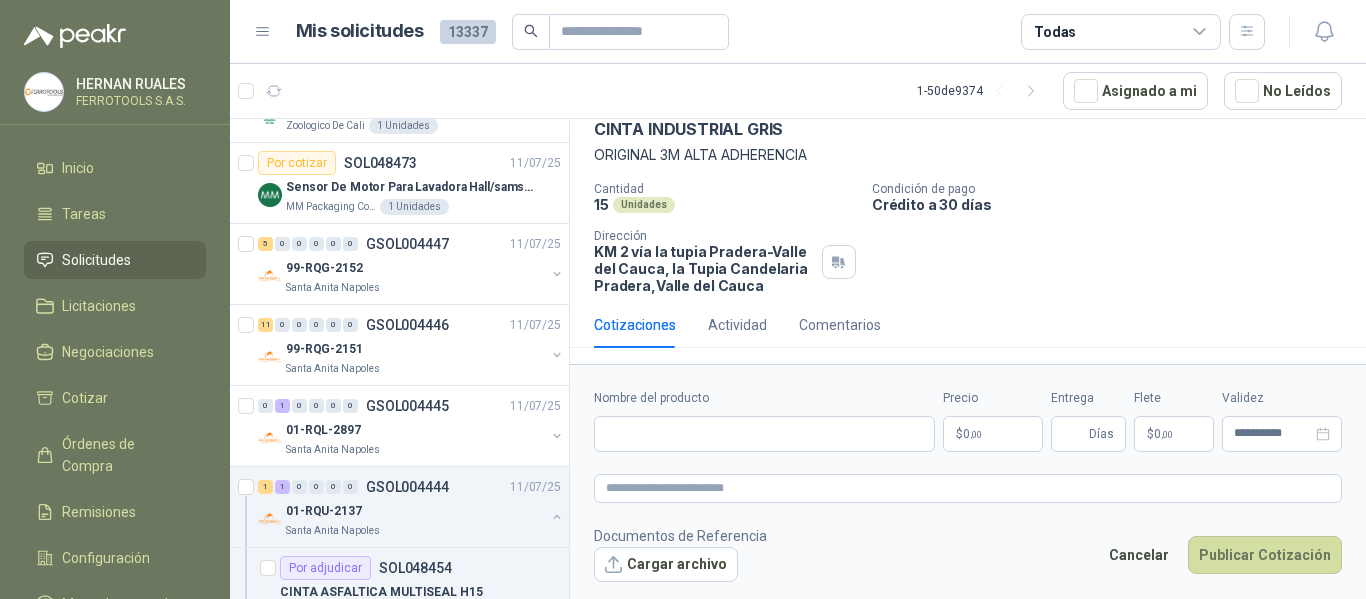 type 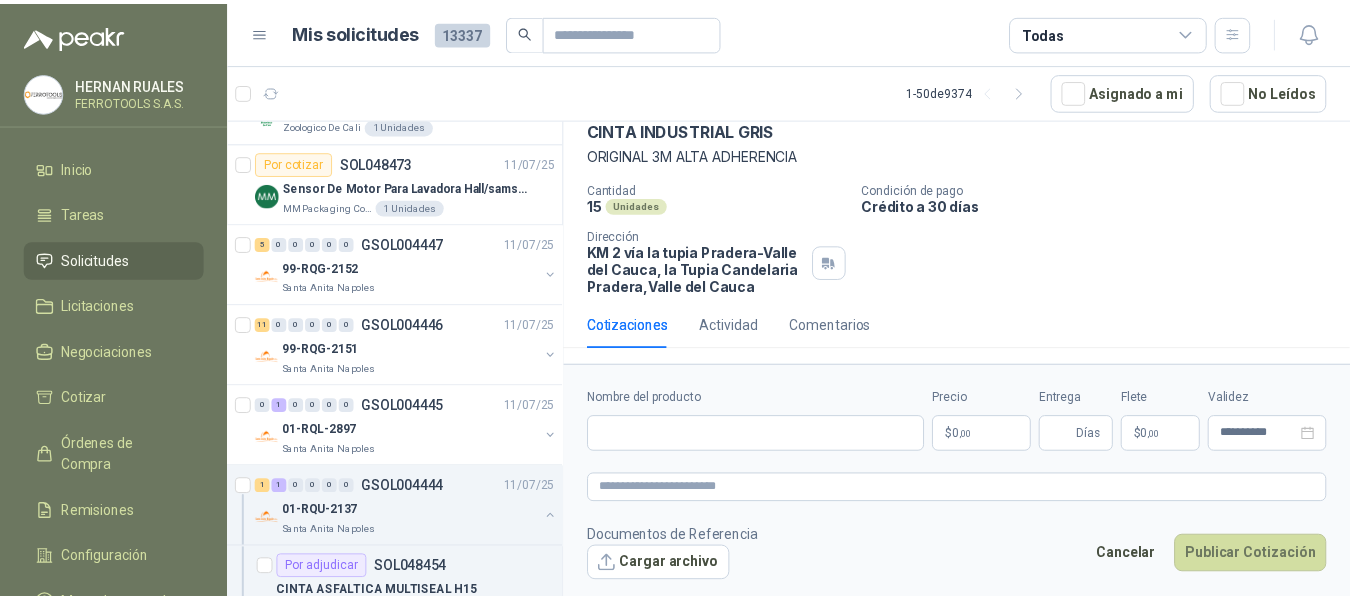 scroll, scrollTop: 99, scrollLeft: 0, axis: vertical 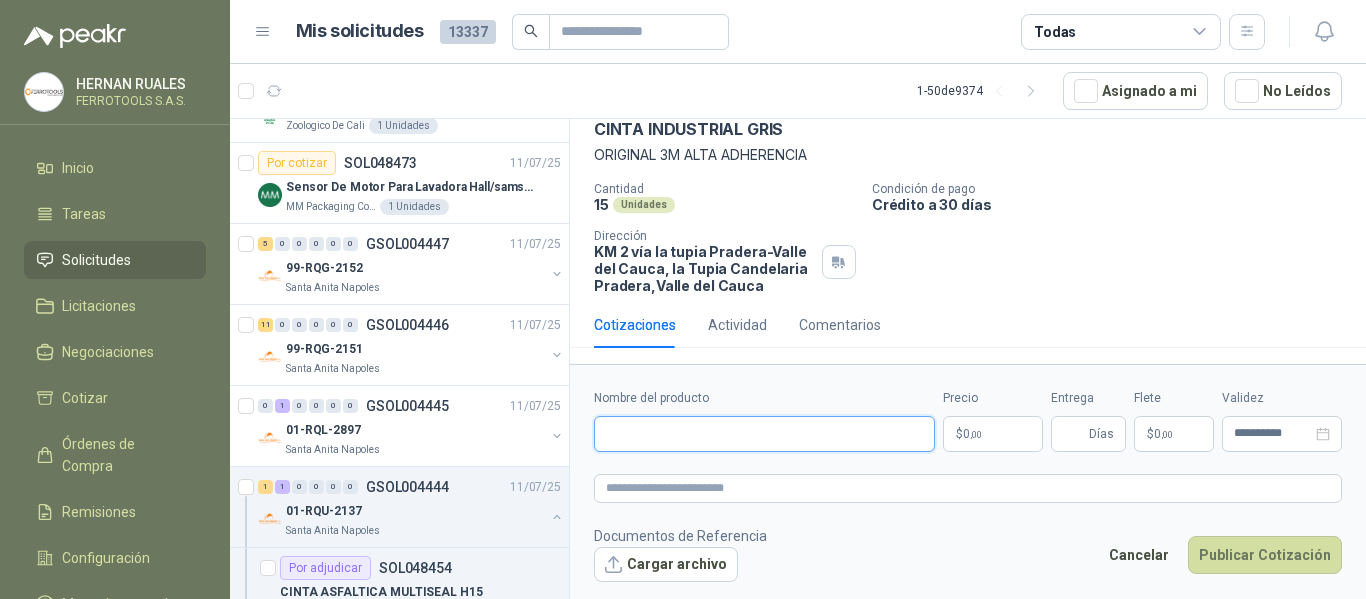 click on "Nombre del producto" at bounding box center (764, 434) 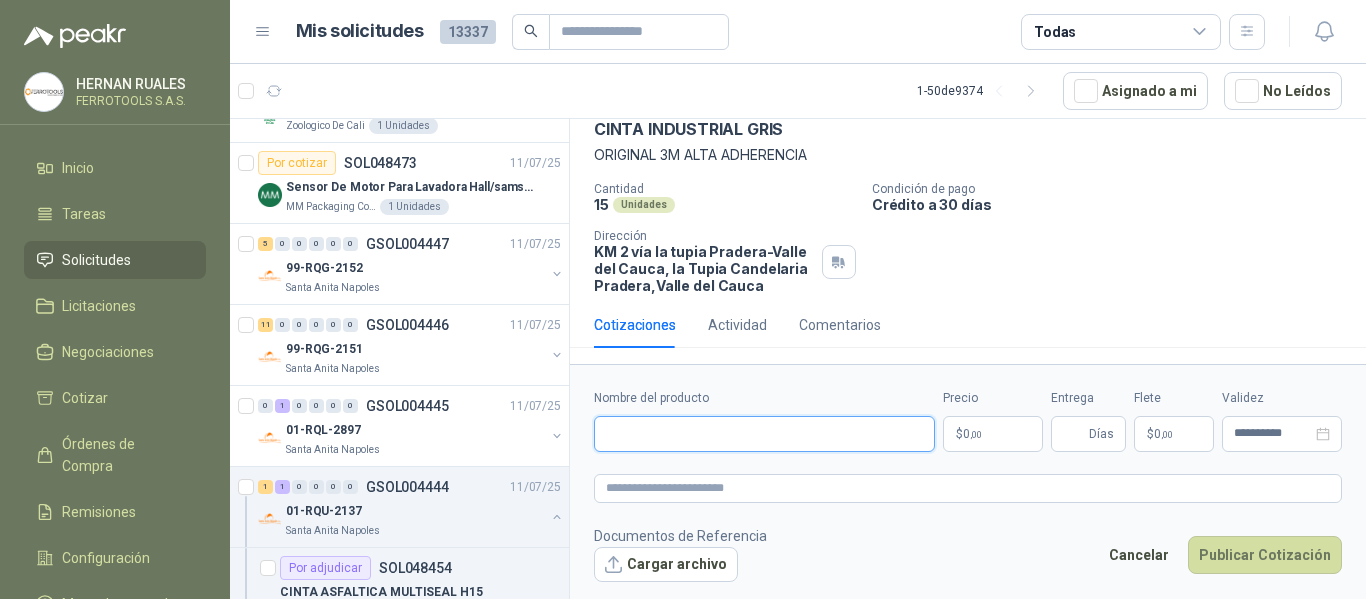 paste on "**********" 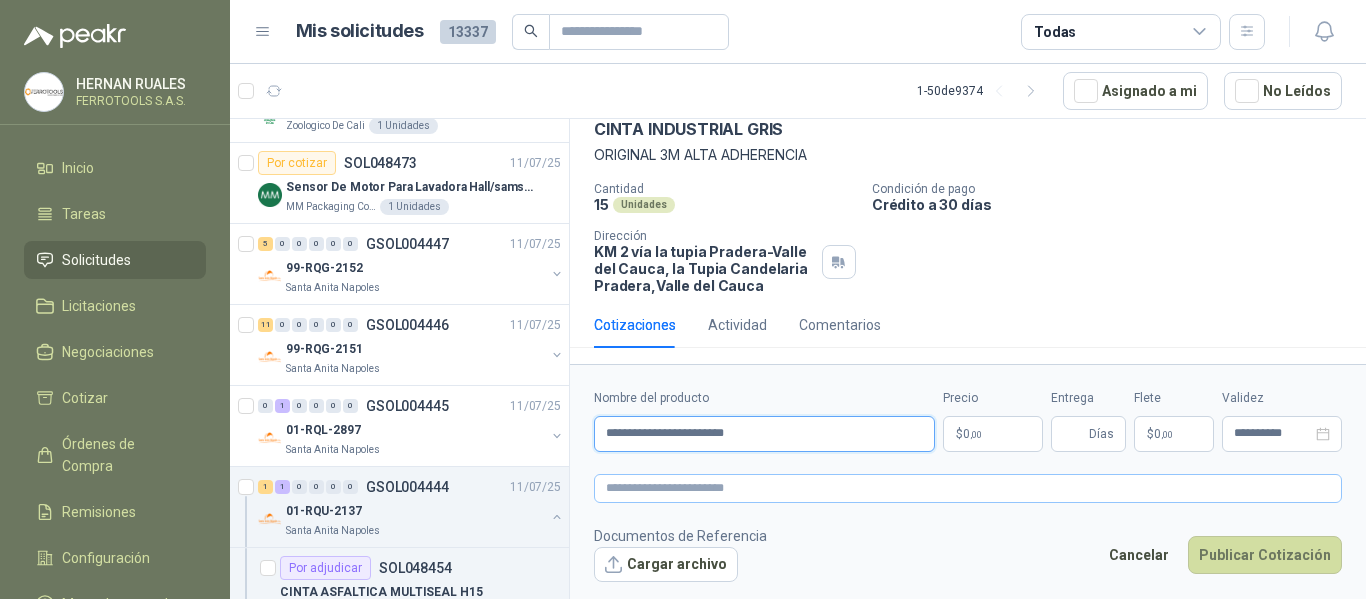 type on "**********" 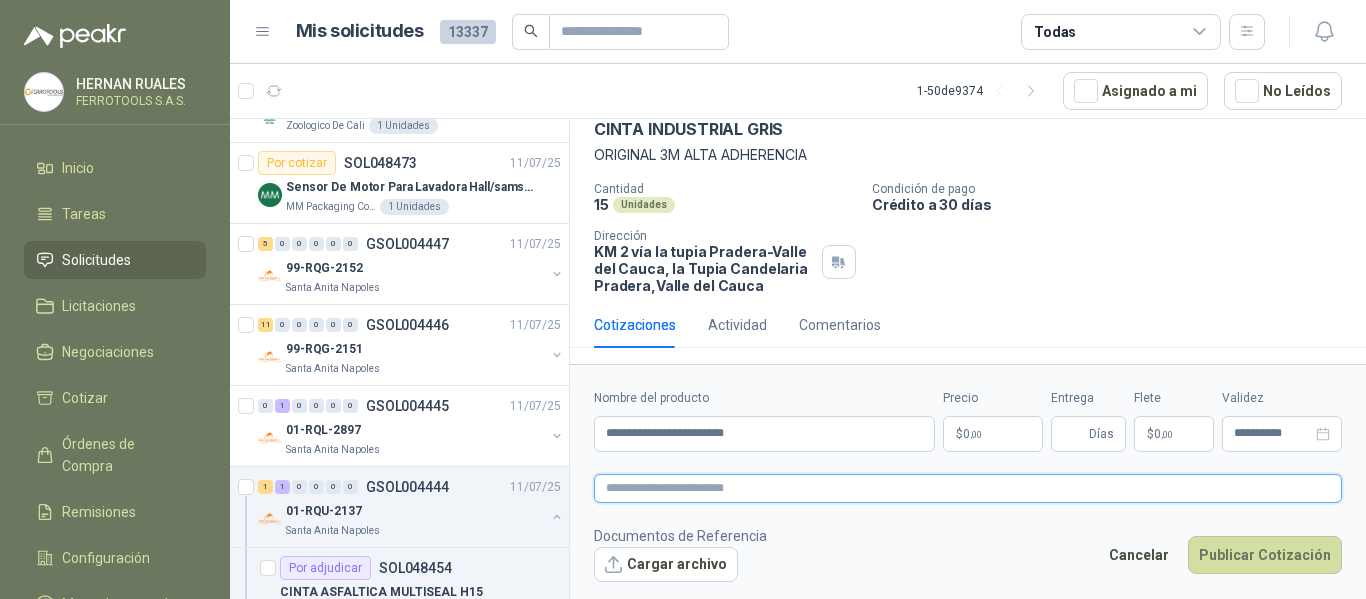 click at bounding box center [968, 488] 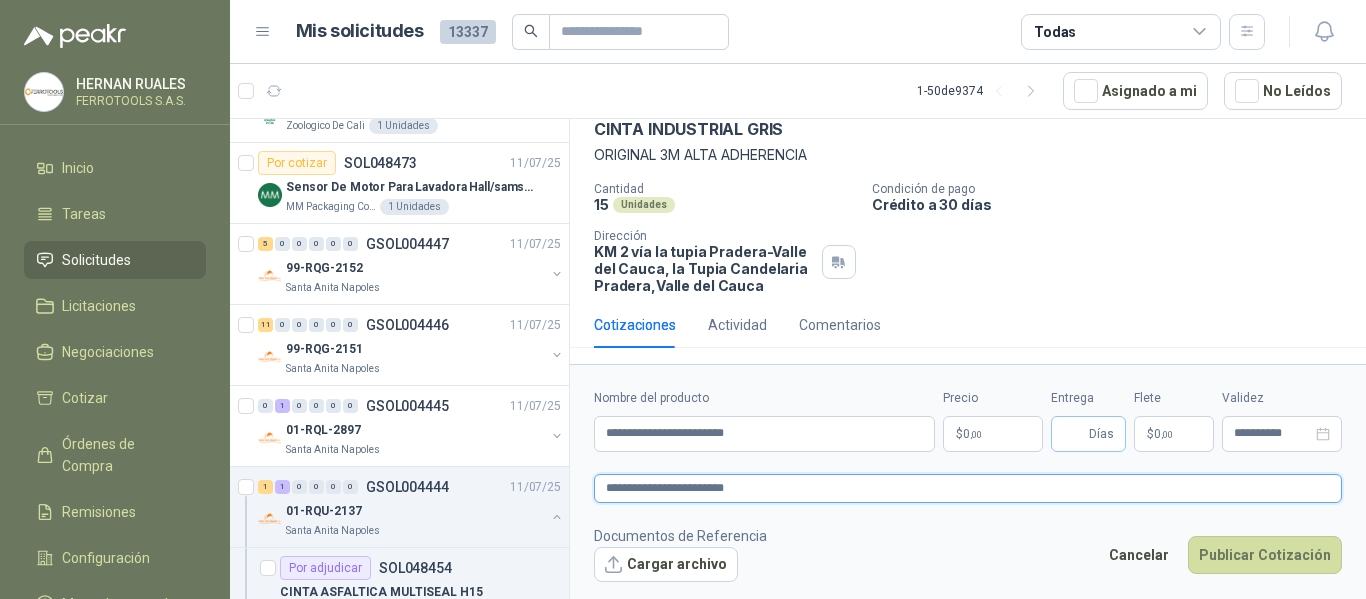 type on "**********" 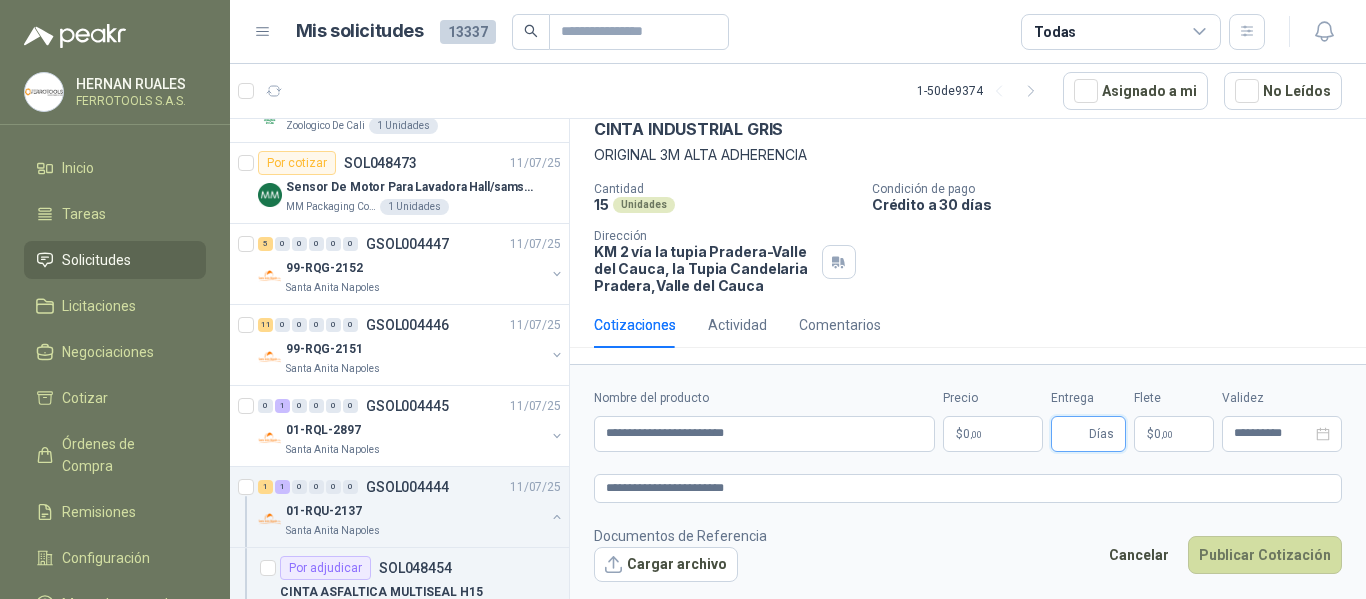 click on "Entrega" at bounding box center (1074, 434) 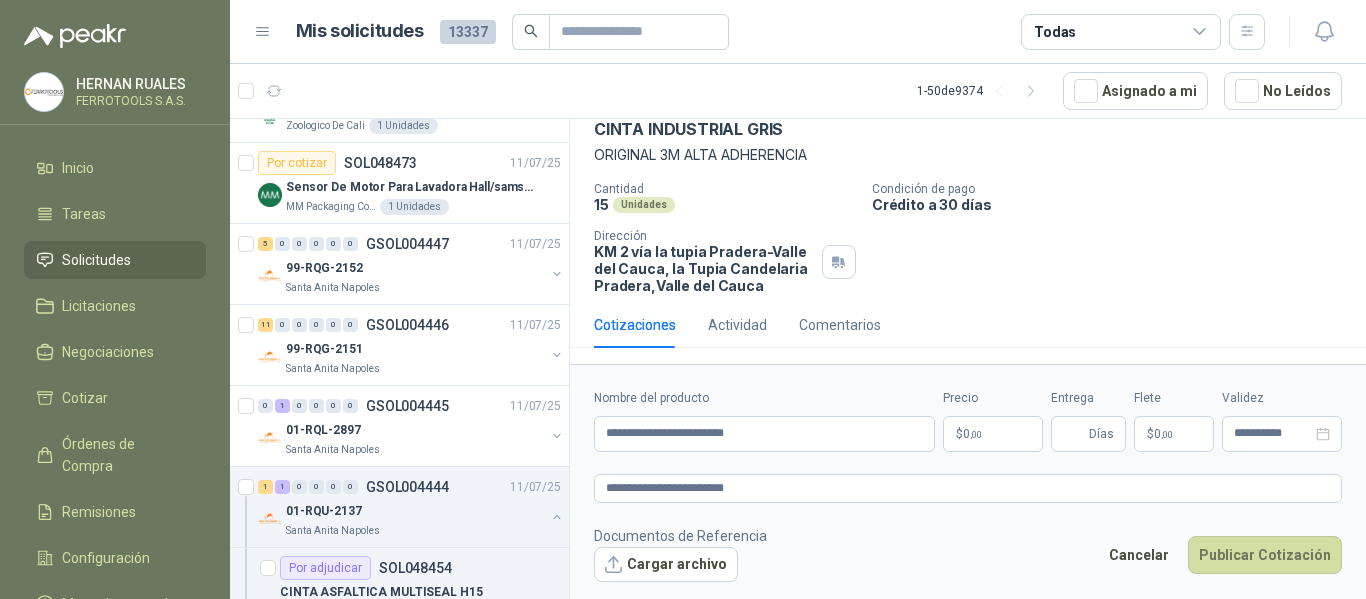 click on "Documentos de Referencia Cargar archivo Cancelar Publicar Cotización" at bounding box center [968, 554] 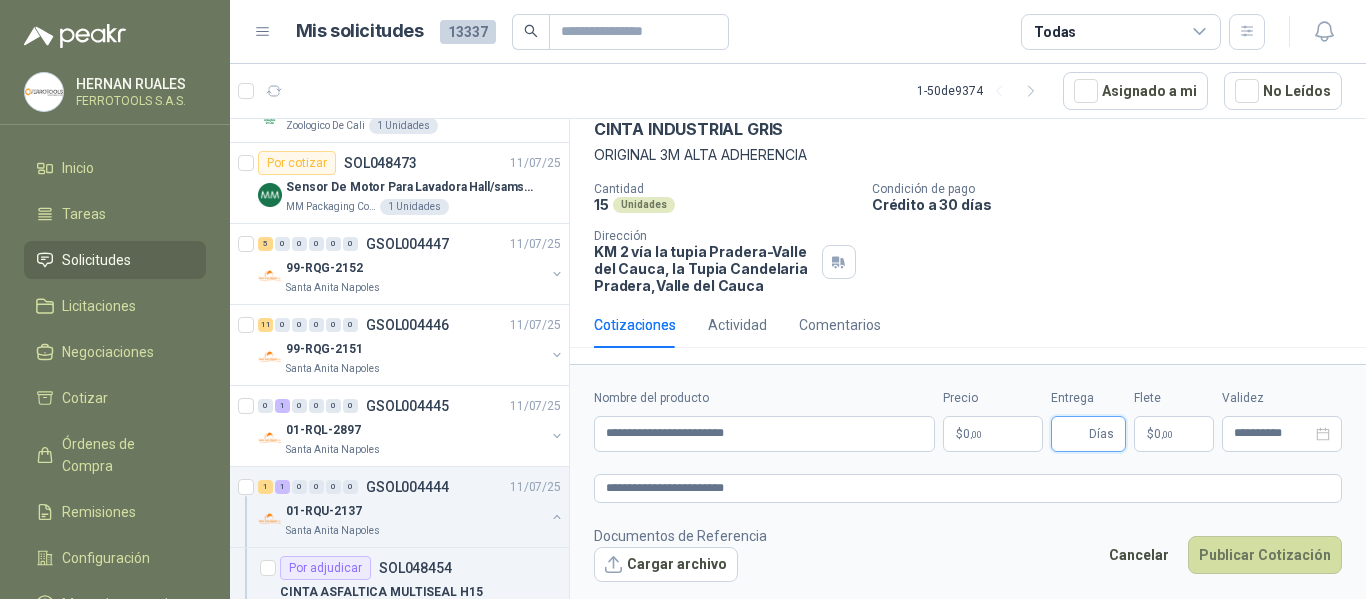 click on "Entrega" at bounding box center [1074, 434] 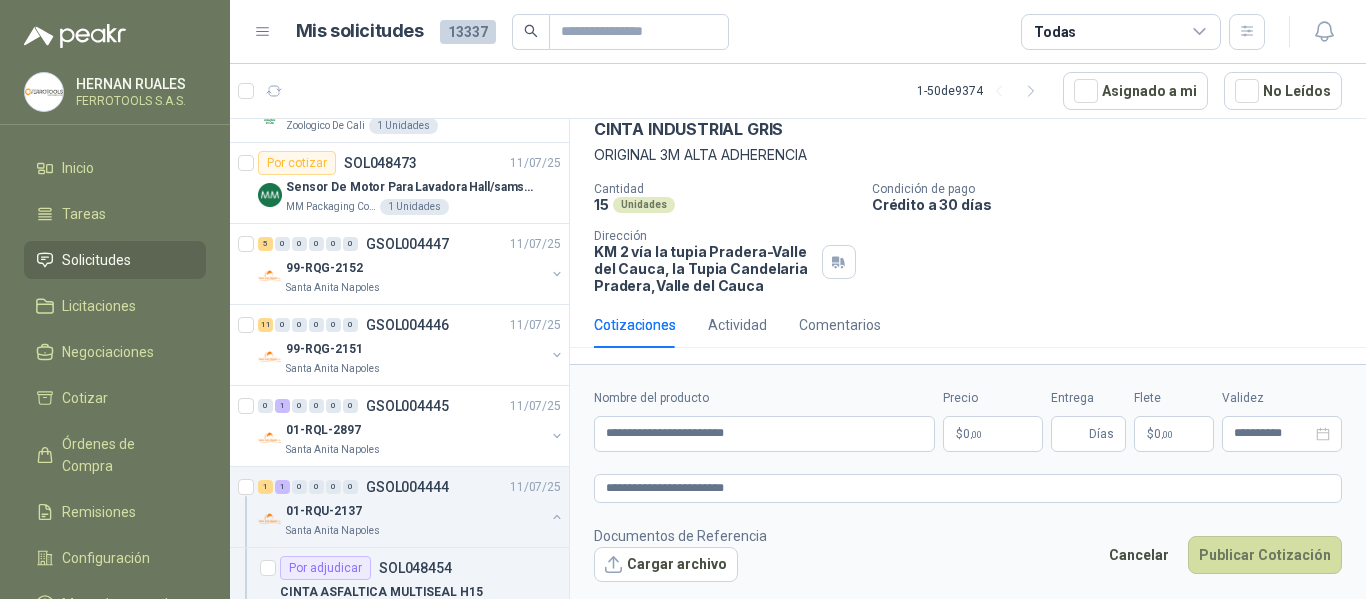 click on "Documentos de Referencia Cargar archivo Cancelar Publicar Cotización" at bounding box center [968, 554] 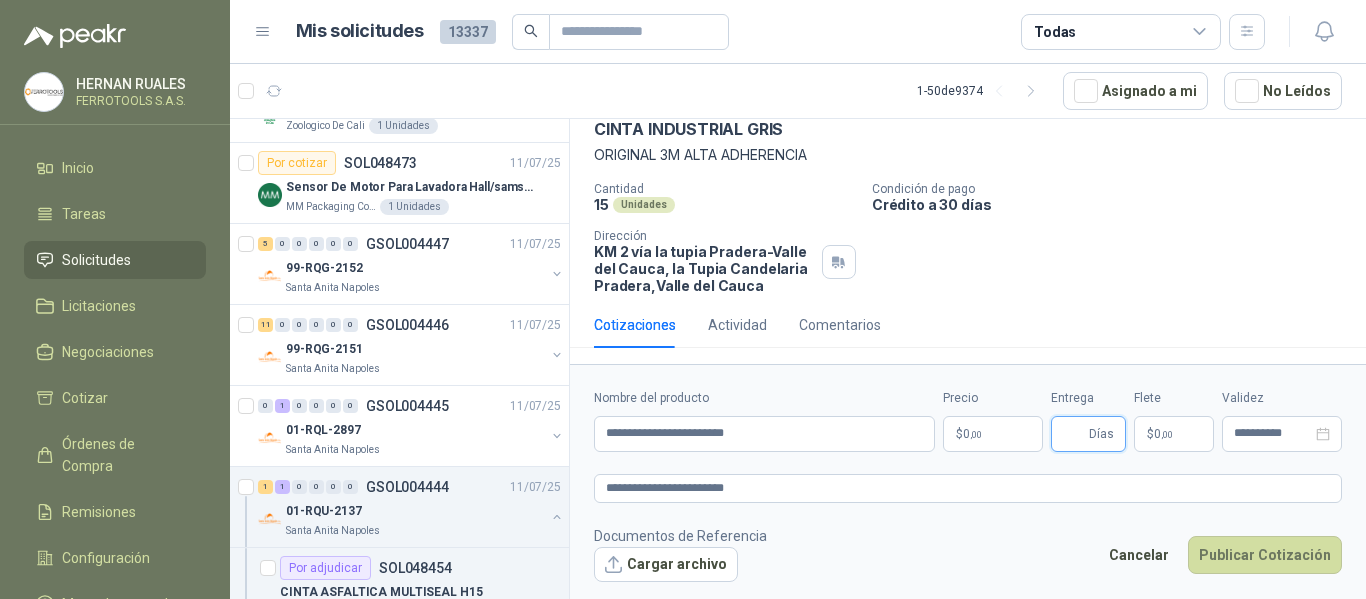 click on "Entrega" at bounding box center (1074, 434) 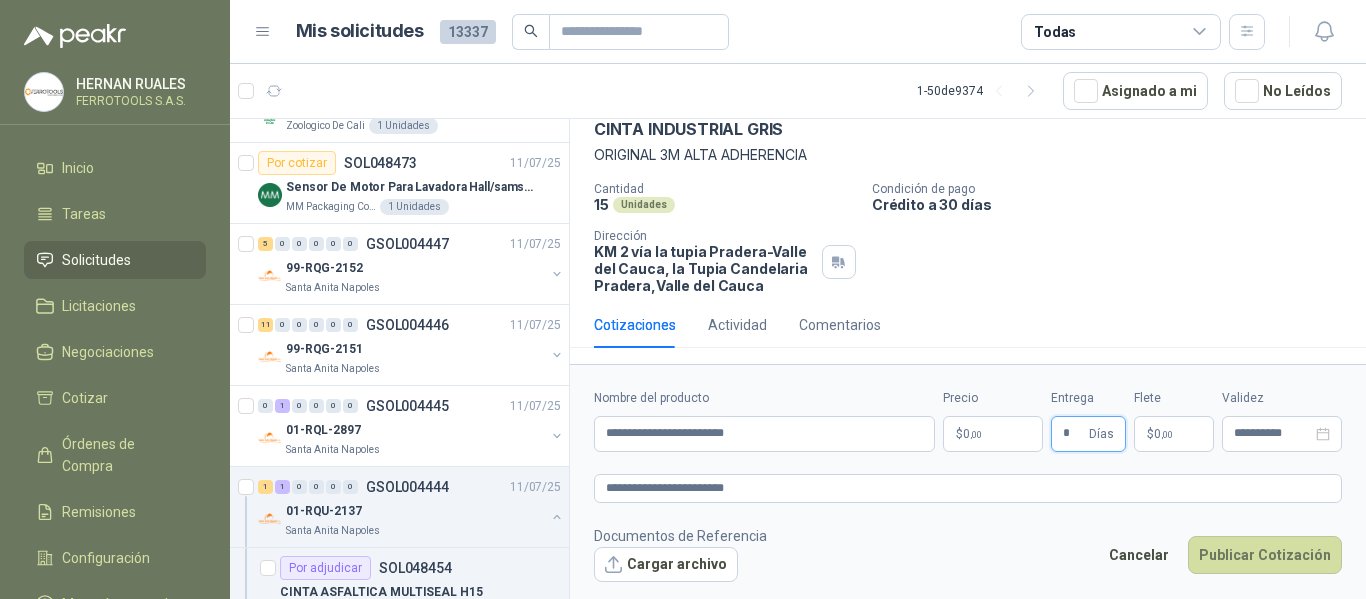 type on "*" 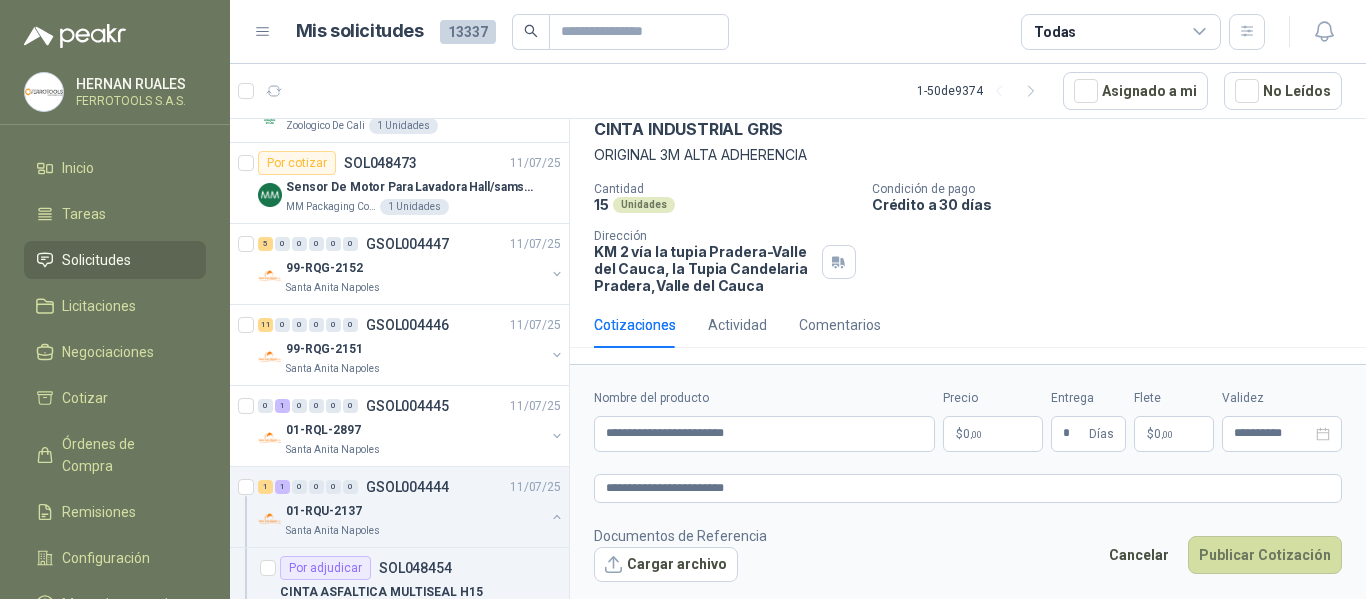 click on "Documentos de Referencia Cargar archivo Cancelar Publicar Cotización" at bounding box center (968, 554) 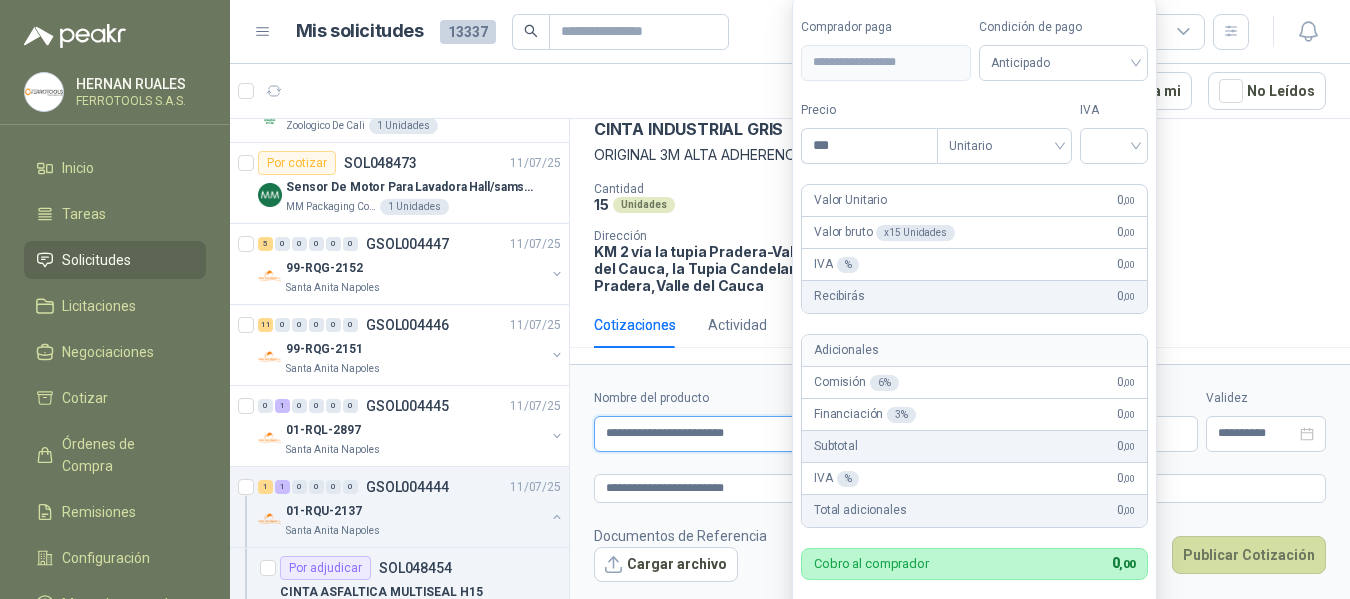 click on "**********" at bounding box center (756, 434) 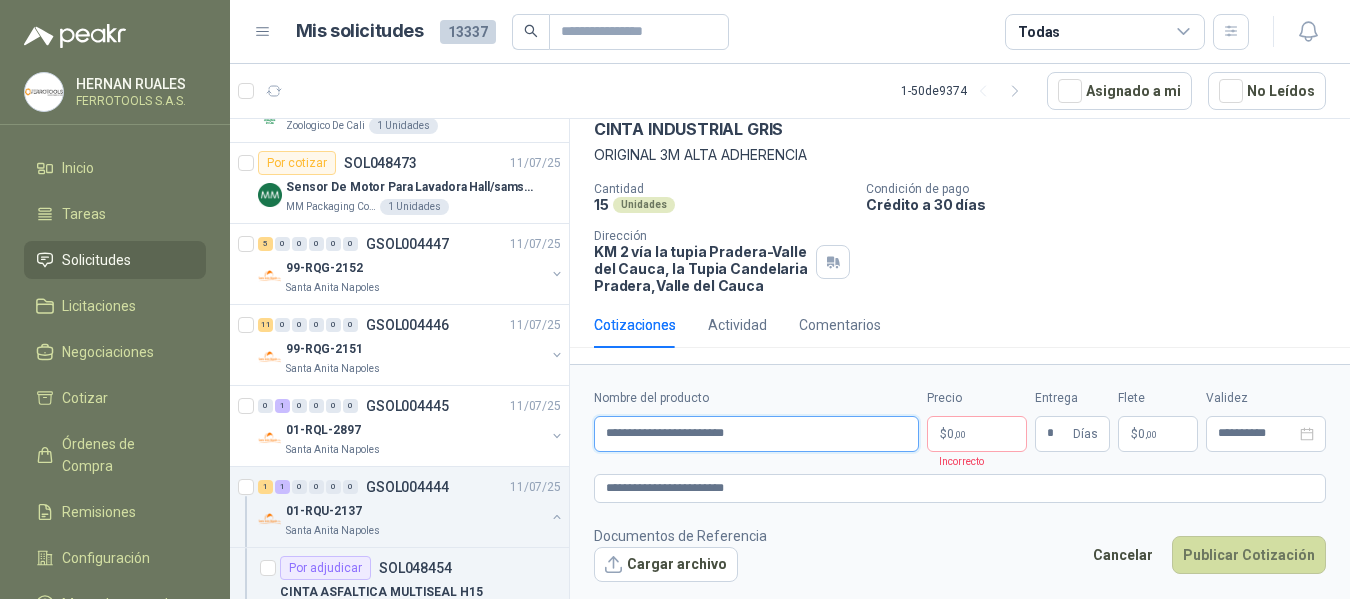 type 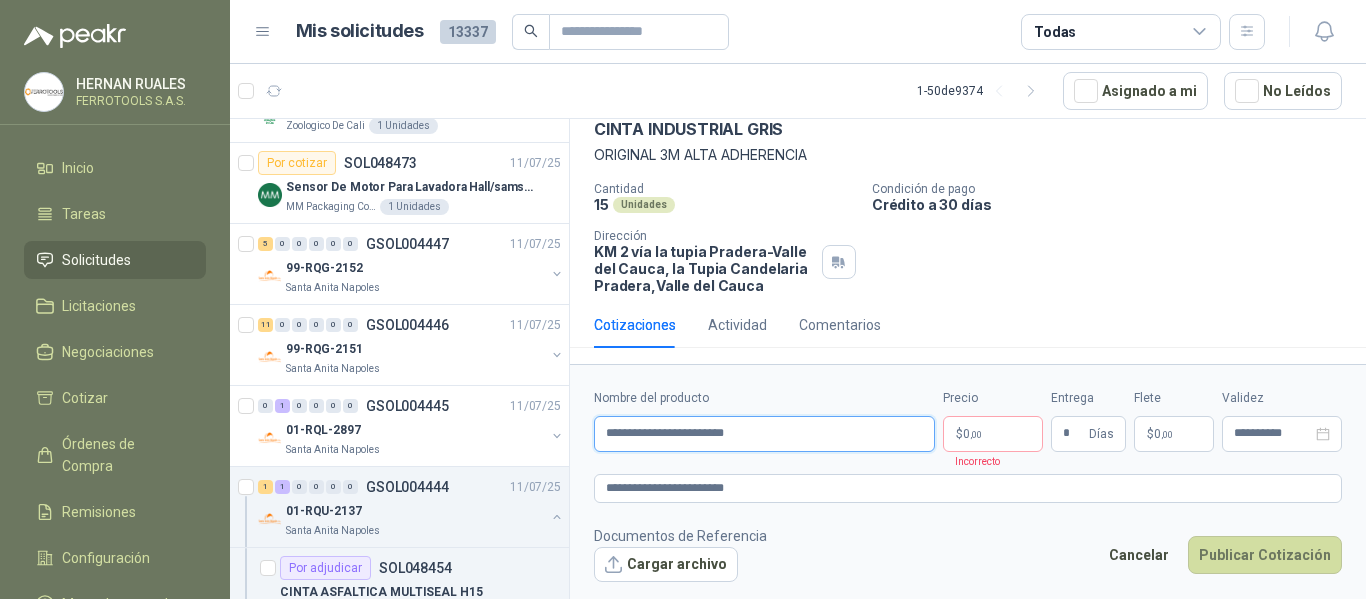 click on "**********" at bounding box center (764, 434) 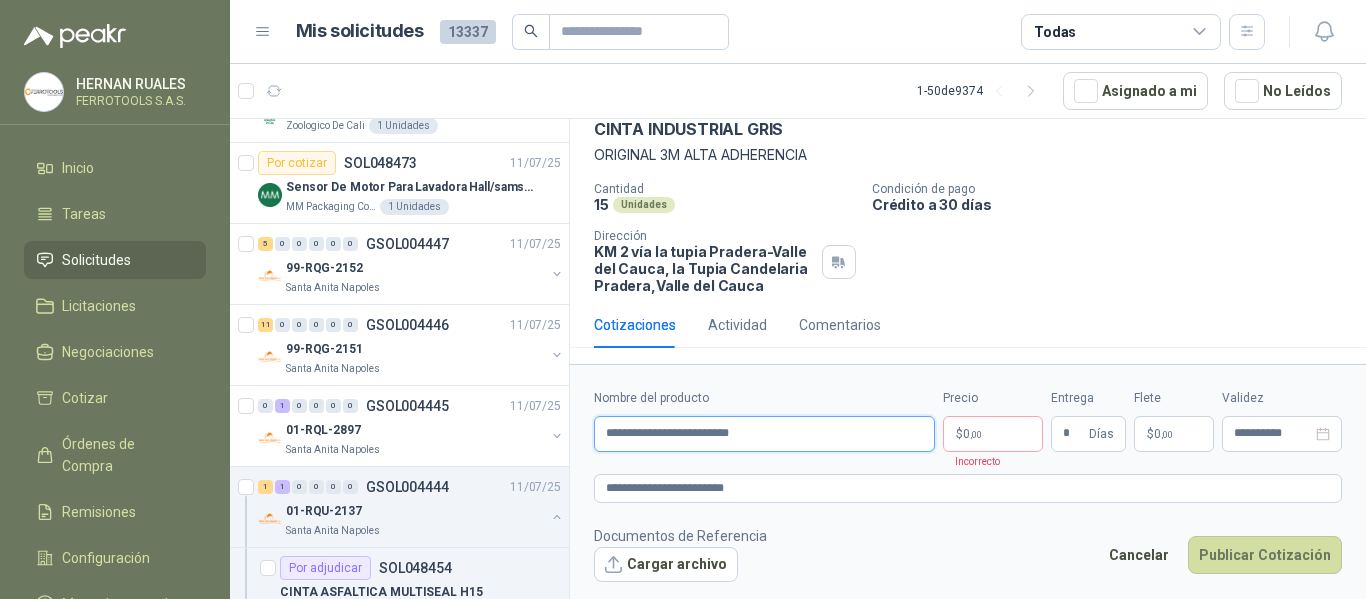 paste on "**********" 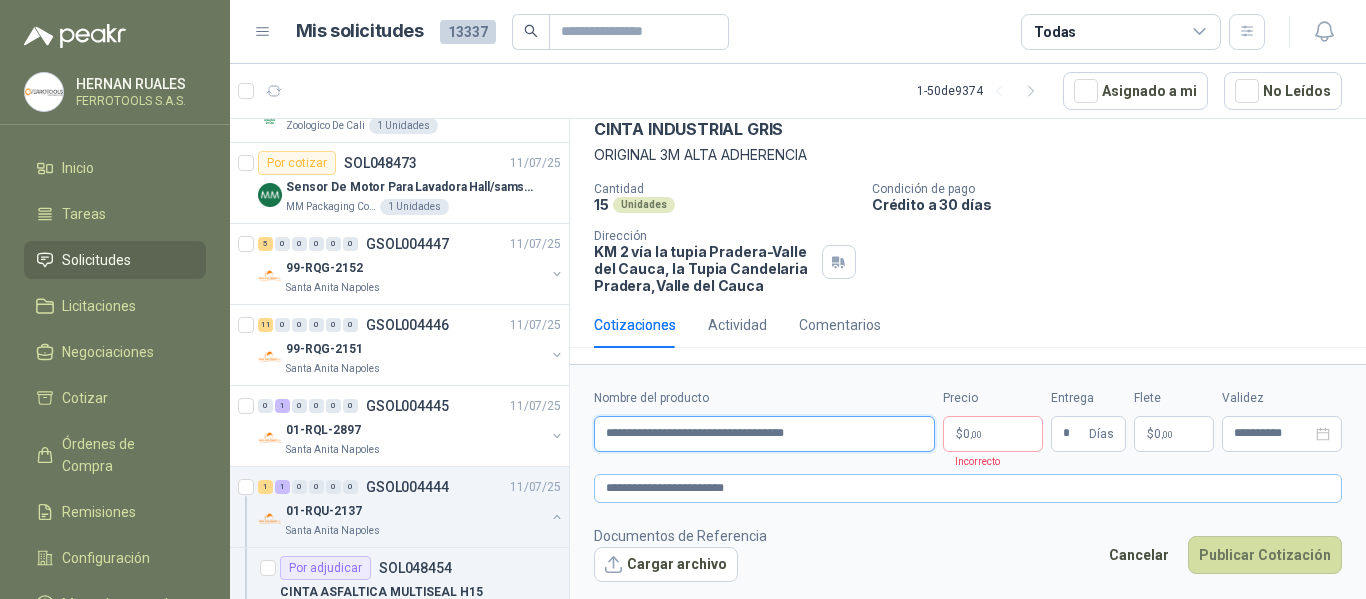 type on "**********" 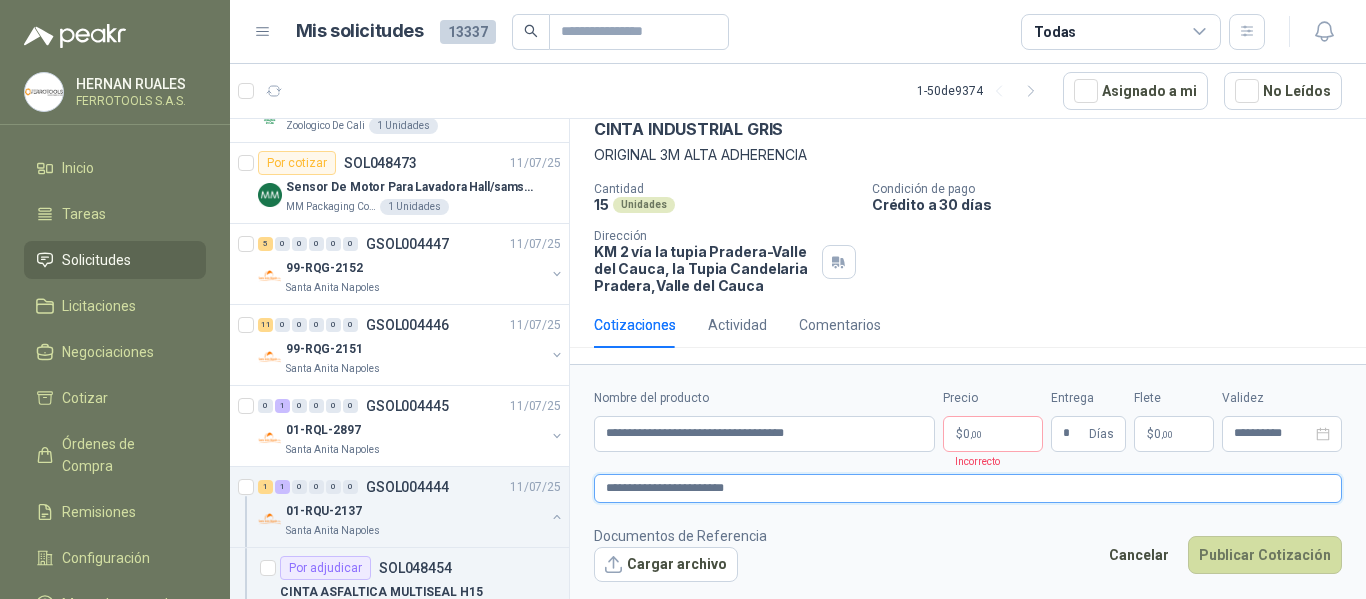 click on "**********" at bounding box center [968, 488] 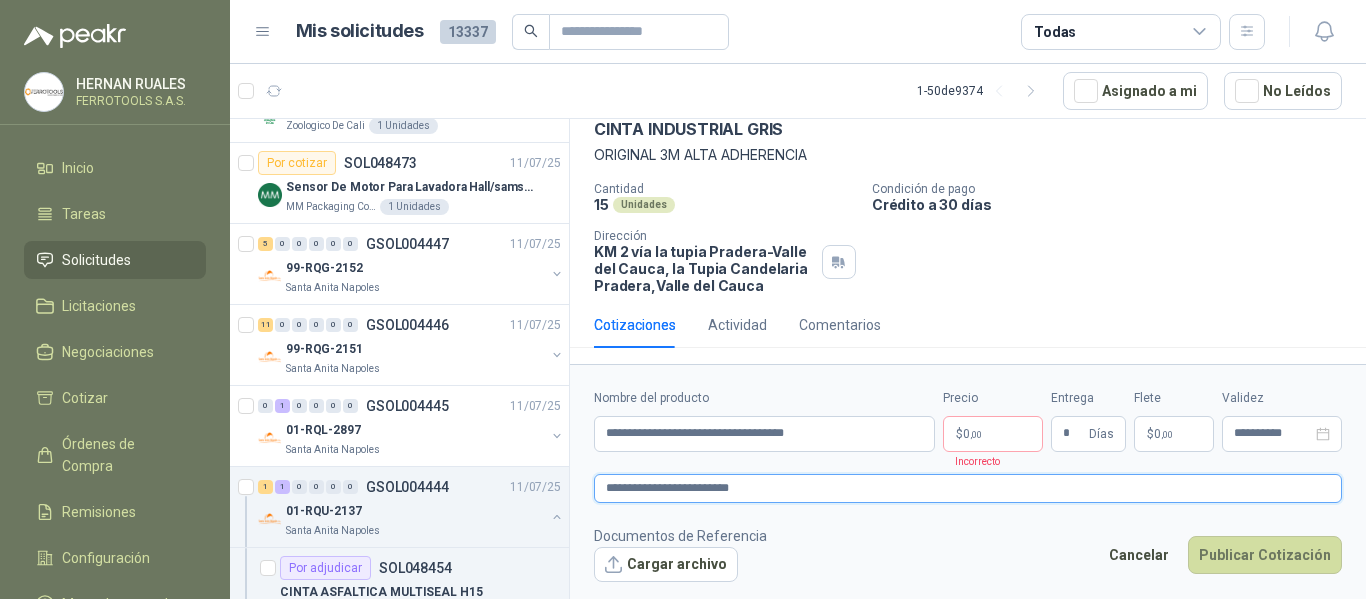 paste on "**********" 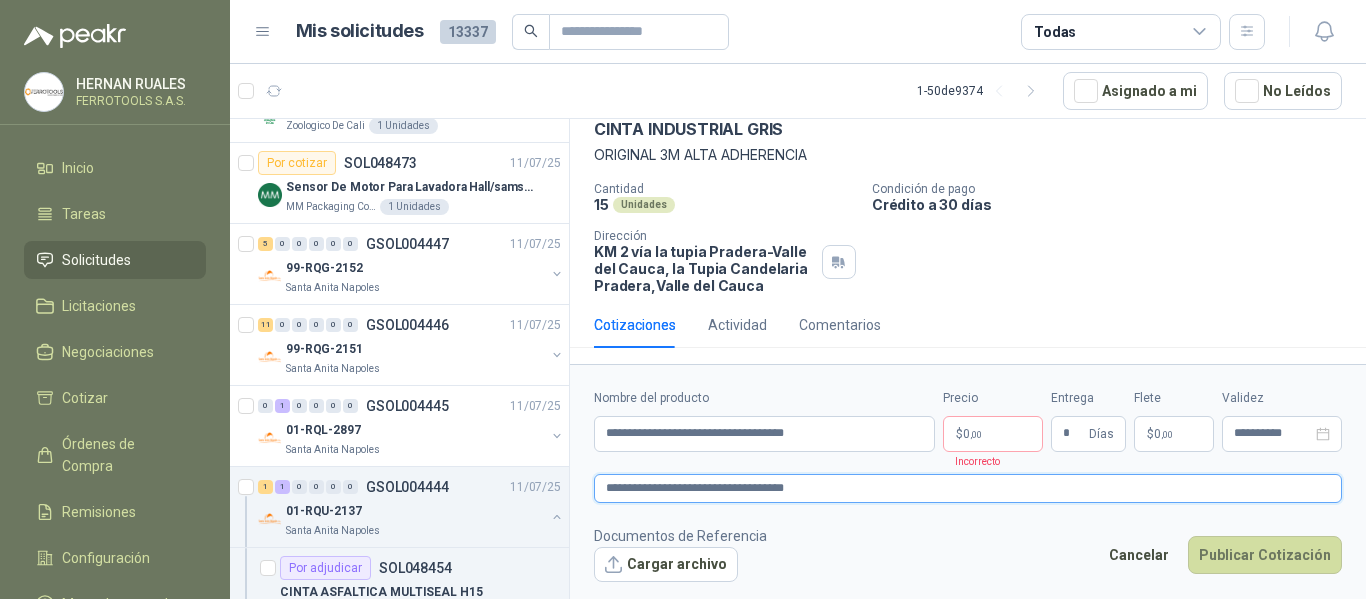 type 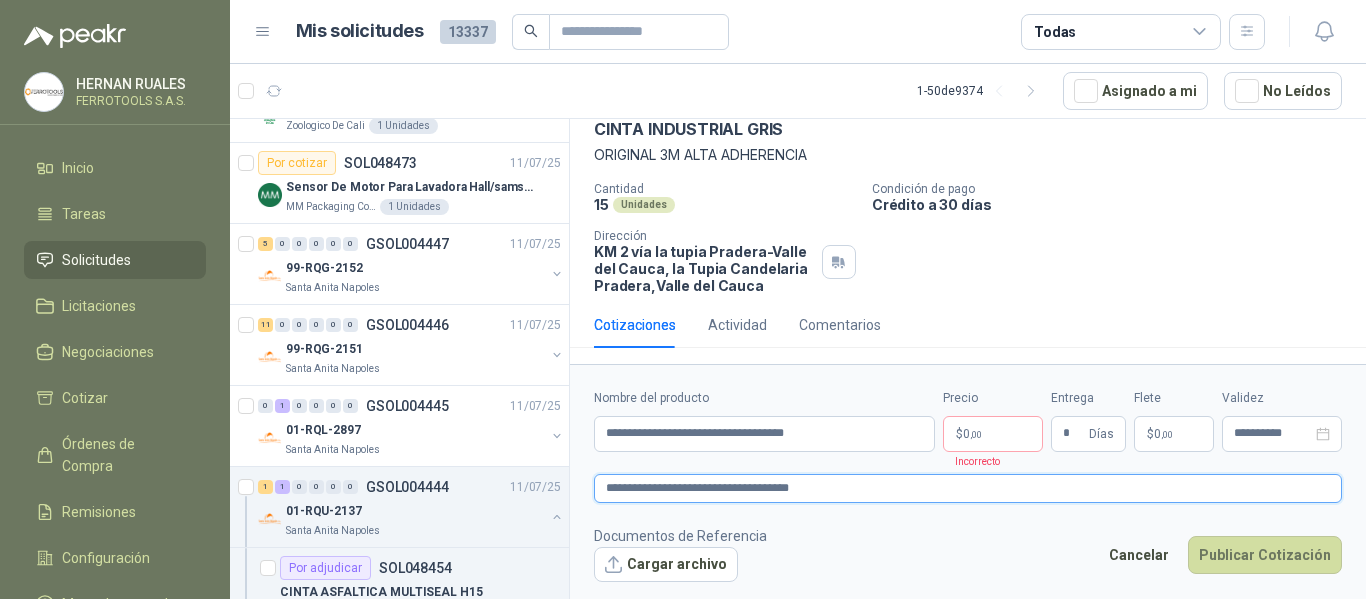 type 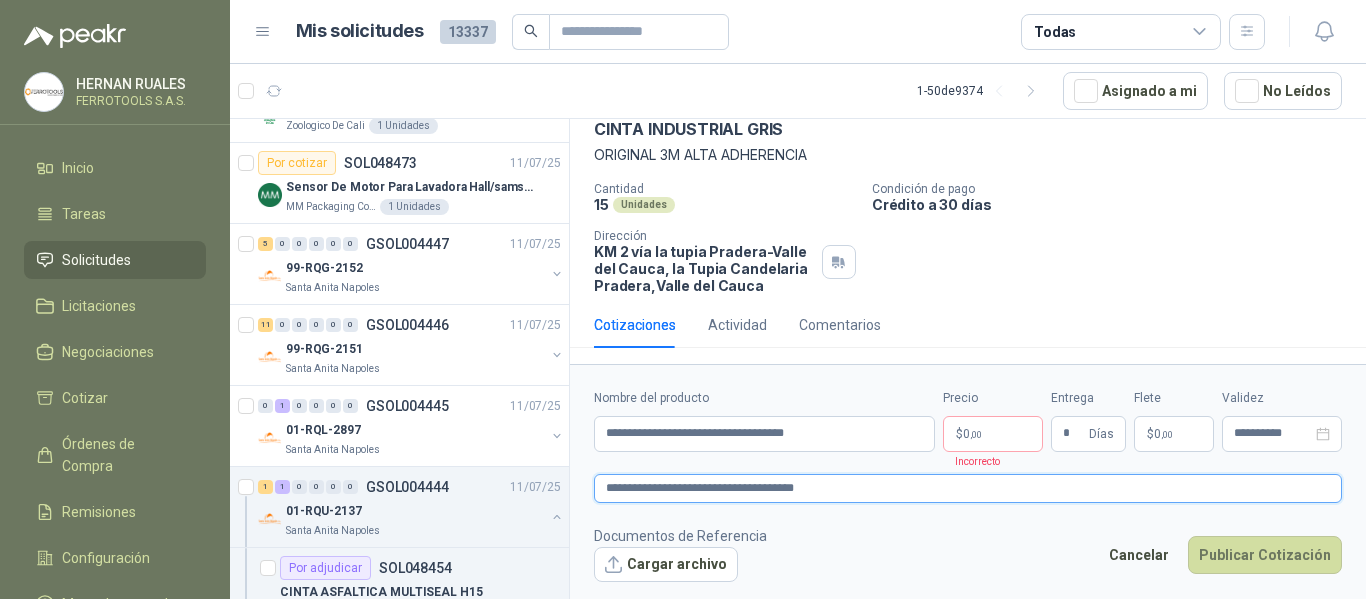 type 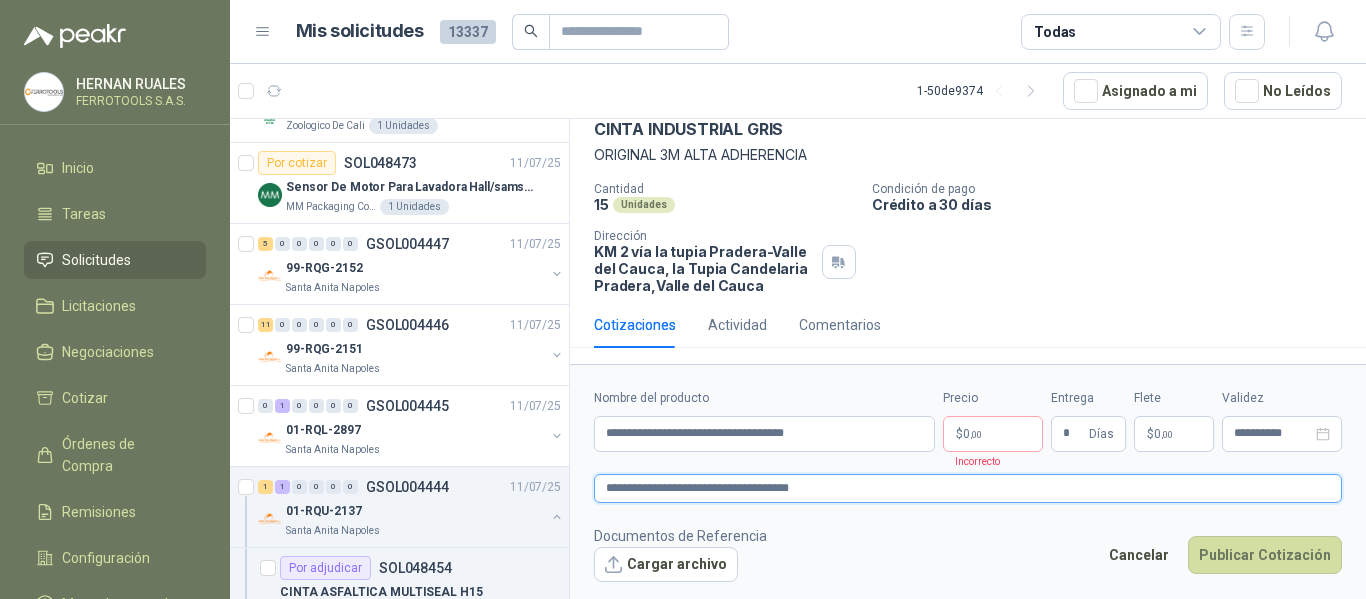 type 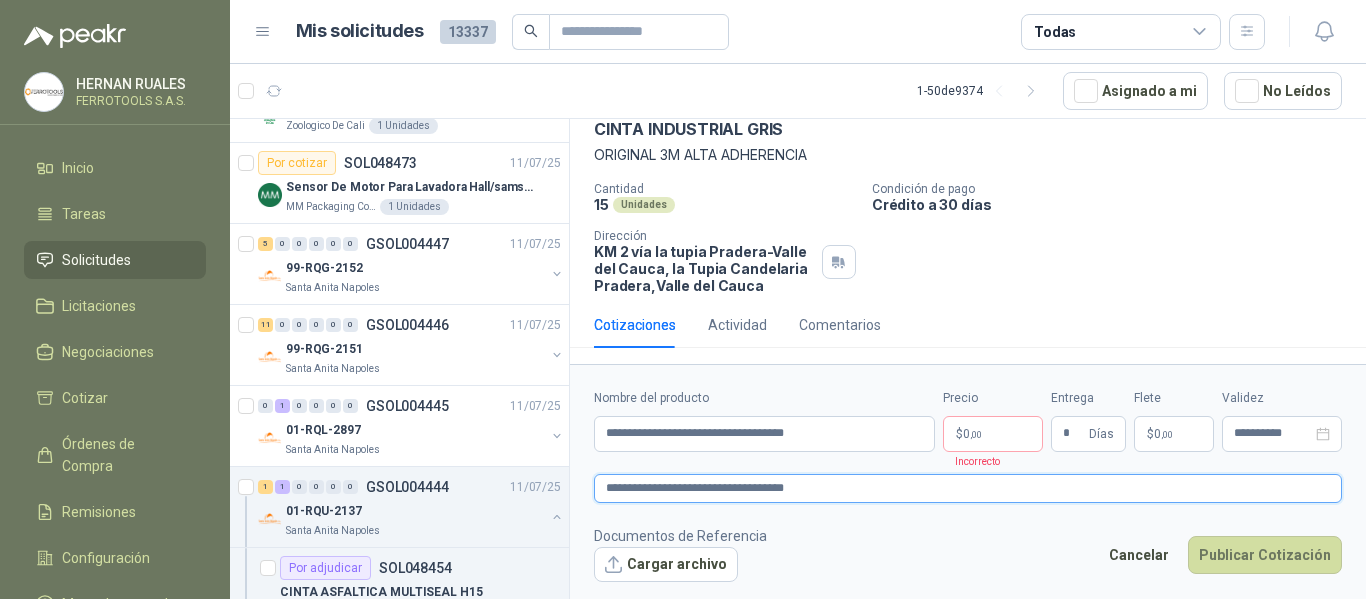 type on "**********" 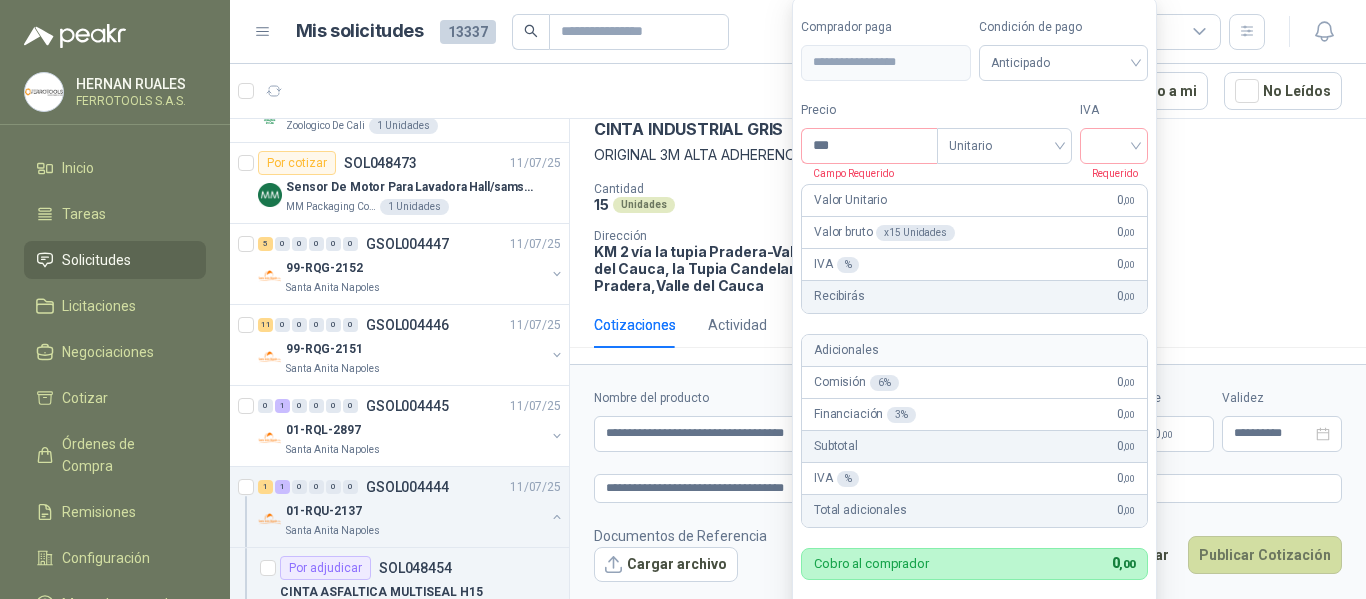 click on "HERNAN   RUALES FERROTOOLS S.A.S.   Inicio   Tareas   Solicitudes   Licitaciones   Negociaciones   Cotizar   Órdenes de Compra   Remisiones   Configuración   Manuales y ayuda Mis solicitudes 13337 Todas 1 - 50  de  9374 Asignado a mi No Leídos Por cotizar SOL048496 11/07/25   Silla de escritorio con cabecero Negro Bonno Sam Syncro BioCosta Green Energy S.A.S 1   Unidades Por cotizar SOL048495 11/07/25    HERBICIDA CERRERO SL ENVASE X 500 ML Zoologico De Cali  4   Unidades 20   0   0   0   0   0   GSOL004448 11/07/25   SOLICITUD HUMBERTO CHILITO OFICINA - CALI Salamanca Oleaginosas SAS   Por cotizar SOL048474 11/07/25   BISTURI INDUSTRIAL CON CUCHILLAS Zoologico De Cali  1   Unidades Por cotizar SOL048473 11/07/25   Sensor De Motor Para Lavadora Hall/samsung MM Packaging Colombia 1   Unidades 5   0   0   0   0   0   GSOL004447 11/07/25   99-RQG-2152 Santa Anita Napoles   11   0   0   0   0   0   GSOL004446 11/07/25   99-RQG-2151 Santa Anita Napoles   0   1   0   0   0   0   GSOL004445 11/07/25   01-RQL-2897" at bounding box center (683, 299) 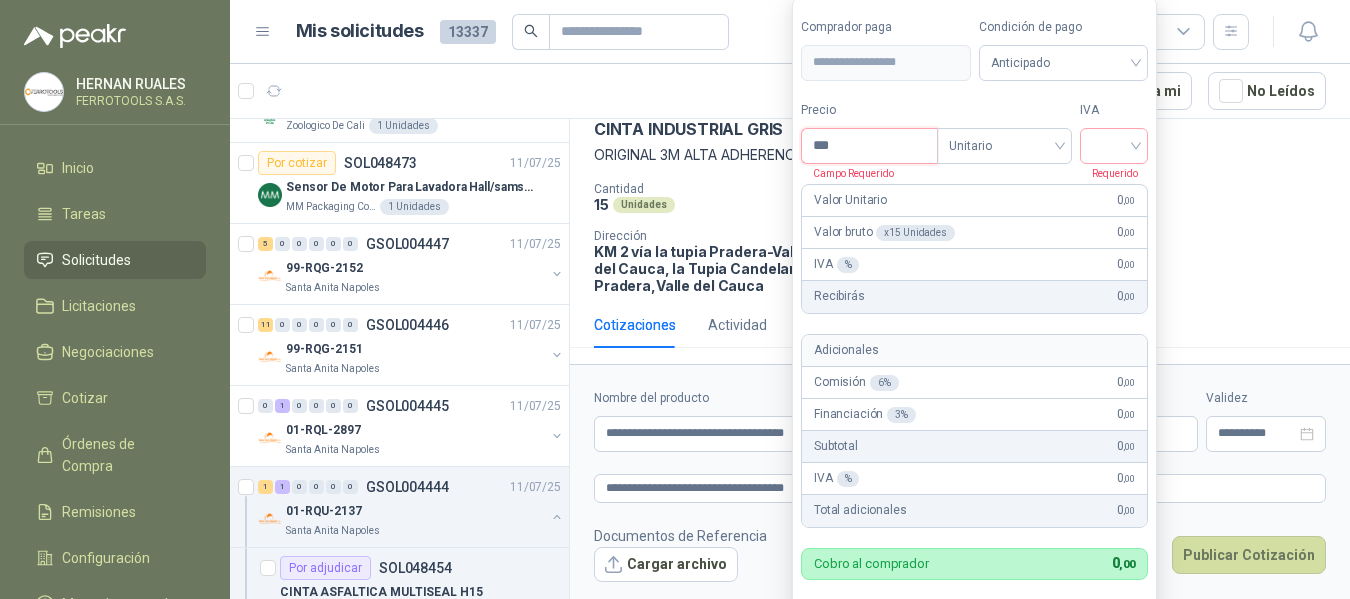 click on "***" at bounding box center [869, 146] 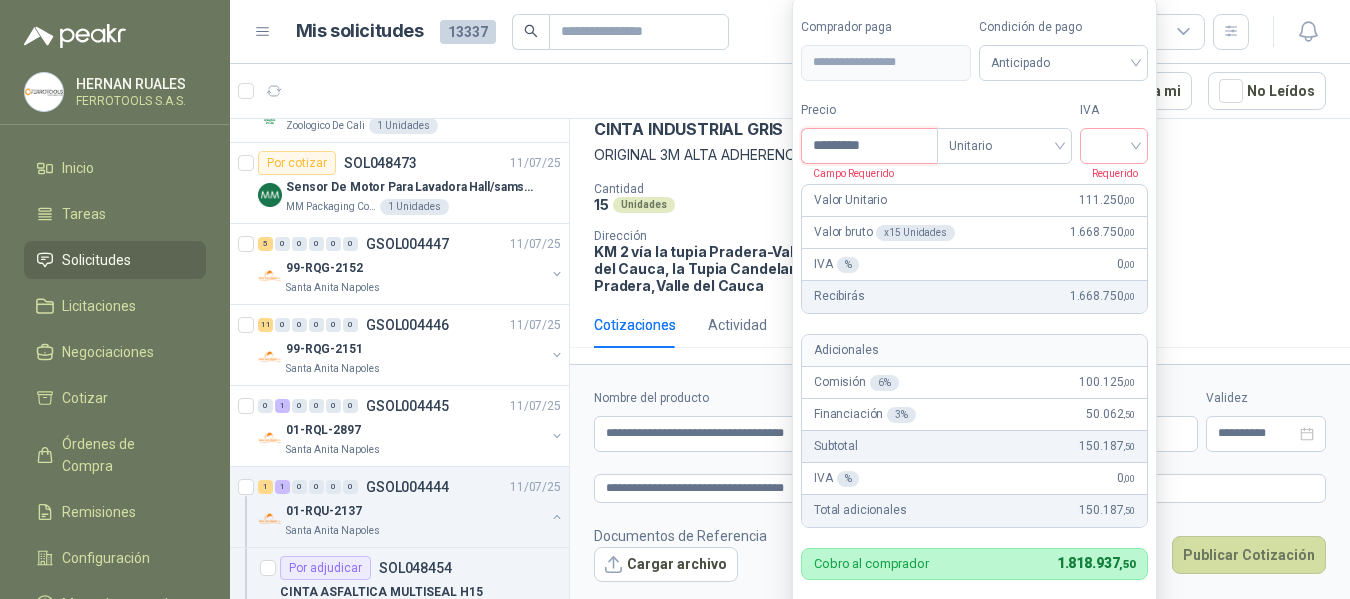 type on "*********" 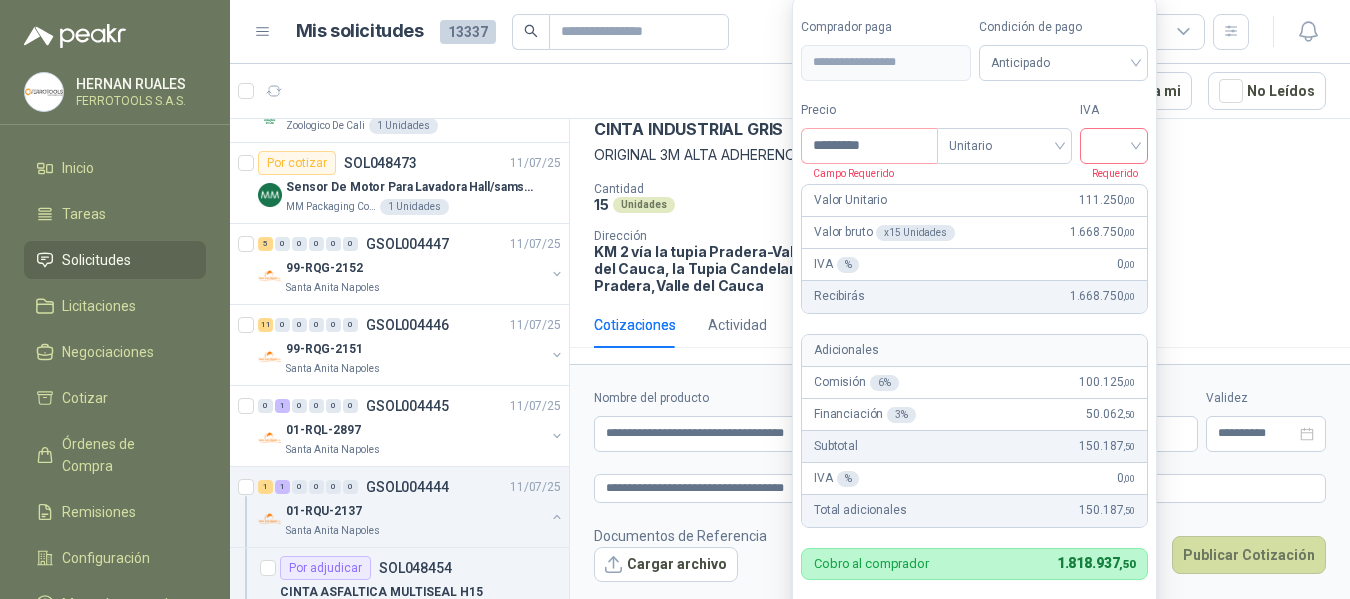 click at bounding box center [1114, 144] 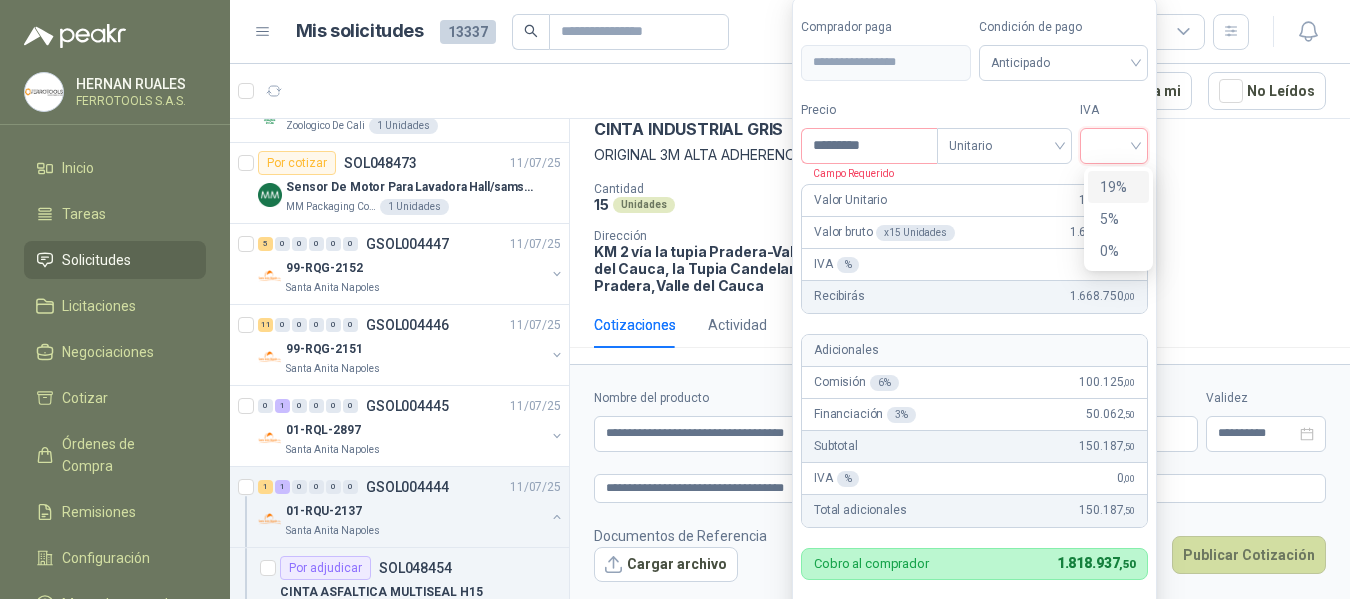 click on "19%" at bounding box center [1118, 187] 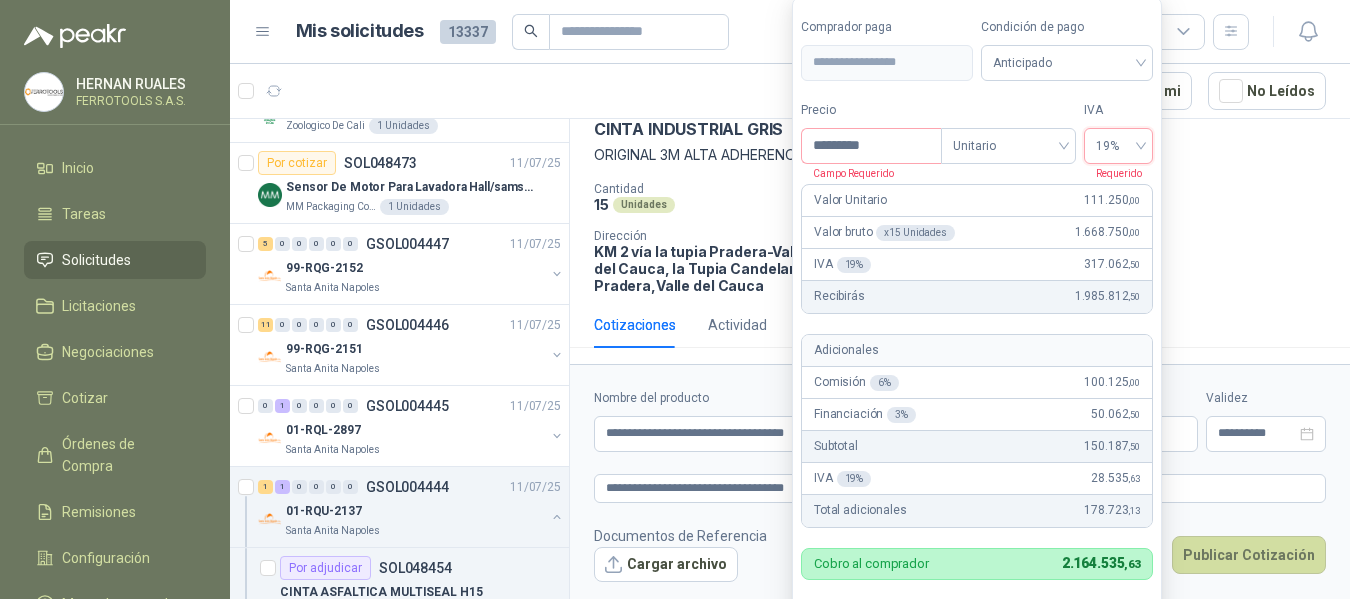 click on "Comisión 6 % 100.125 ,00" at bounding box center (977, 383) 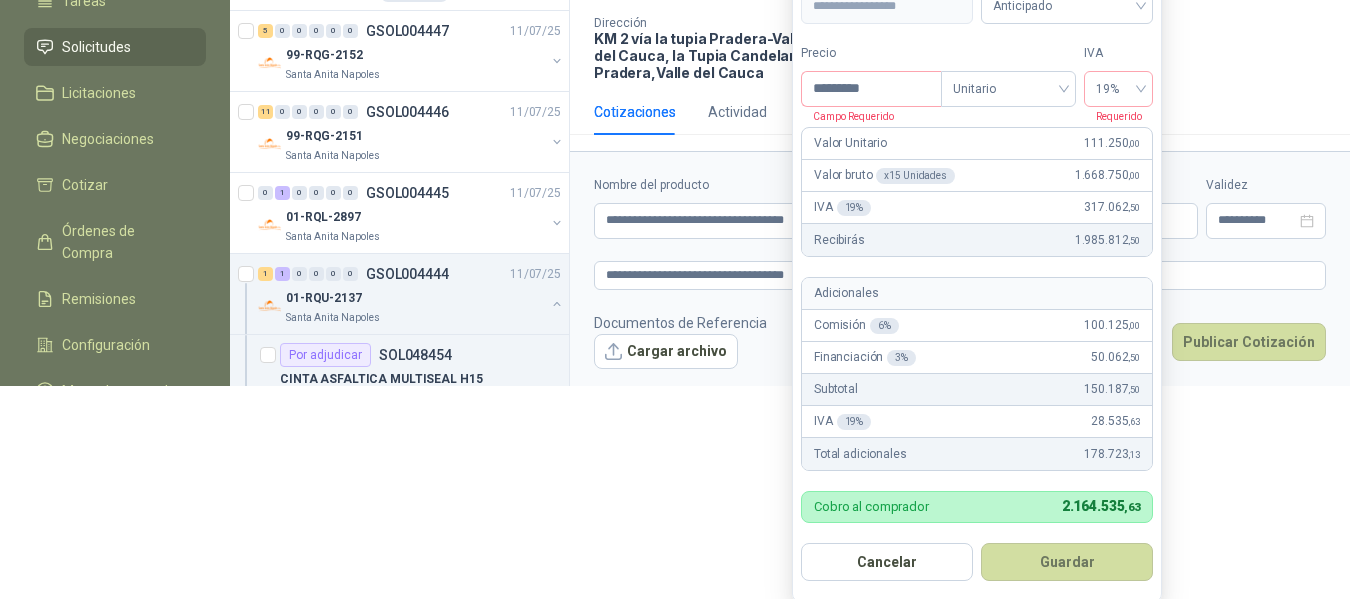 scroll, scrollTop: 223, scrollLeft: 0, axis: vertical 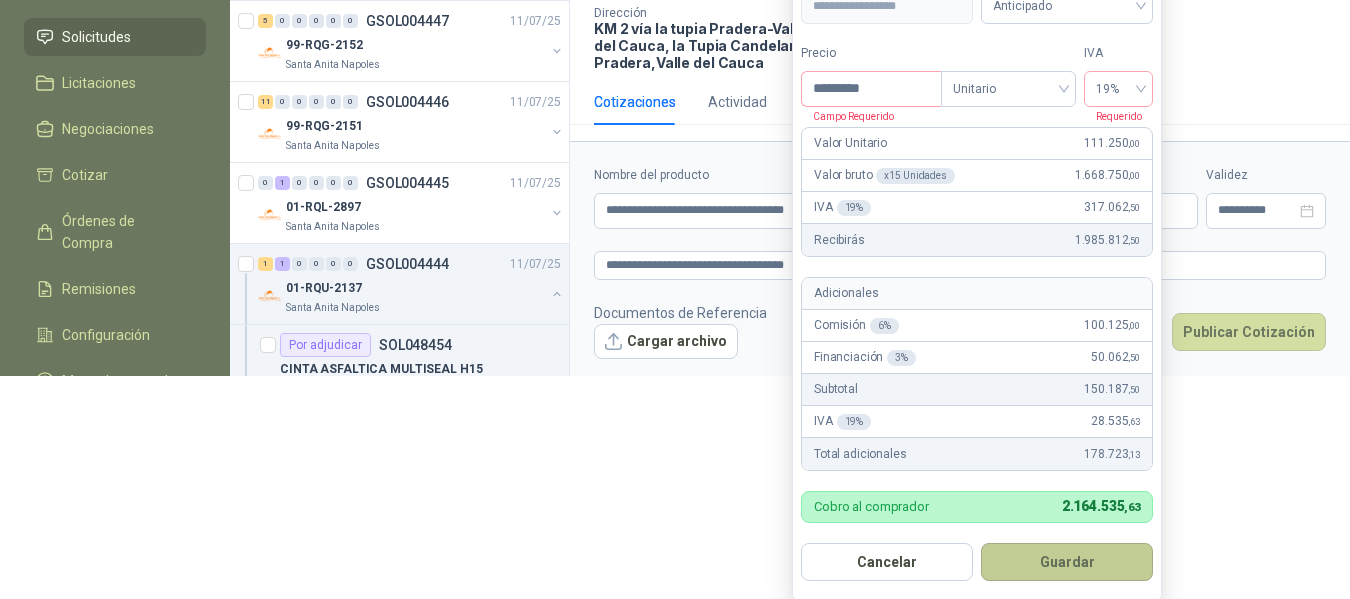 click on "Guardar" at bounding box center [1067, 562] 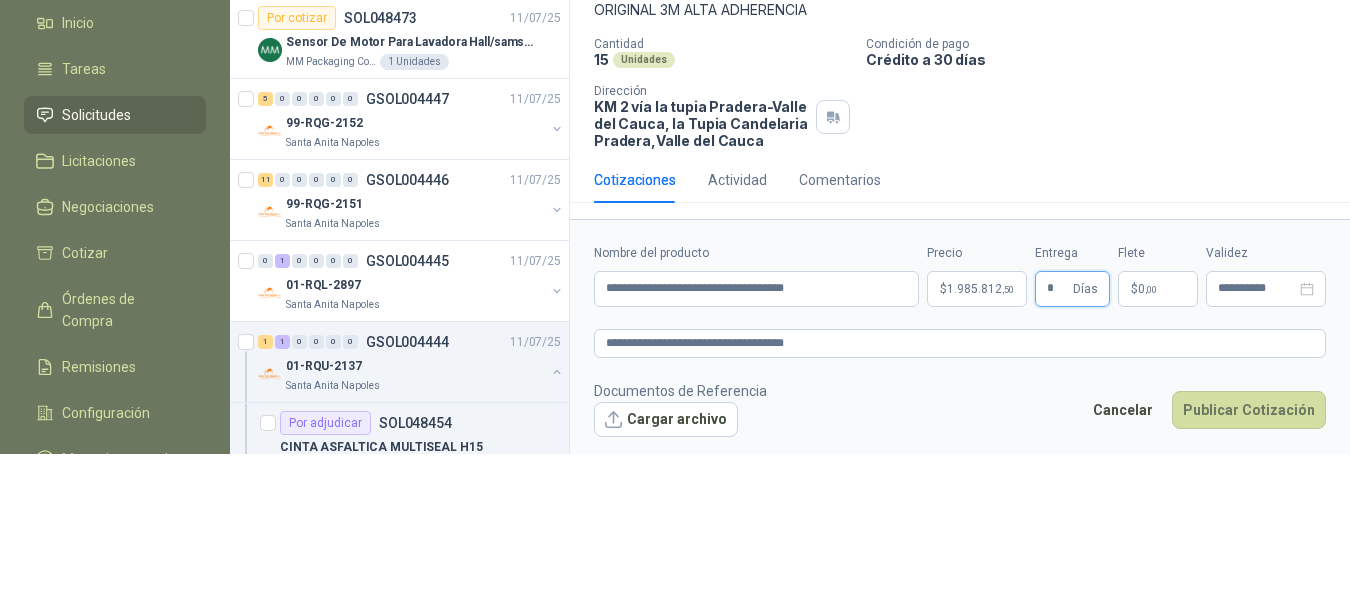 scroll, scrollTop: 0, scrollLeft: 0, axis: both 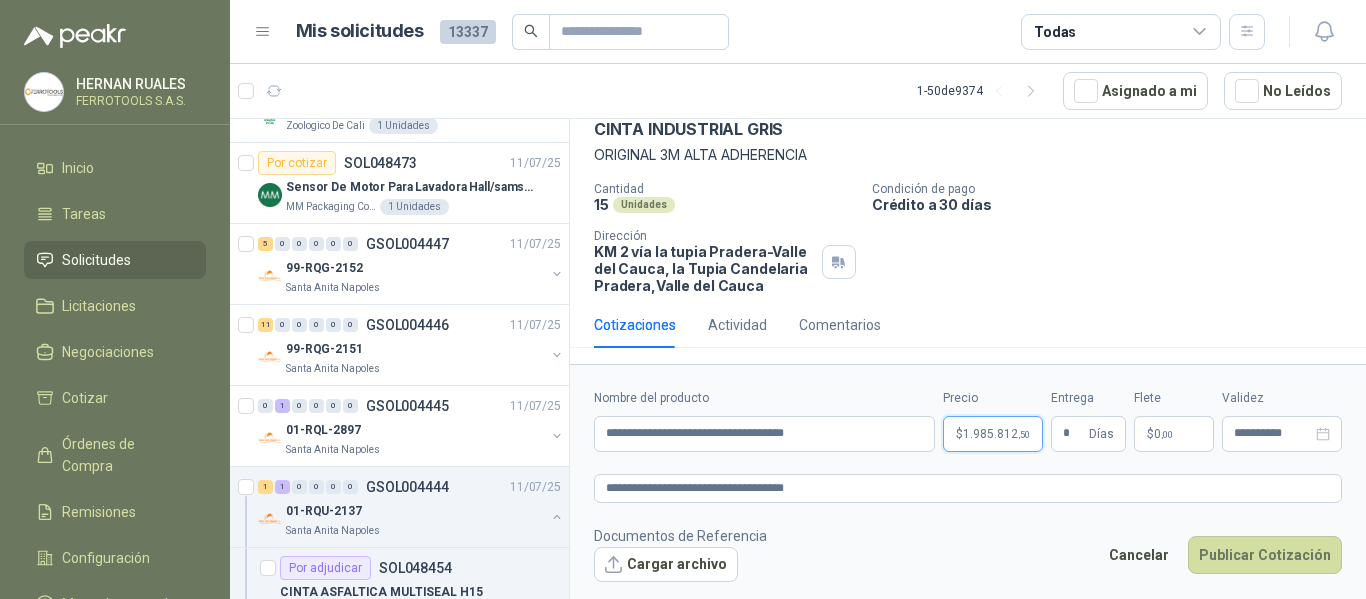 click on "HERNAN   RUALES FERROTOOLS S.A.S.   Inicio   Tareas   Solicitudes   Licitaciones   Negociaciones   Cotizar   Órdenes de Compra   Remisiones   Configuración   Manuales y ayuda Mis solicitudes 13337 Todas 1 - 50  de  9374 Asignado a mi No Leídos Por cotizar SOL048496 11/07/25   Silla de escritorio con cabecero Negro Bonno Sam Syncro BioCosta Green Energy S.A.S 1   Unidades Por cotizar SOL048495 11/07/25    HERBICIDA CERRERO SL ENVASE X 500 ML Zoologico De Cali  4   Unidades 20   0   0   0   0   0   GSOL004448 11/07/25   SOLICITUD HUMBERTO CHILITO OFICINA - CALI Salamanca Oleaginosas SAS   Por cotizar SOL048474 11/07/25   BISTURI INDUSTRIAL CON CUCHILLAS Zoologico De Cali  1   Unidades Por cotizar SOL048473 11/07/25   Sensor De Motor Para Lavadora Hall/samsung MM Packaging Colombia 1   Unidades 5   0   0   0   0   0   GSOL004447 11/07/25   99-RQG-2152 Santa Anita Napoles   11   0   0   0   0   0   GSOL004446 11/07/25   99-RQG-2151 Santa Anita Napoles   0   1   0   0   0   0   GSOL004445 11/07/25   01-RQL-2897" at bounding box center [683, 299] 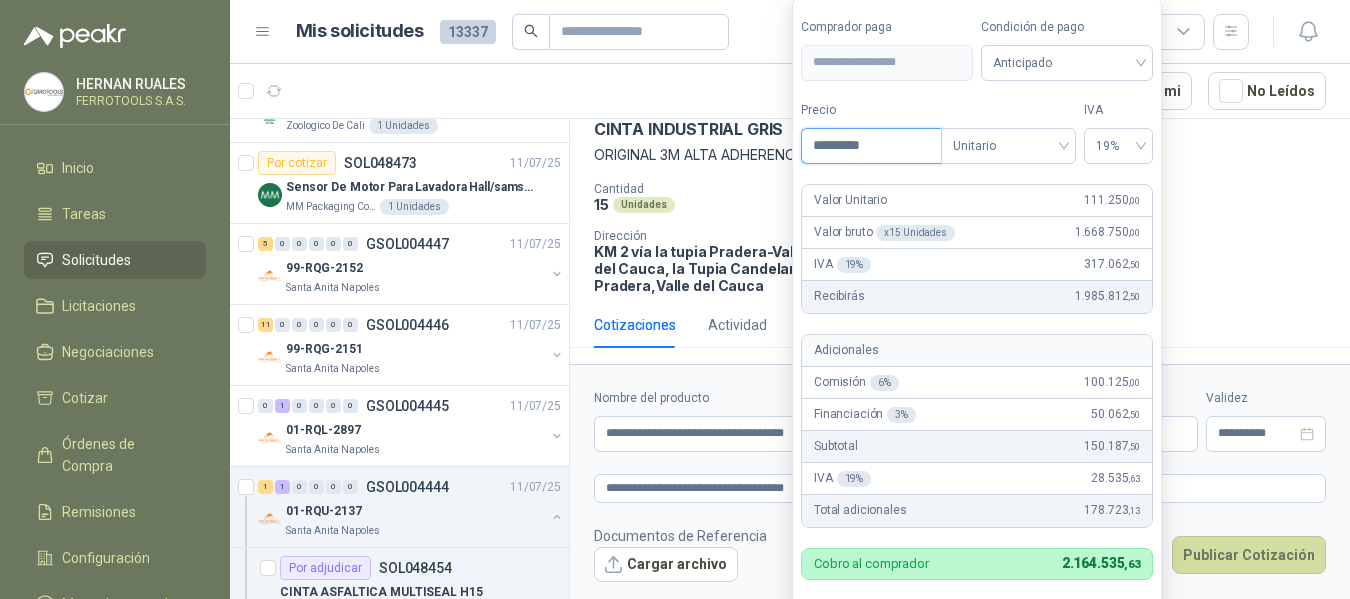 drag, startPoint x: 898, startPoint y: 142, endPoint x: 748, endPoint y: 143, distance: 150.00333 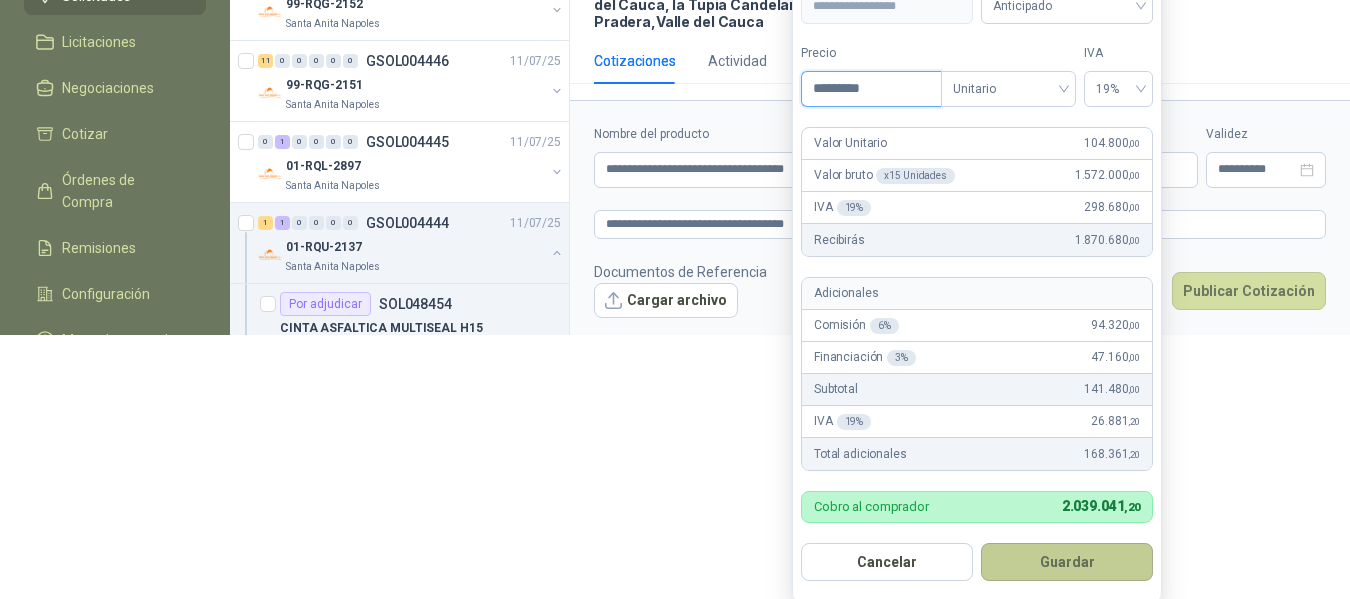 type on "*********" 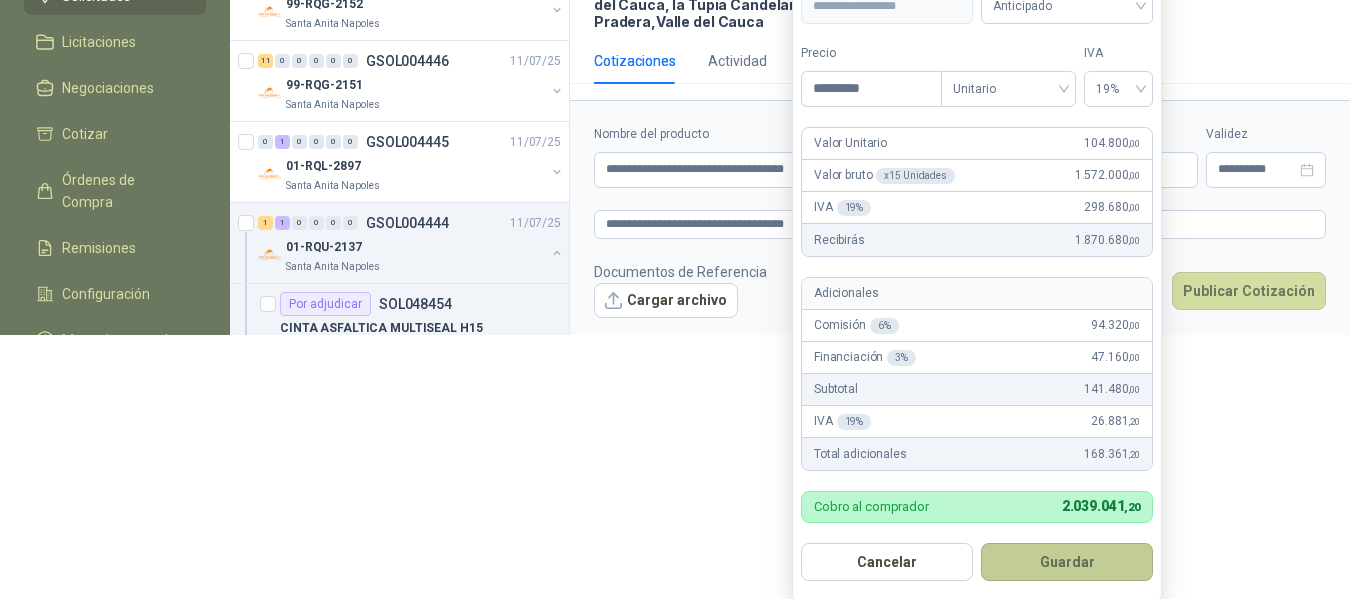 click on "Guardar" at bounding box center (1067, 562) 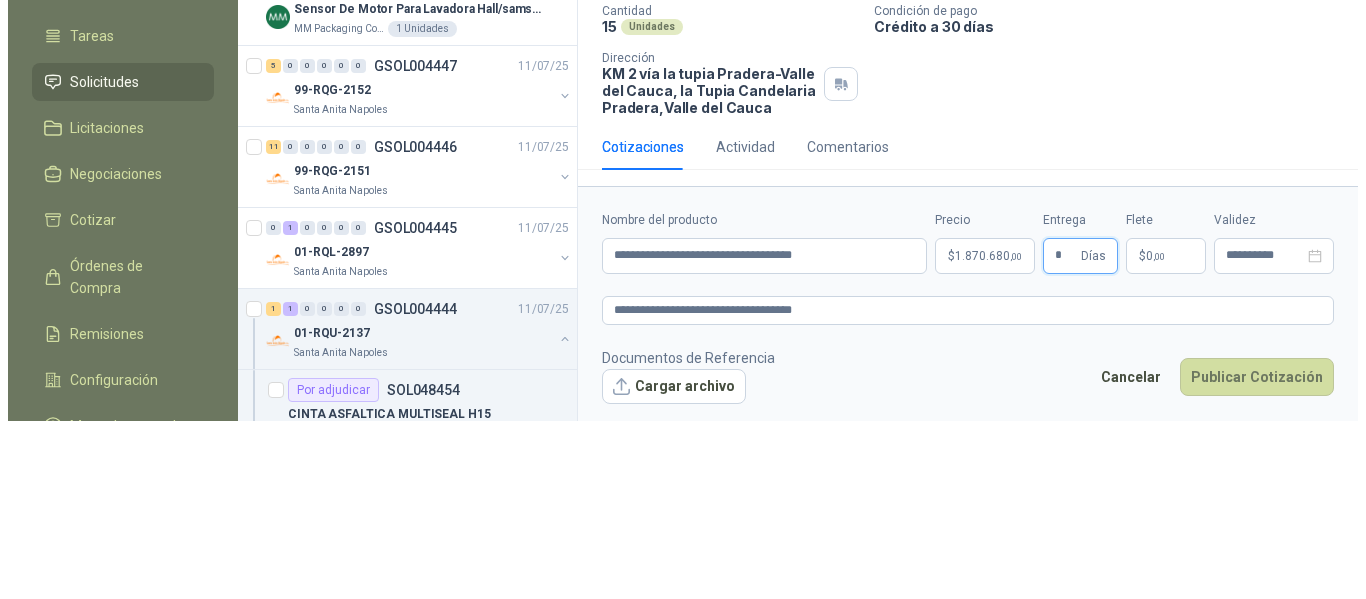 scroll, scrollTop: 0, scrollLeft: 0, axis: both 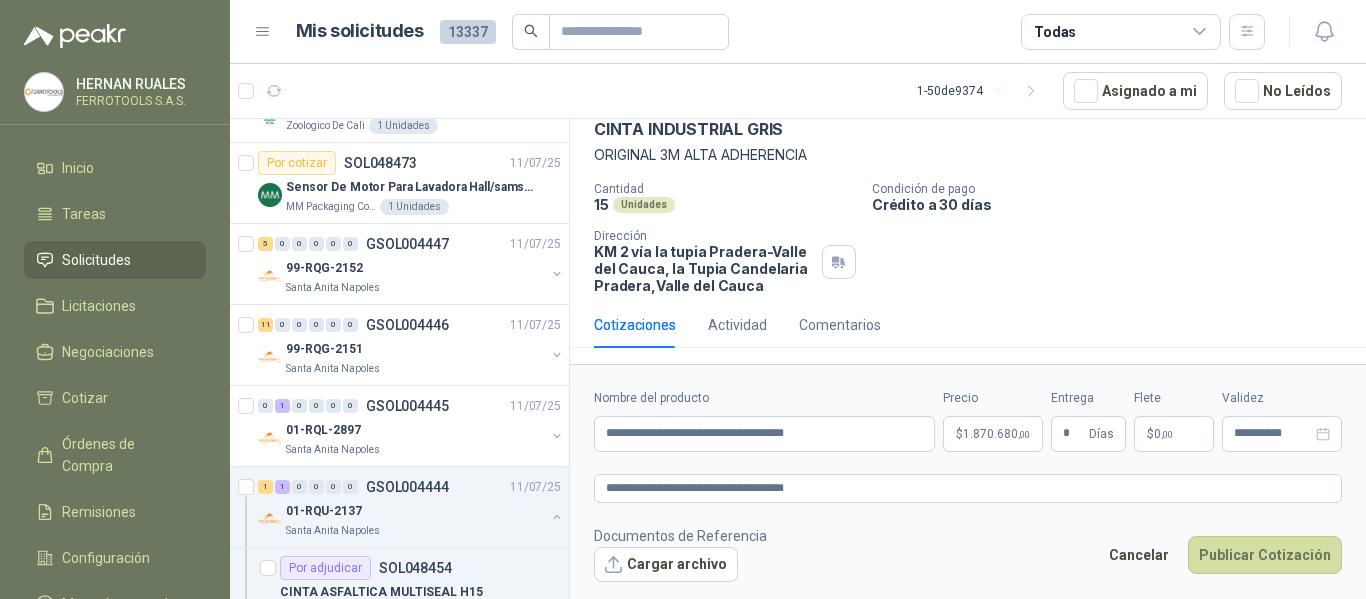 click on "Documentos de Referencia Cargar archivo Cancelar Publicar Cotización" at bounding box center (968, 554) 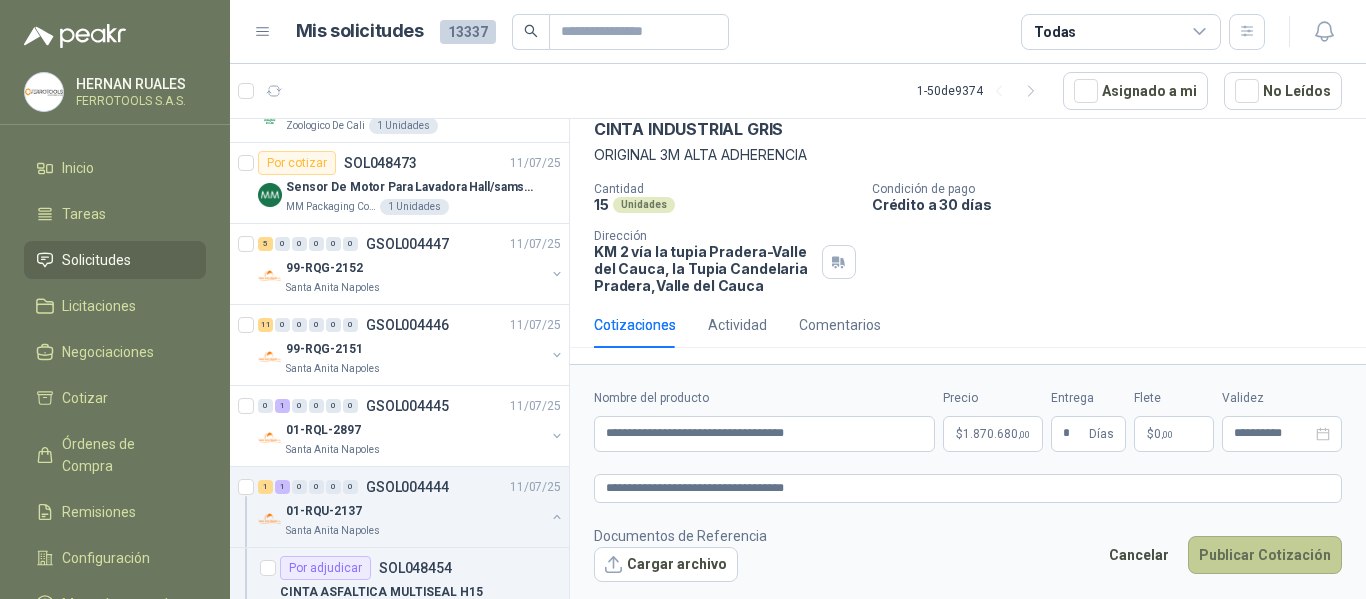 click on "Publicar Cotización" at bounding box center (1265, 555) 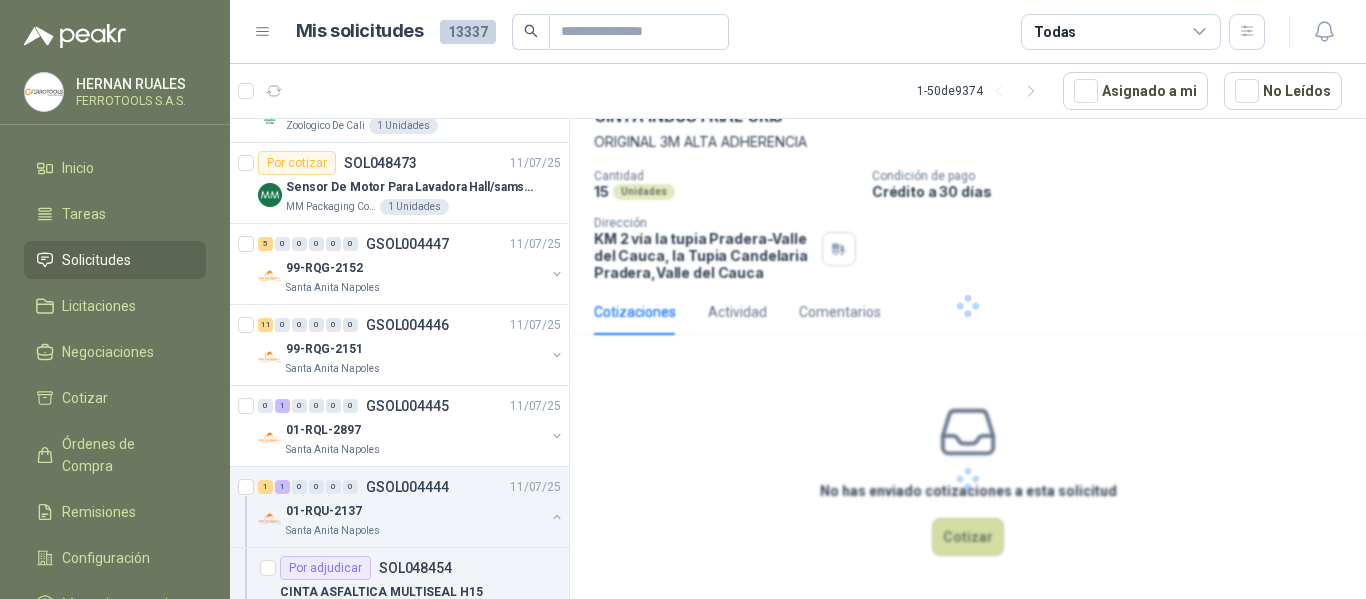 scroll, scrollTop: 0, scrollLeft: 0, axis: both 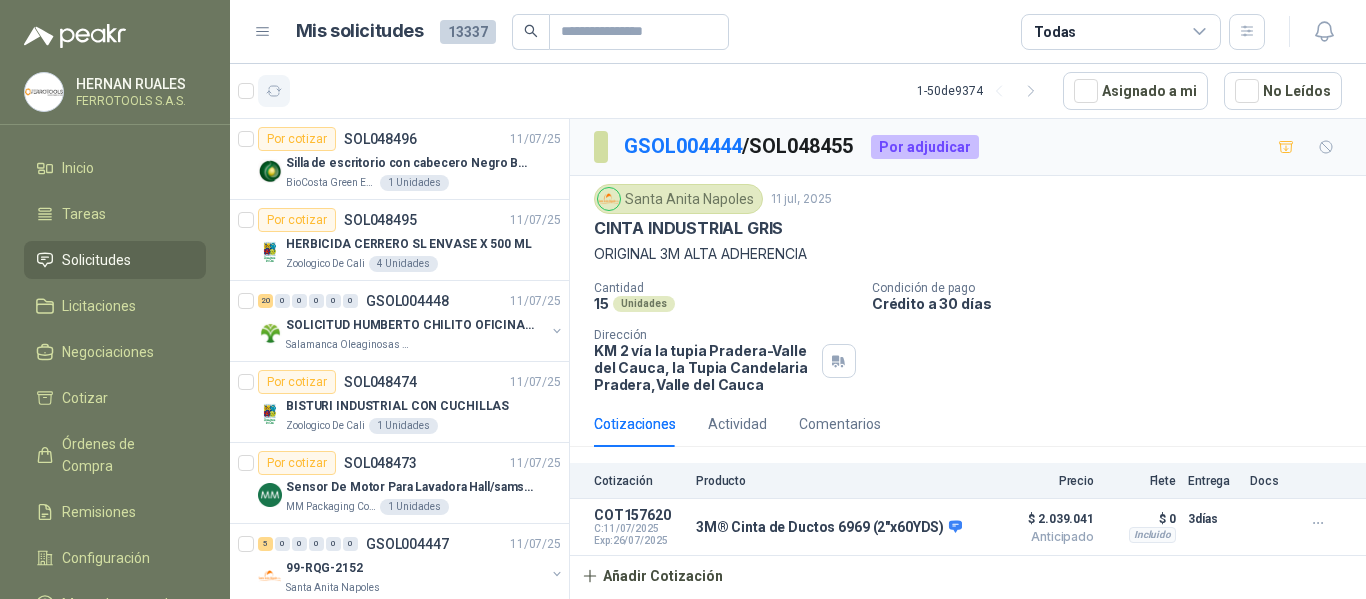 click at bounding box center [274, 91] 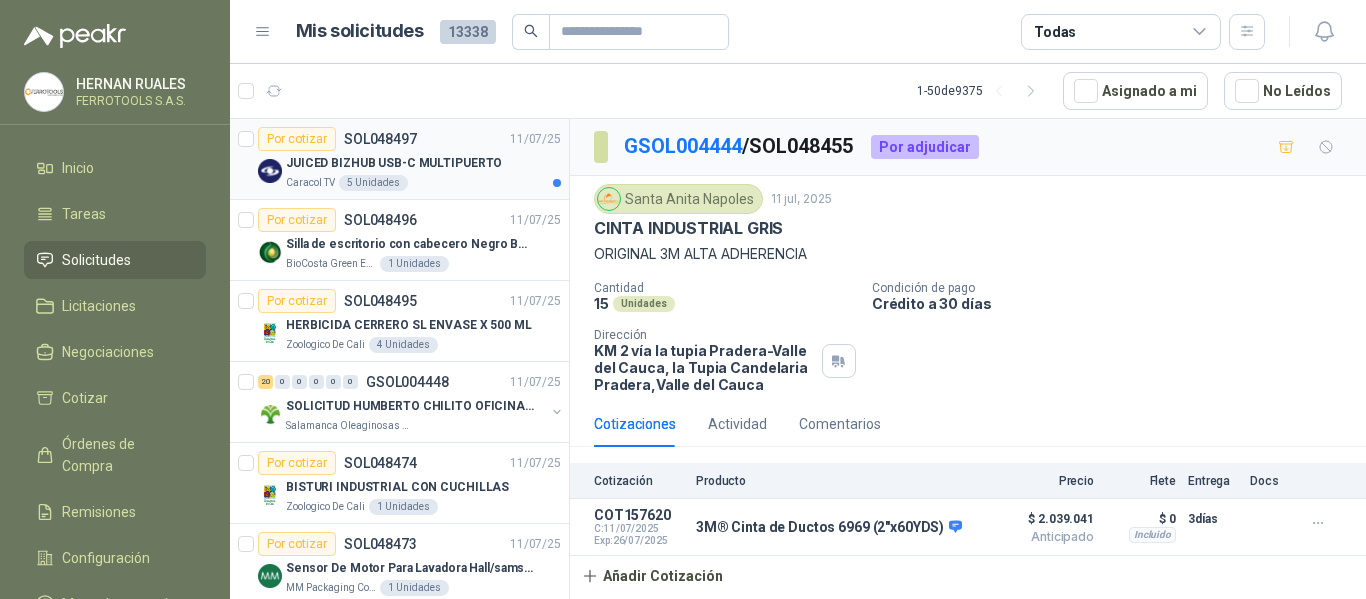 click on "Caracol TV 5   Unidades" at bounding box center [423, 183] 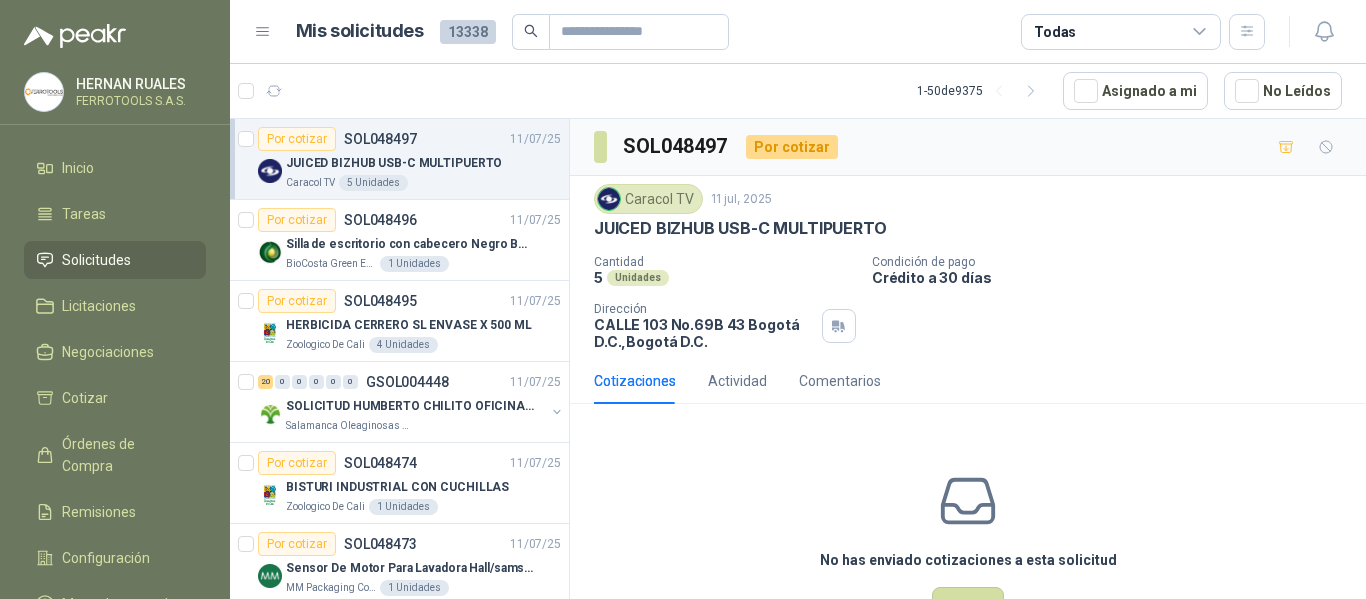click on "Solicitudes" at bounding box center (96, 260) 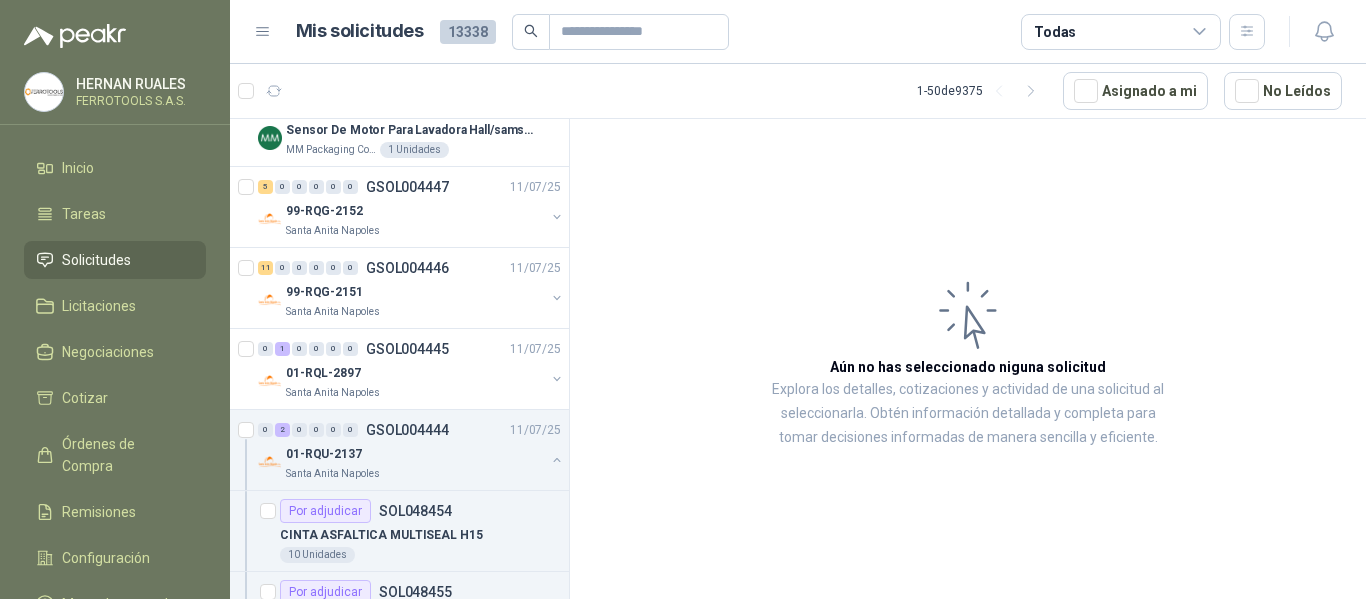 scroll, scrollTop: 500, scrollLeft: 0, axis: vertical 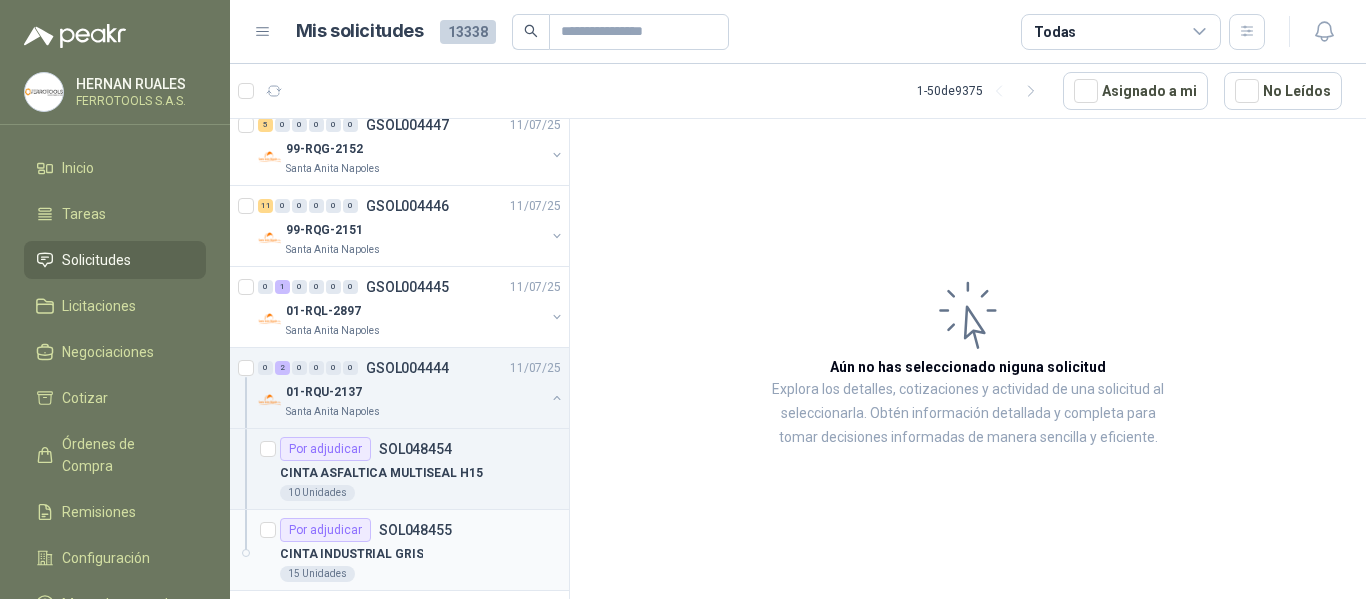 click on "CINTA INDUSTRIAL GRIS" at bounding box center [420, 554] 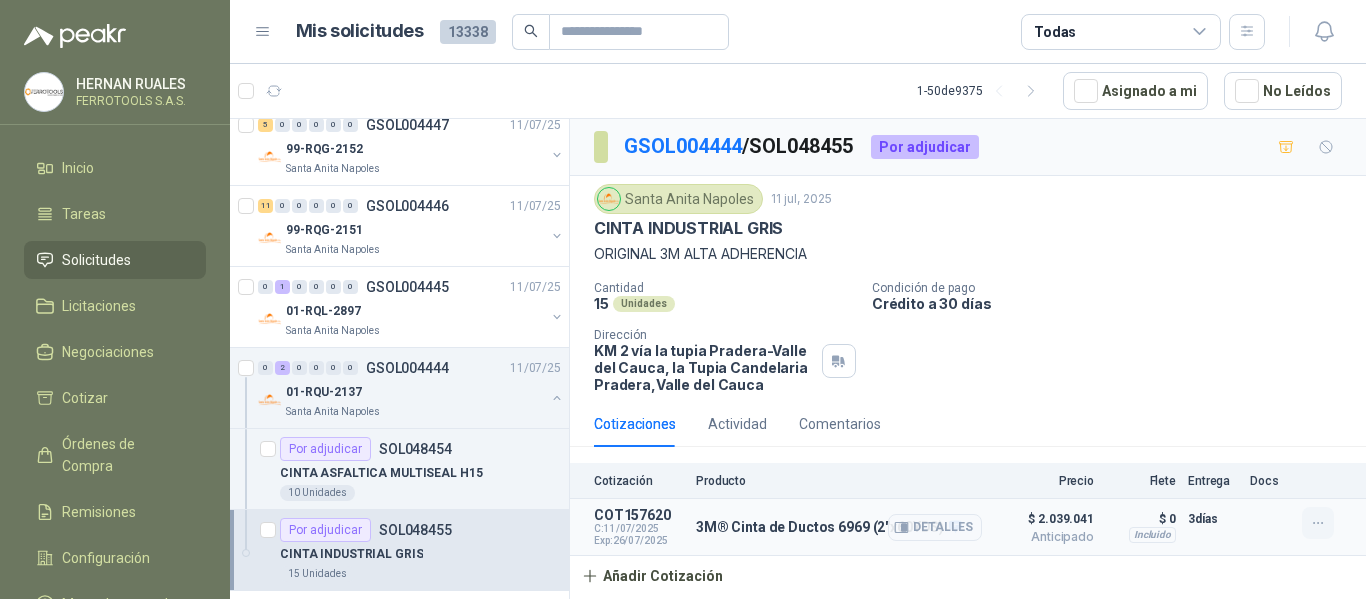 click 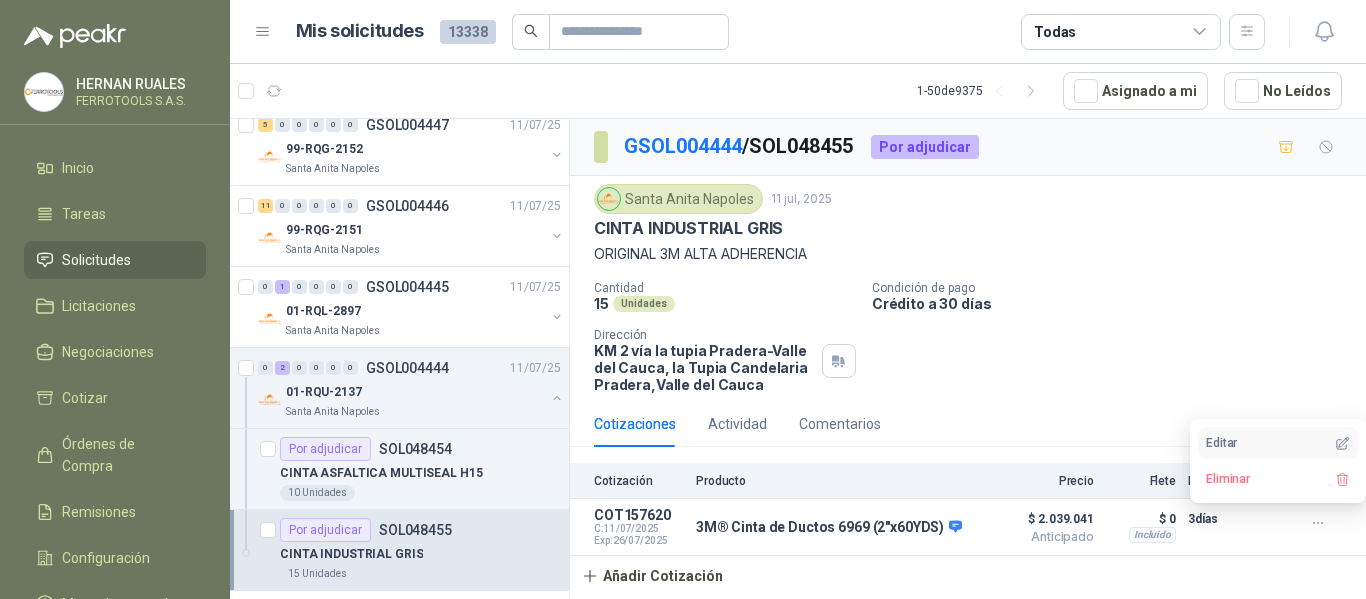 click on "Editar" at bounding box center [1278, 443] 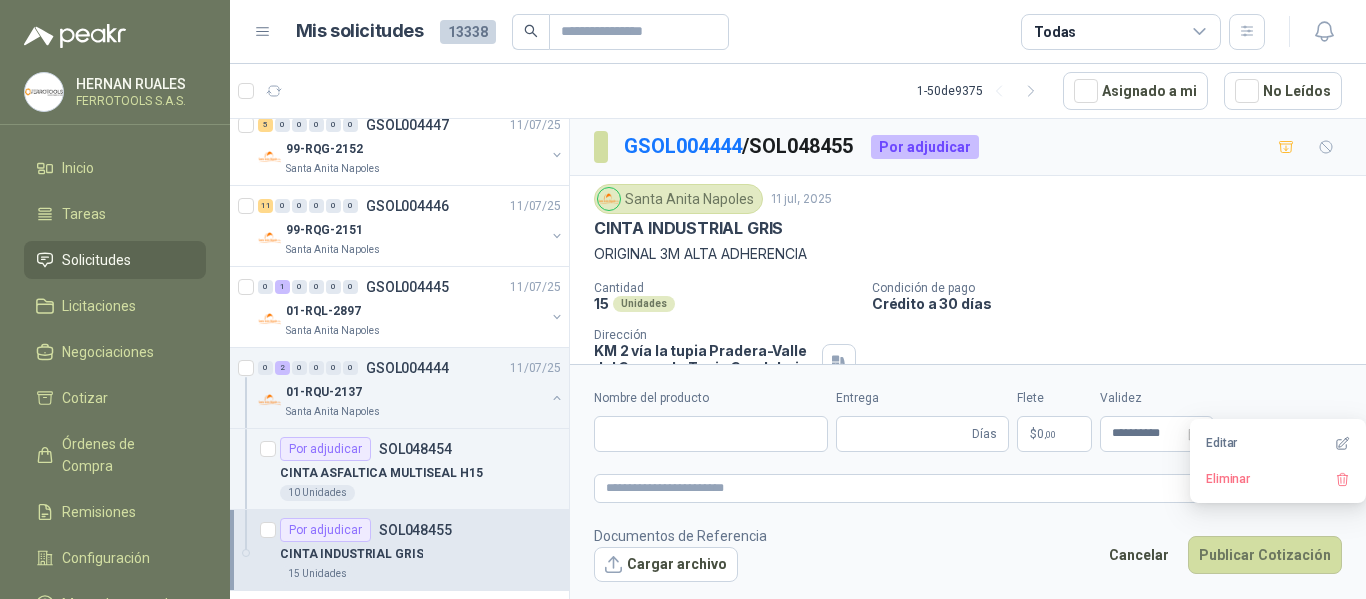 type 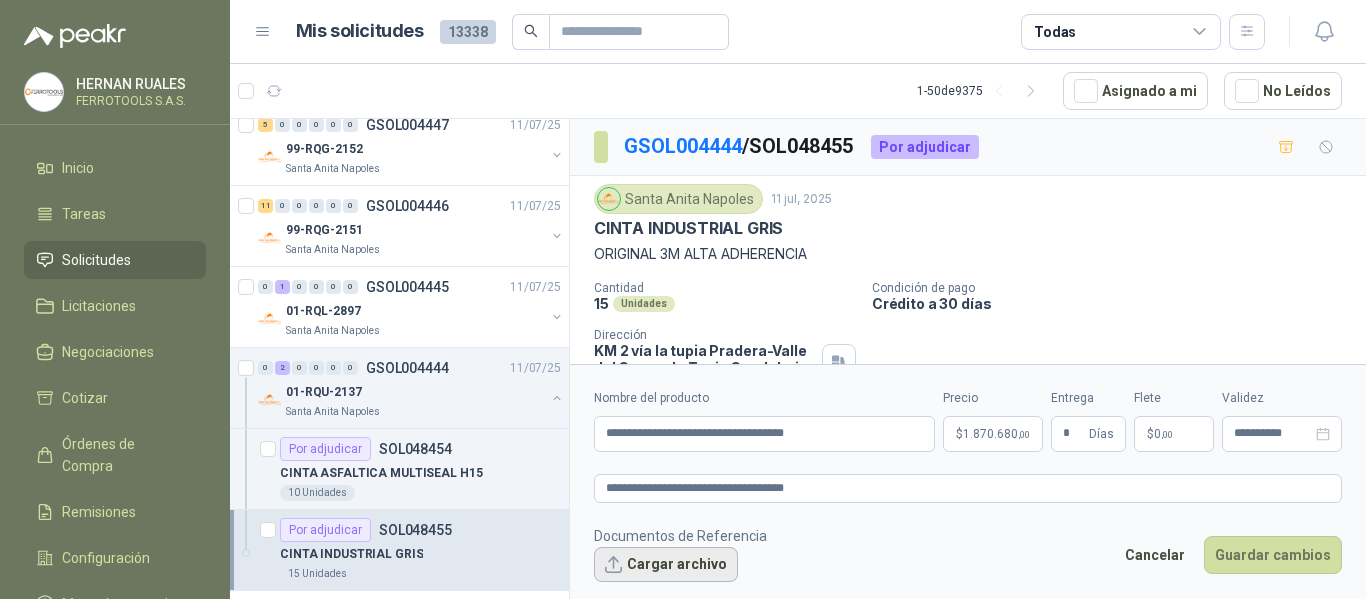 click on "Cargar archivo" at bounding box center (666, 565) 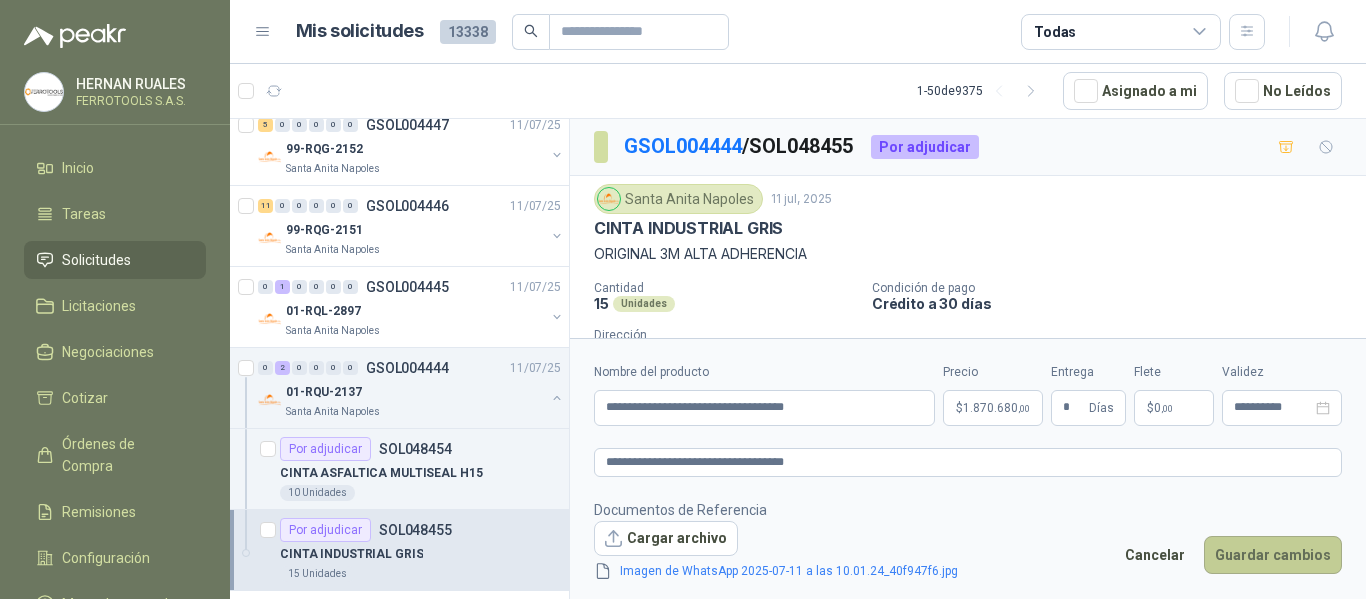 click on "Guardar cambios" at bounding box center [1273, 555] 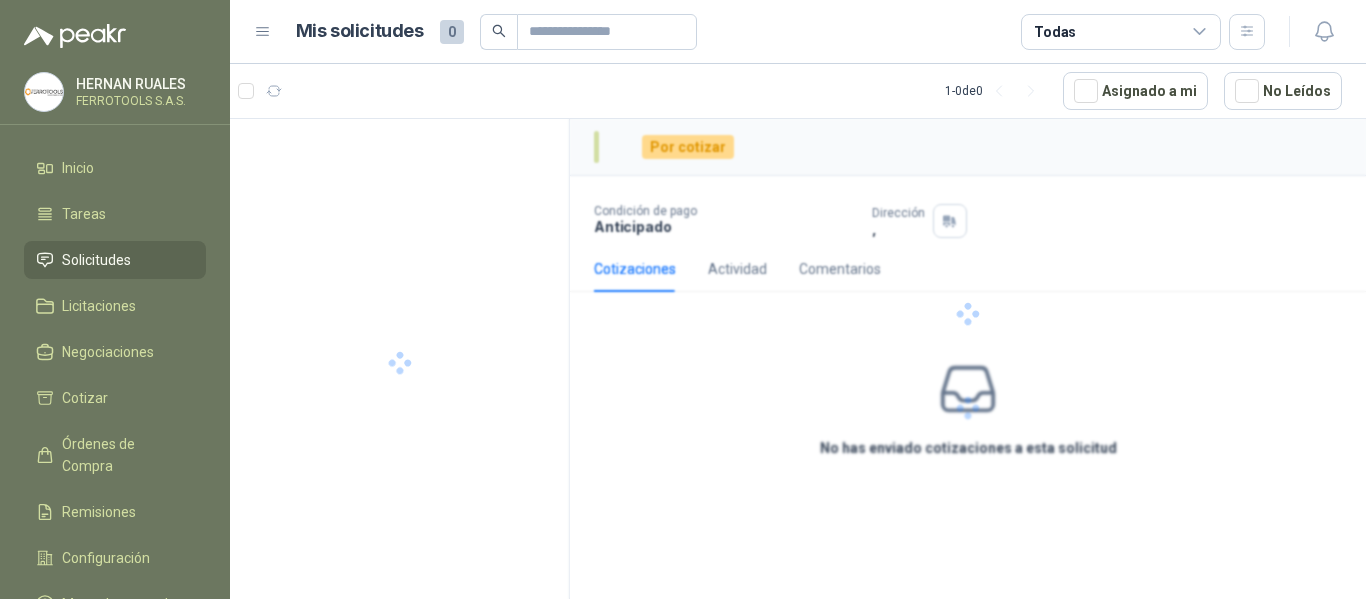 scroll, scrollTop: 0, scrollLeft: 0, axis: both 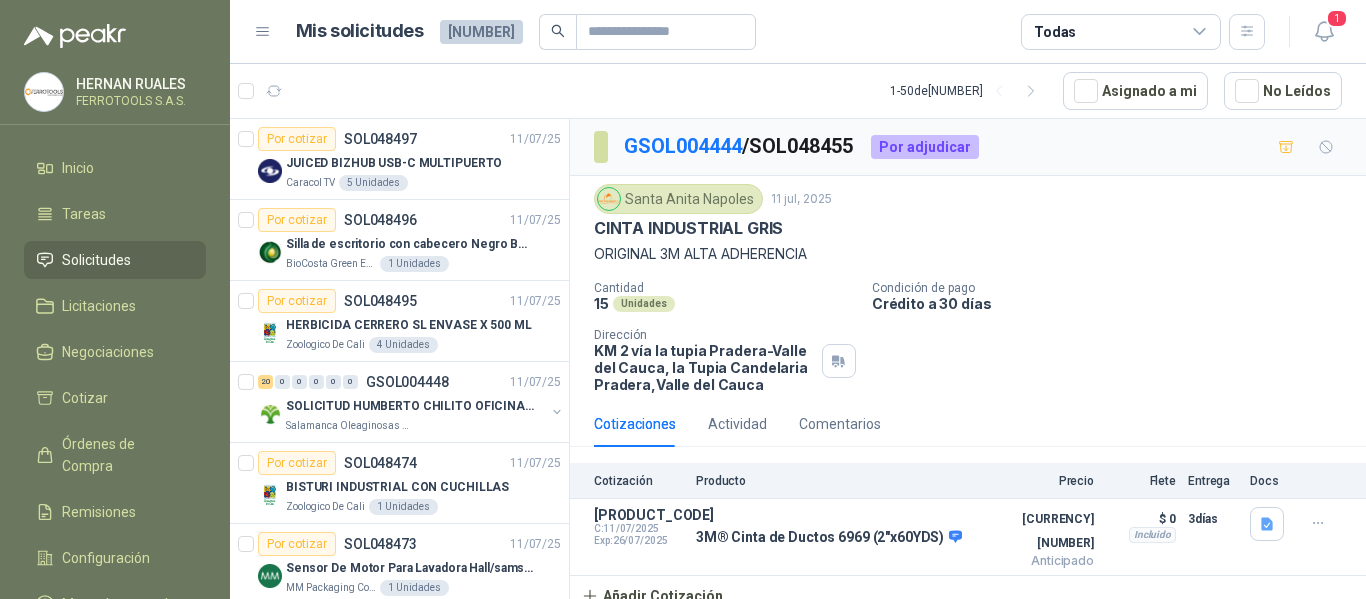 click on "Solicitudes" at bounding box center (96, 260) 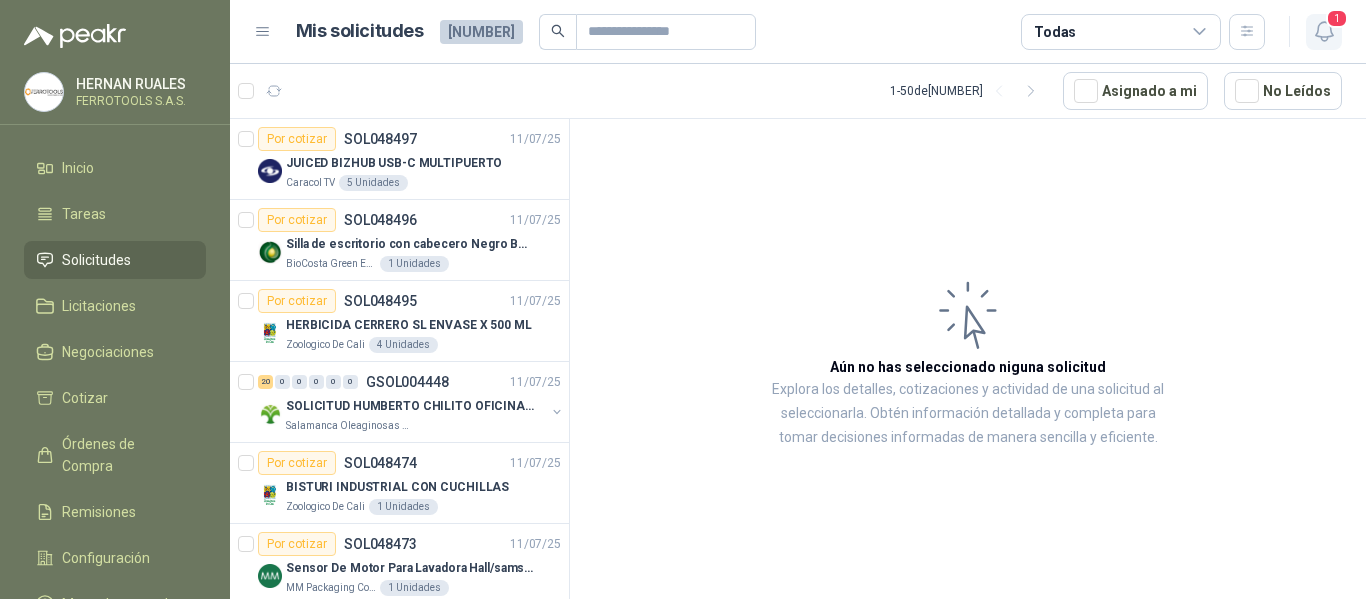 click 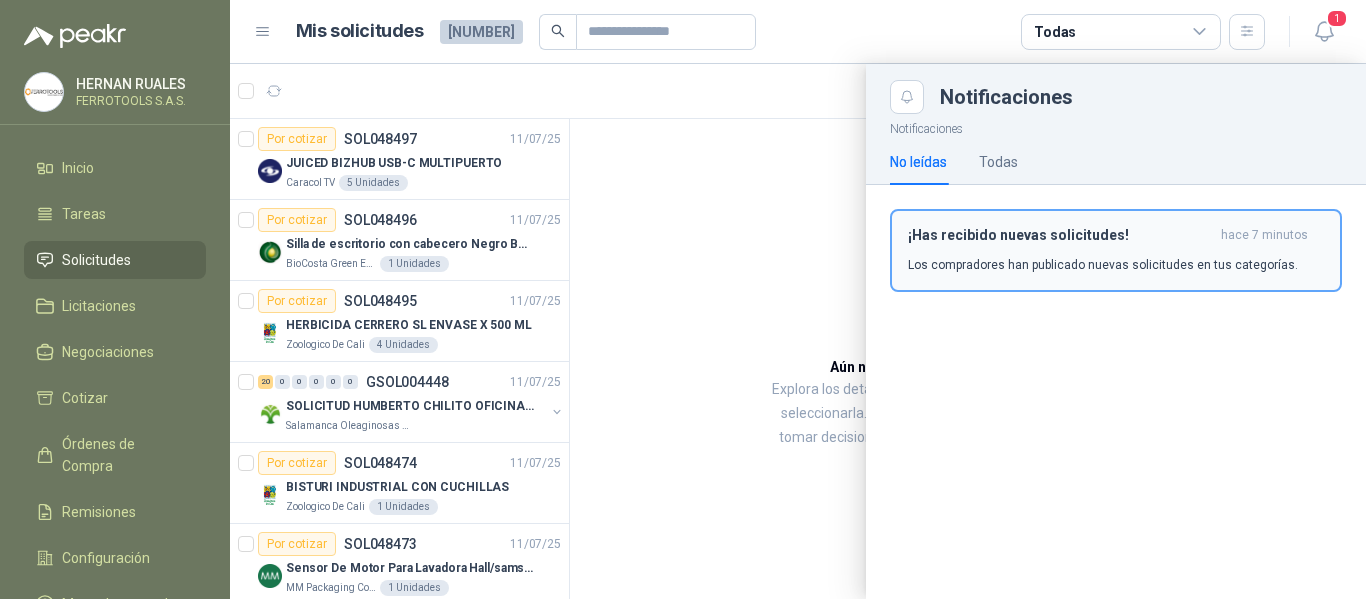 click on "Los compradores han publicado nuevas solicitudes en tus categorías." at bounding box center [1103, 265] 